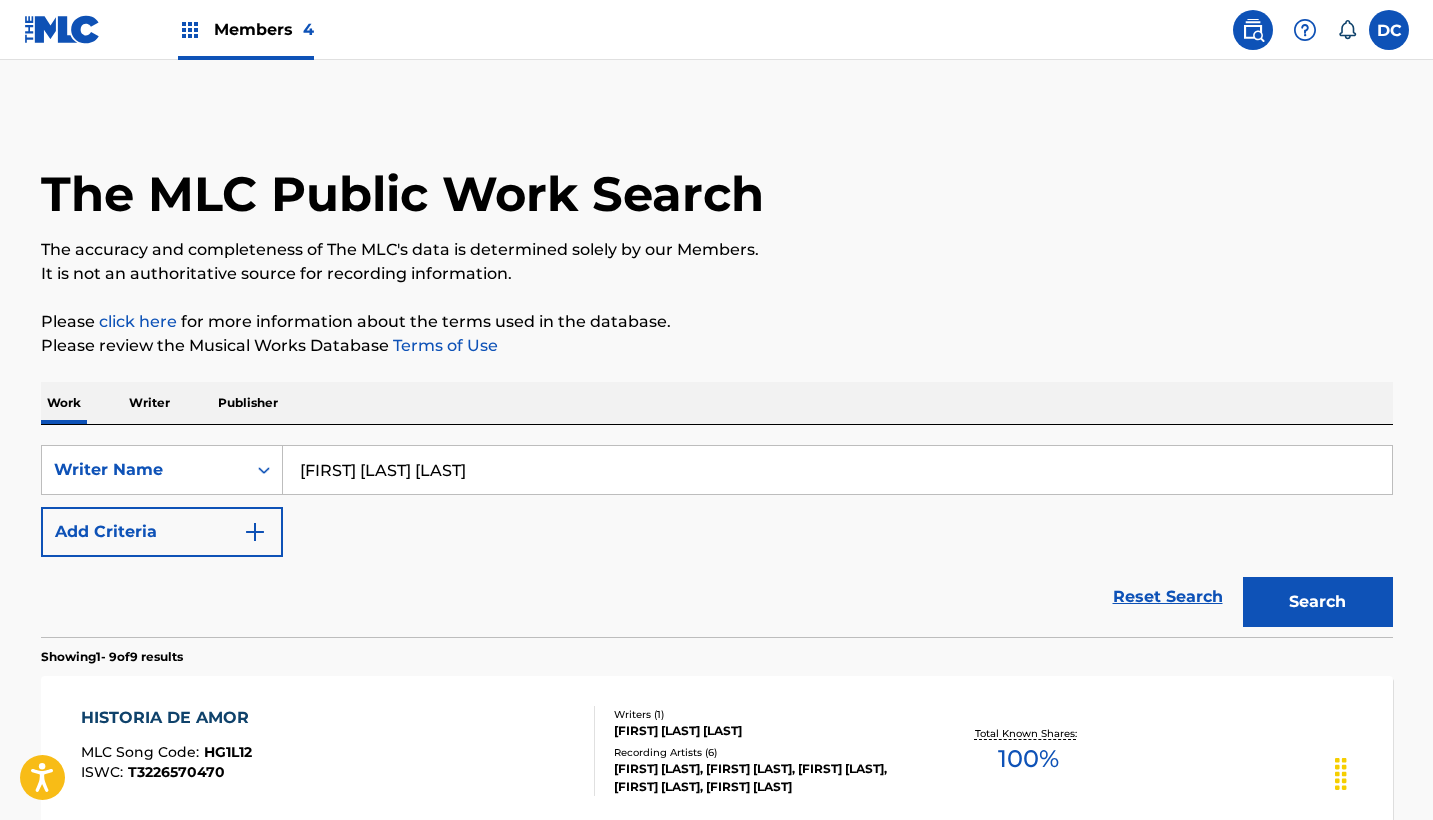 scroll, scrollTop: 0, scrollLeft: 0, axis: both 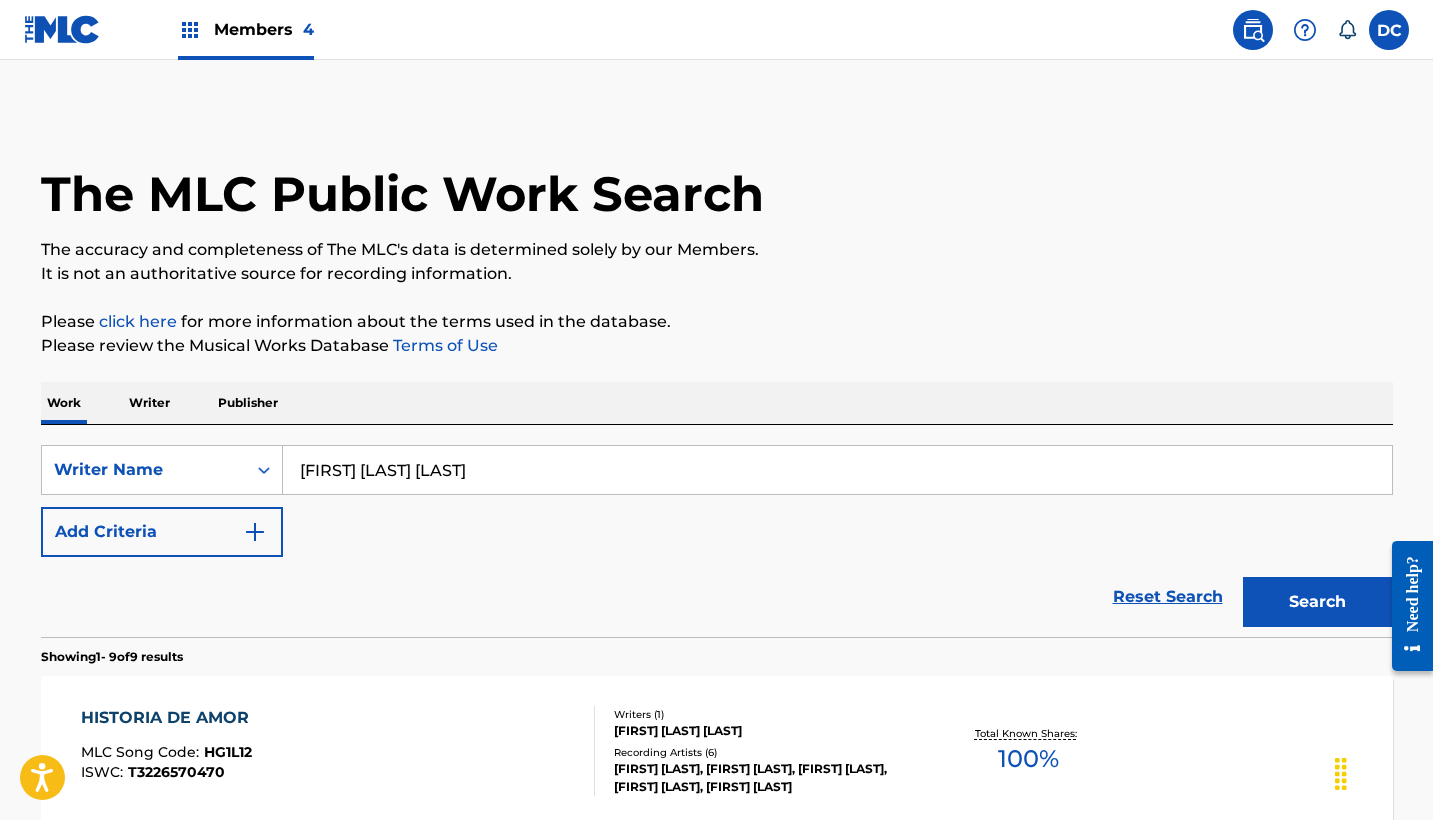 click on "Members    4" at bounding box center [264, 29] 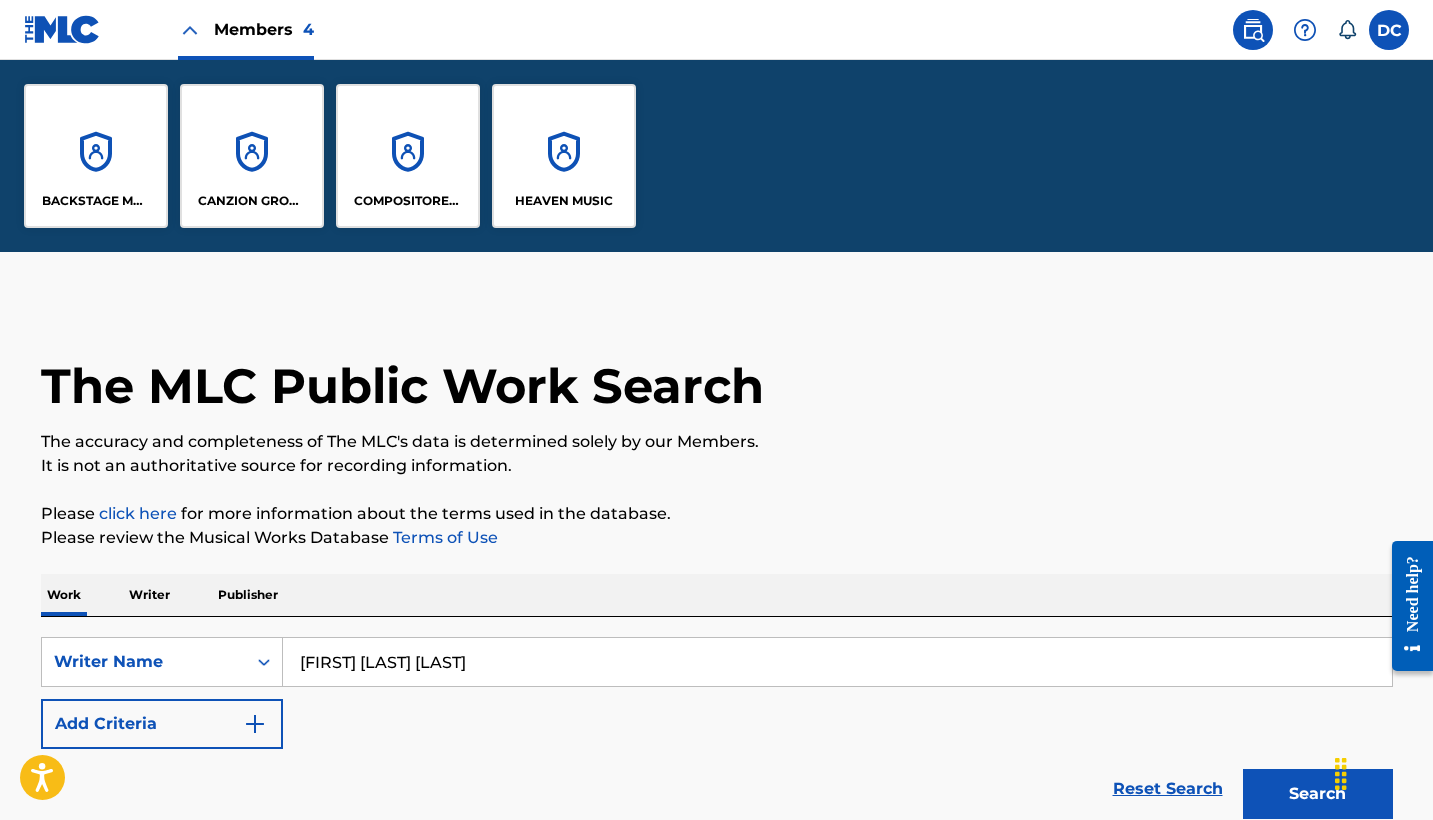 click at bounding box center [1253, 30] 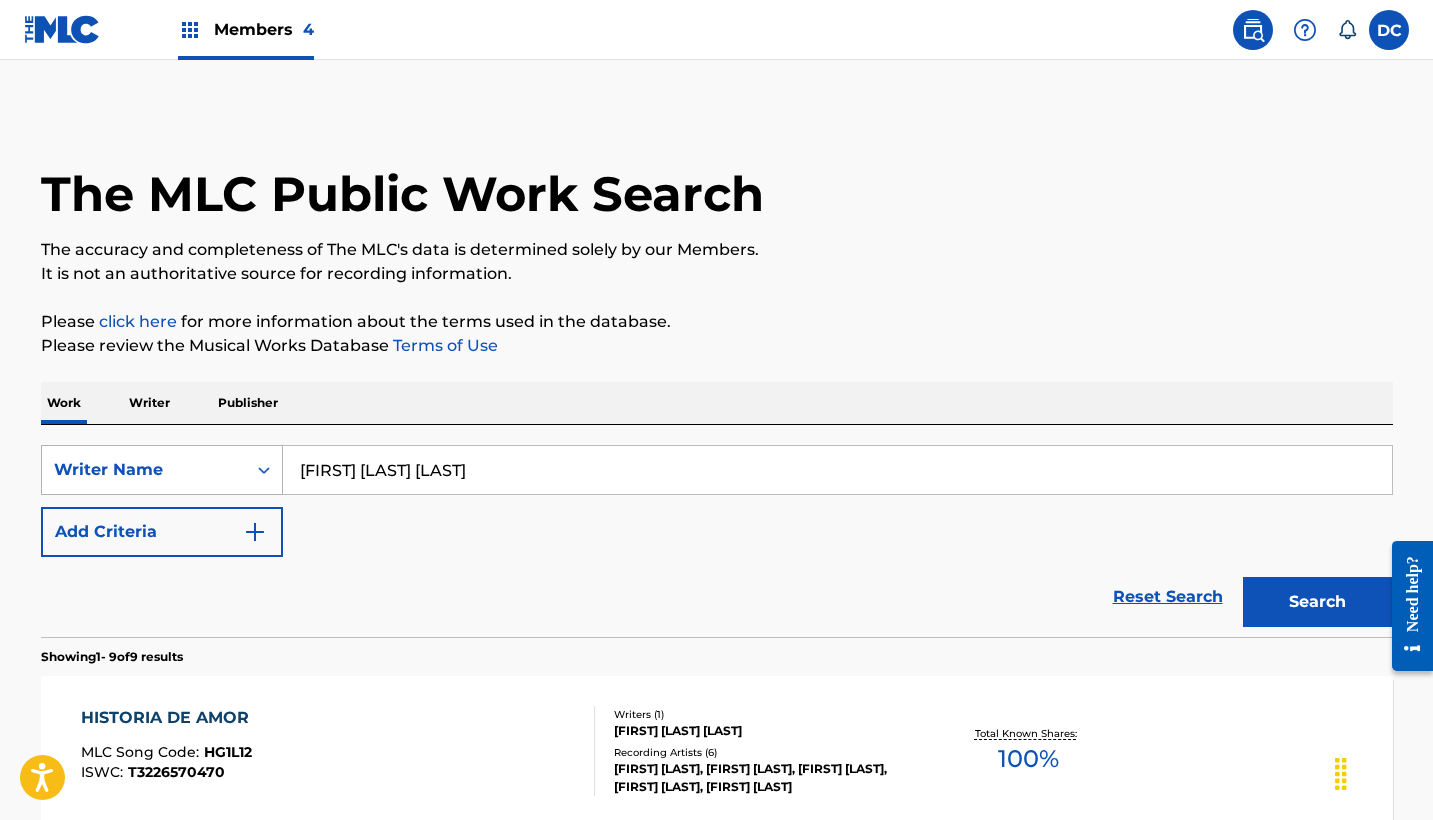 click on "Writer Name" at bounding box center (144, 470) 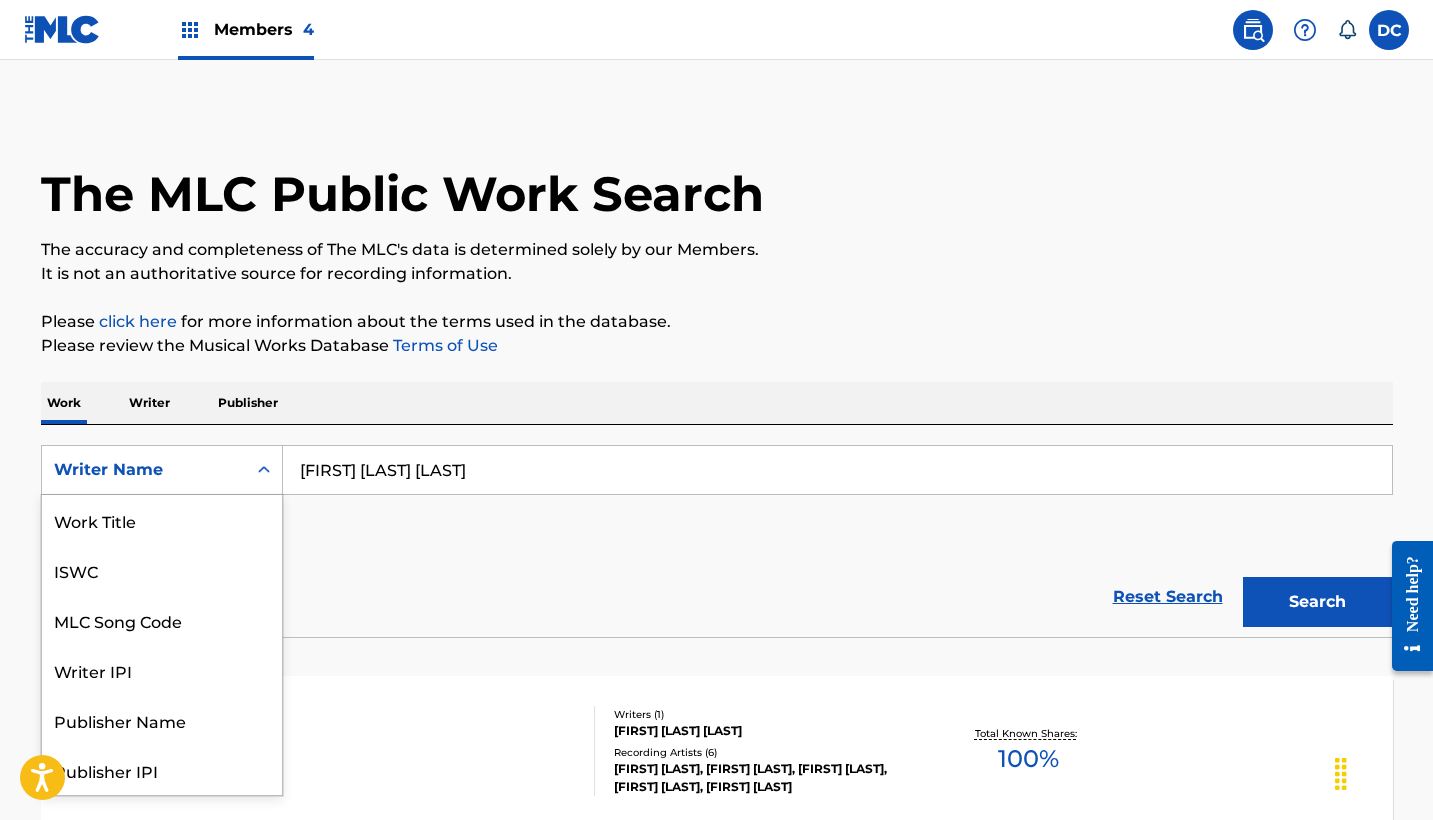 scroll, scrollTop: 100, scrollLeft: 0, axis: vertical 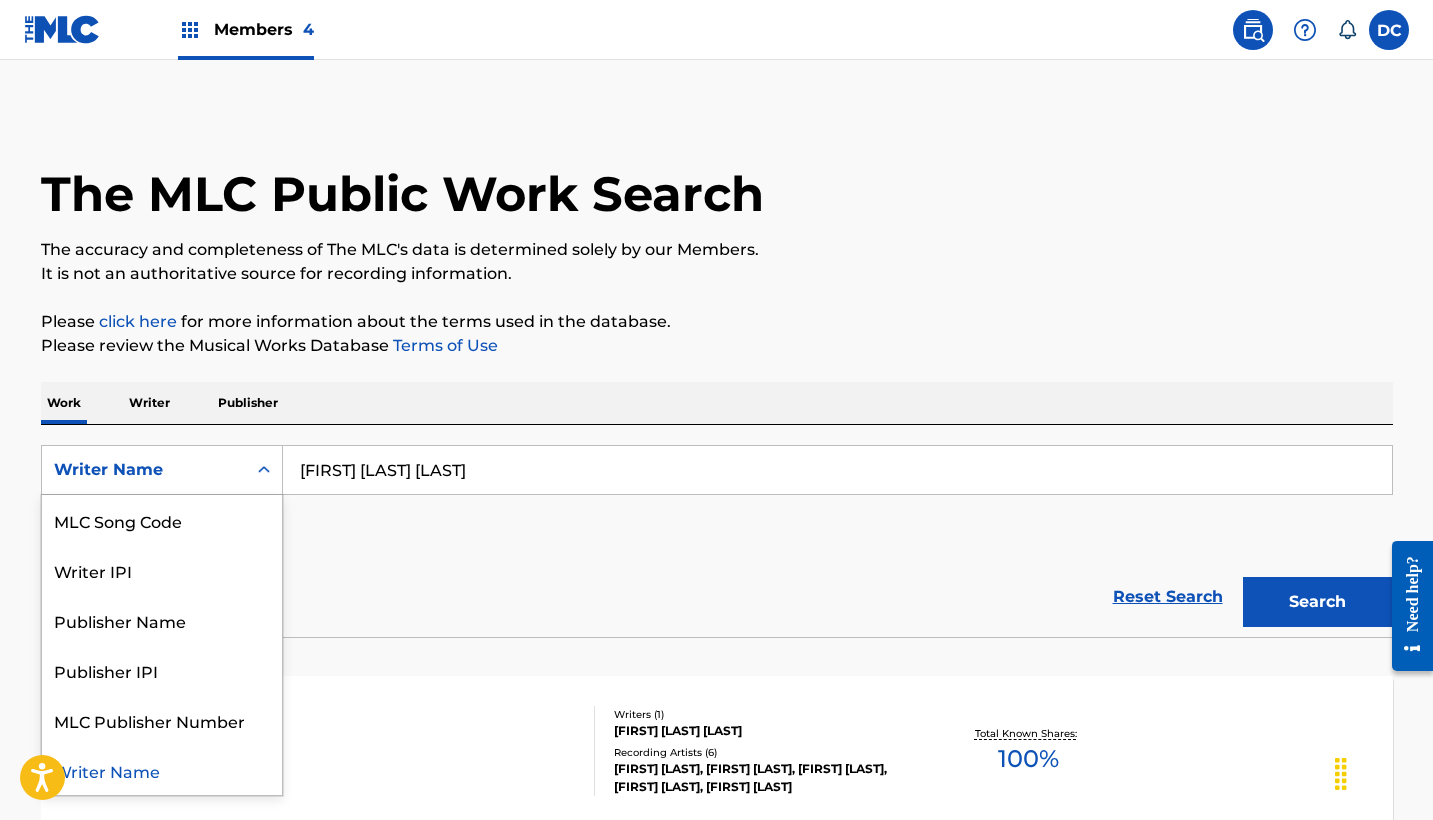 click on "Writer Name" at bounding box center [144, 470] 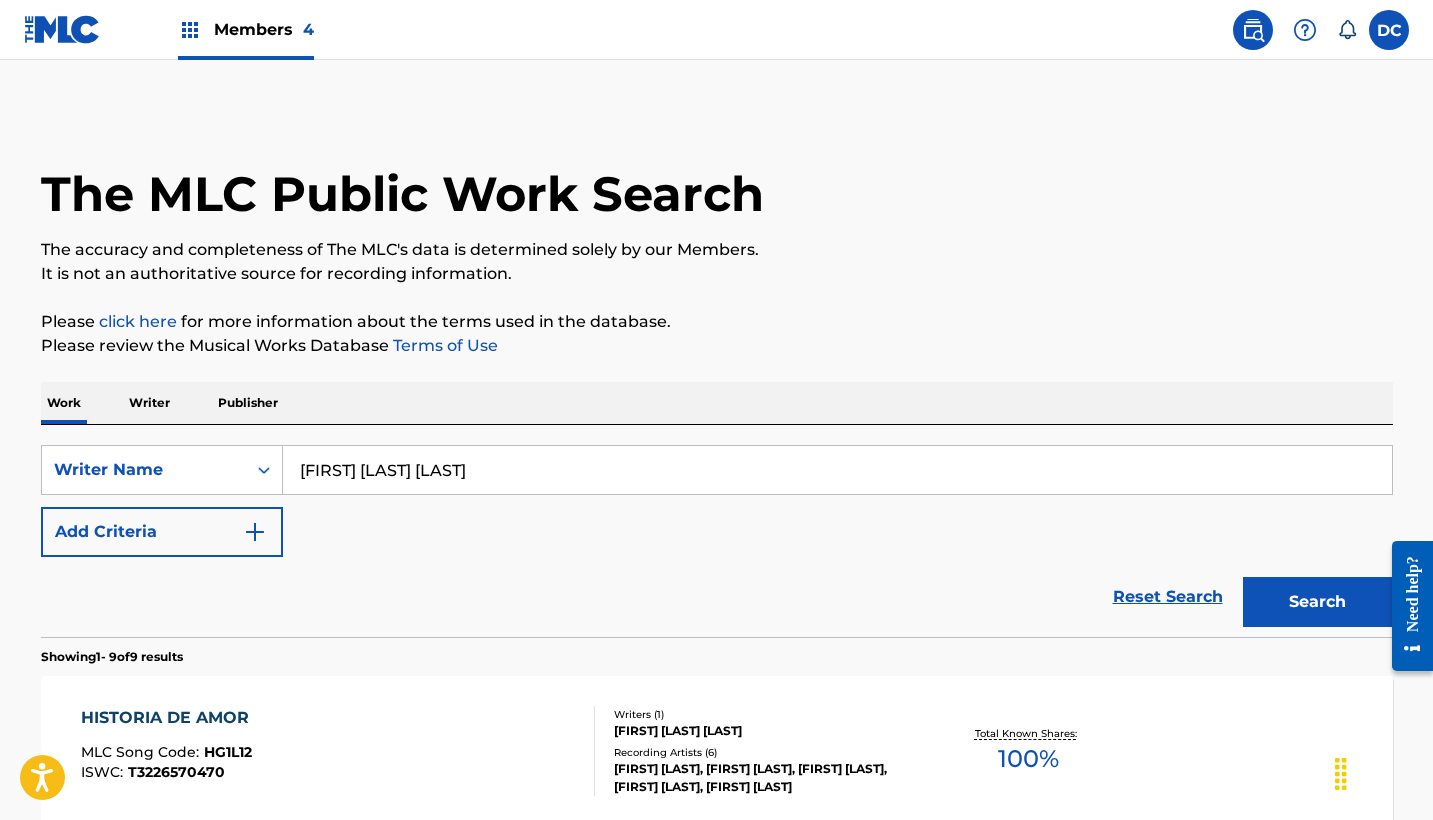 click at bounding box center (255, 532) 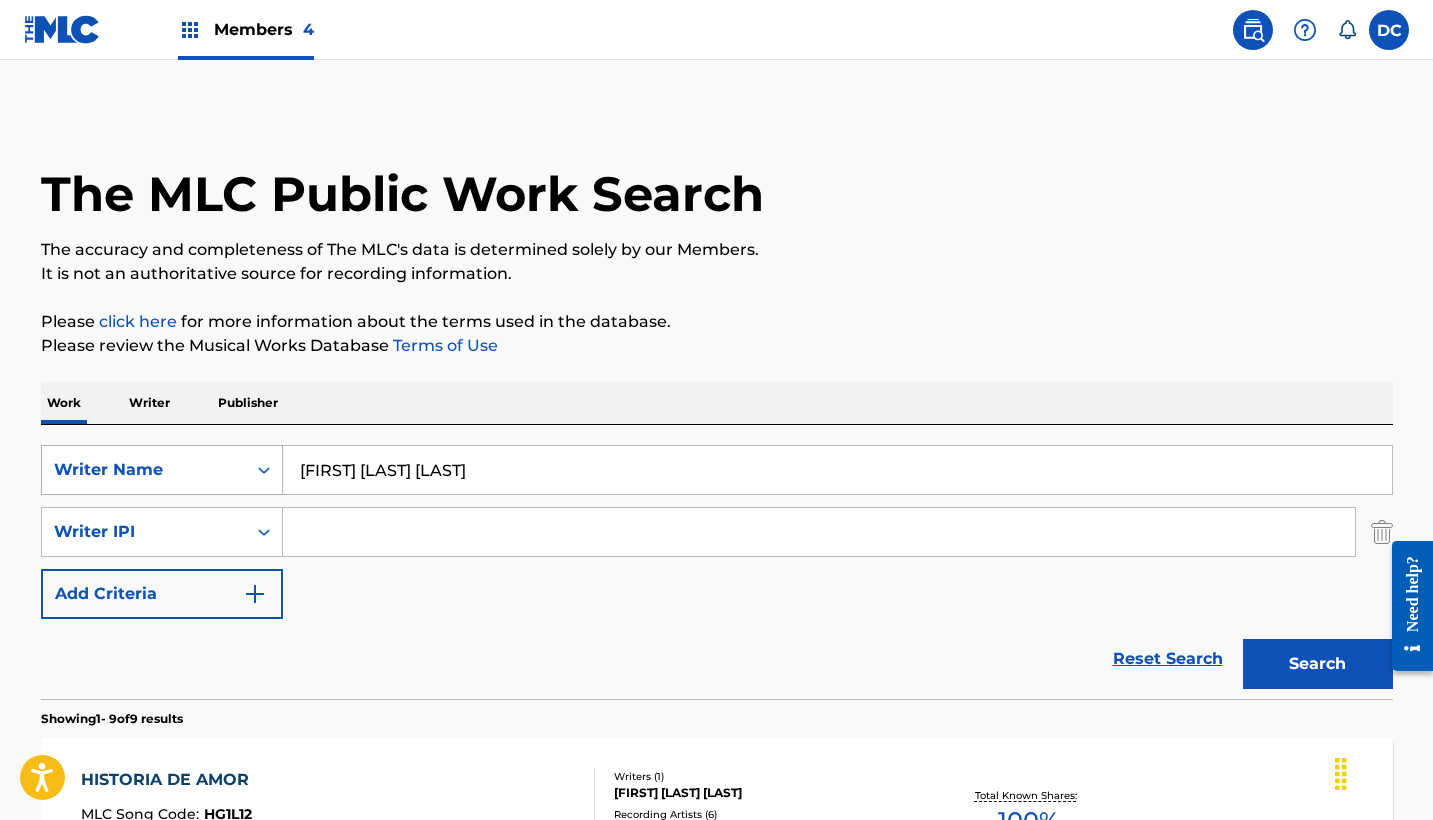 drag, startPoint x: 543, startPoint y: 467, endPoint x: 236, endPoint y: 463, distance: 307.02606 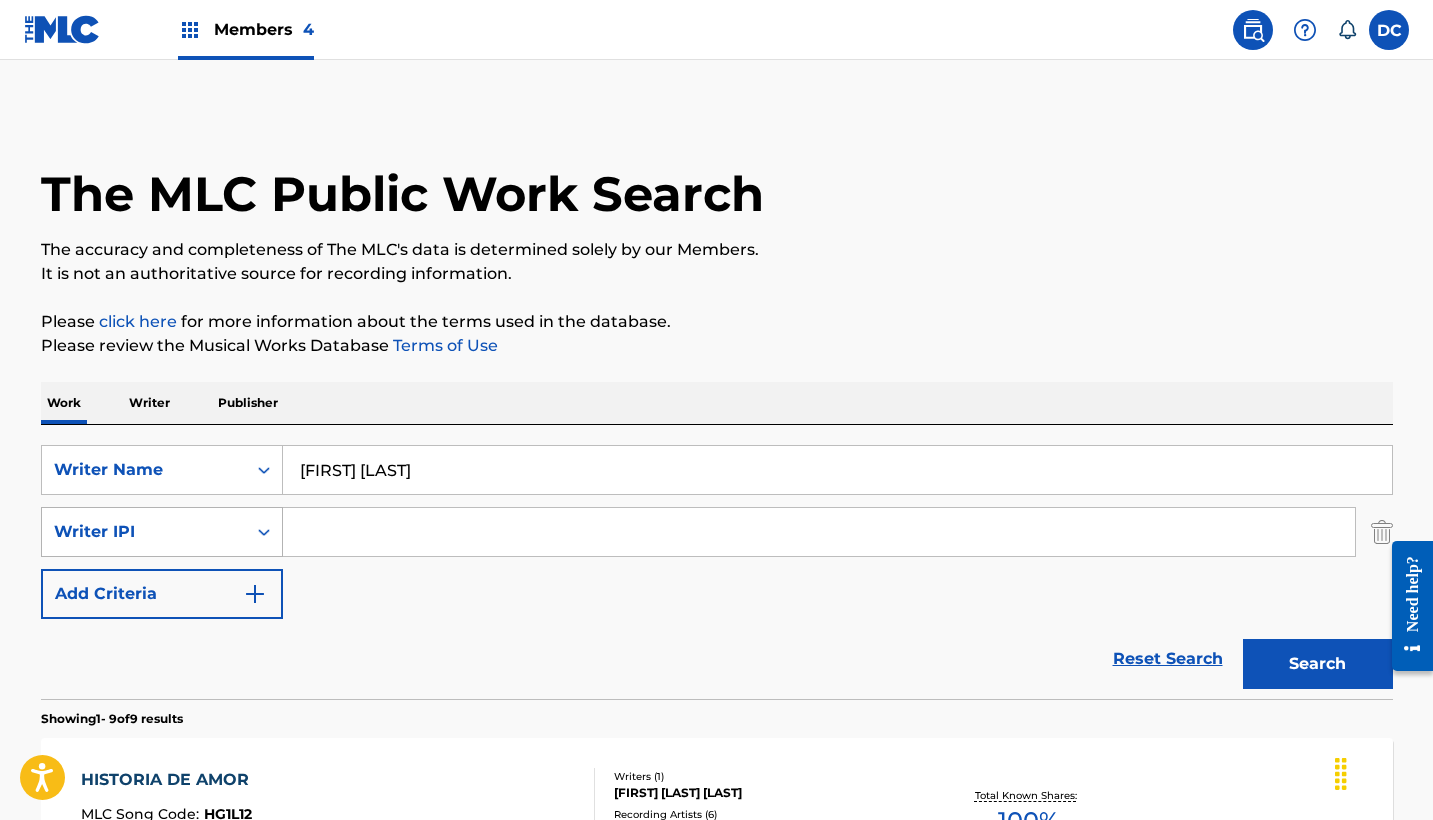type on "[FIRST] [LAST]" 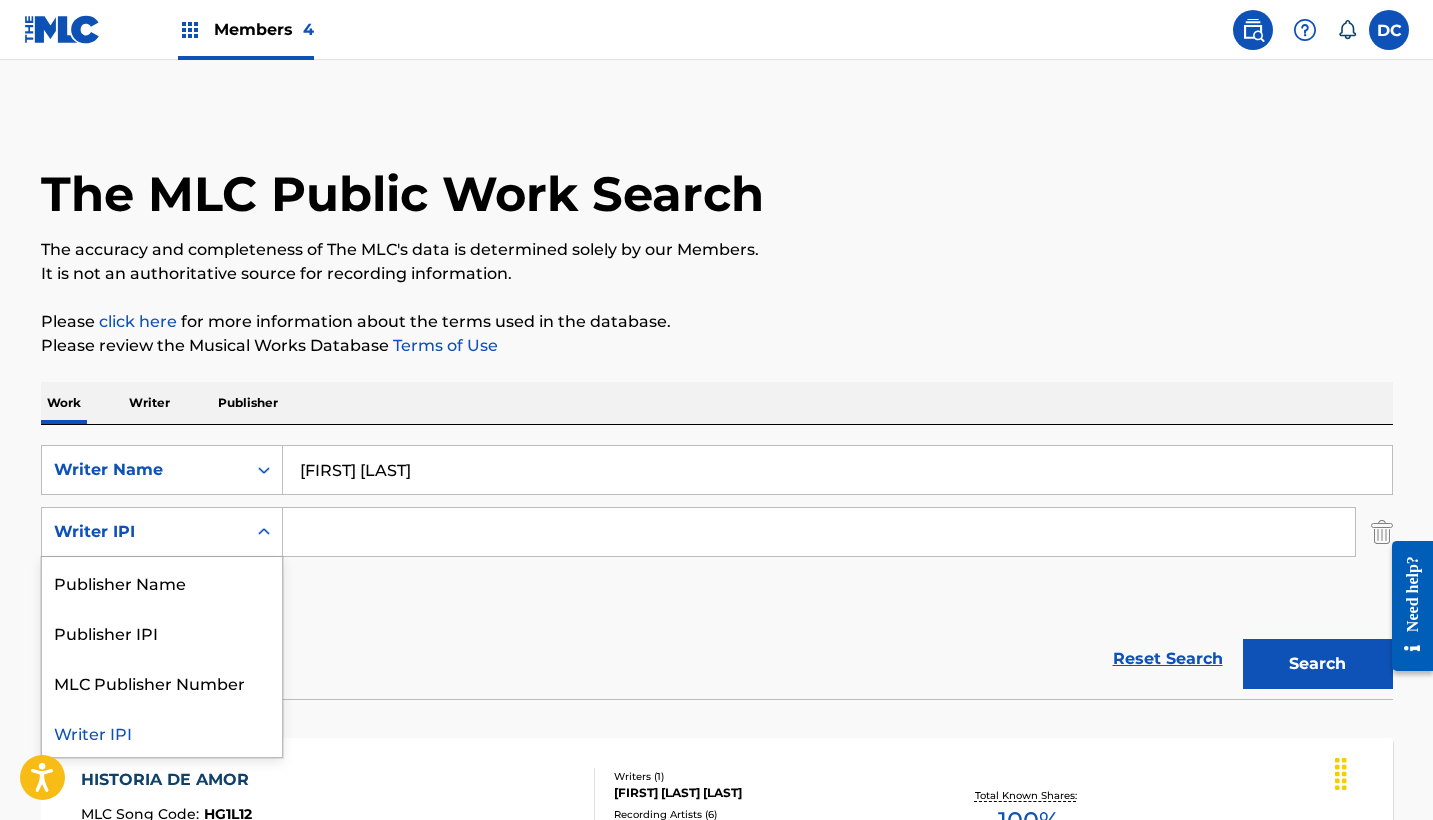 click on "Writer IPI" at bounding box center [144, 532] 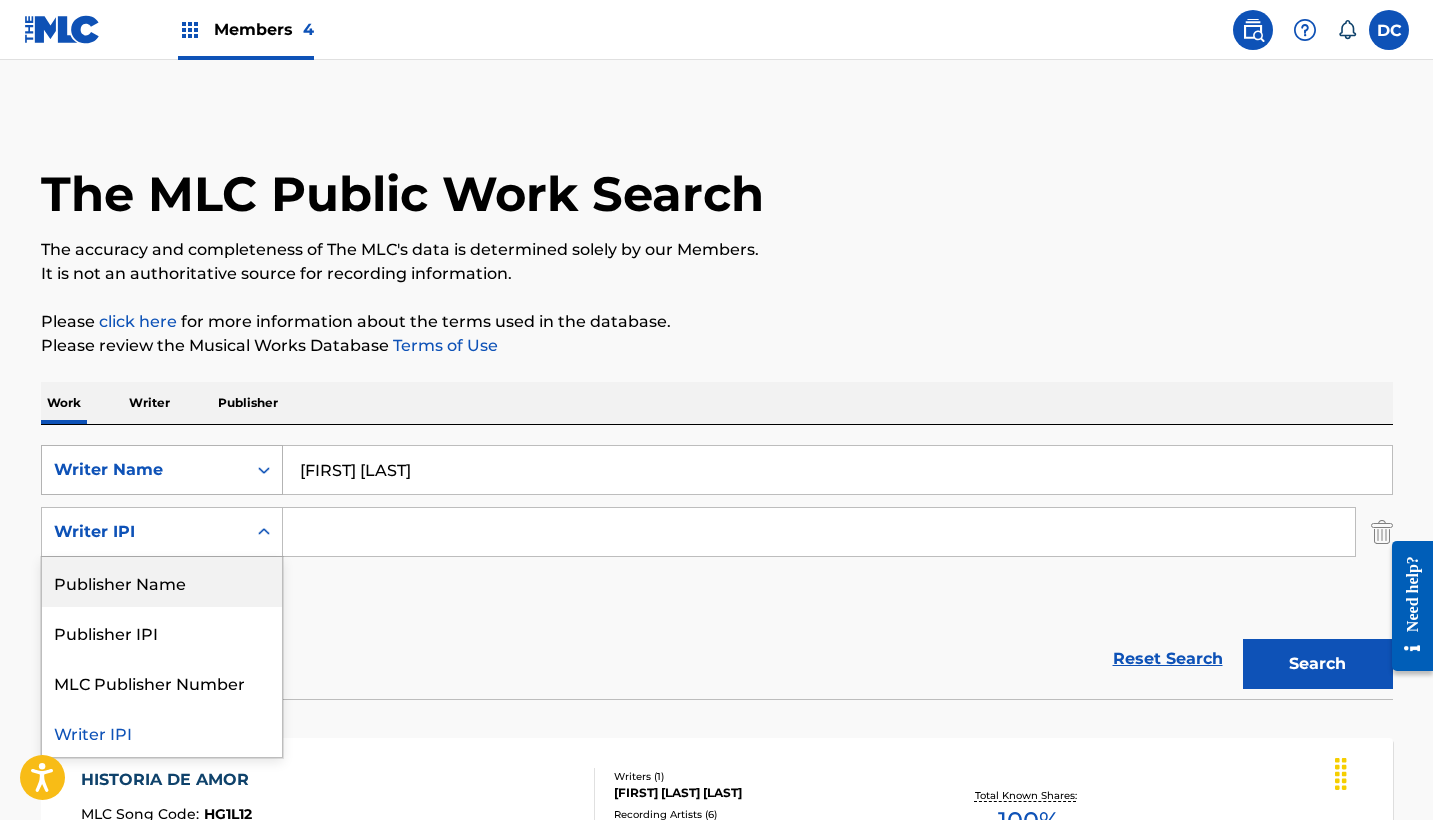 click on "Writer Name" at bounding box center [144, 470] 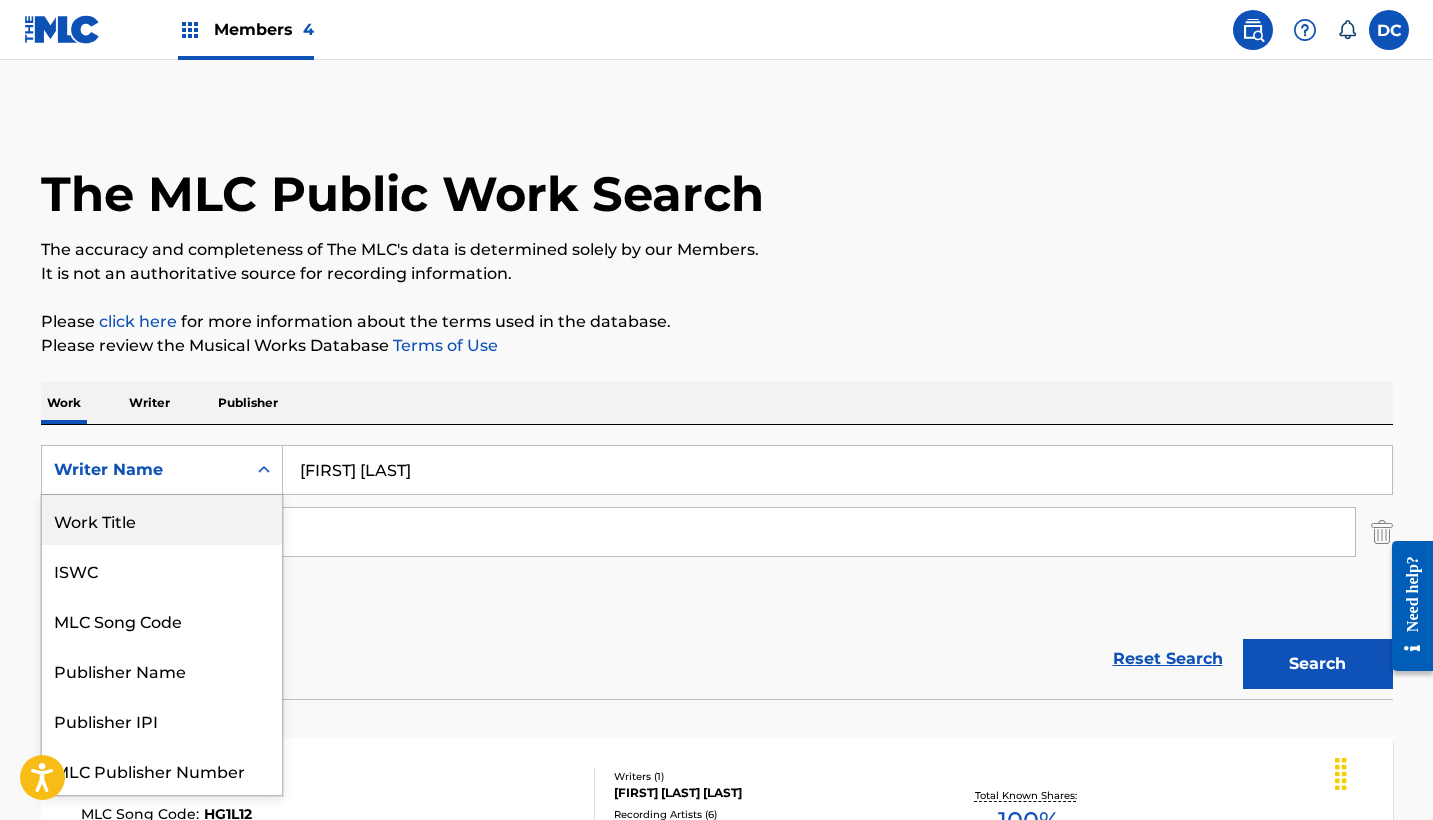 scroll, scrollTop: 0, scrollLeft: 0, axis: both 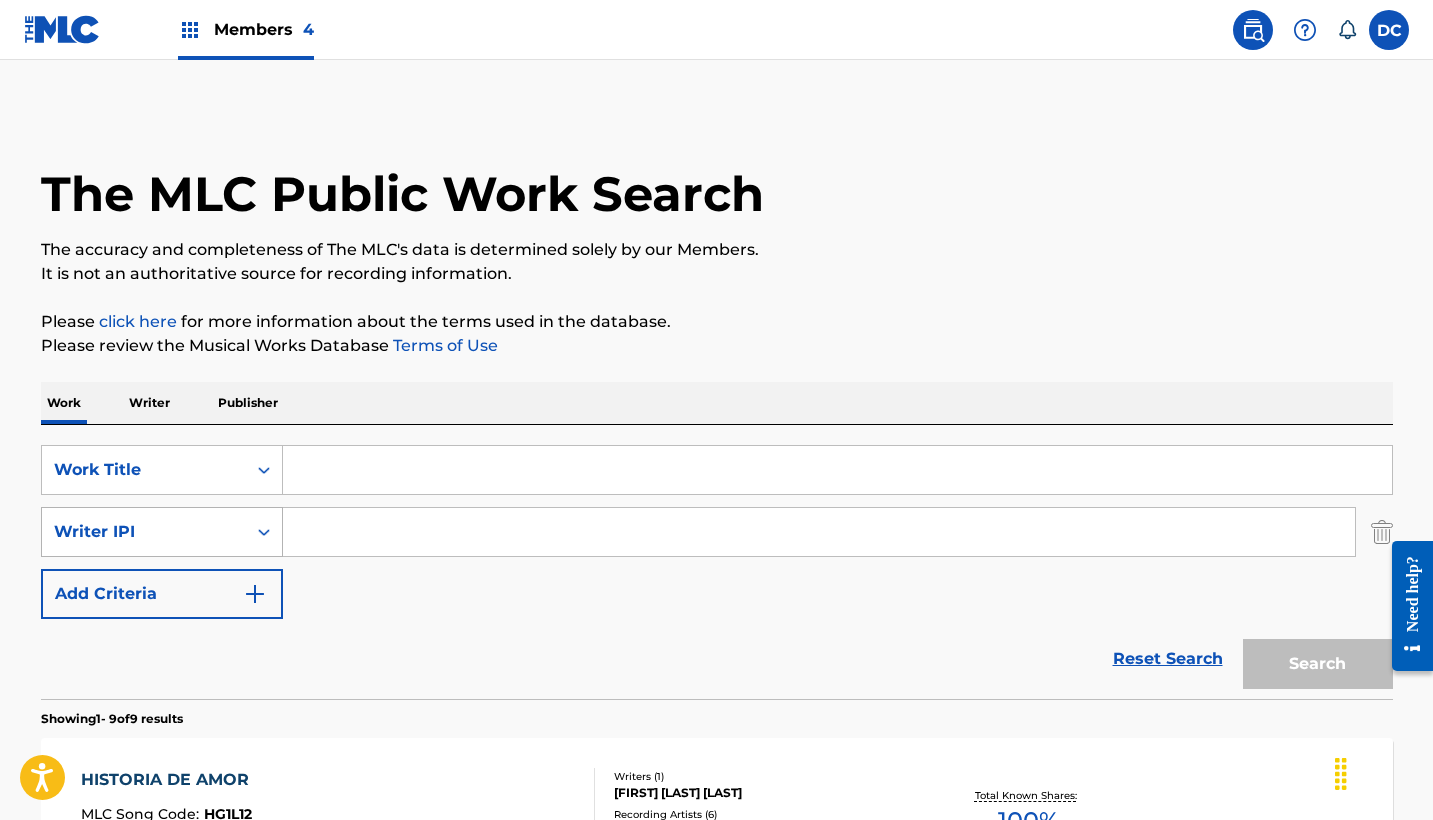 click on "Writer IPI" at bounding box center (144, 532) 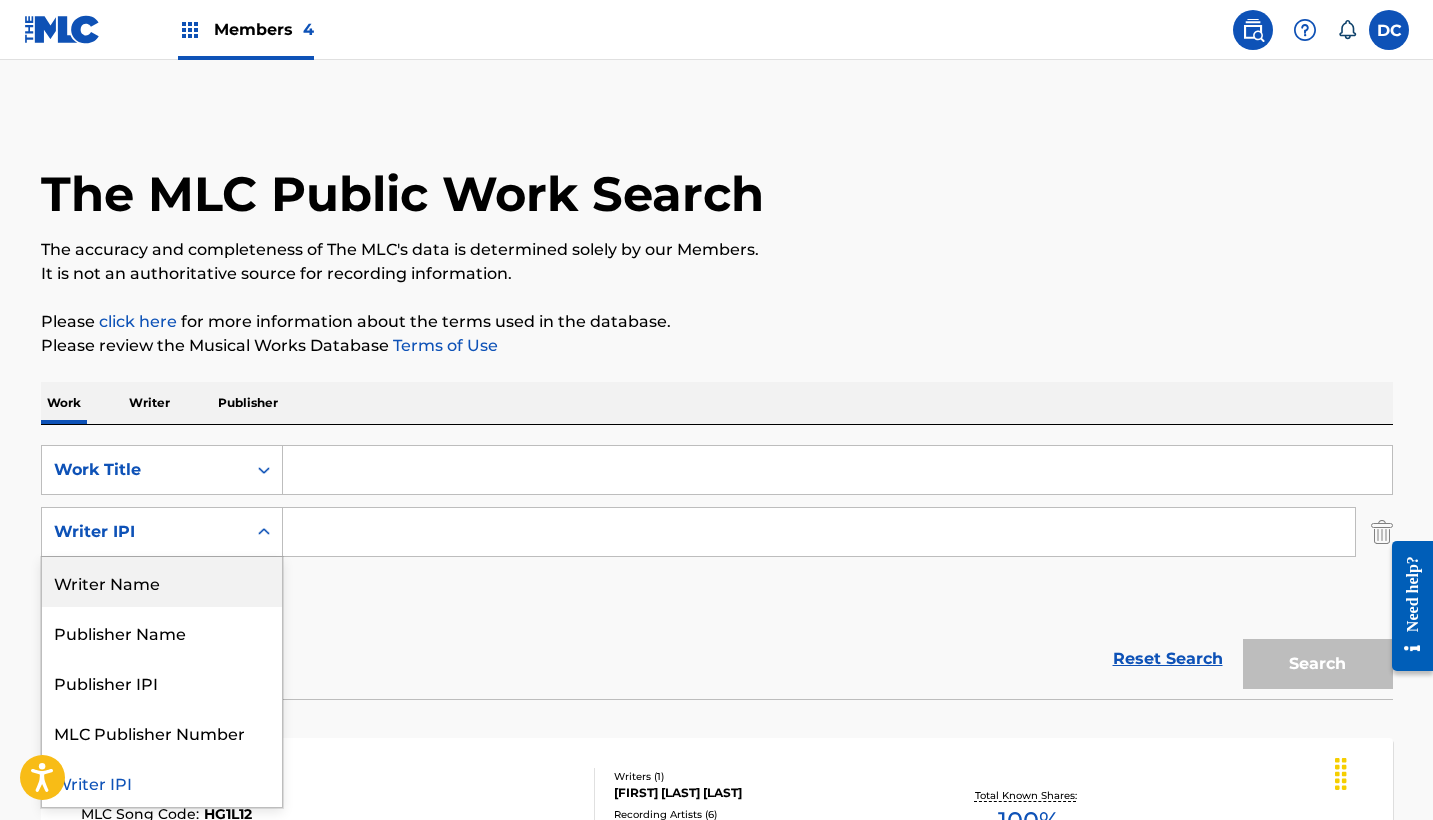 click on "Writer Name" at bounding box center [162, 582] 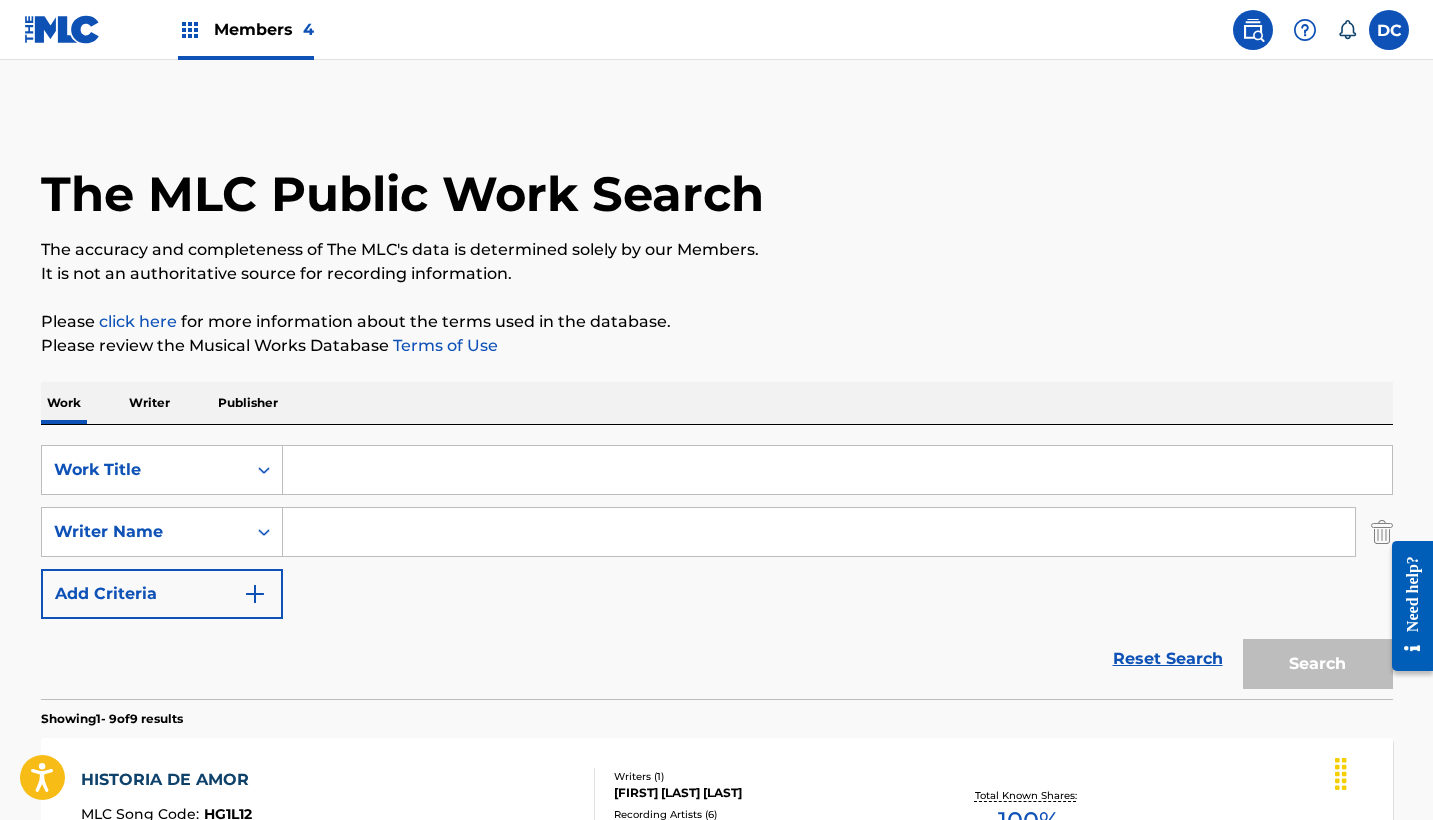 click at bounding box center [837, 470] 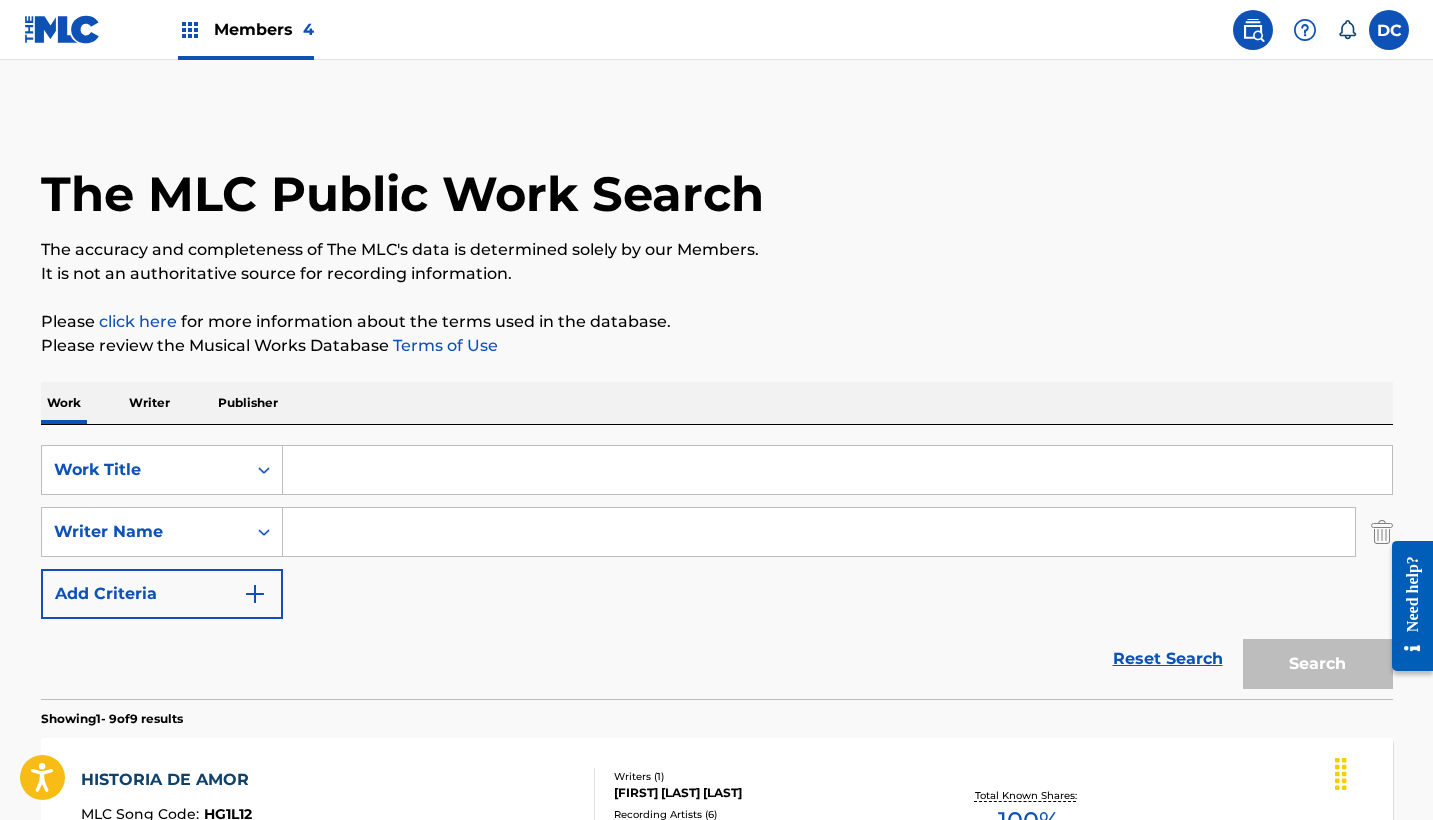 click at bounding box center (819, 532) 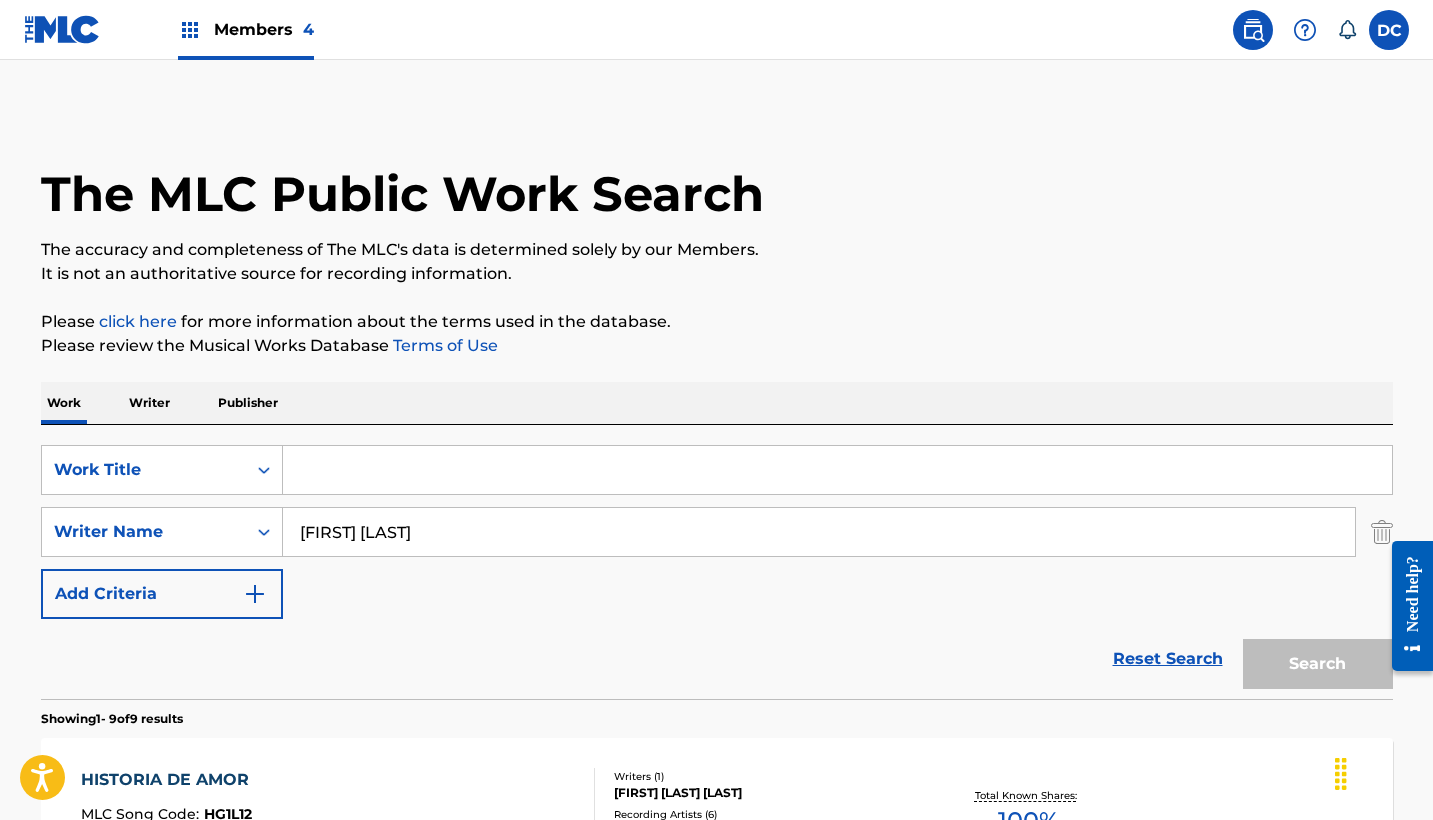 type on "[FIRST] [LAST]" 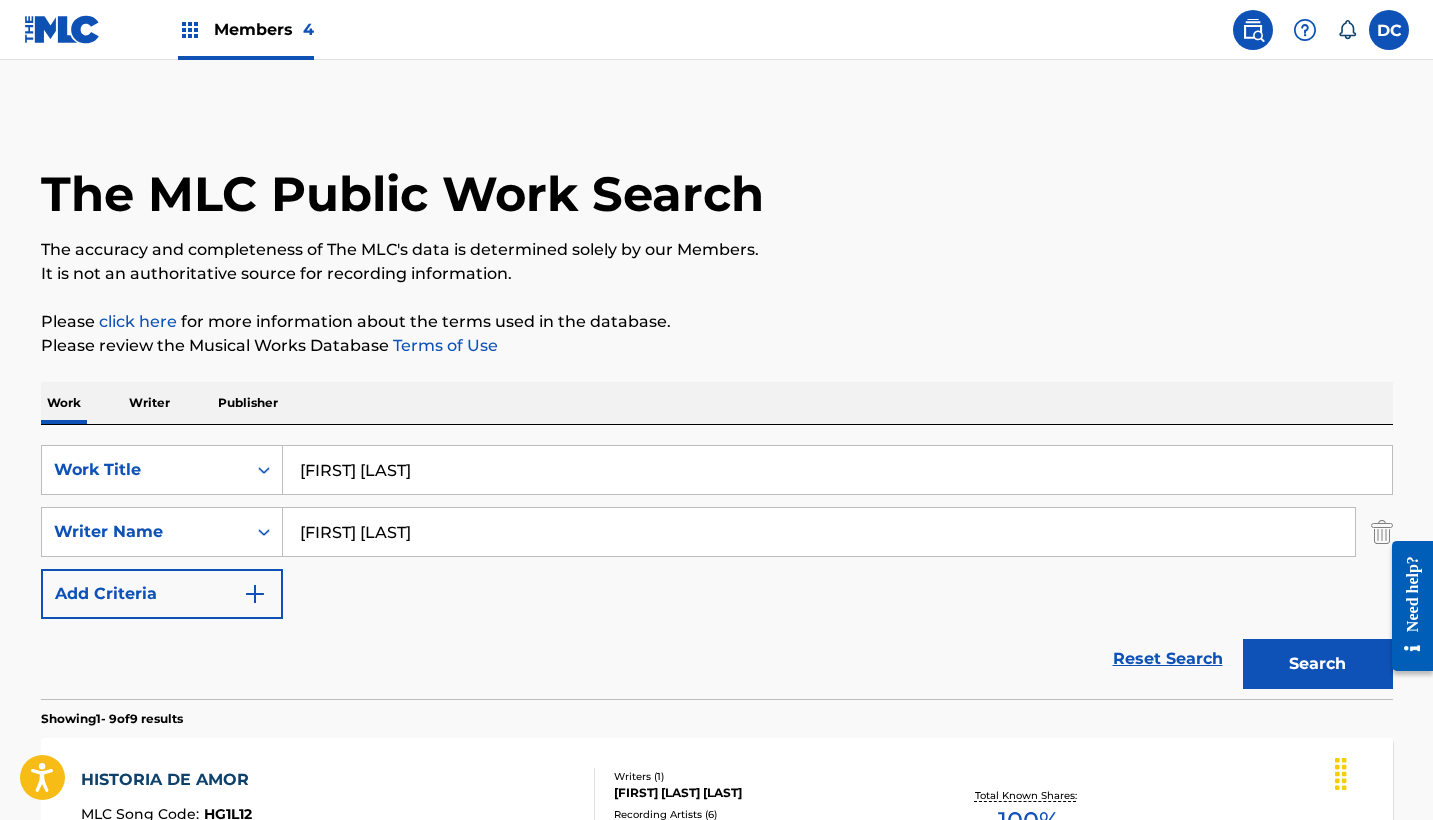 type on "[FIRST] [LAST]" 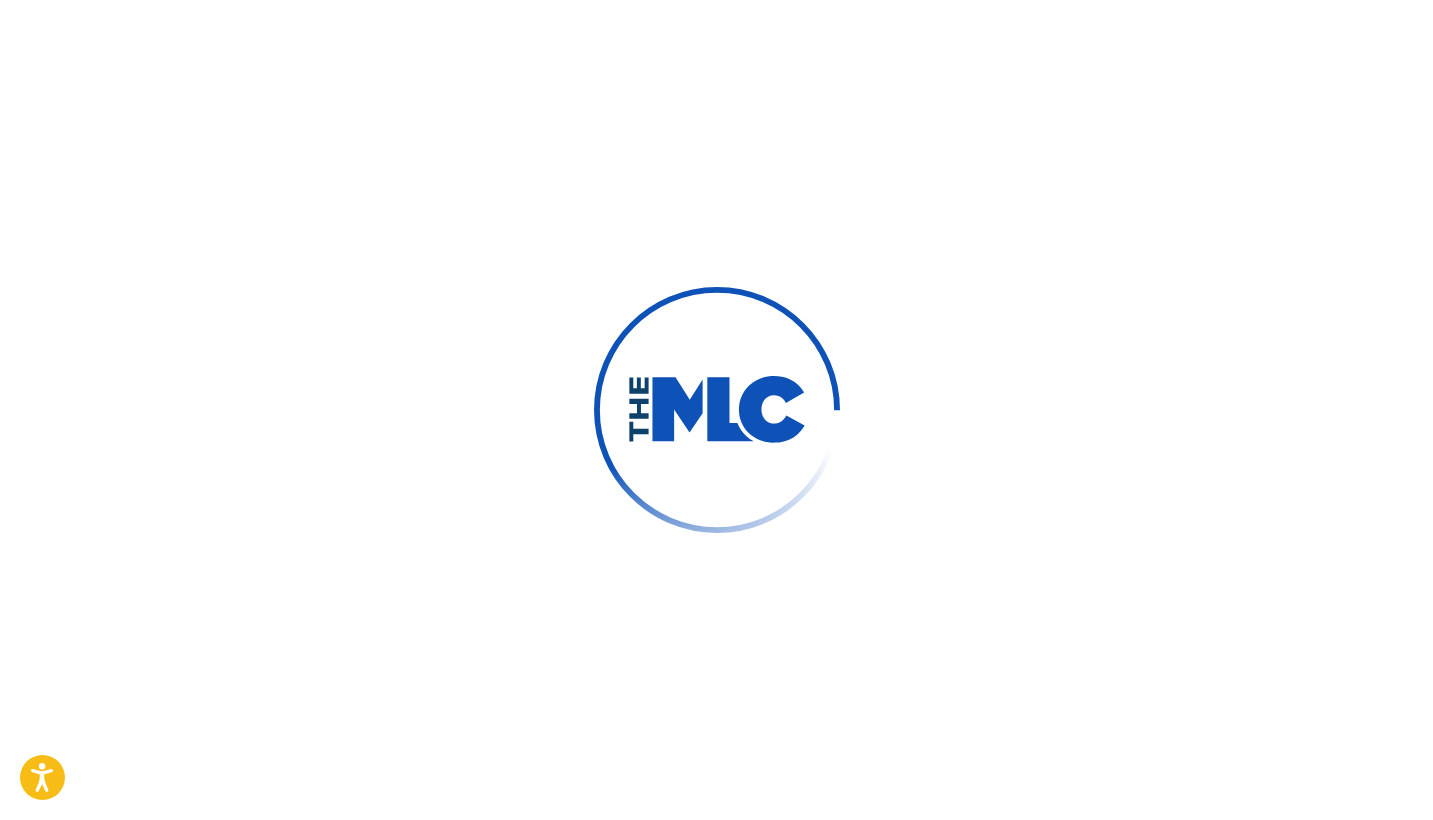 scroll, scrollTop: 0, scrollLeft: 0, axis: both 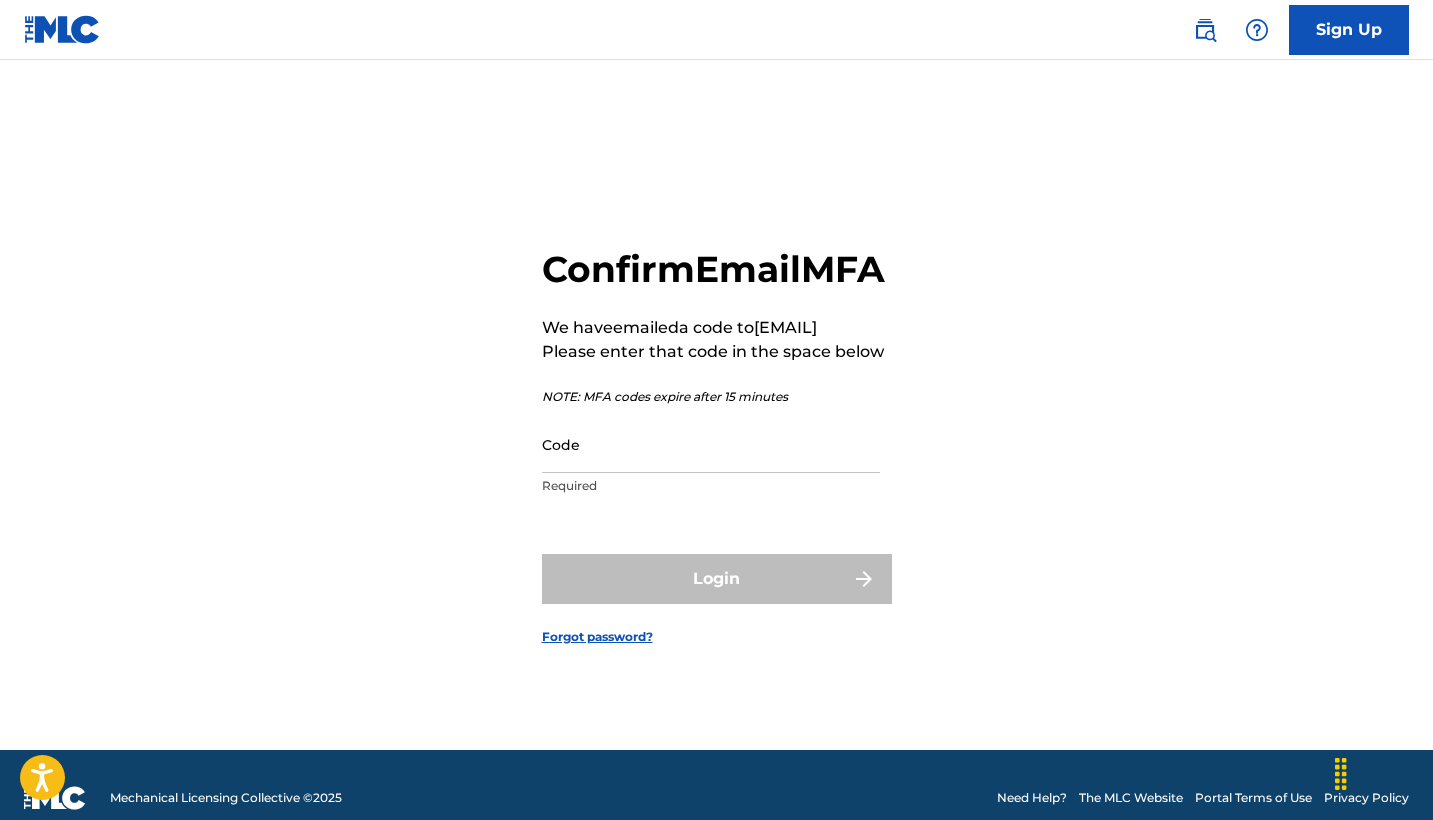 click on "Code" at bounding box center (711, 444) 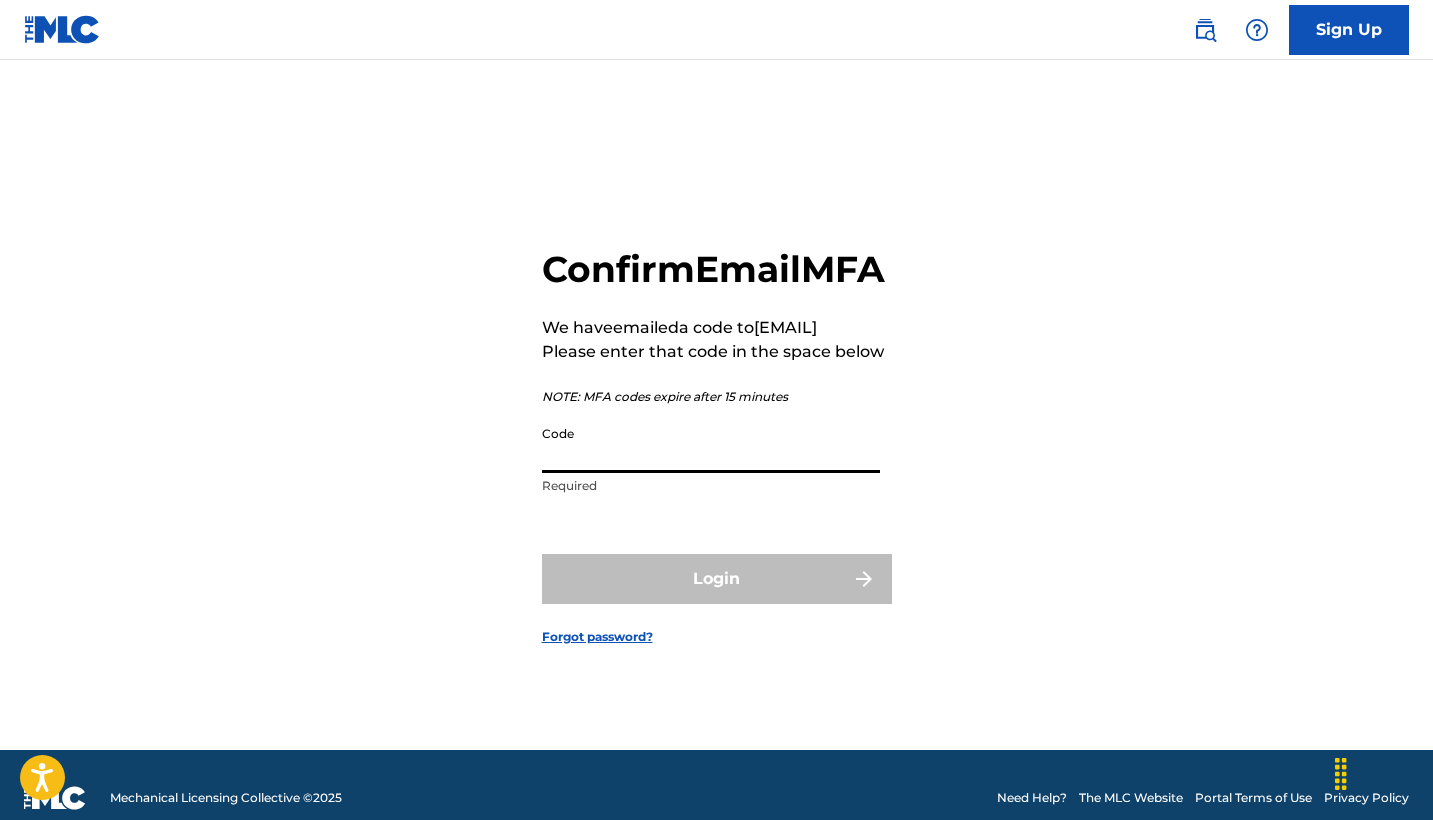 paste on "610132" 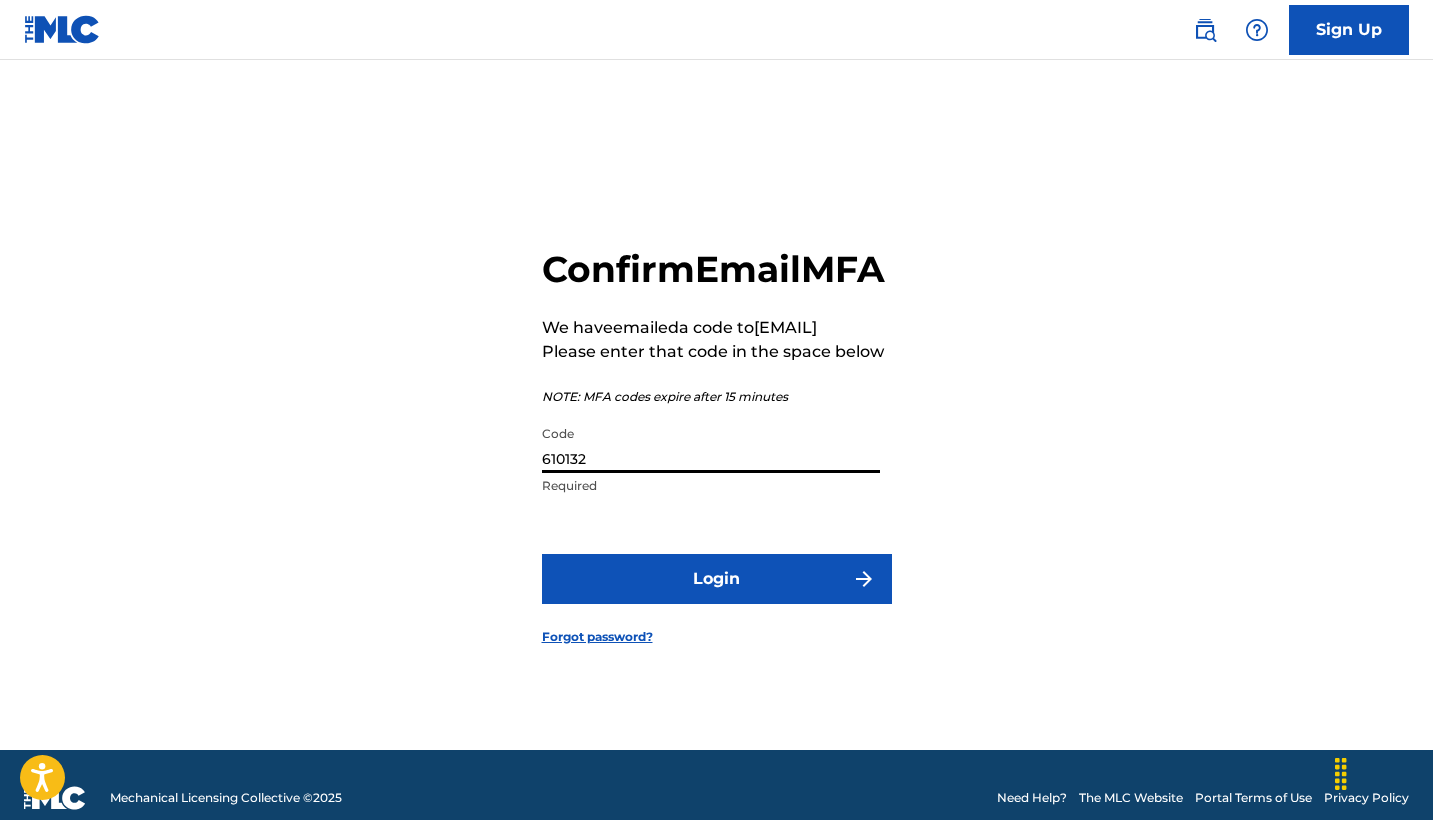 type on "610132" 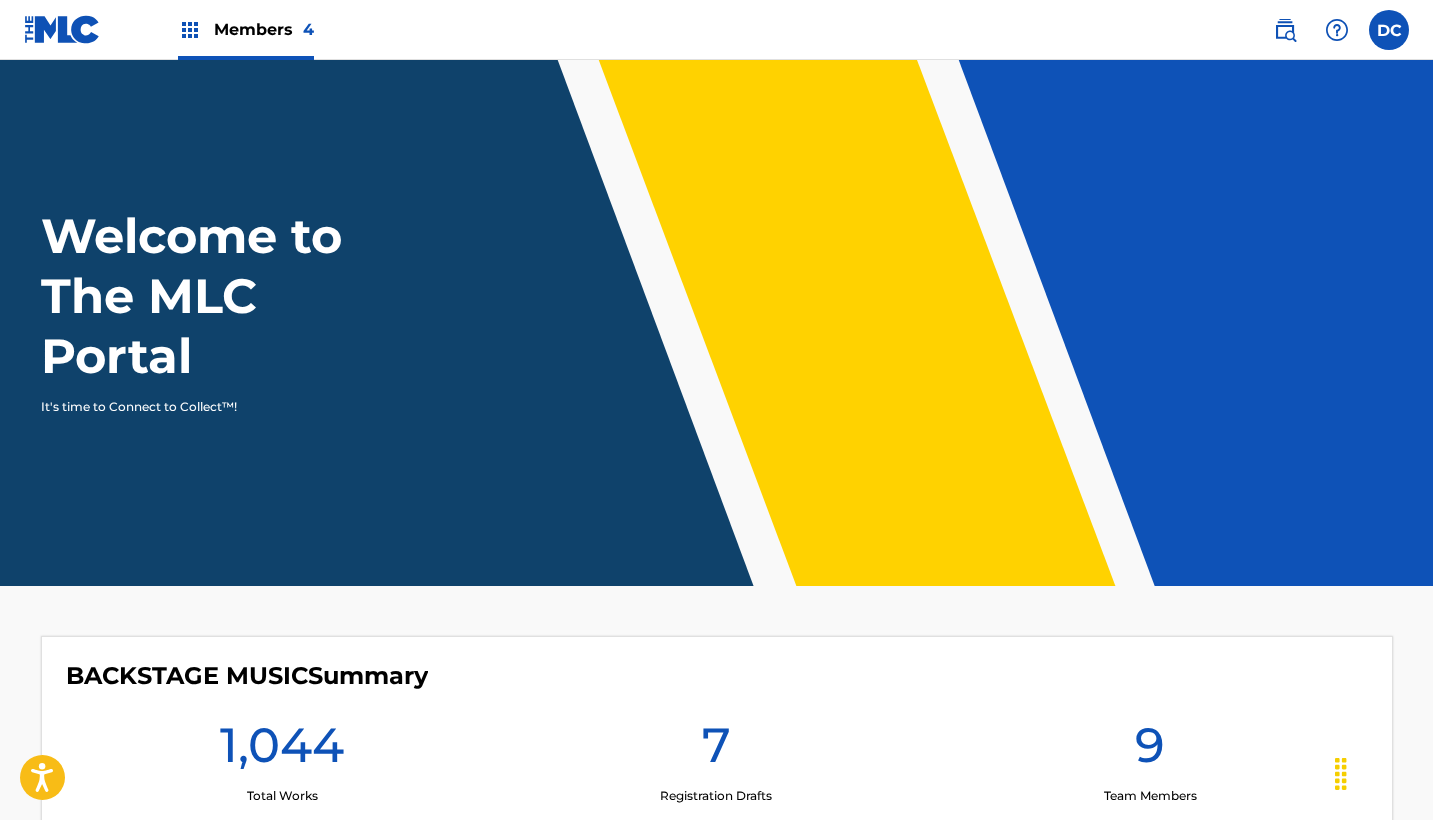 scroll, scrollTop: 0, scrollLeft: 0, axis: both 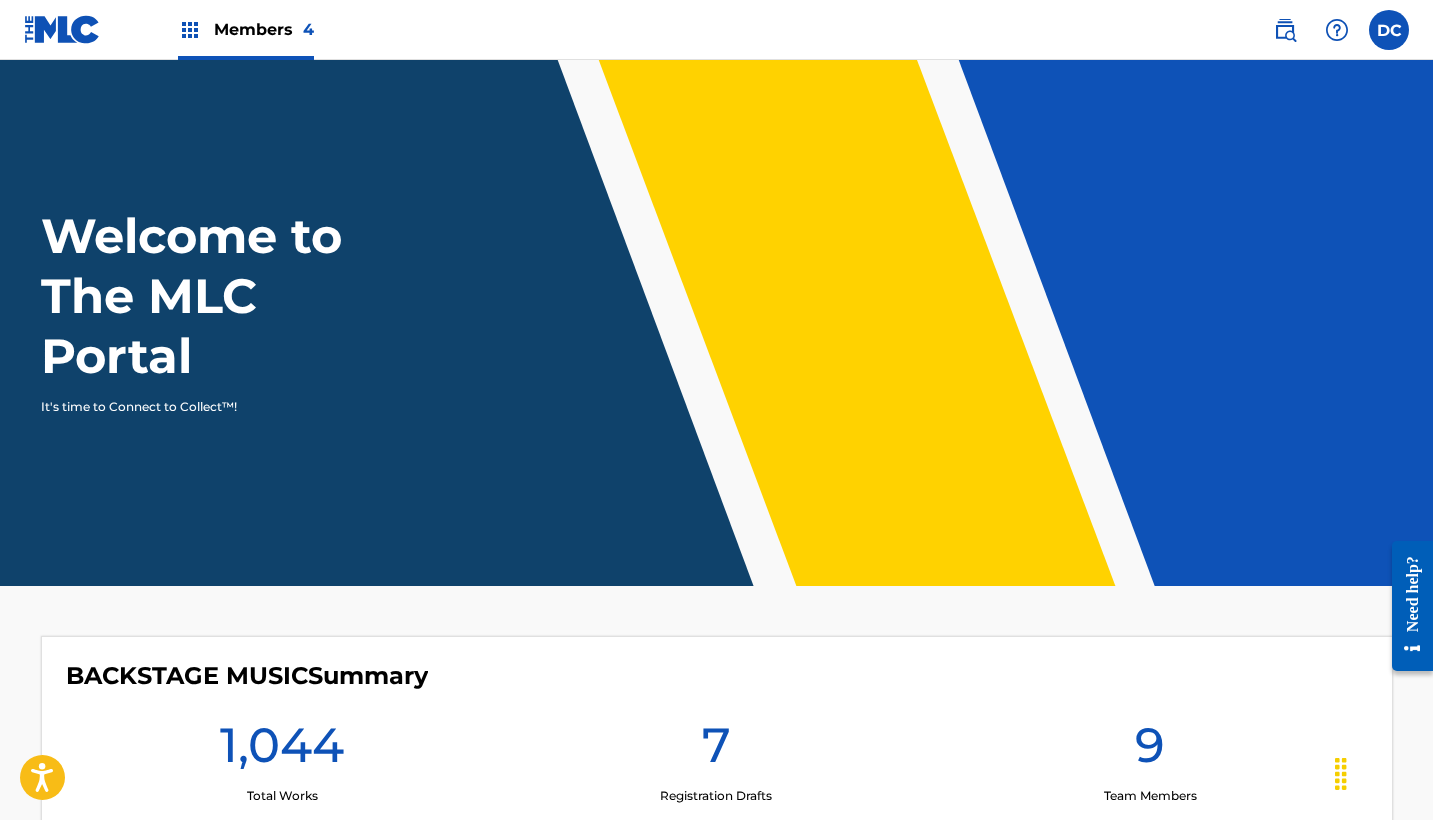 click at bounding box center (1285, 30) 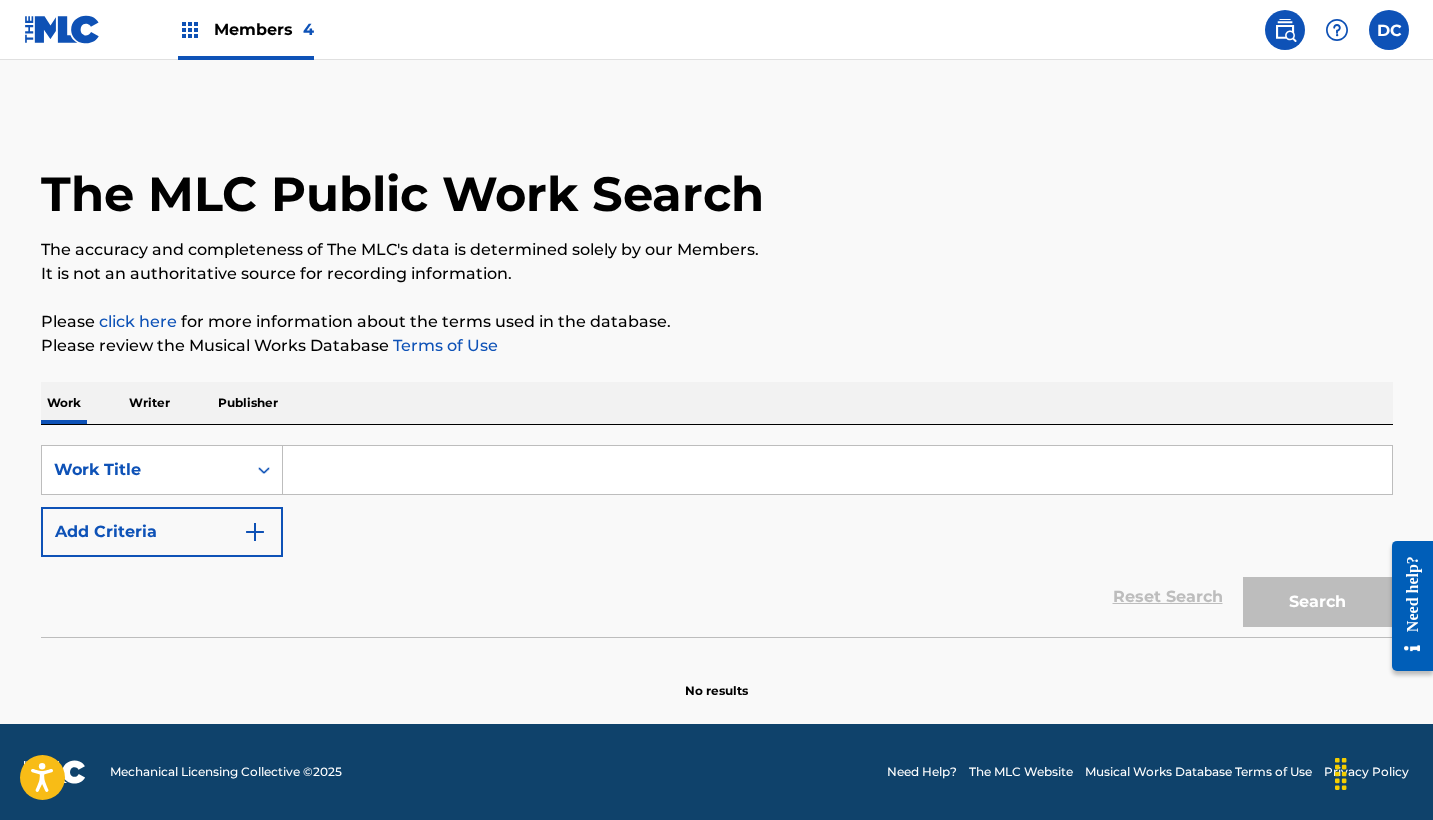 click at bounding box center [837, 470] 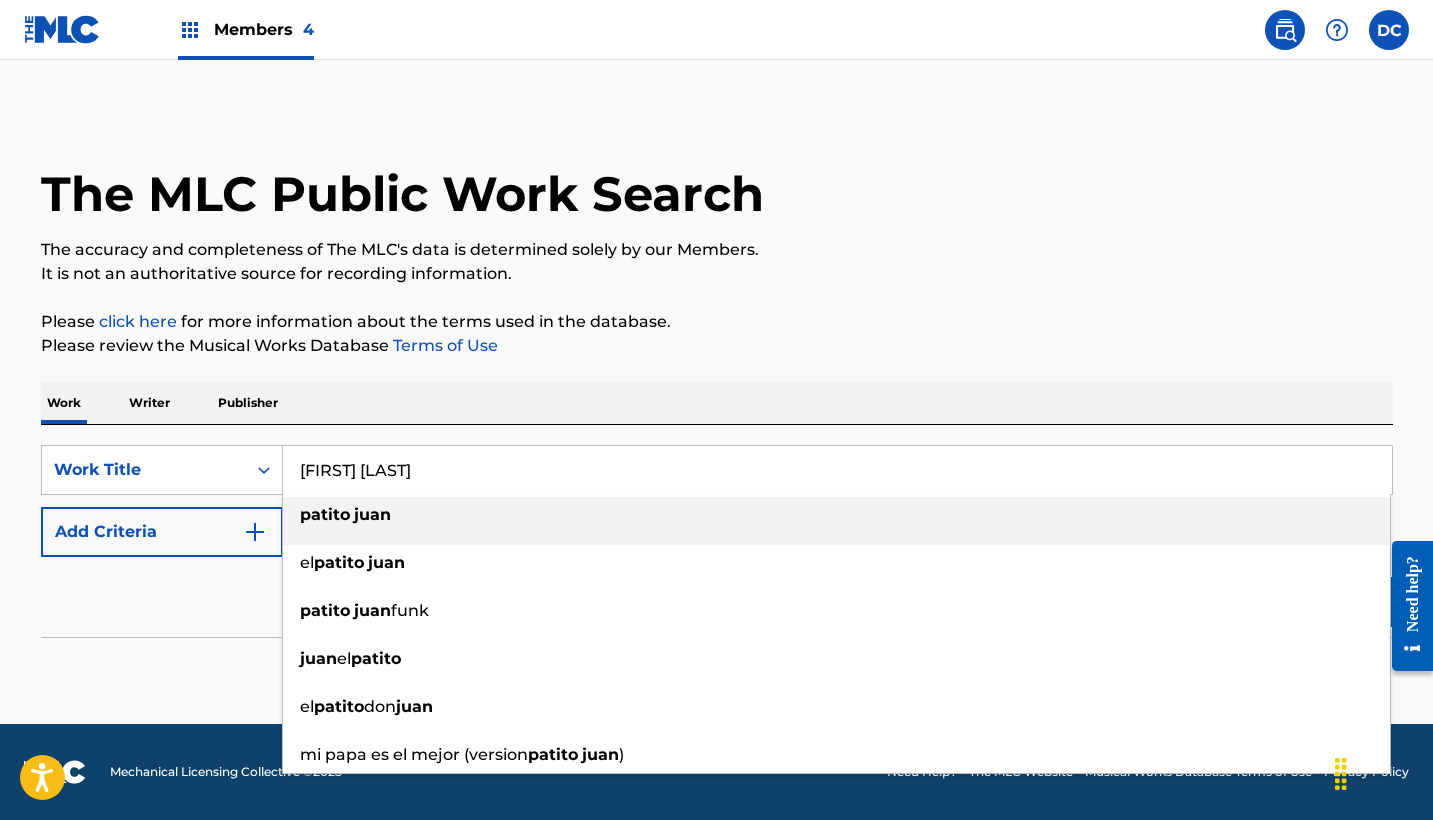 type on "[FIRST] [LAST]" 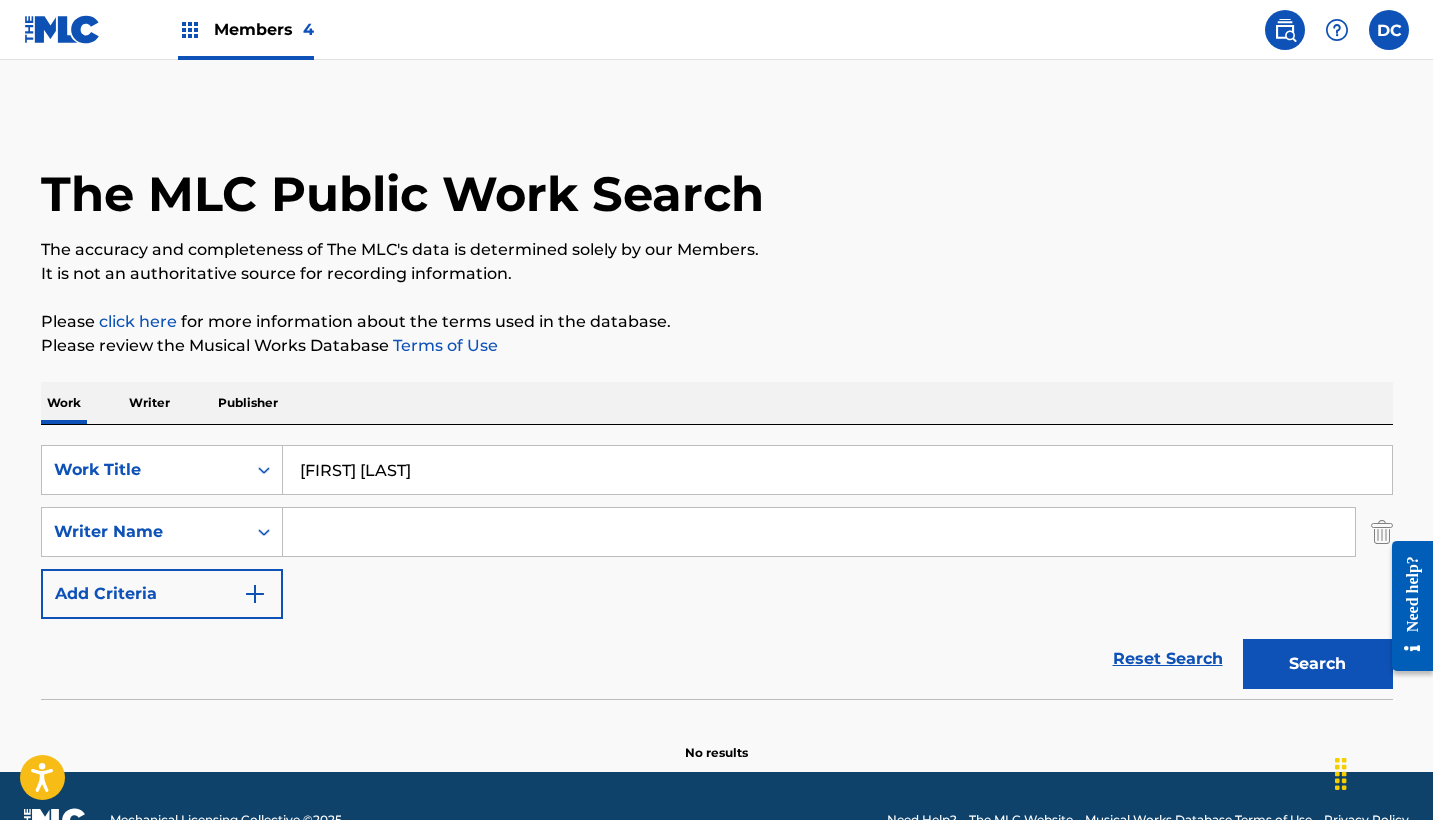 click at bounding box center [819, 532] 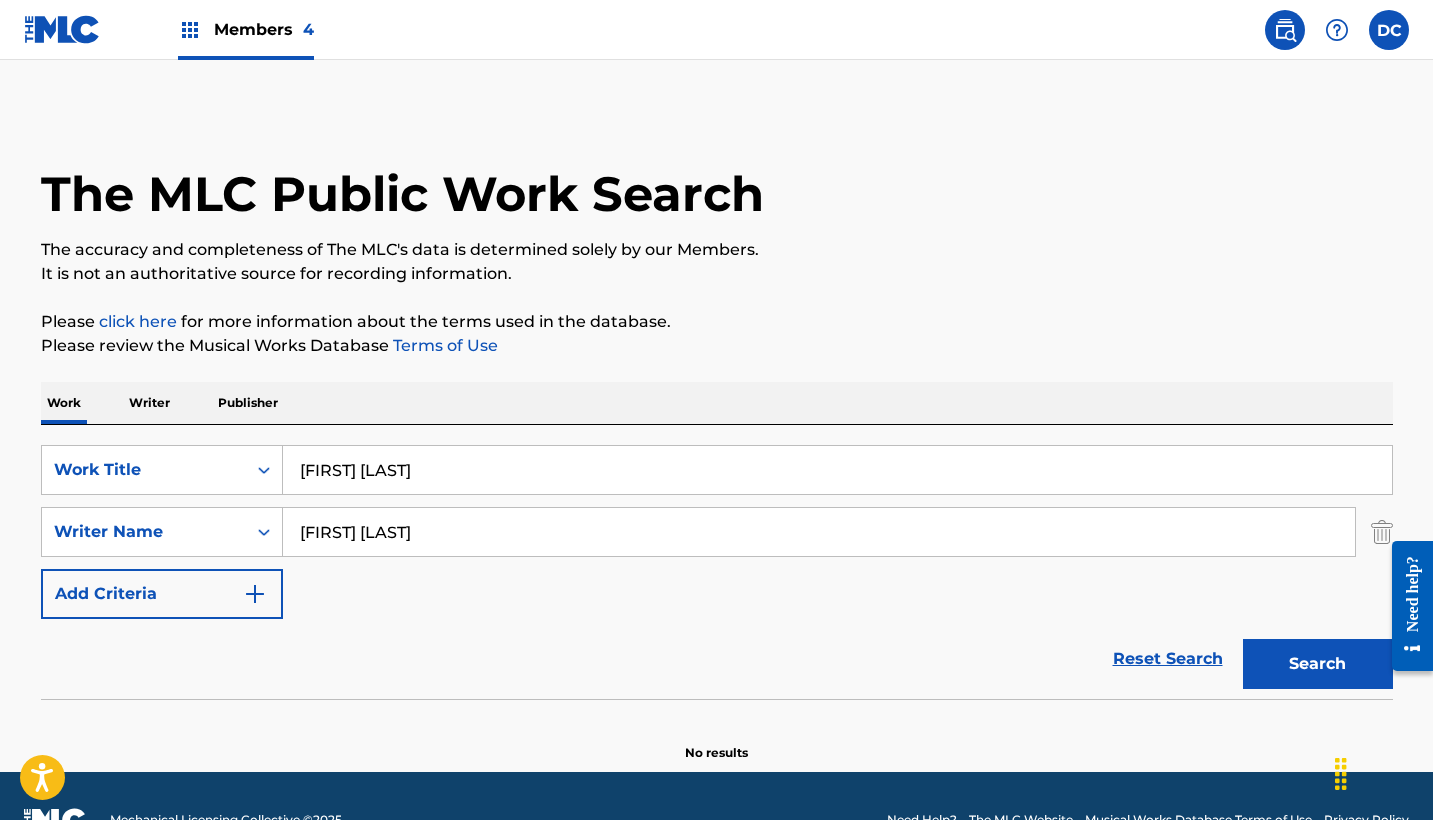 type on "[FIRST] [LAST]" 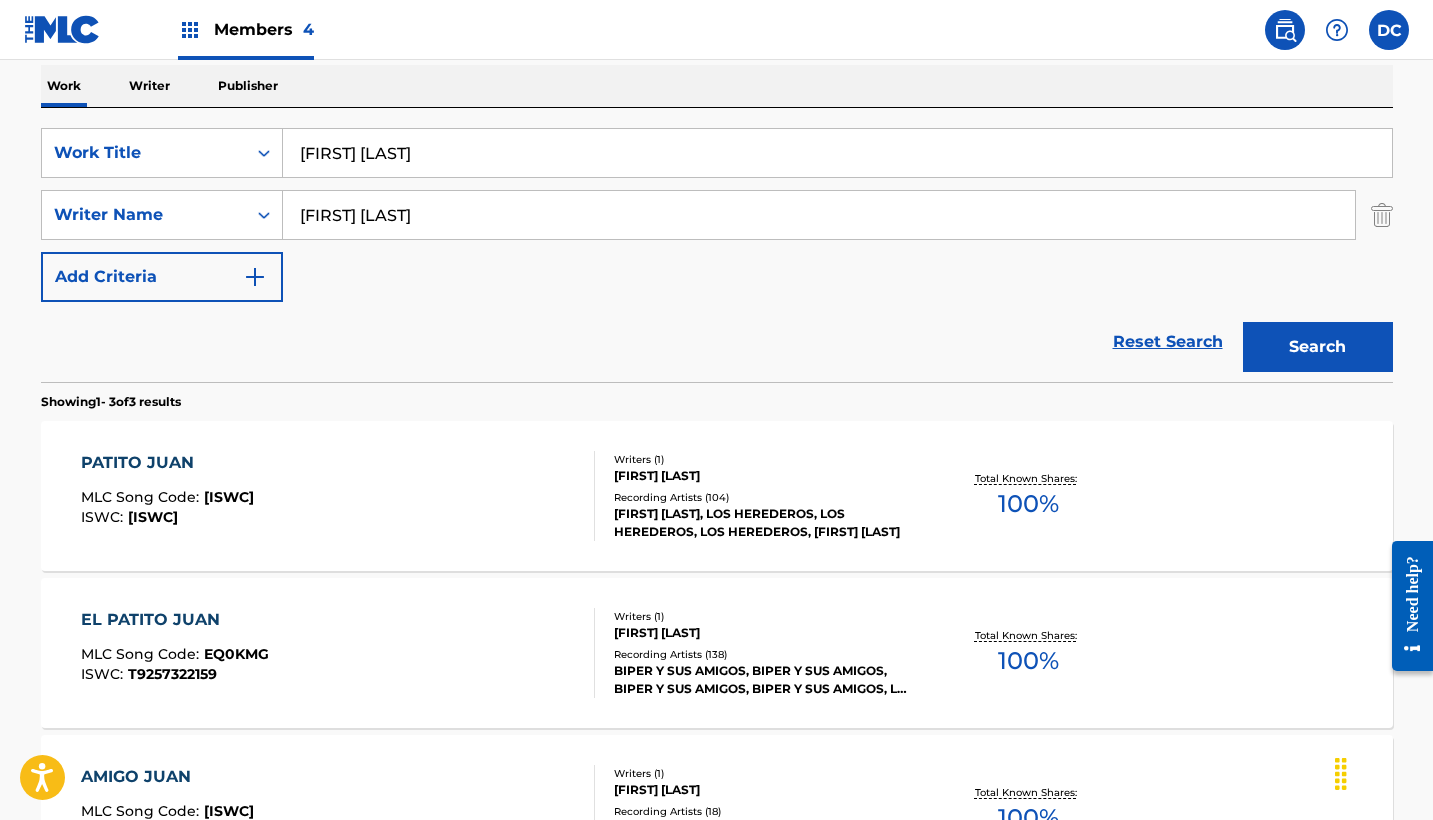 scroll, scrollTop: 326, scrollLeft: 0, axis: vertical 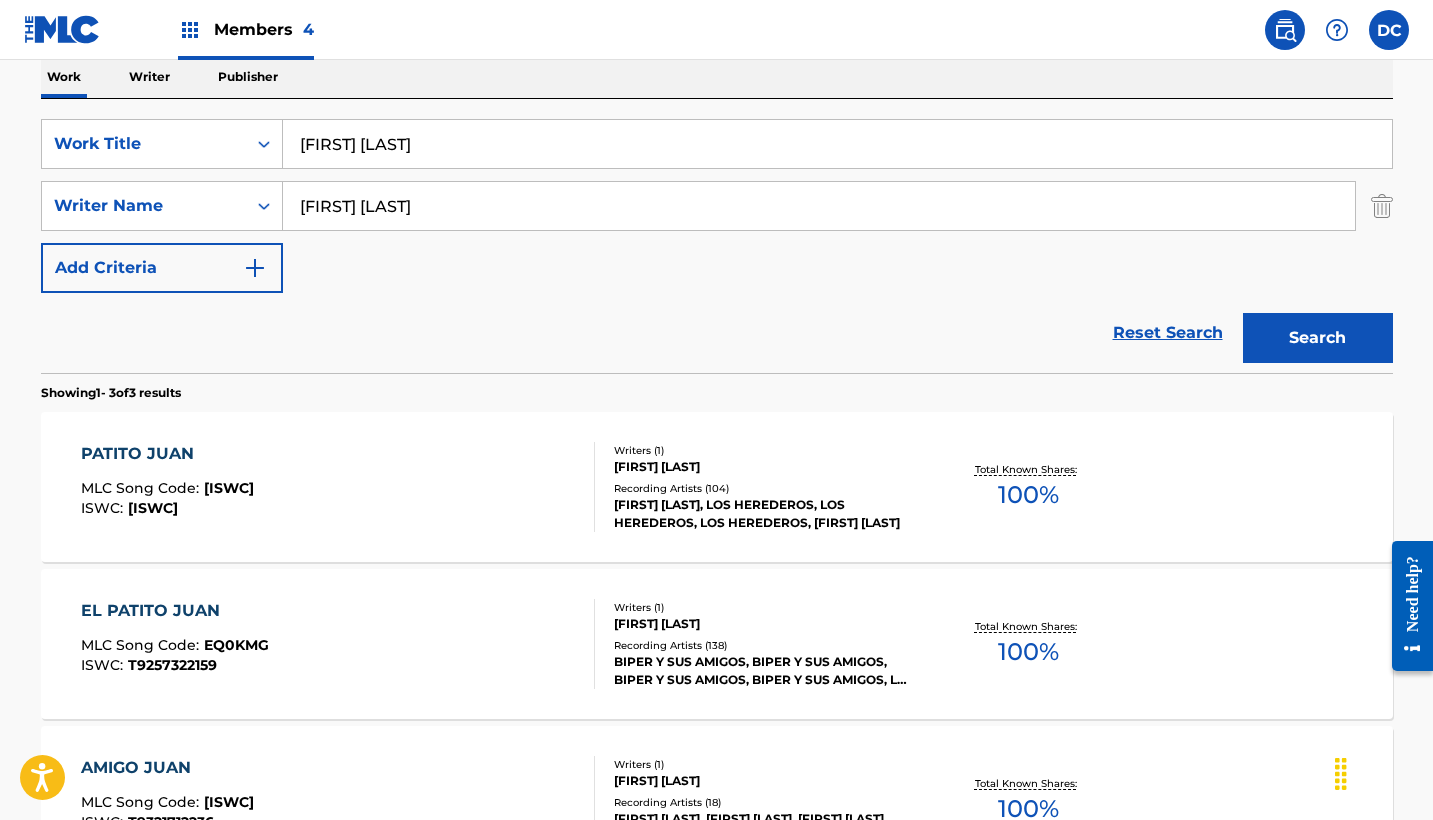 click on "PATITO JUAN MLC Song Code : PA2WAI ISWC : [ISWC]" at bounding box center (338, 487) 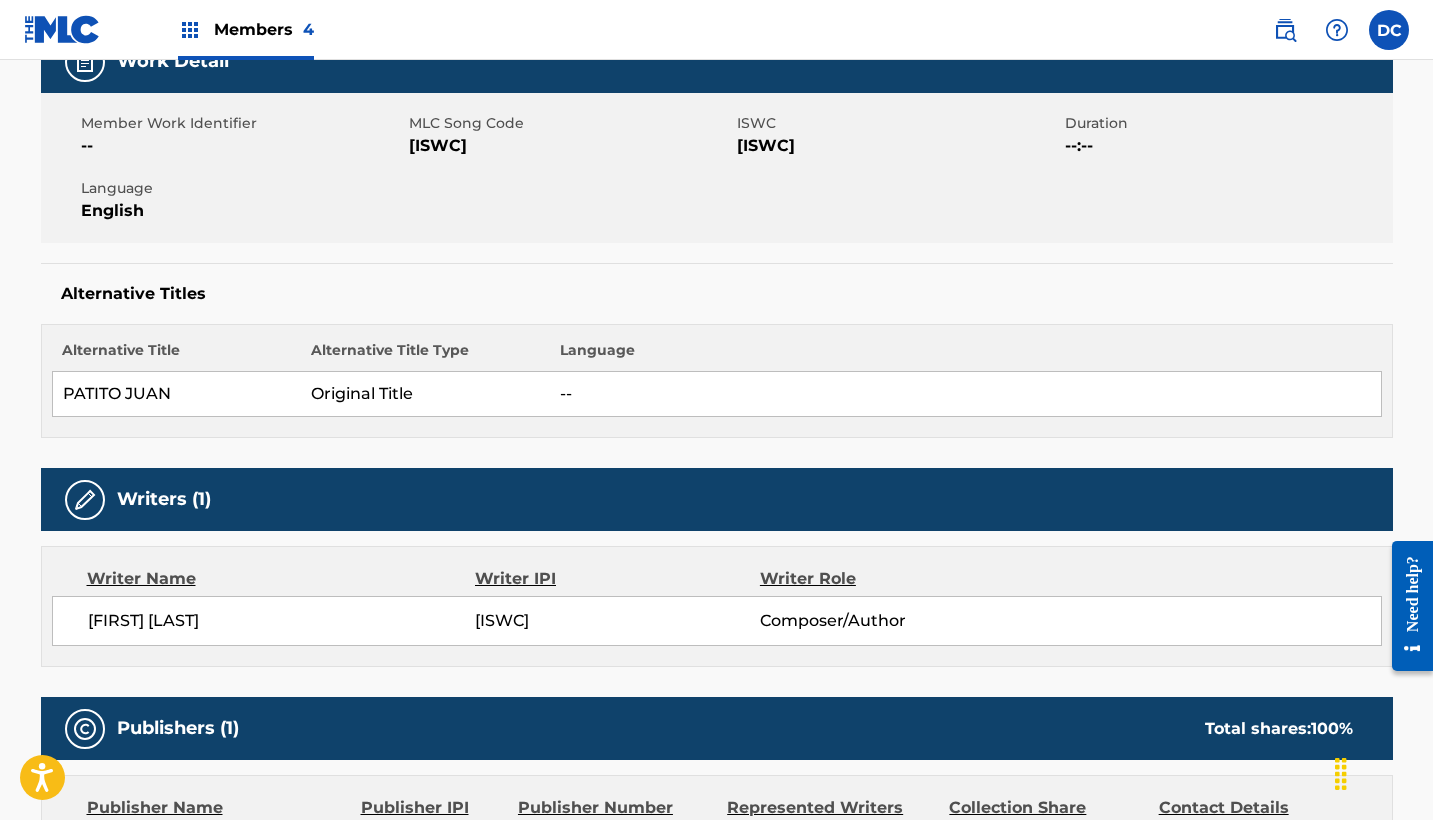 scroll, scrollTop: 0, scrollLeft: 0, axis: both 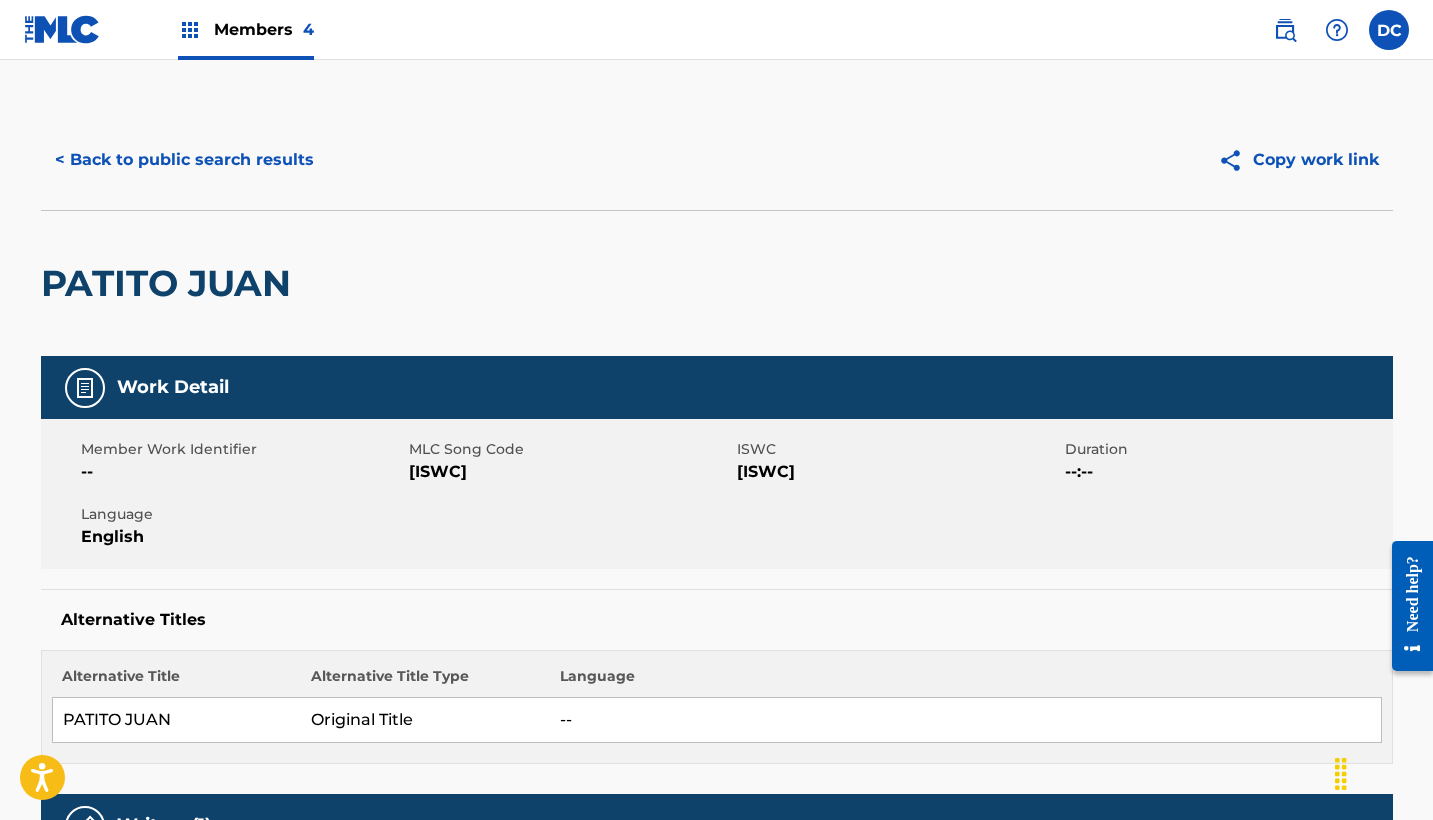click on "[ISWC]" at bounding box center (570, 472) 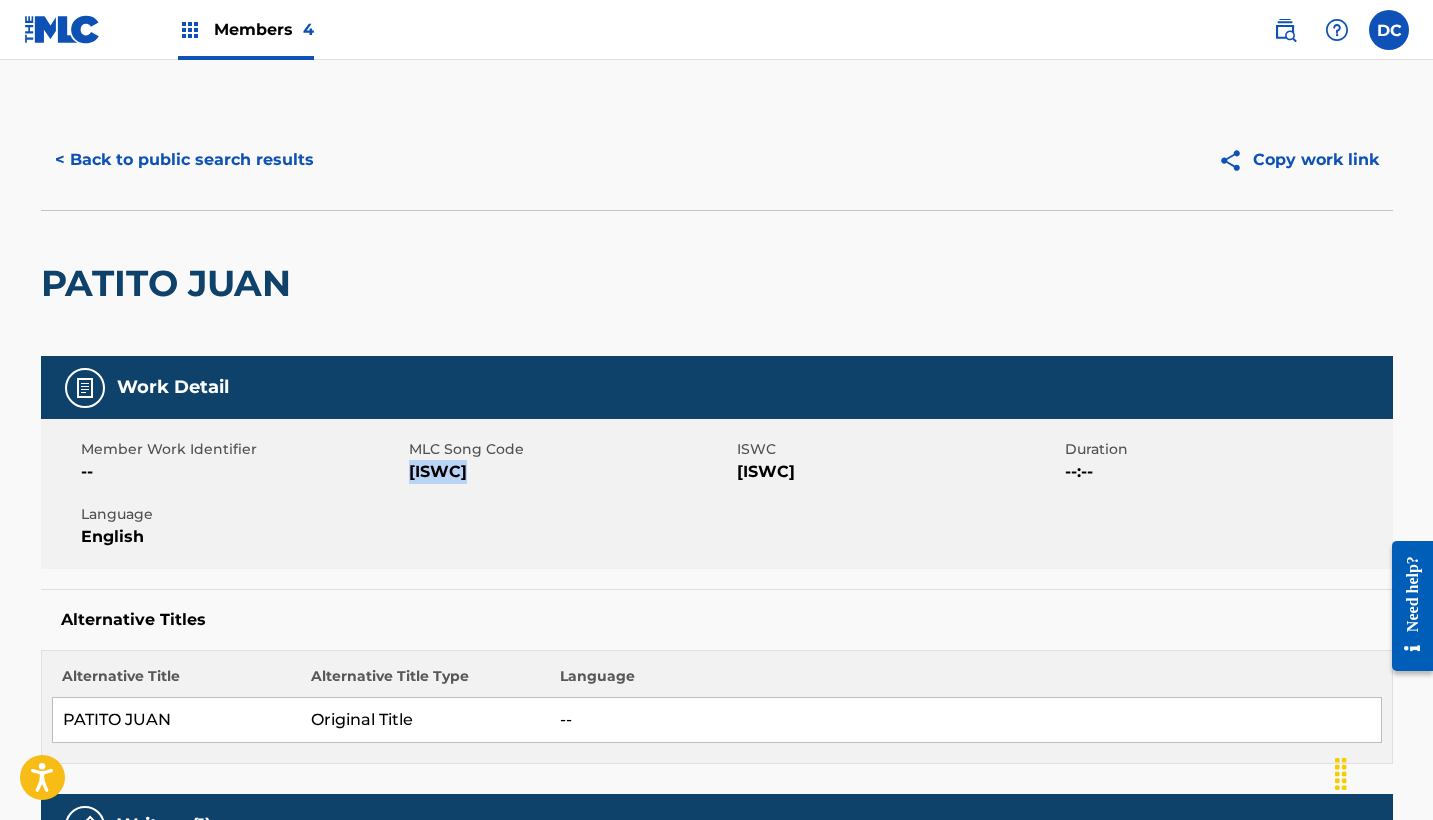 click on "[ISWC]" at bounding box center [570, 472] 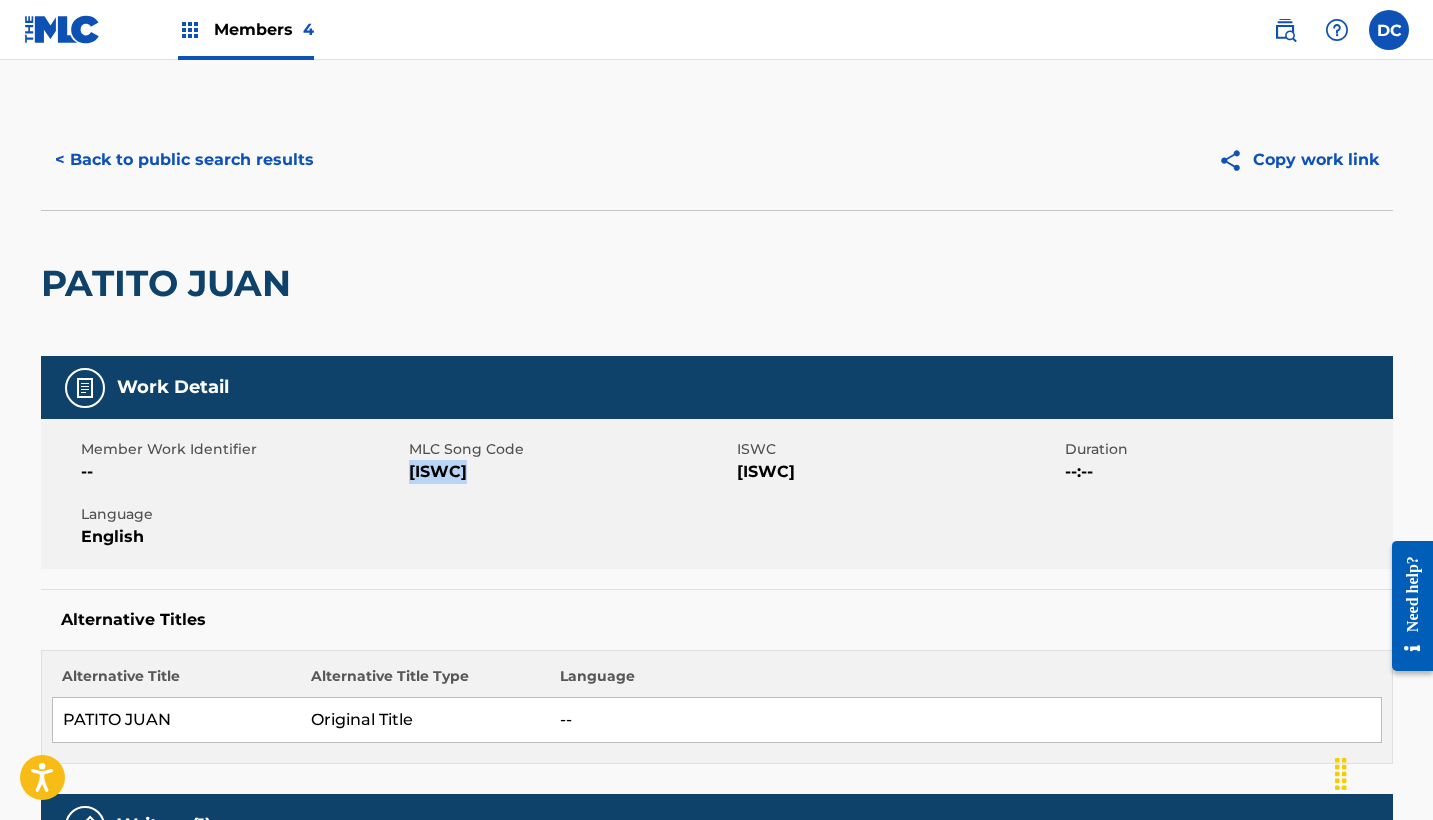 scroll, scrollTop: 0, scrollLeft: 0, axis: both 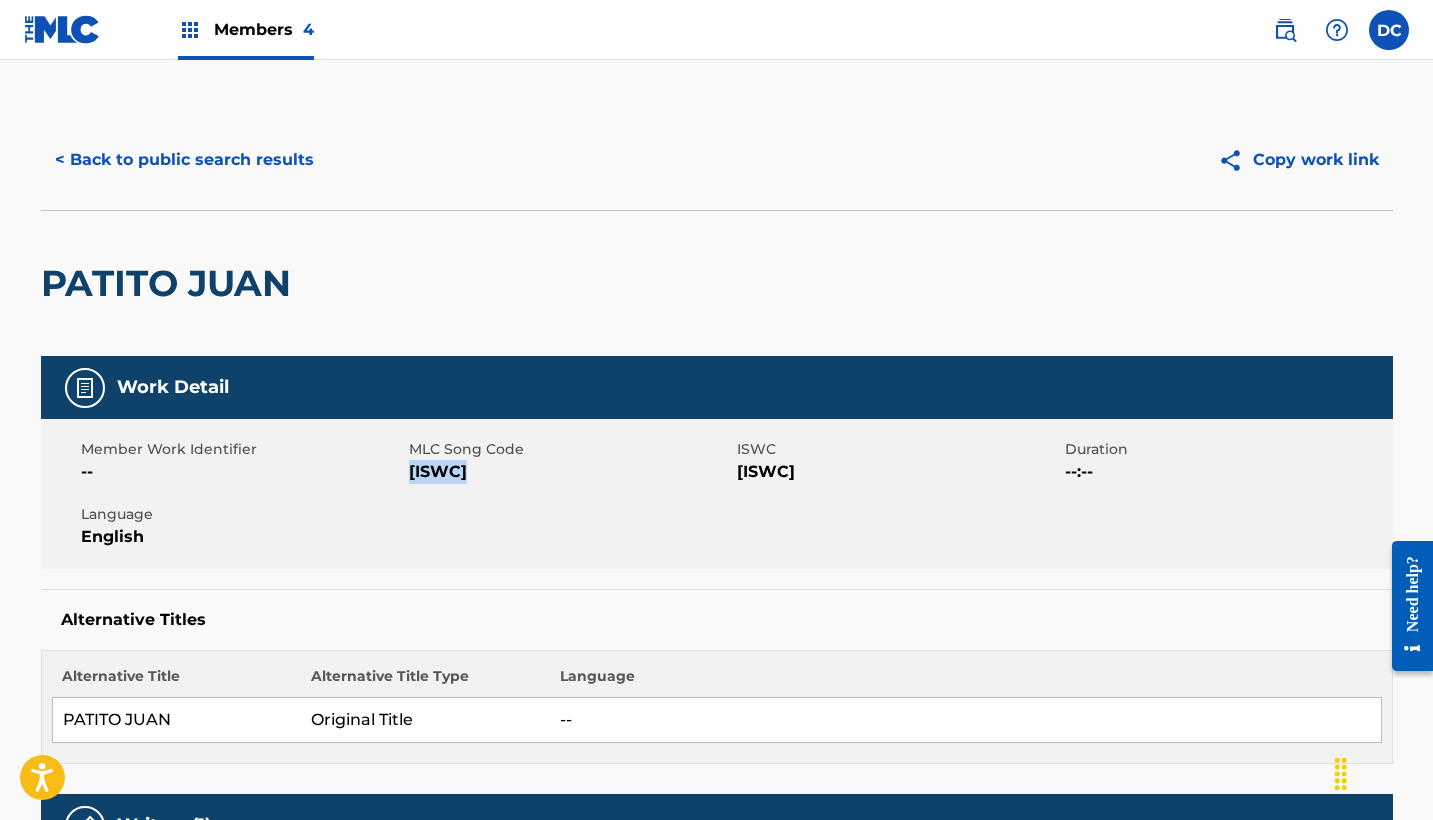 click on "< Back to public search results" at bounding box center (184, 160) 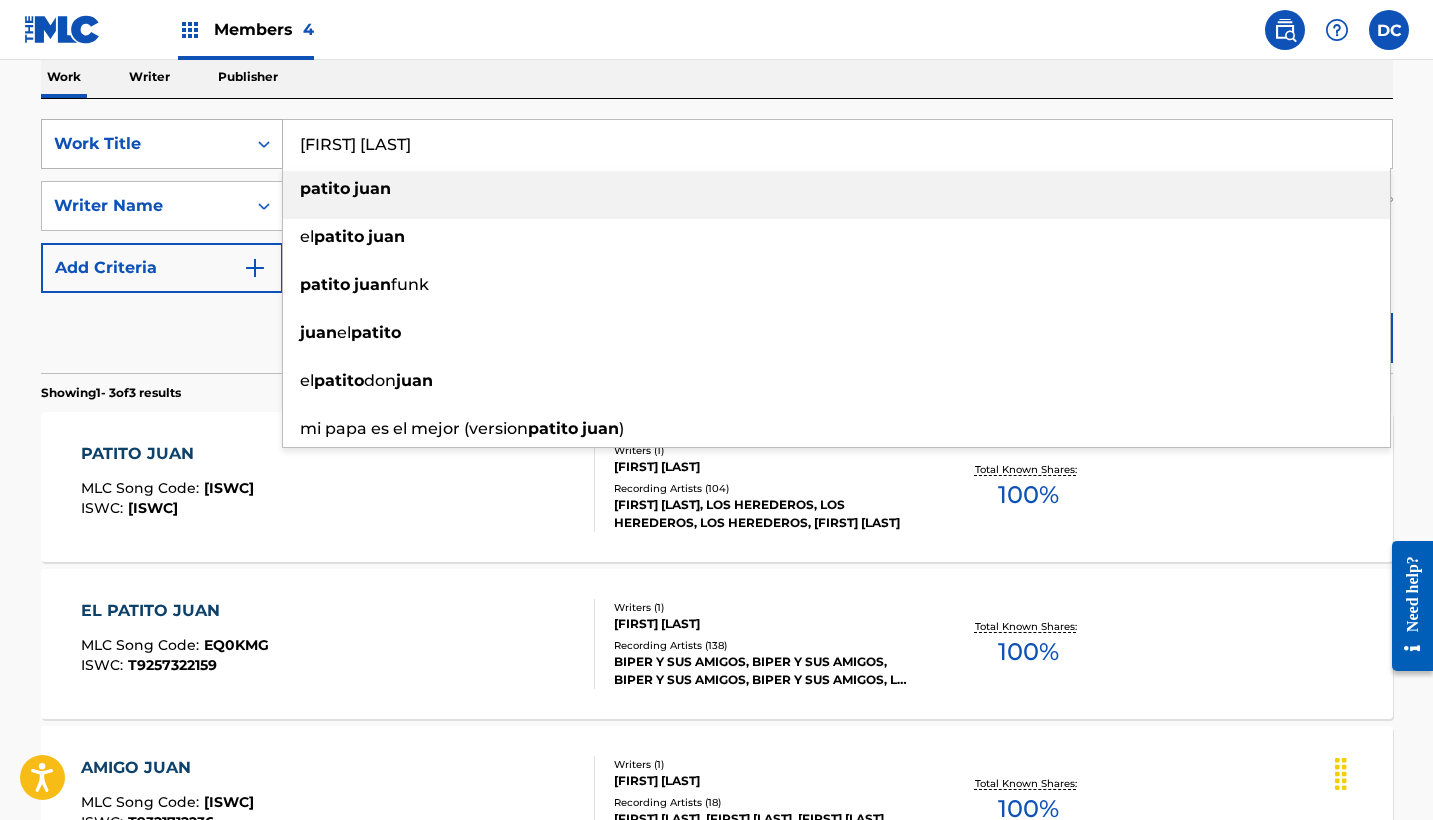 drag, startPoint x: 445, startPoint y: 148, endPoint x: 155, endPoint y: 120, distance: 291.3486 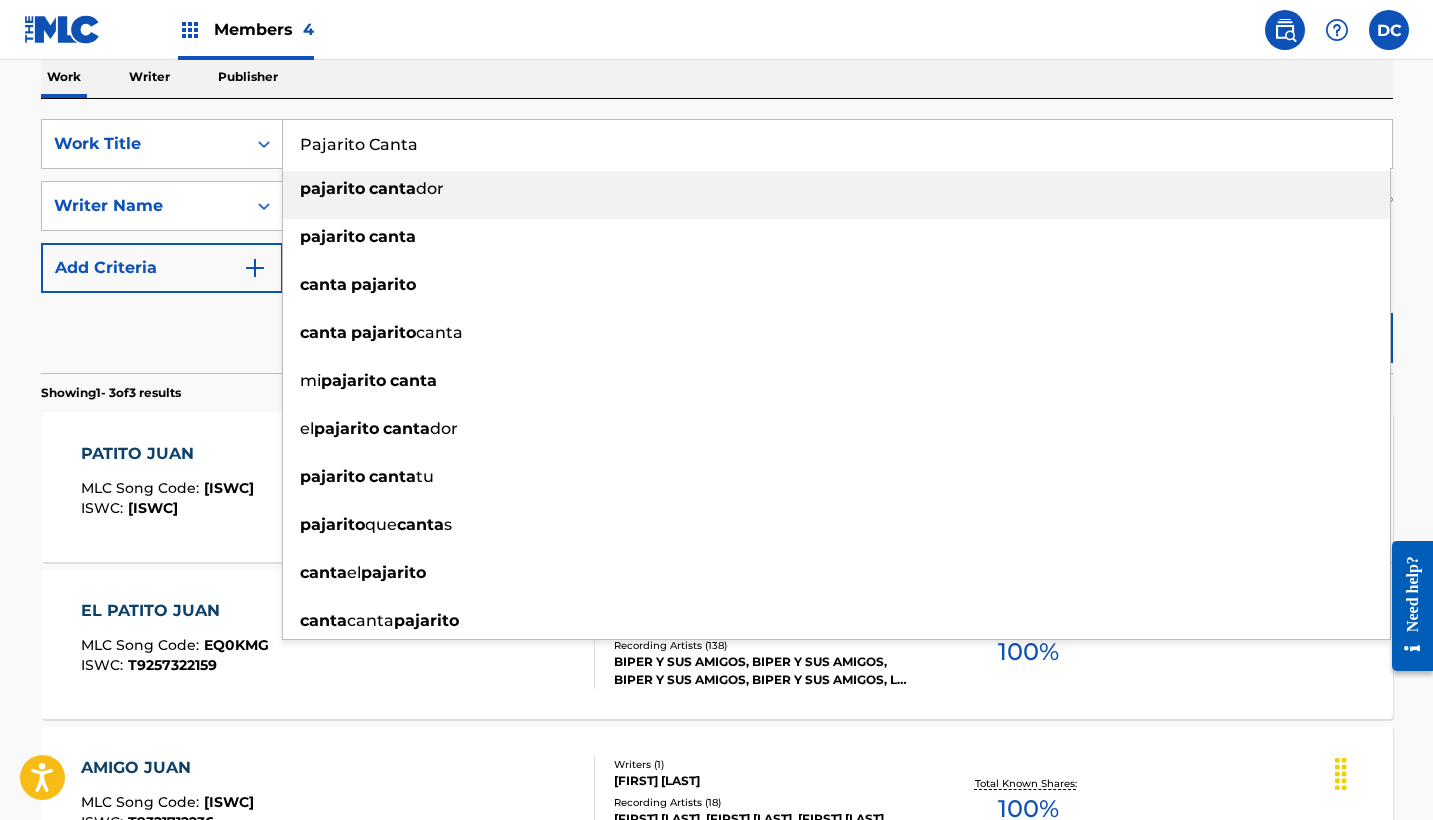 type on "Pajarito Canta" 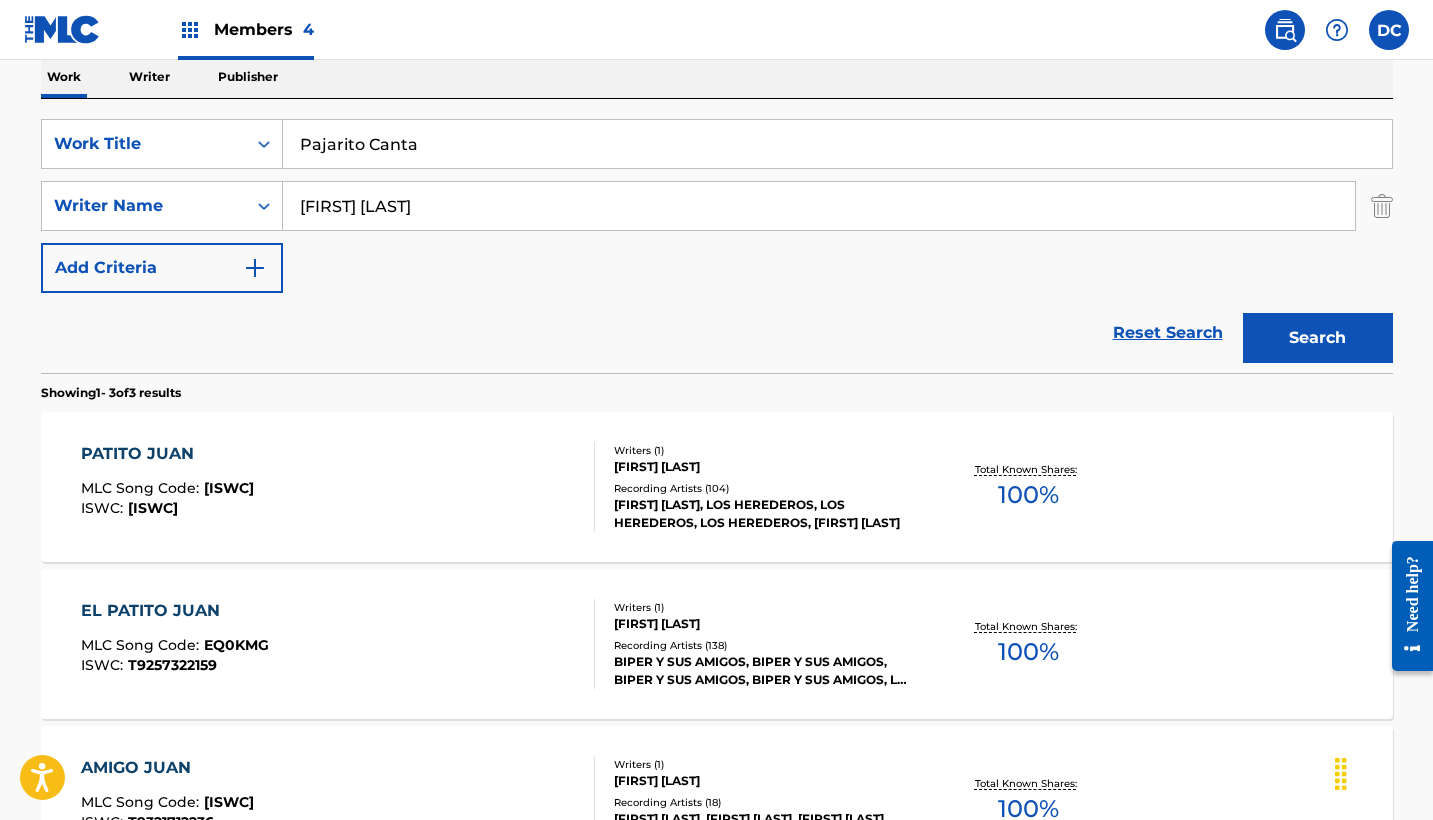 click on "Search" at bounding box center [1318, 338] 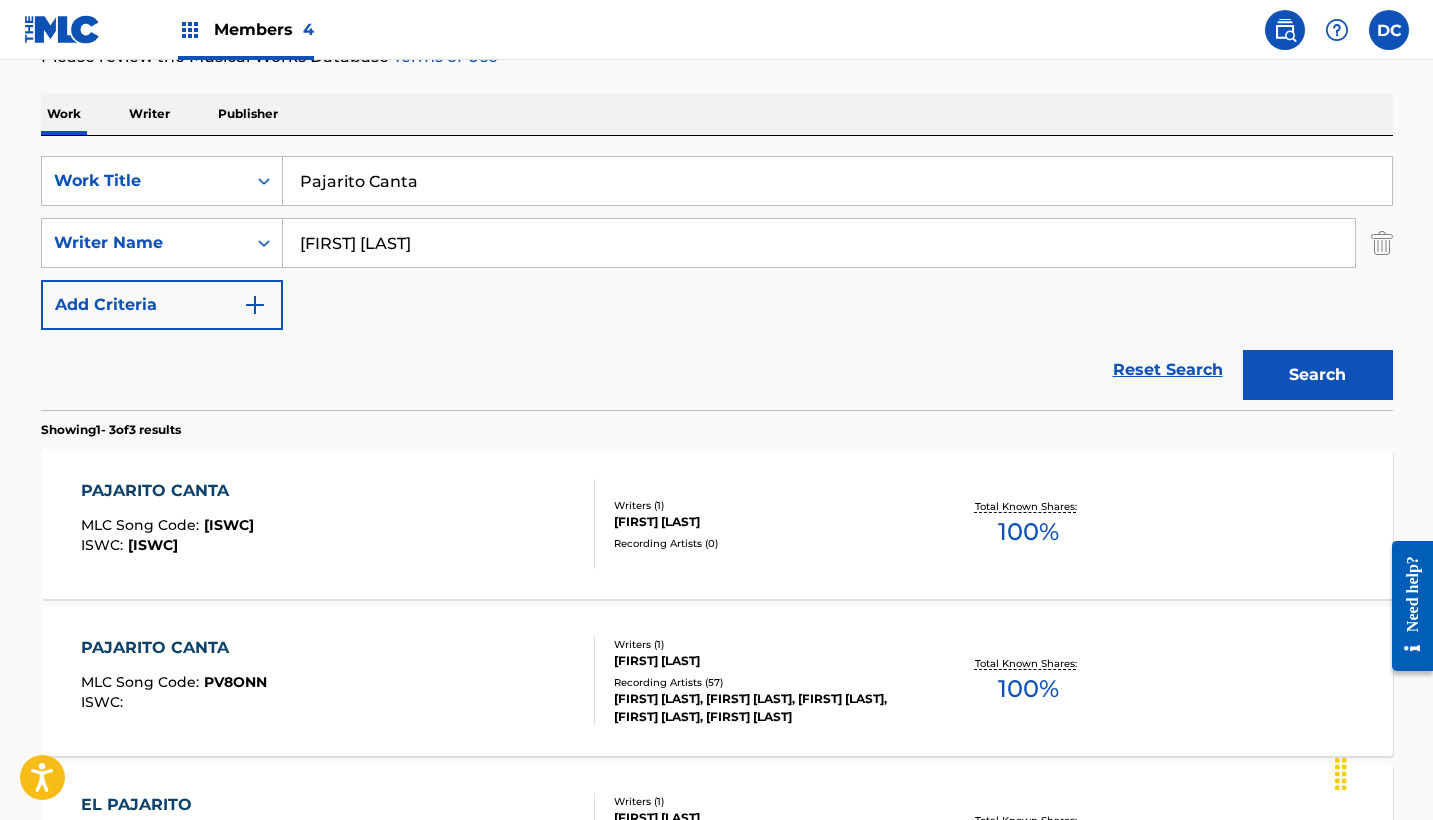 scroll, scrollTop: 305, scrollLeft: 0, axis: vertical 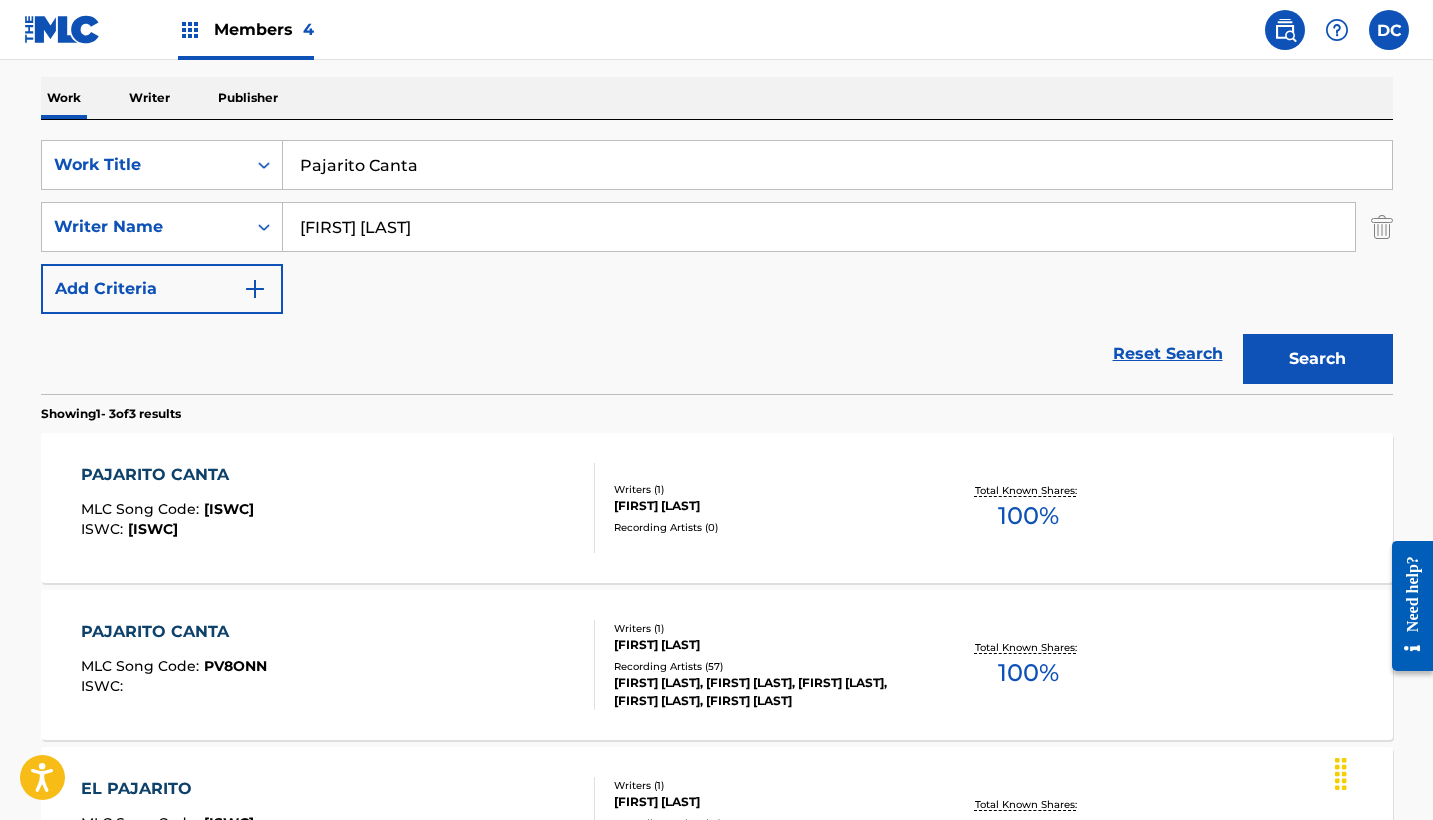 click on "PAJARITO CANTA MLC Song Code : PV8ONN ISWC :" at bounding box center (338, 665) 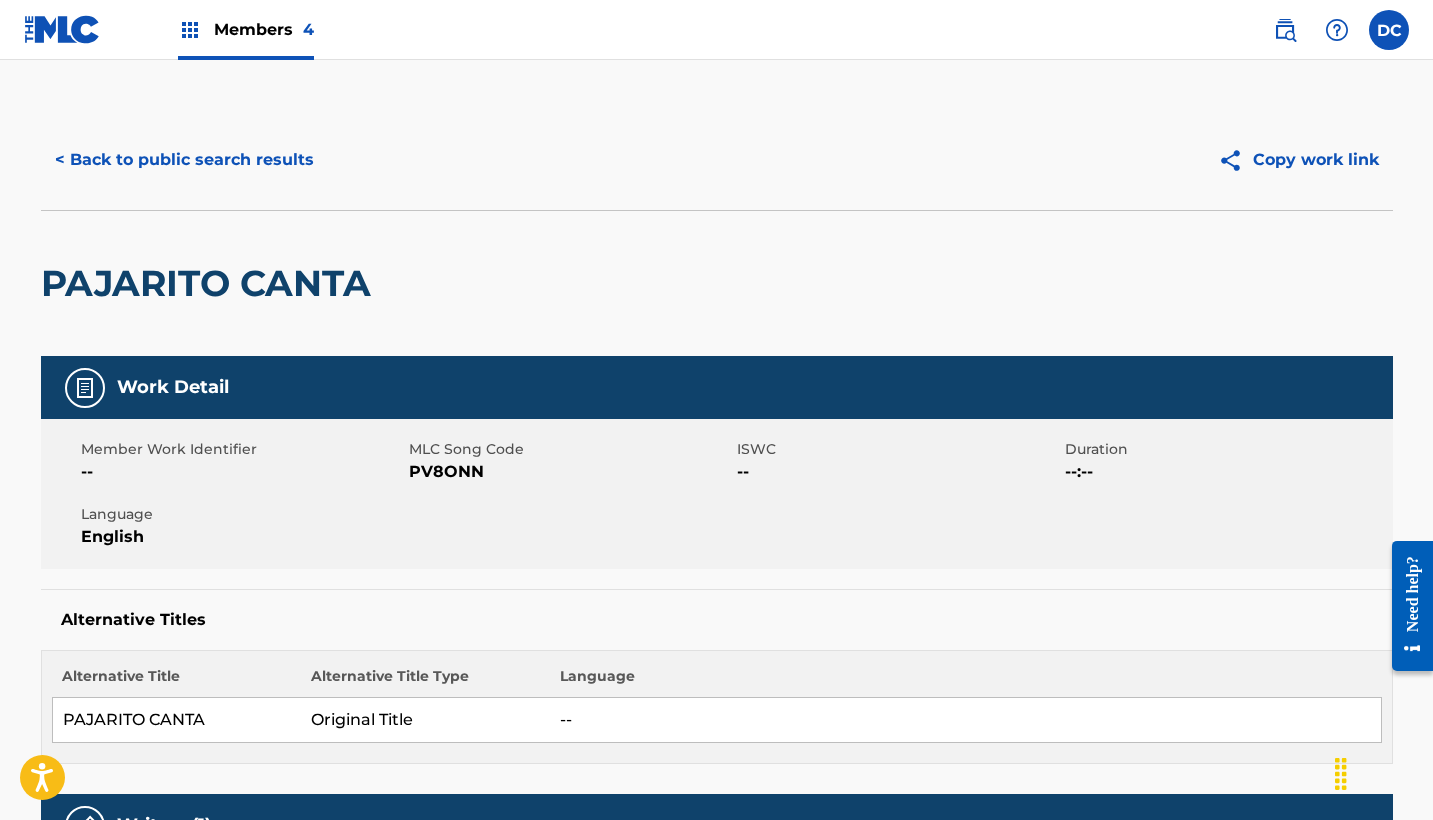 click on "PV8ONN" at bounding box center (570, 472) 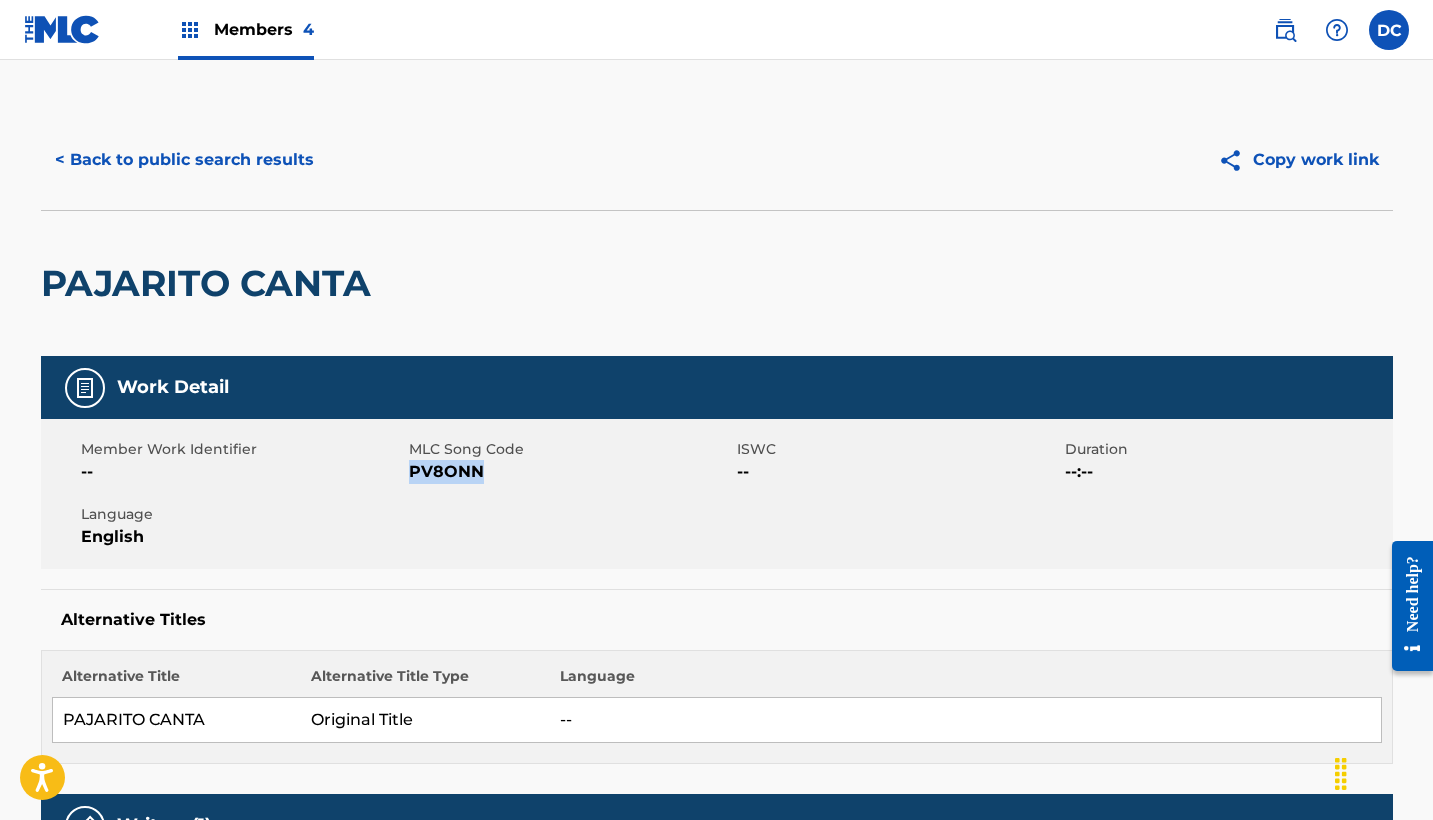click on "PV8ONN" at bounding box center [570, 472] 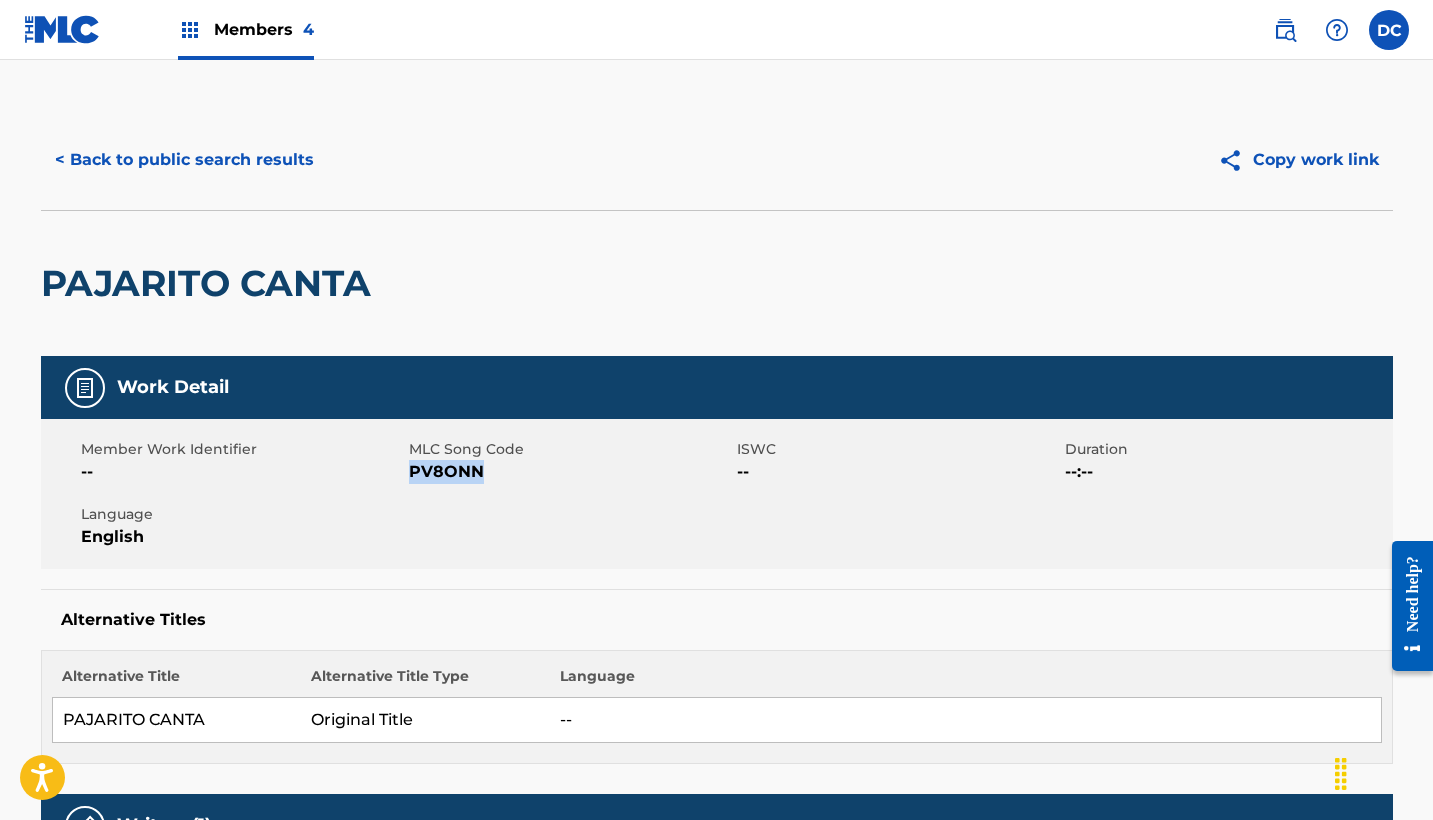 scroll, scrollTop: 0, scrollLeft: 0, axis: both 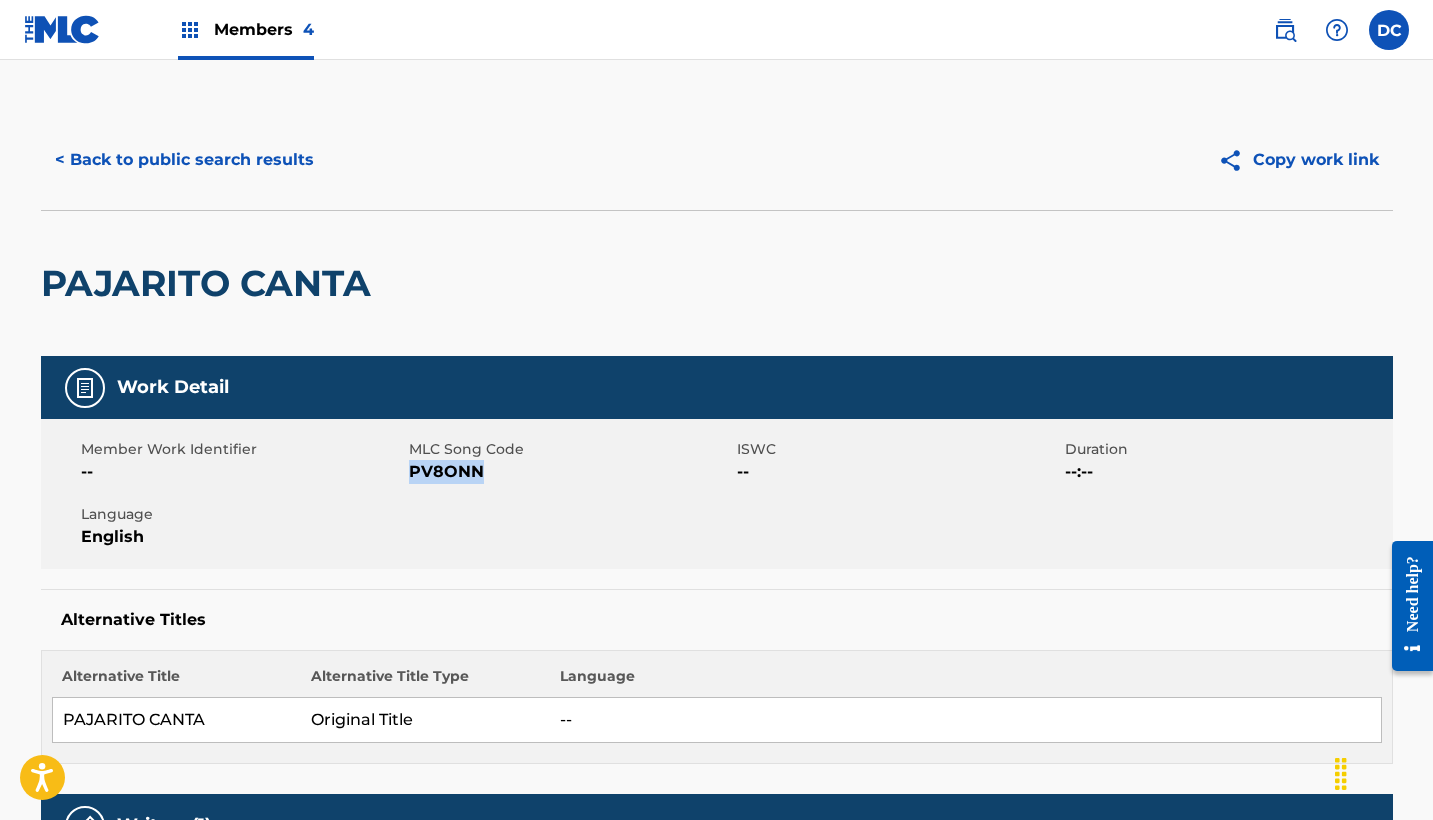 click on "< Back to public search results" at bounding box center [184, 160] 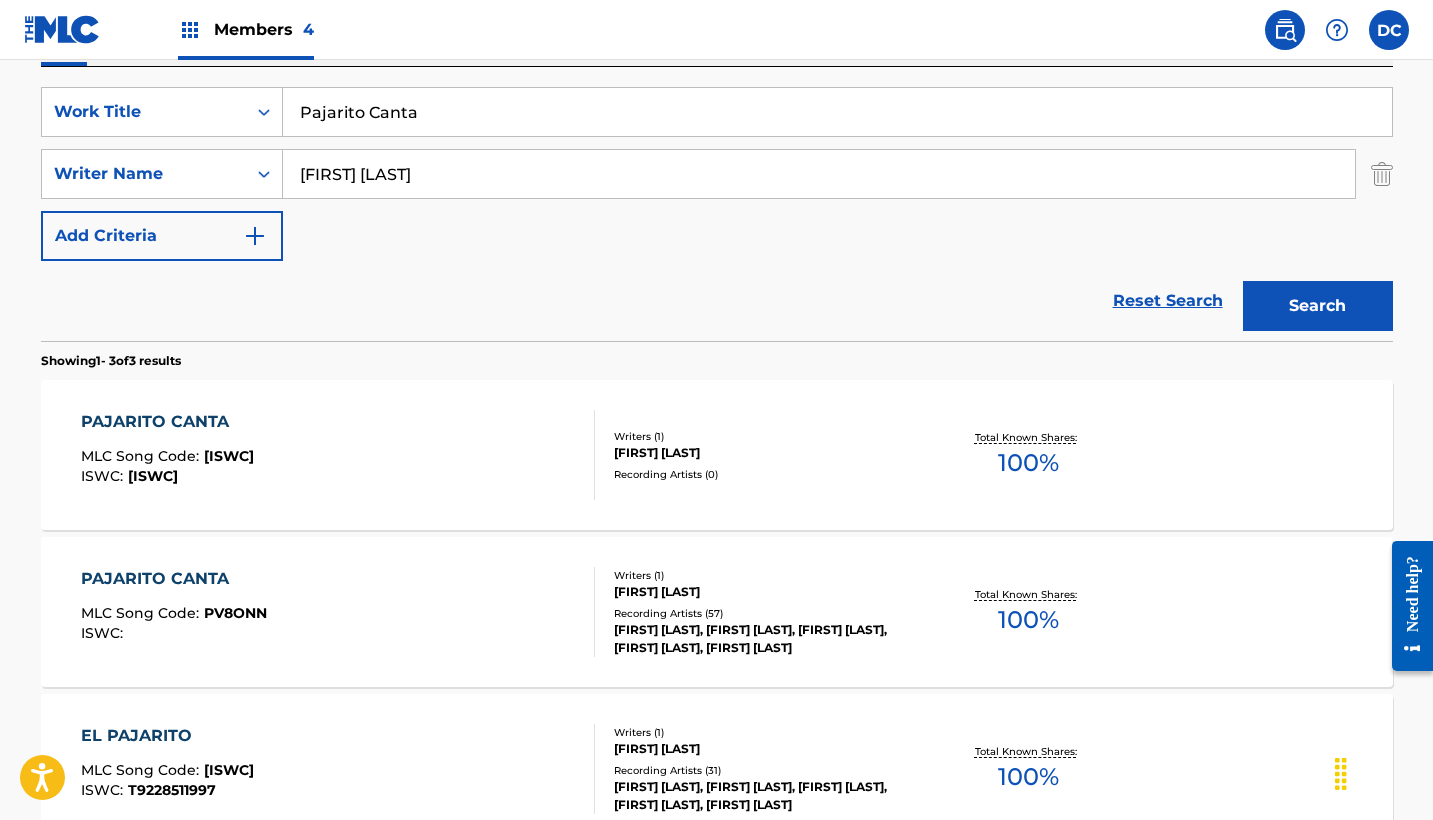 scroll, scrollTop: 371, scrollLeft: 0, axis: vertical 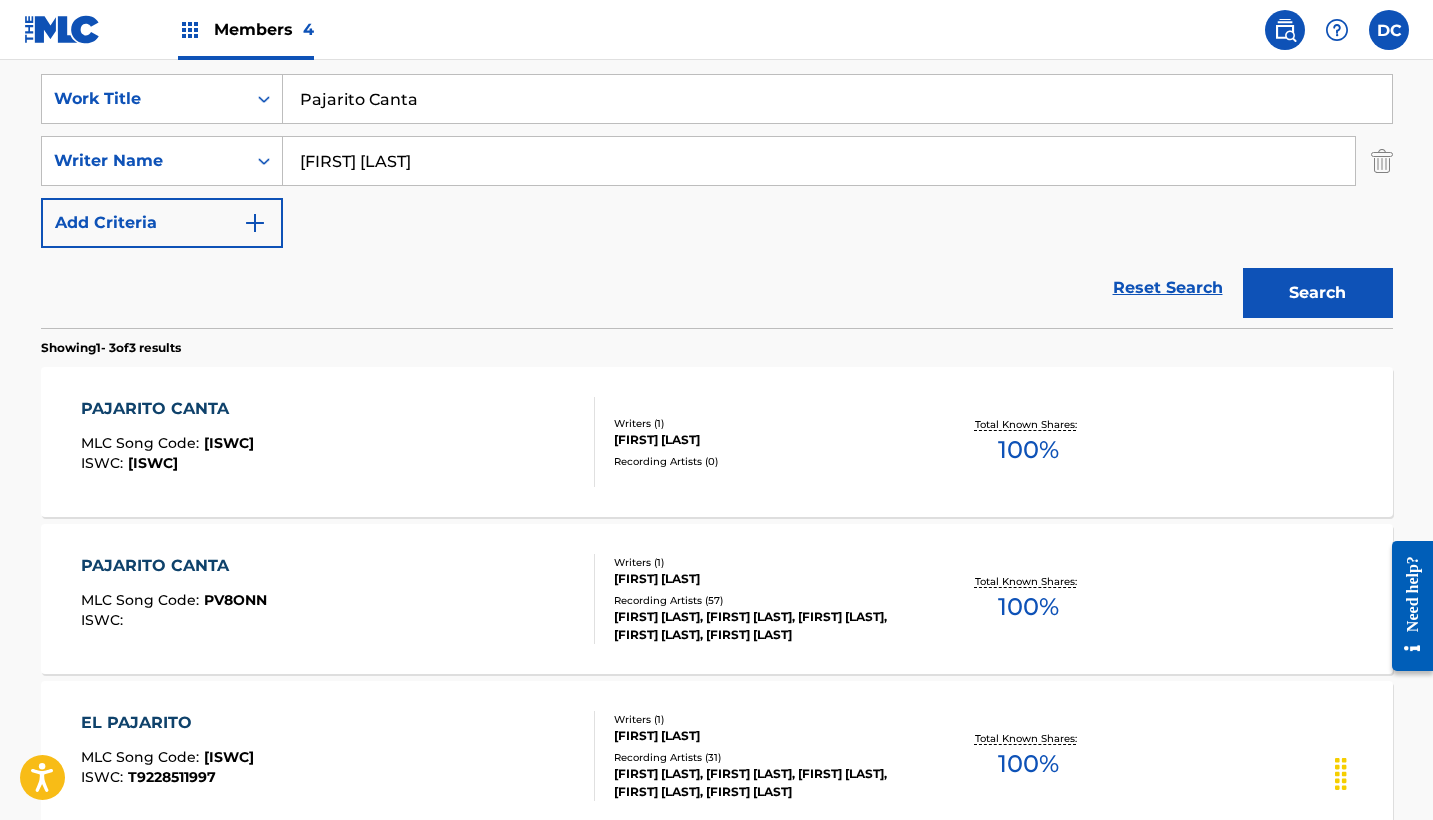click on "PAJARITO CANTA MLC Song Code : PA31I6 ISWC : T9228512990" at bounding box center (338, 442) 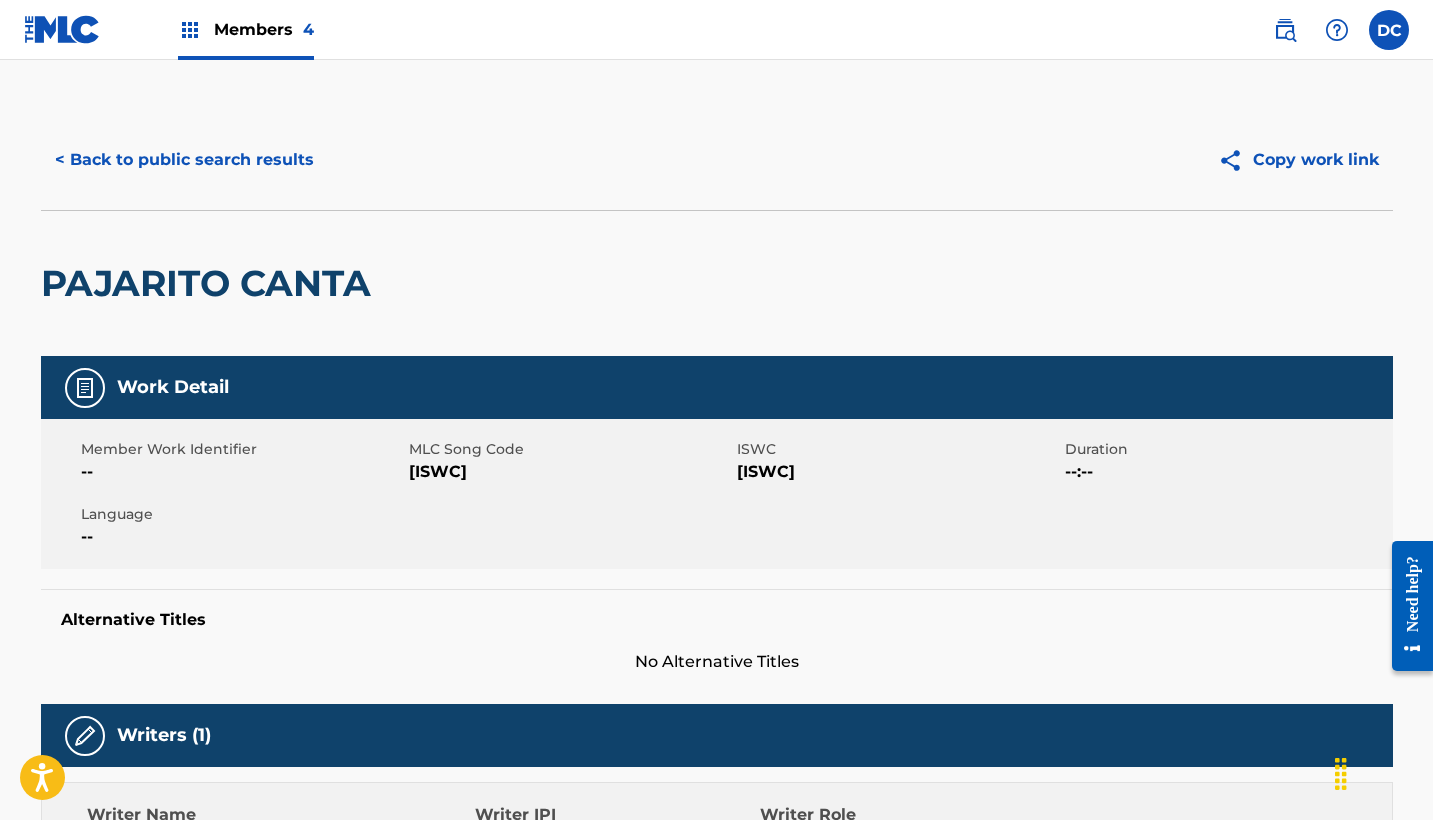click on "[ISWC]" at bounding box center (570, 472) 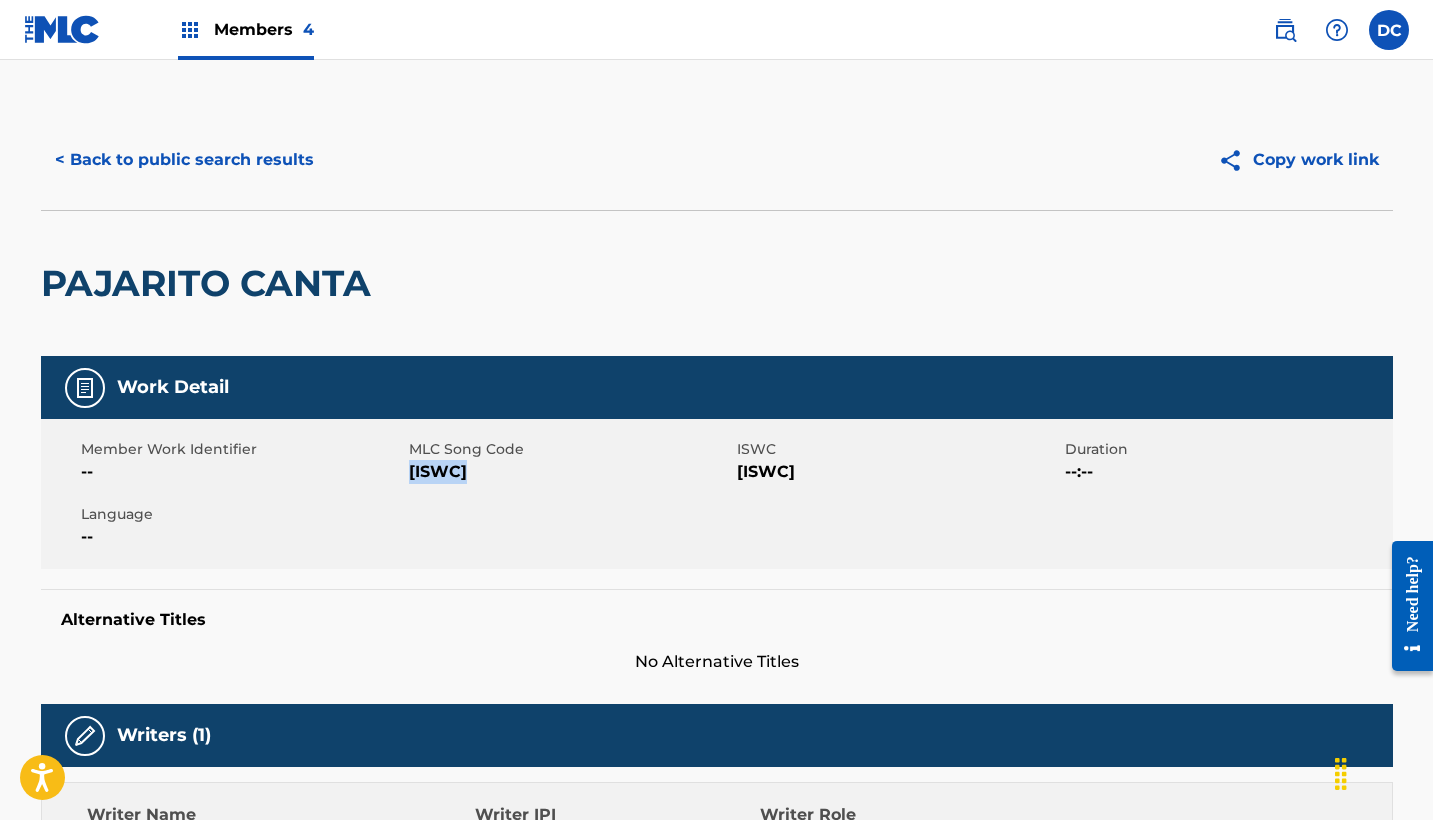 click on "[ISWC]" at bounding box center [570, 472] 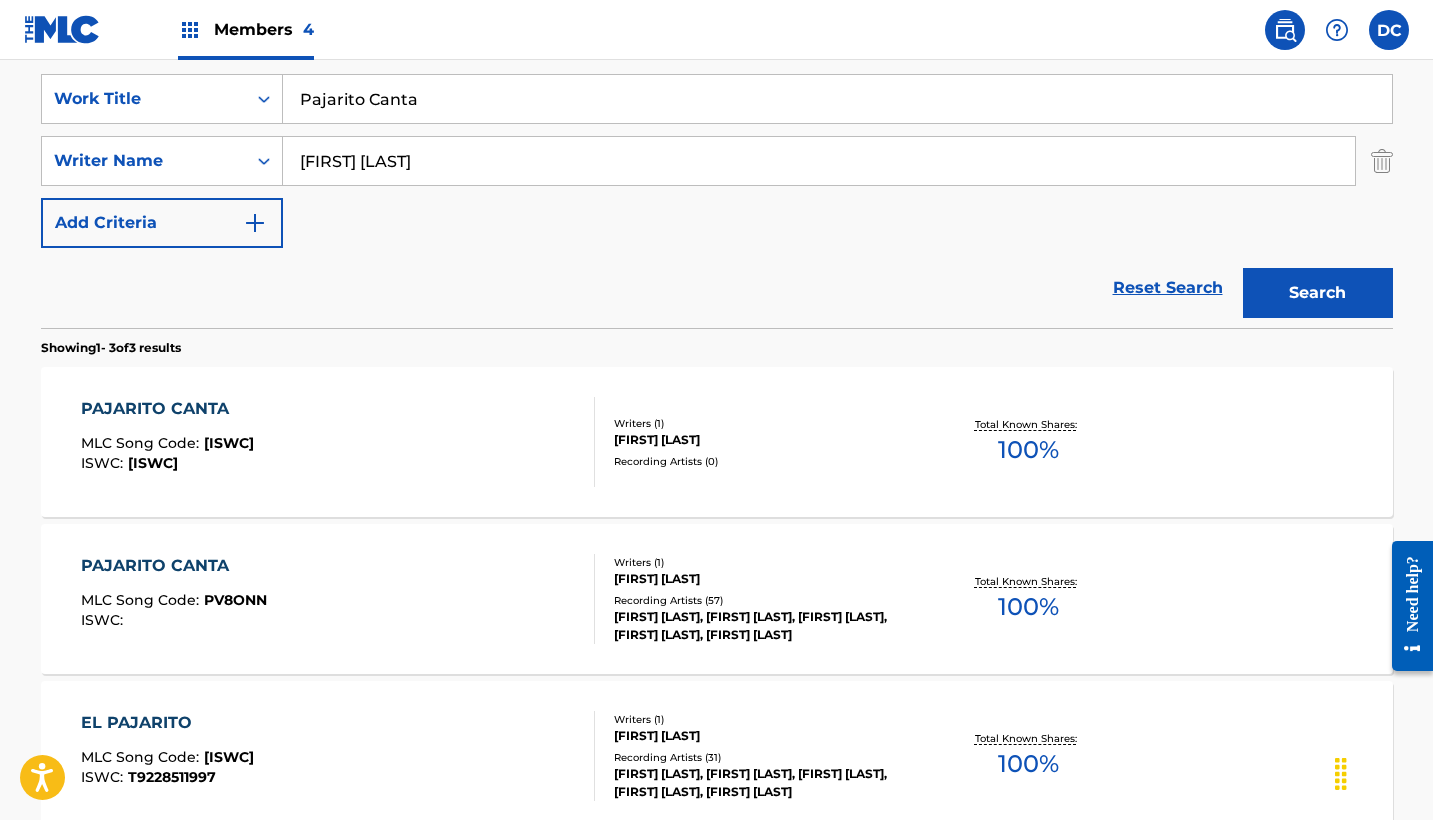 click on "PAJARITO CANTA MLC Song Code : PA31I6 ISWC : [ISWC] Writers ( 1 ) [FIRST] [LAST] Recording Artists ( 0 ) Total Known Shares: 100 %" at bounding box center [717, 442] 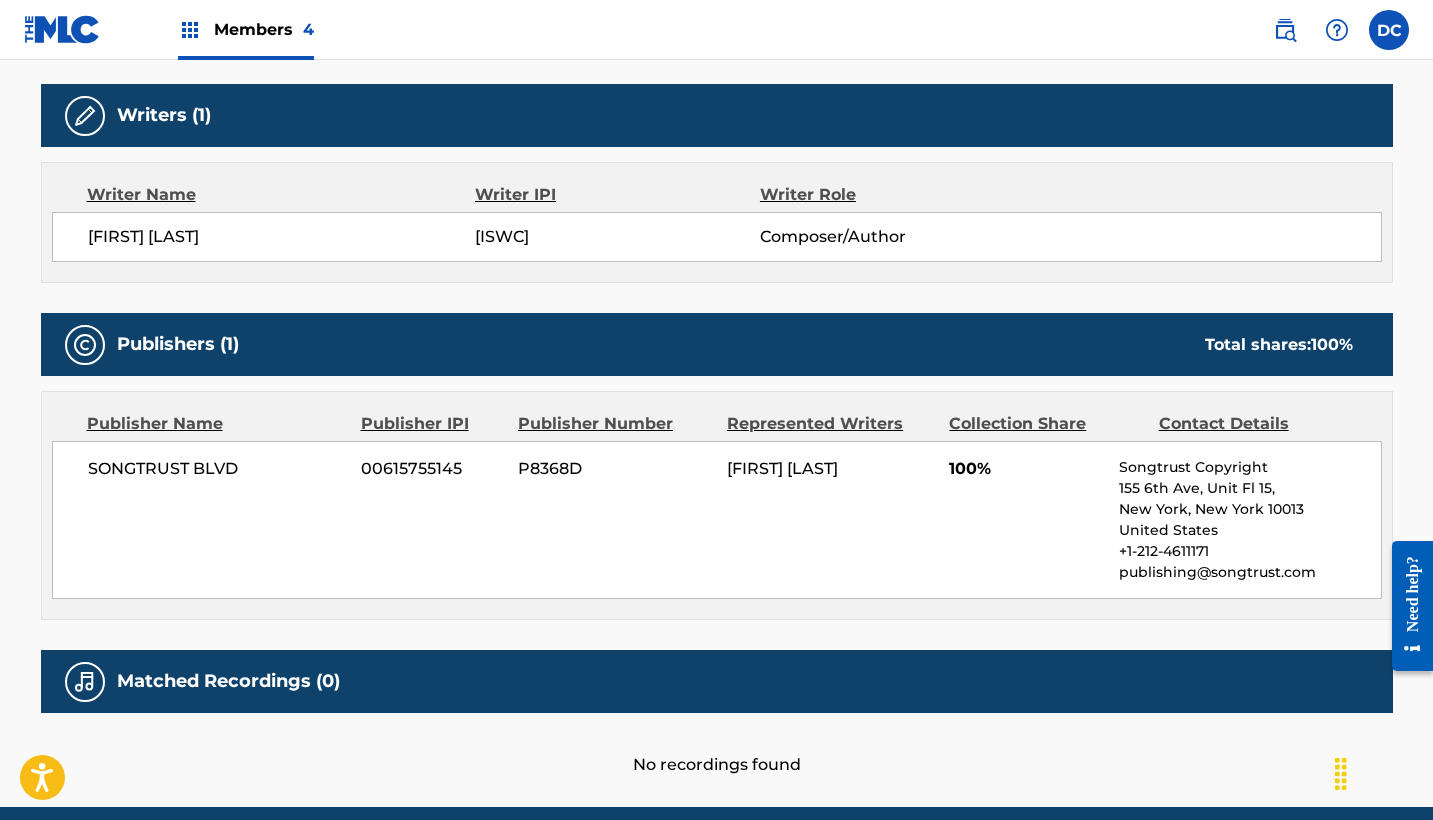 scroll, scrollTop: 620, scrollLeft: 0, axis: vertical 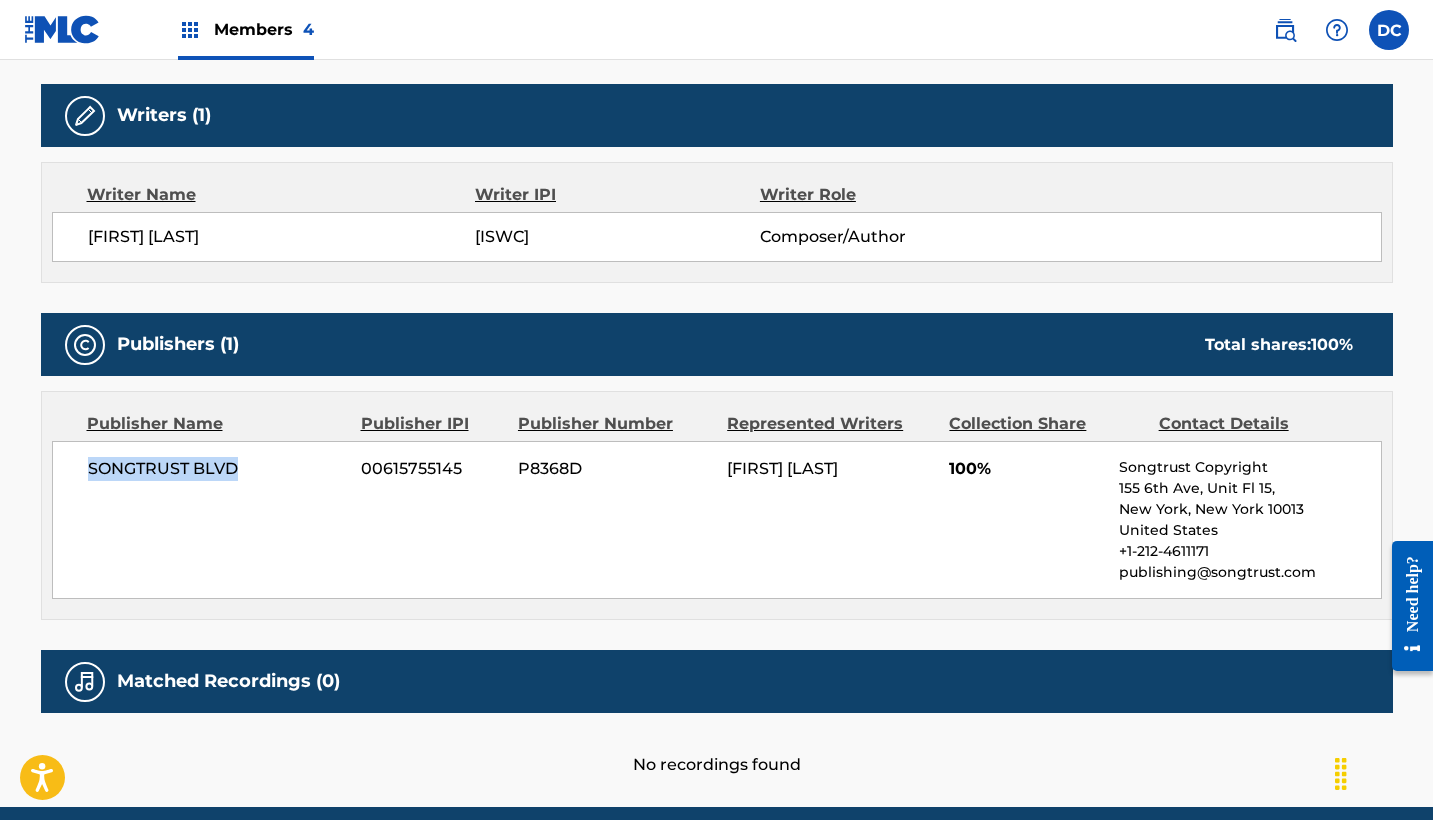 drag, startPoint x: 243, startPoint y: 469, endPoint x: 79, endPoint y: 471, distance: 164.01219 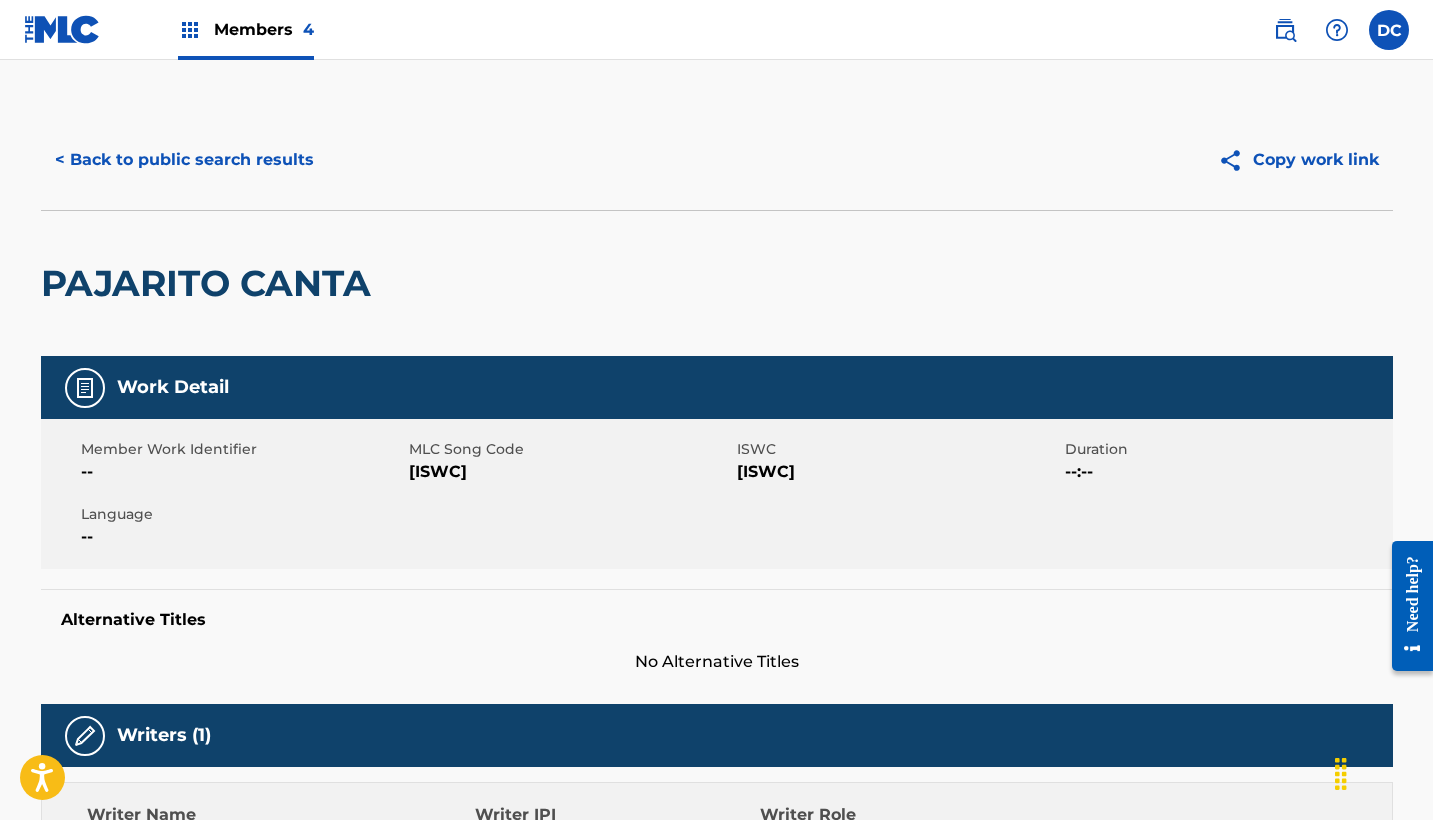 scroll, scrollTop: 0, scrollLeft: 0, axis: both 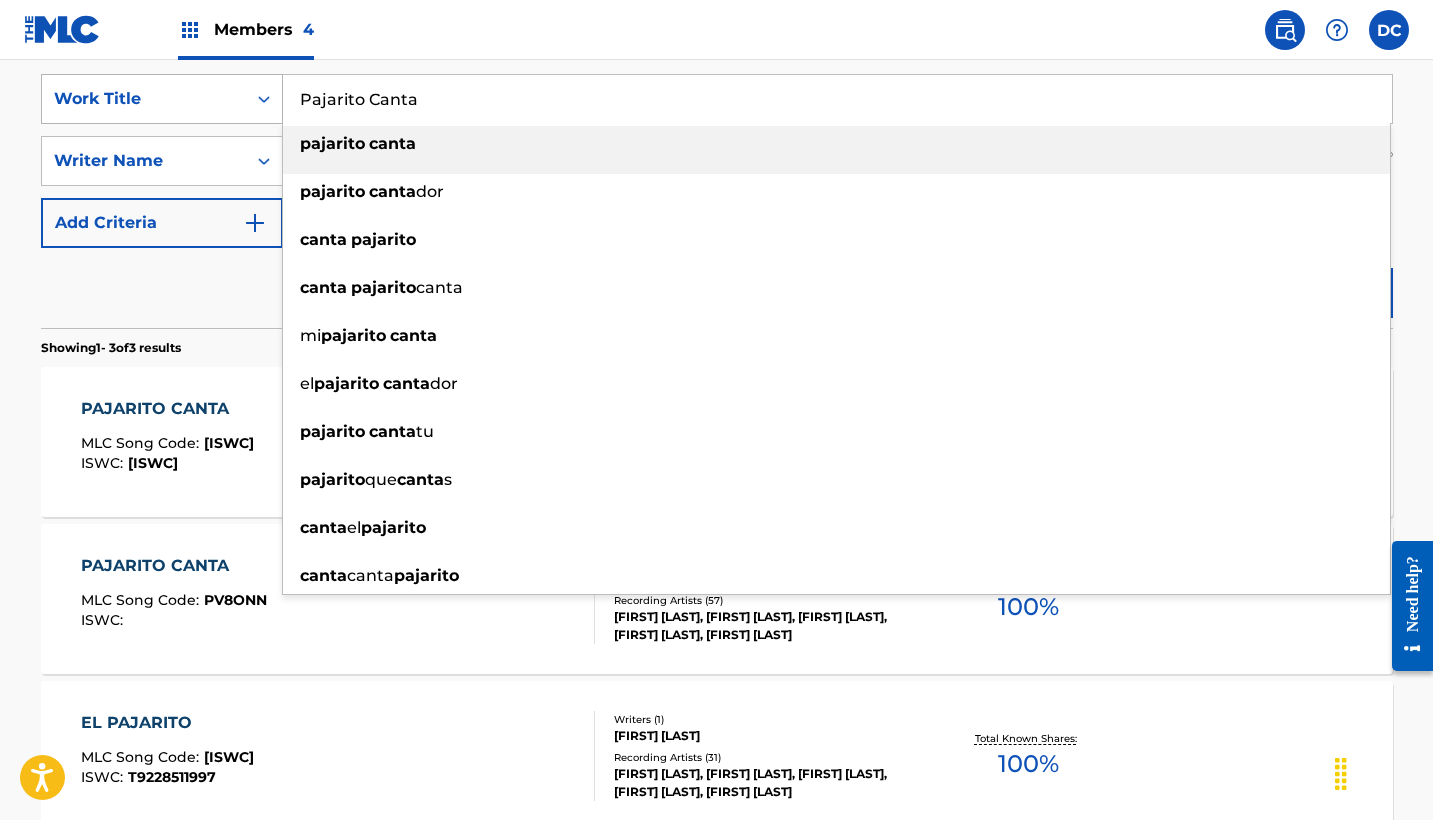 drag, startPoint x: 460, startPoint y: 103, endPoint x: 271, endPoint y: 100, distance: 189.0238 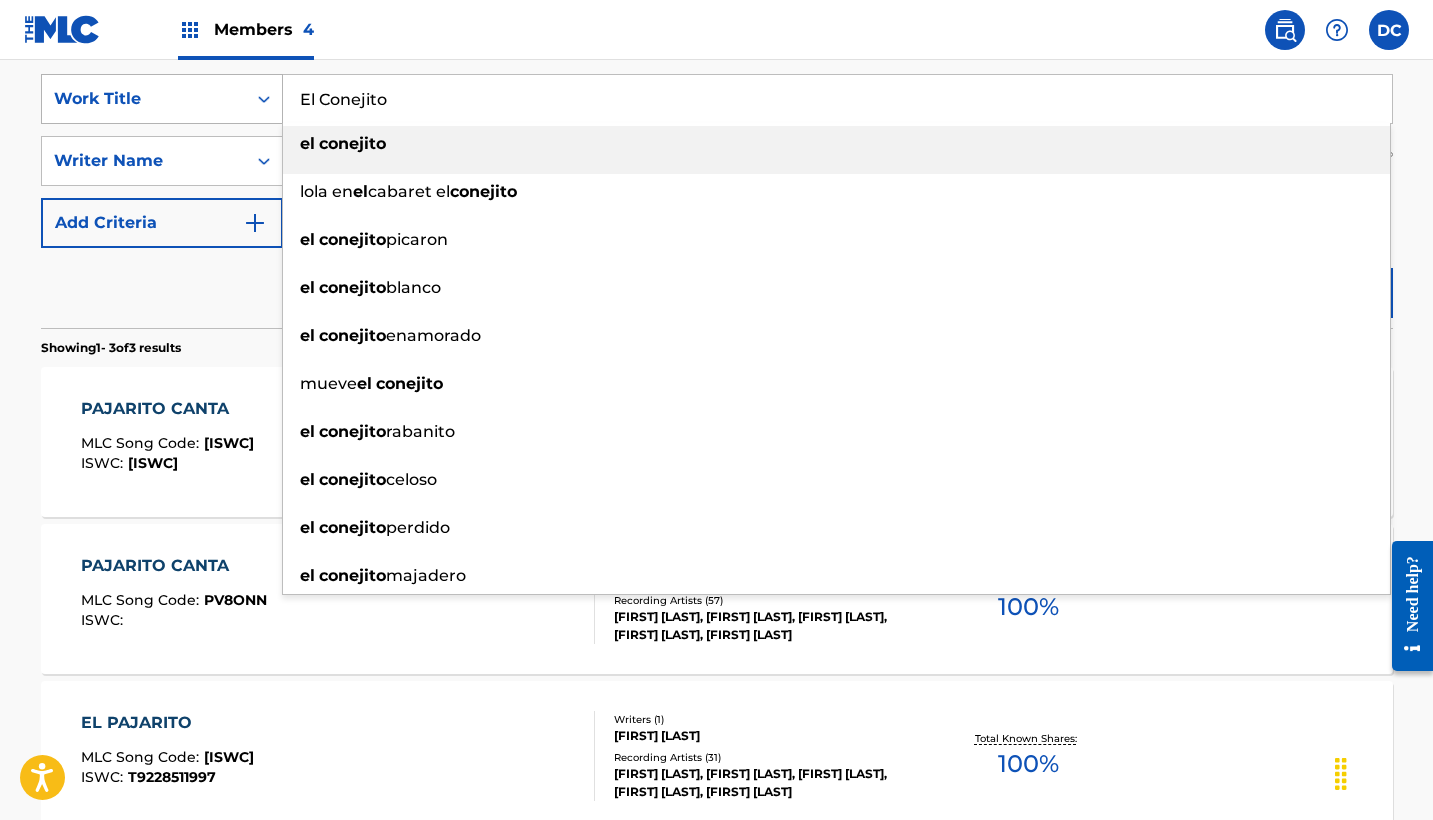 type on "el conejito" 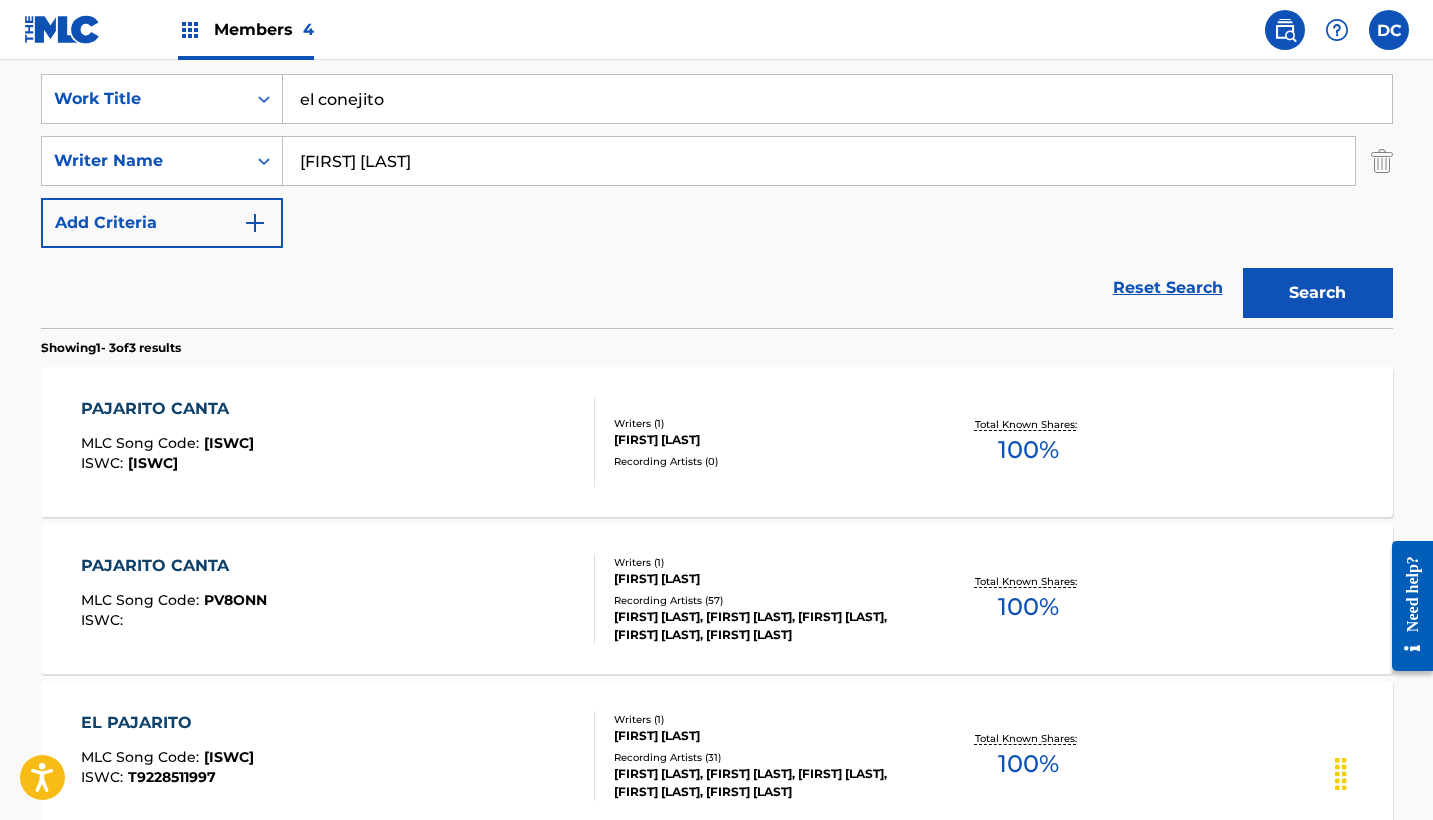 click on "Search" at bounding box center [1318, 293] 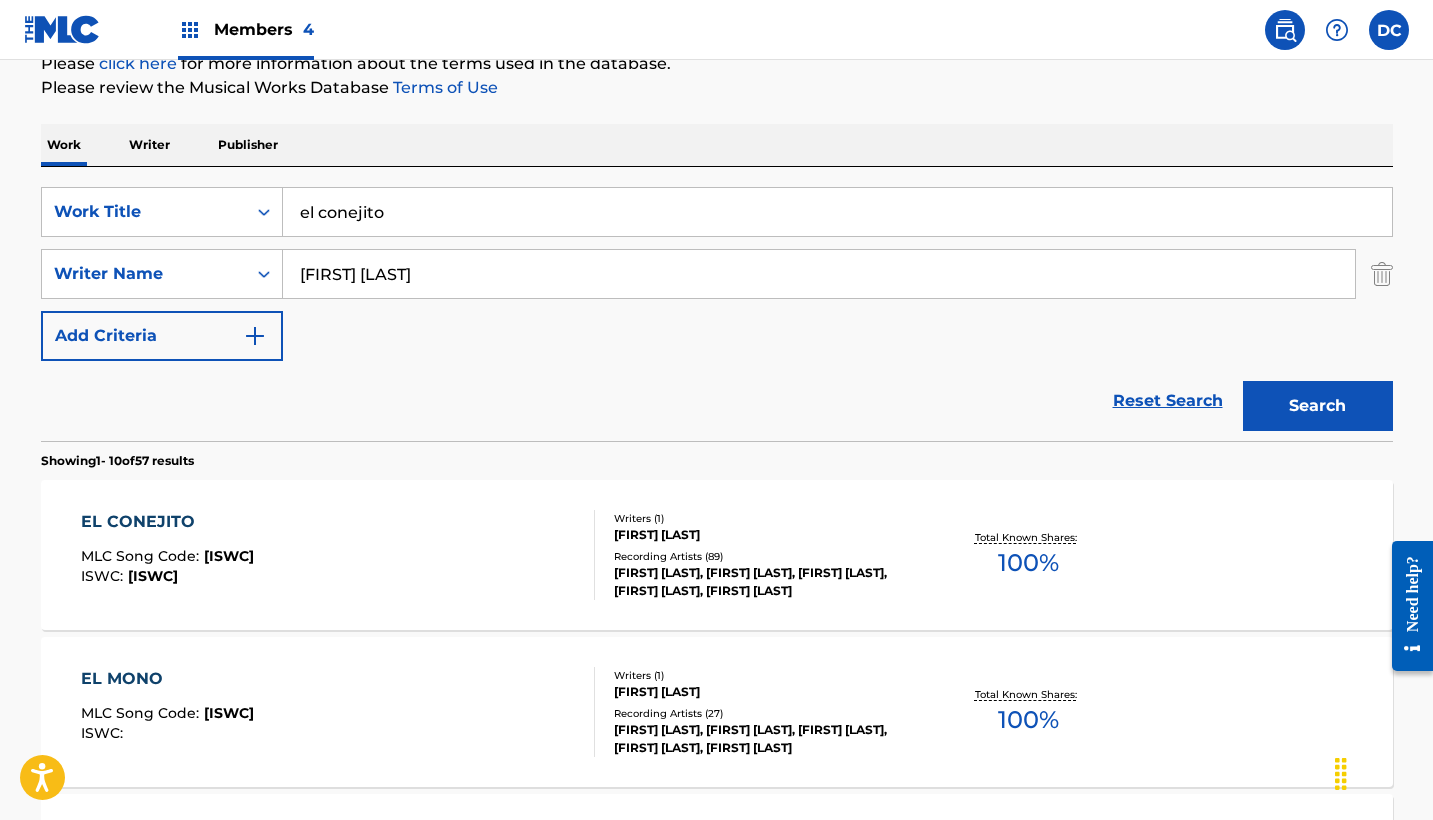 scroll, scrollTop: 259, scrollLeft: 0, axis: vertical 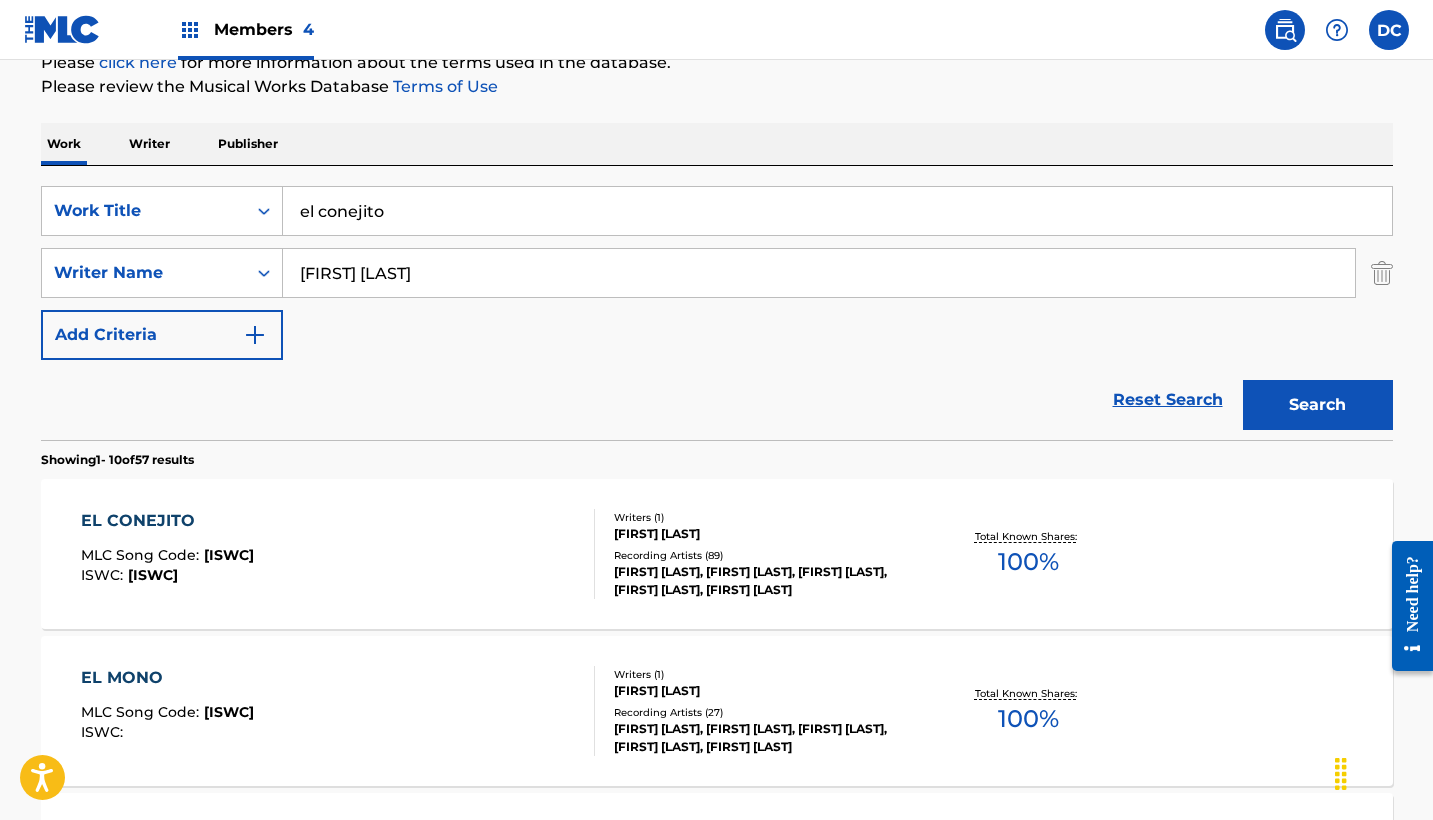 click on "EL CONEJITO MLC Song Code : EV89I1 ISWC : T9228512912" at bounding box center (338, 554) 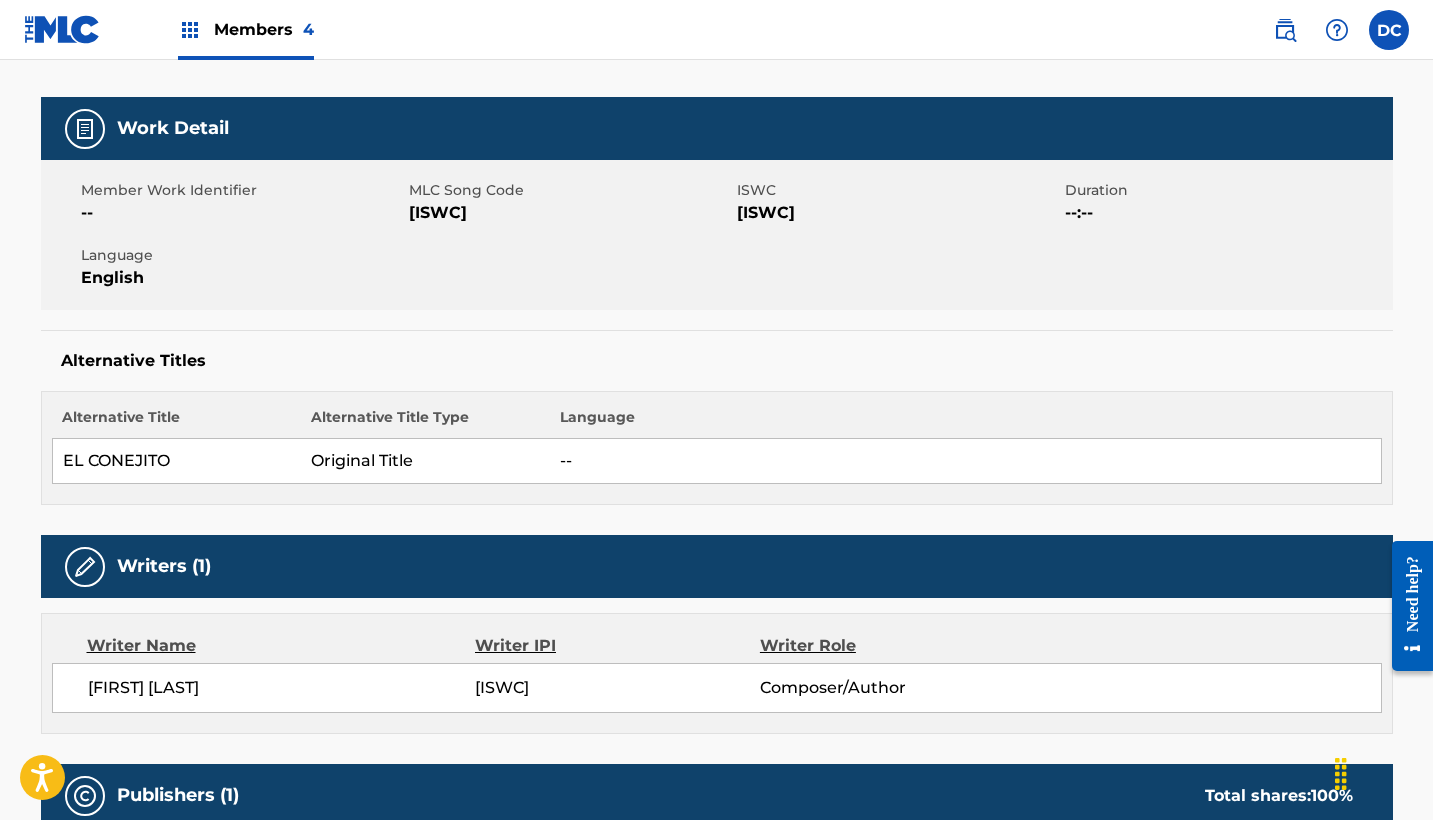 scroll, scrollTop: 0, scrollLeft: 0, axis: both 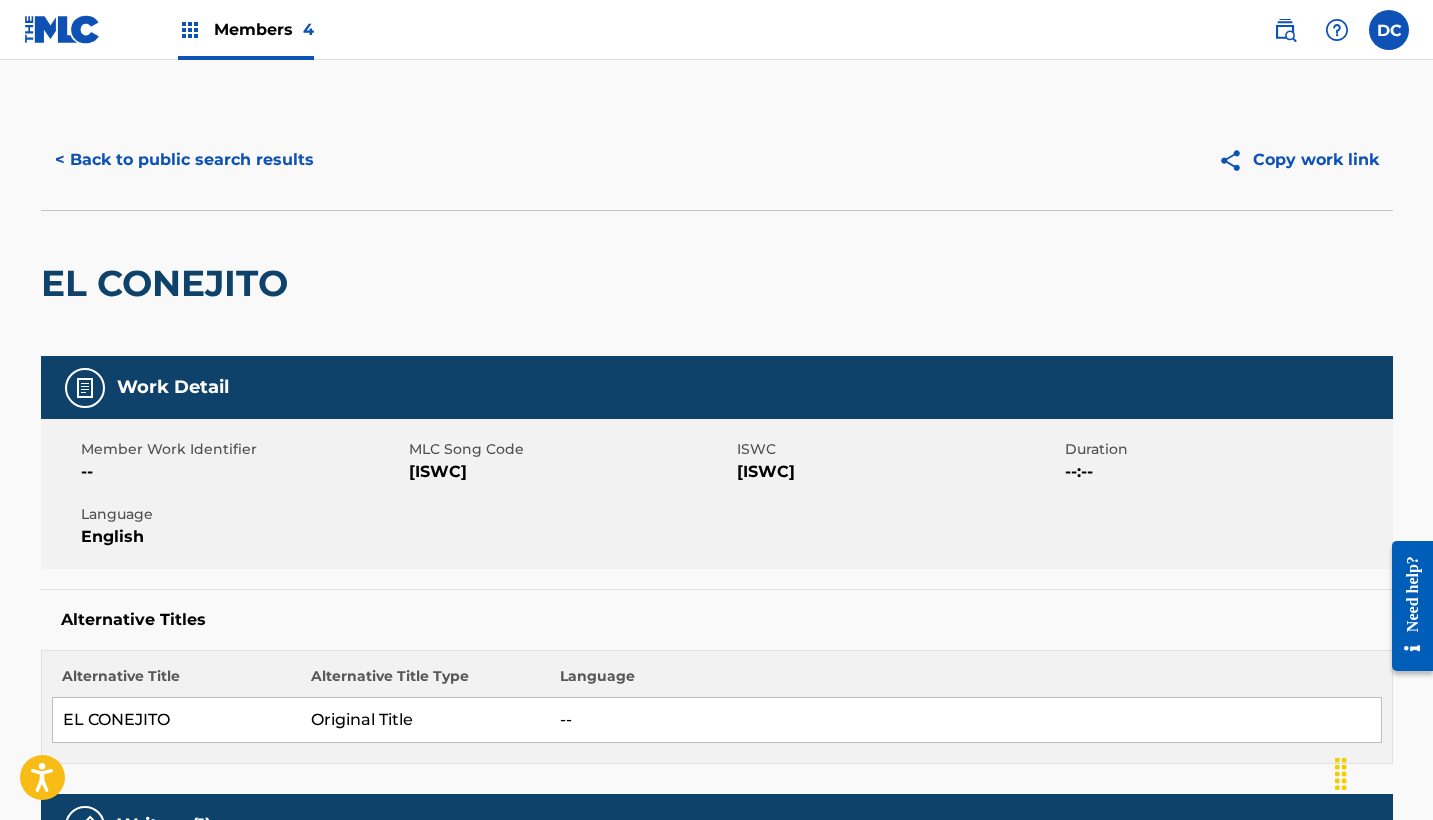 click on "[ISWC]" at bounding box center (570, 472) 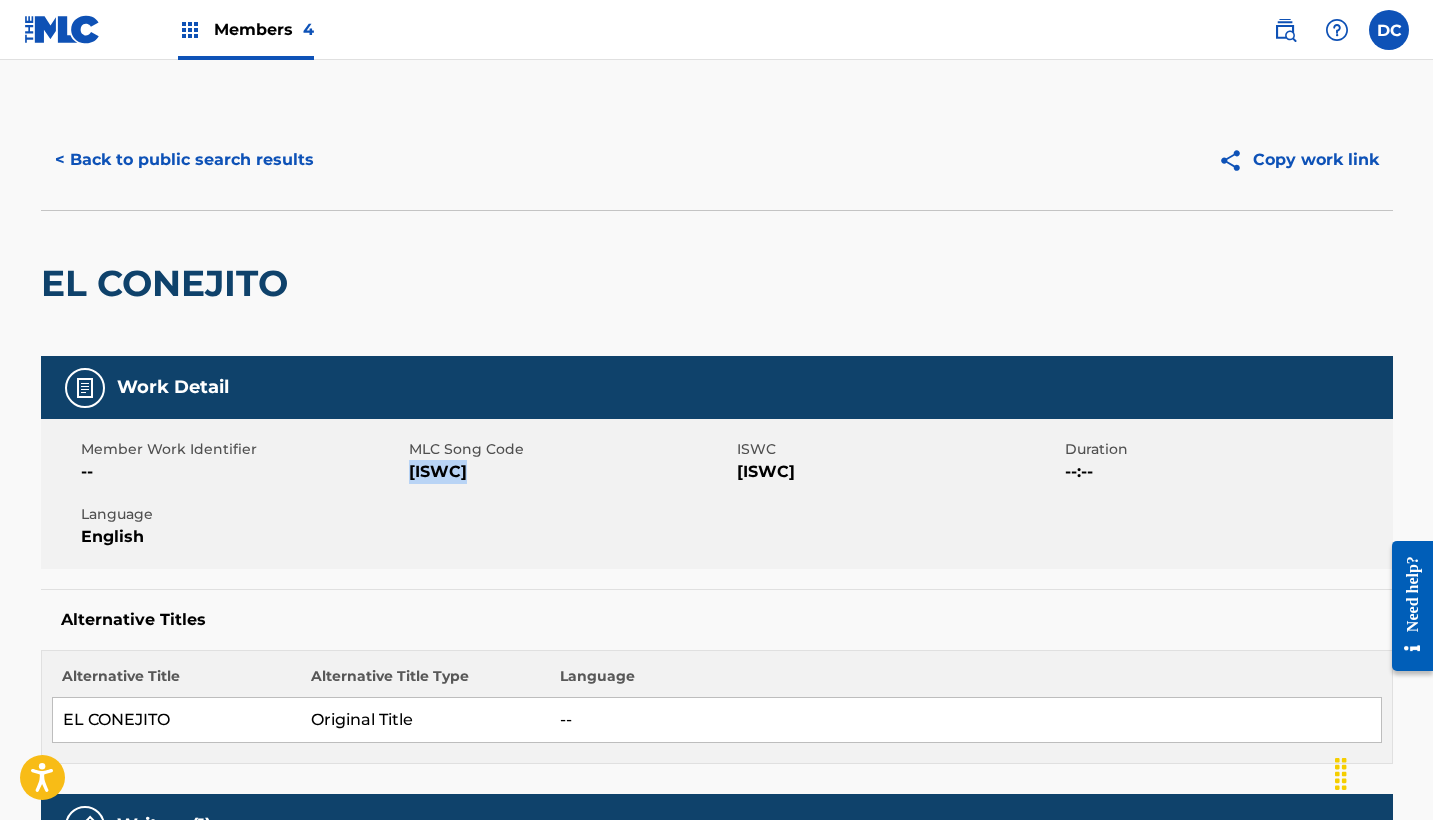 click on "[ISWC]" at bounding box center (570, 472) 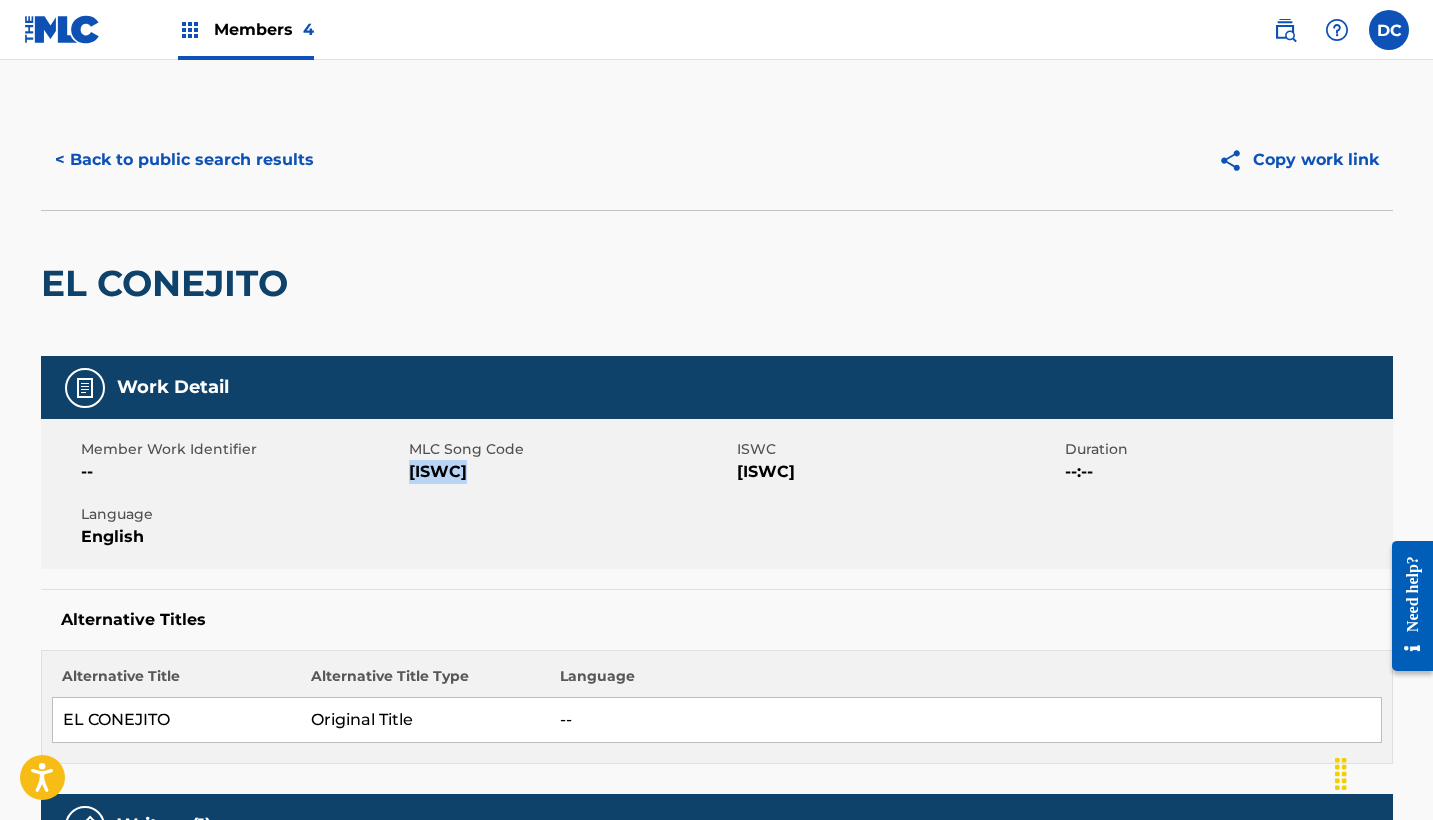 scroll, scrollTop: 0, scrollLeft: 0, axis: both 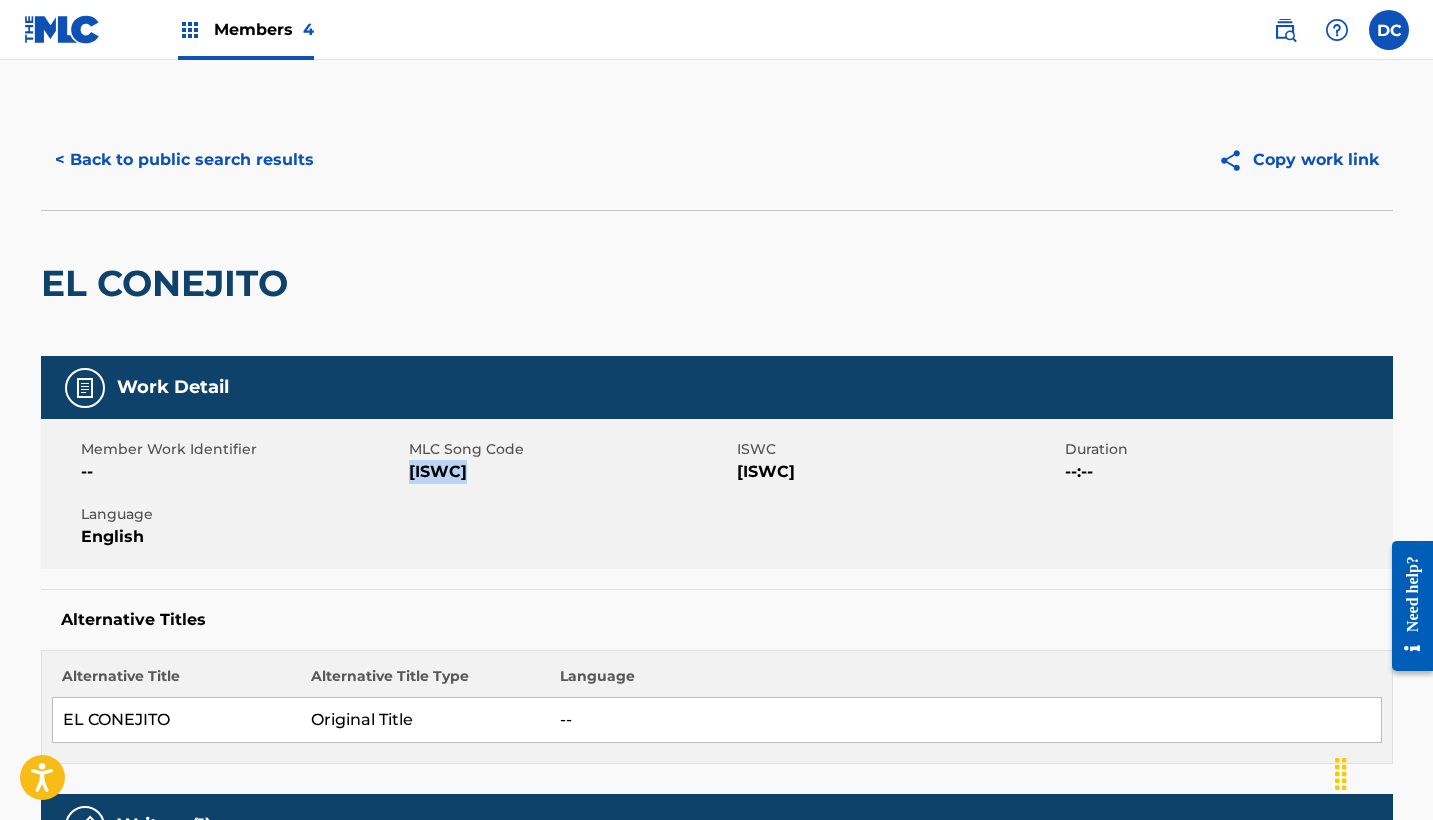 click on "[ISWC]" at bounding box center [570, 472] 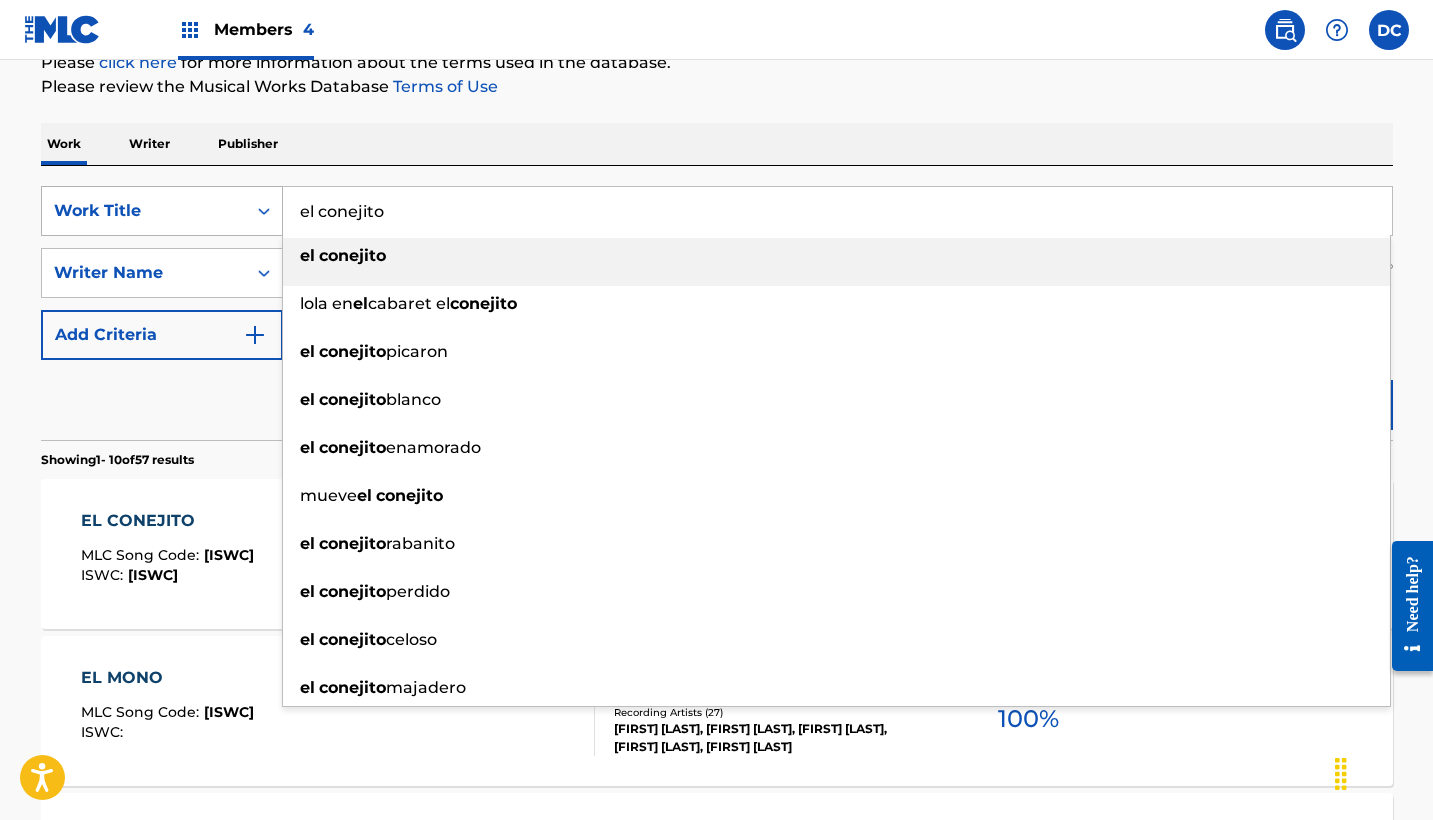 drag, startPoint x: 432, startPoint y: 211, endPoint x: 194, endPoint y: 206, distance: 238.05252 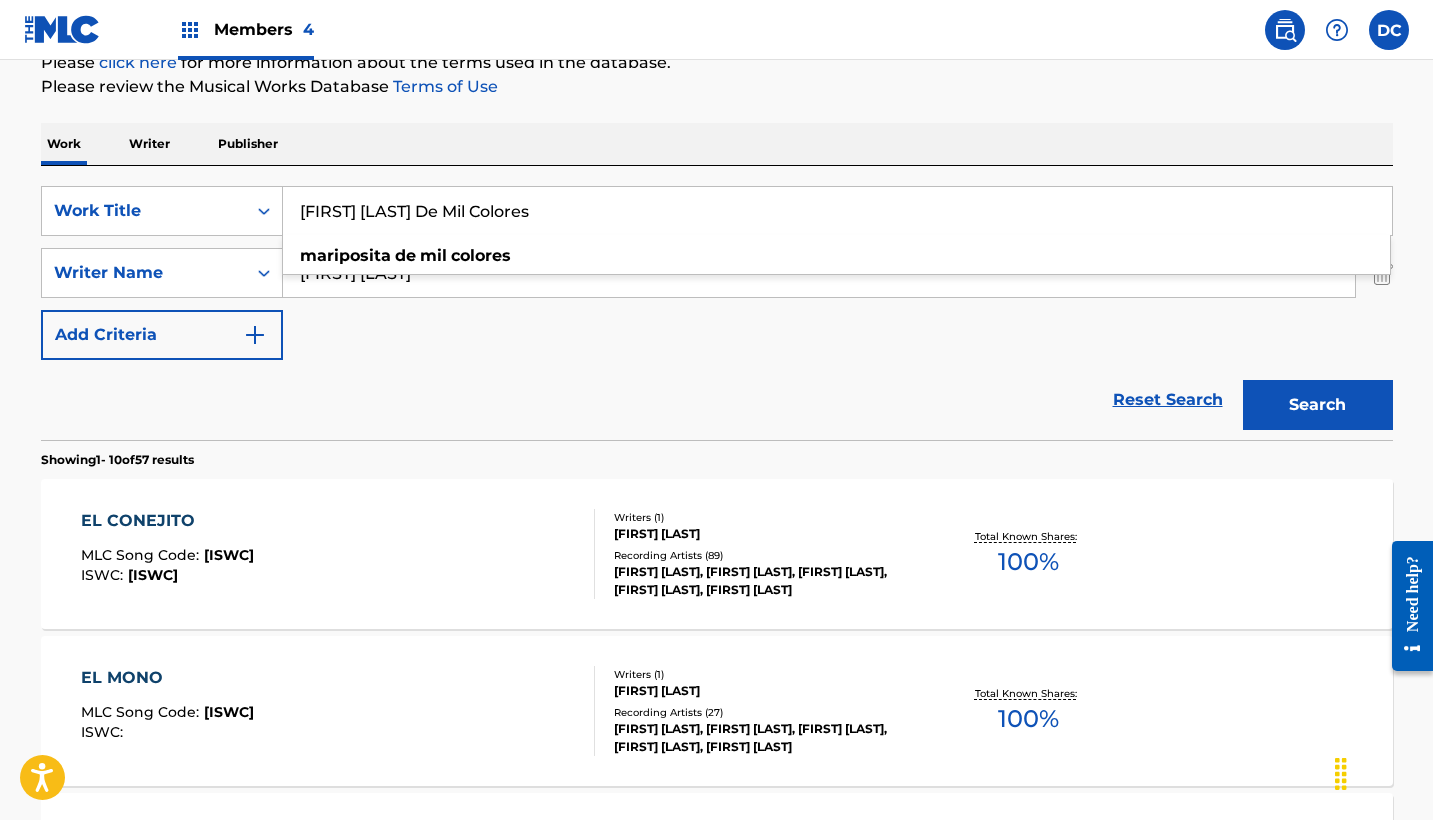 type on "[FIRST] [LAST] De Mil Colores" 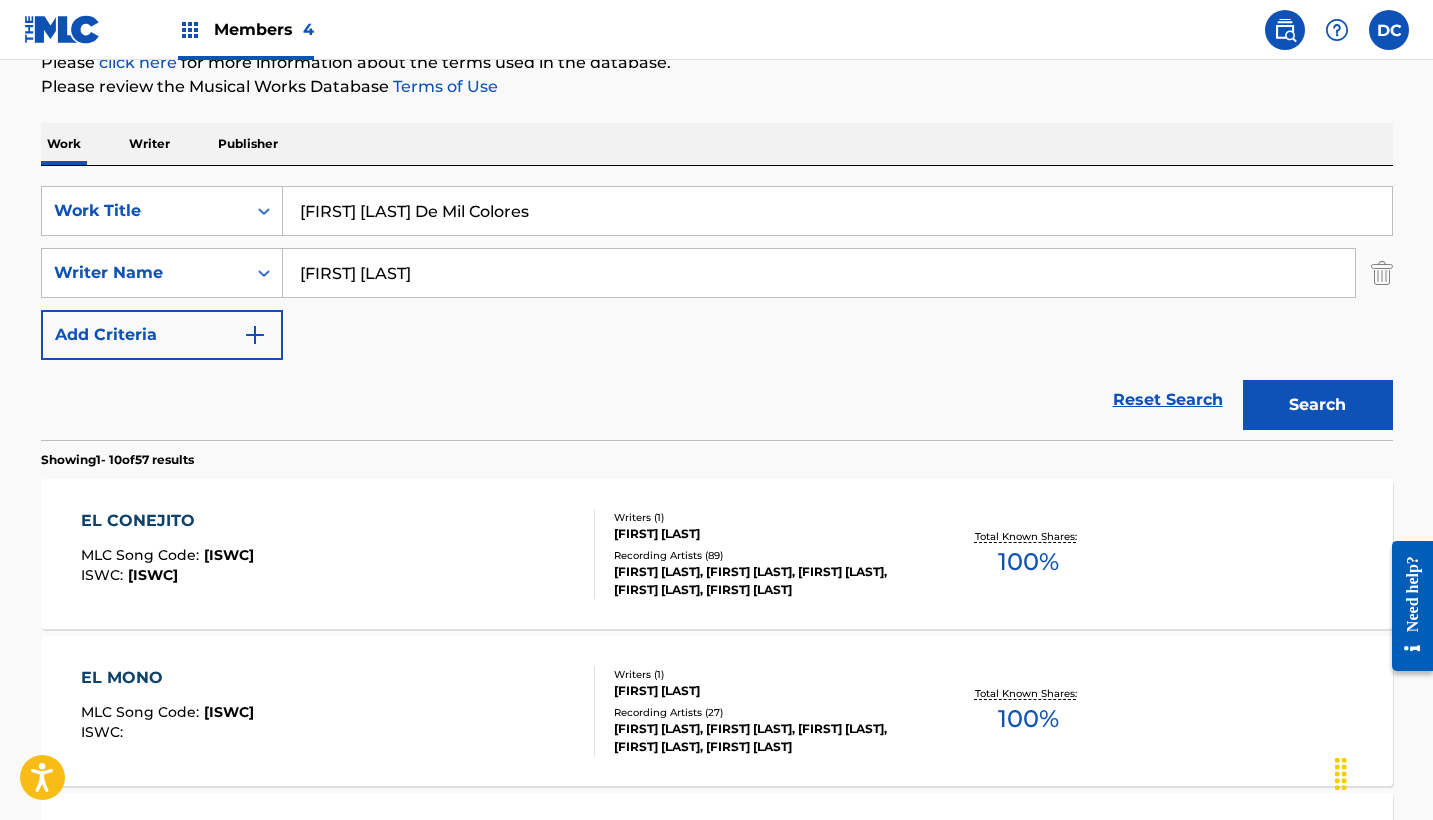 click on "Search" at bounding box center (1318, 405) 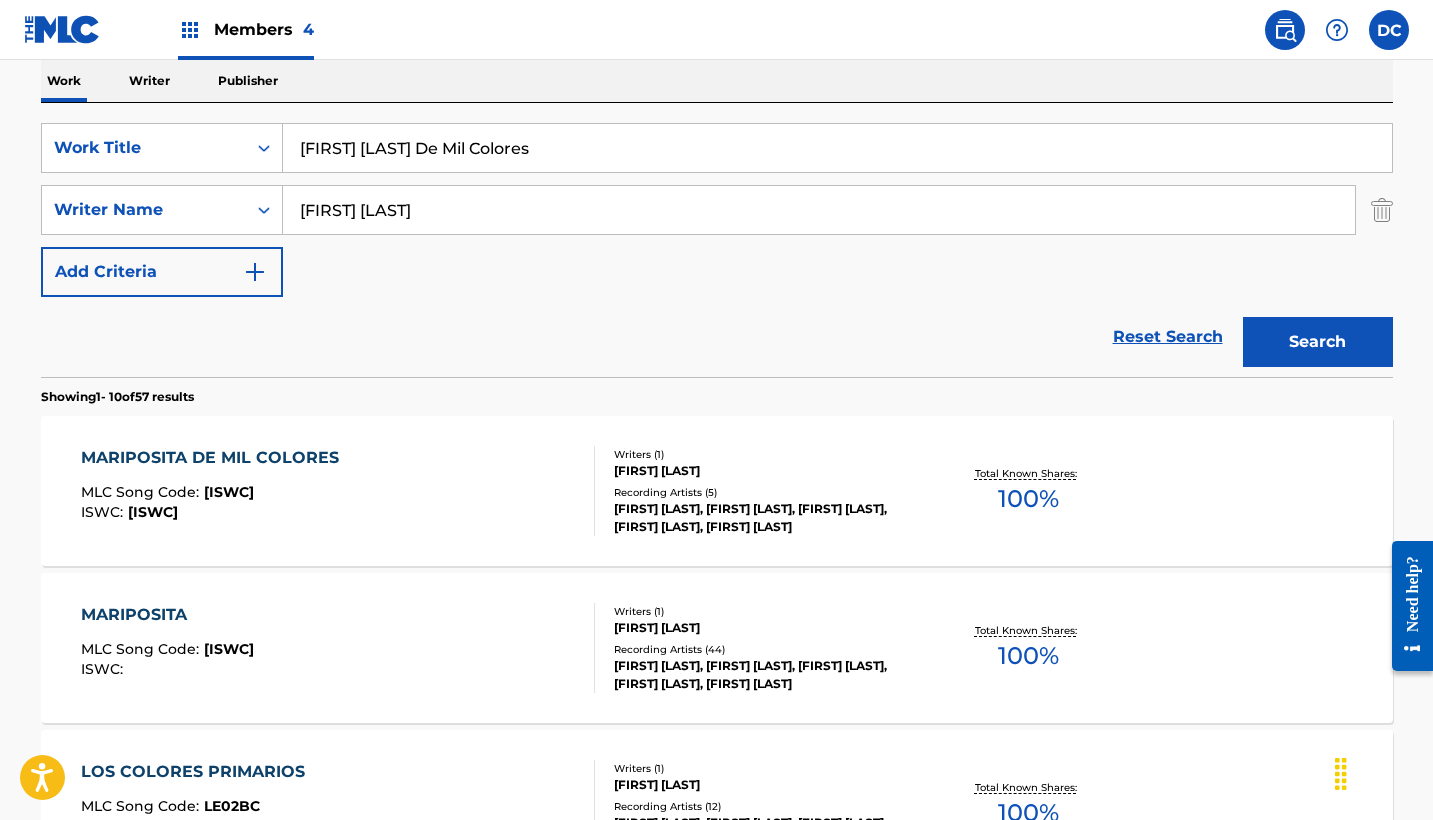 scroll, scrollTop: 362, scrollLeft: 0, axis: vertical 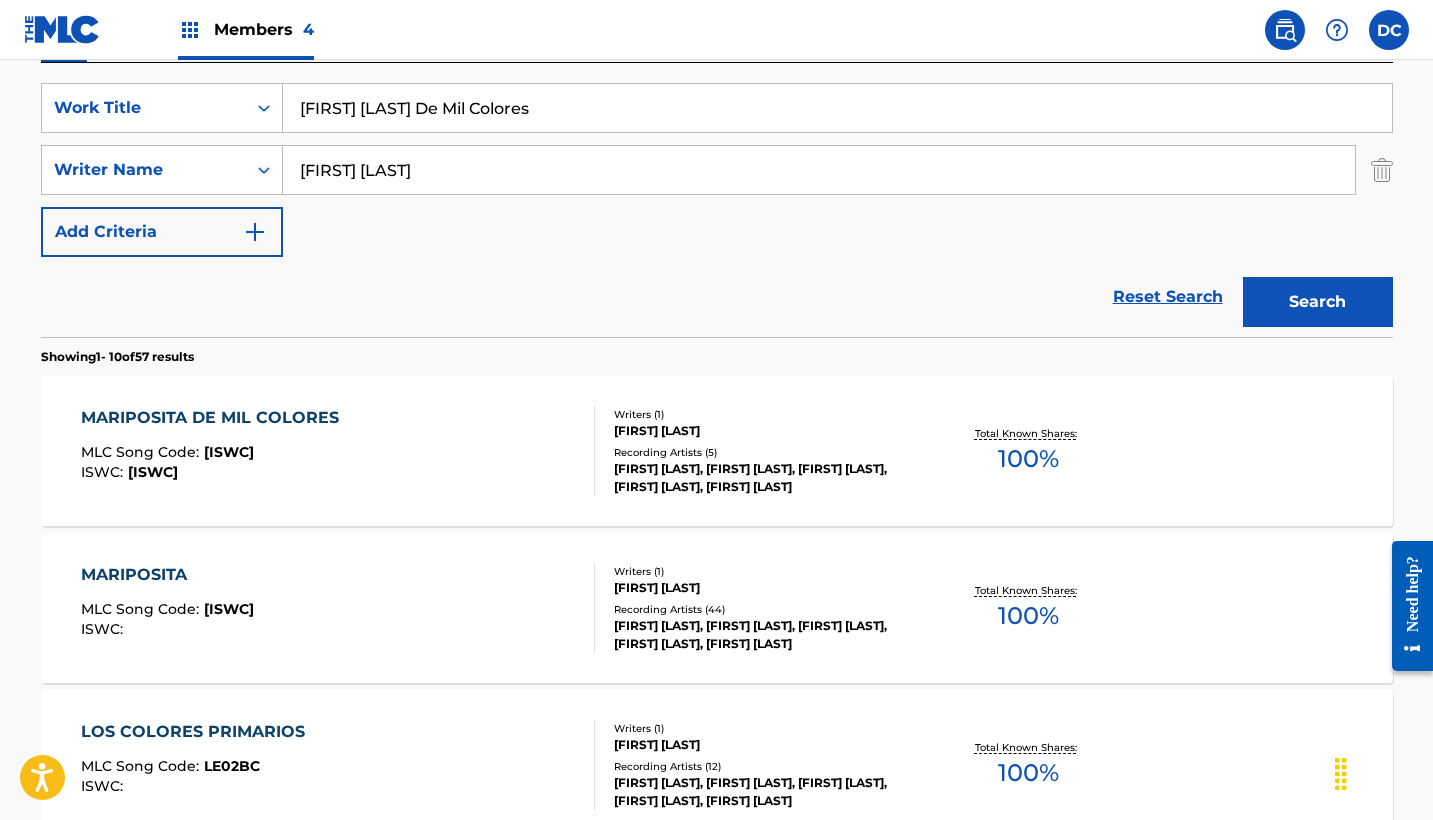 click on "MARIPOSITA DE MIL COLORES MLC Song Code : MR3K7R ISWC : [ISWC]" at bounding box center [338, 451] 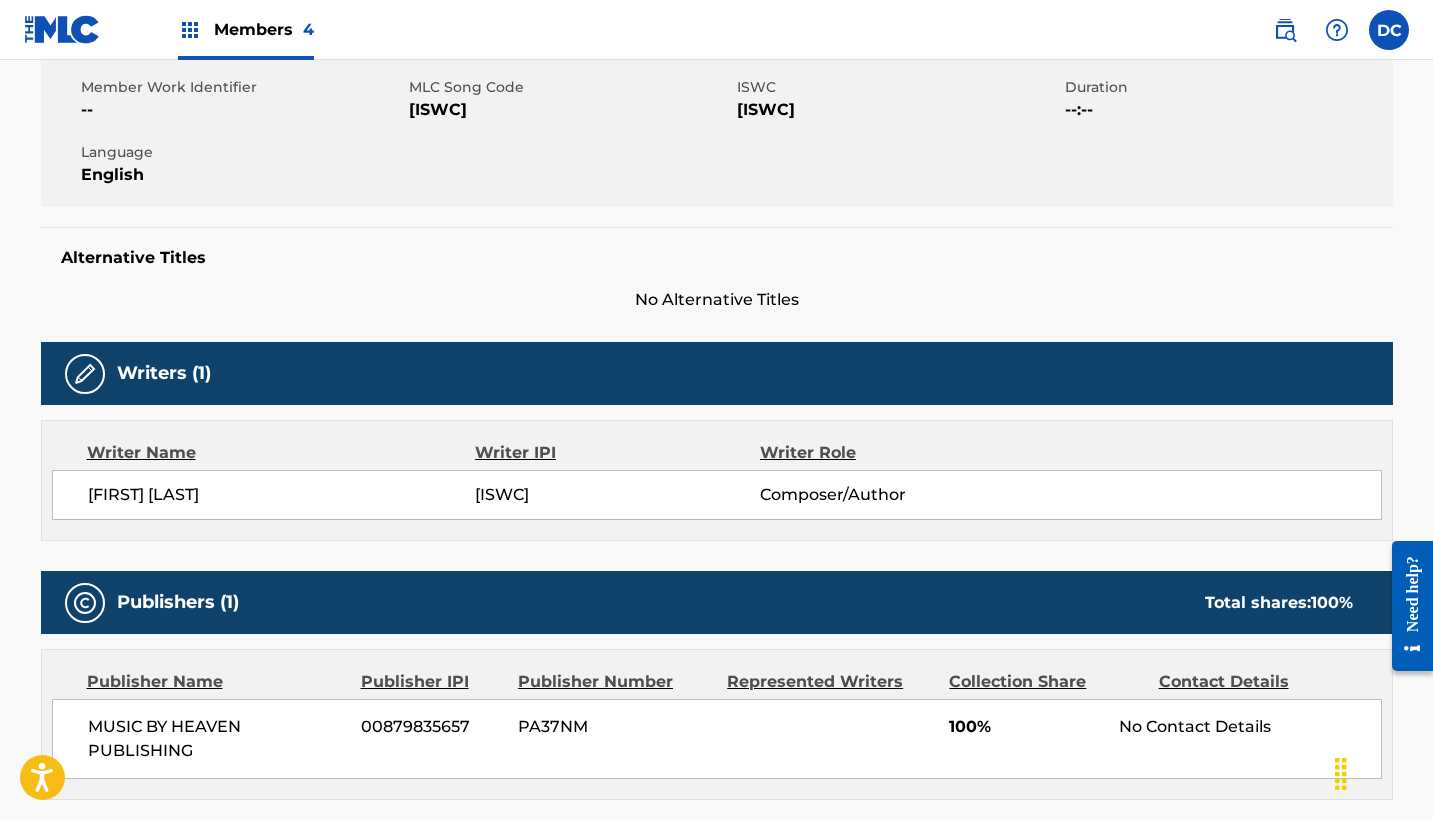 scroll, scrollTop: 0, scrollLeft: 0, axis: both 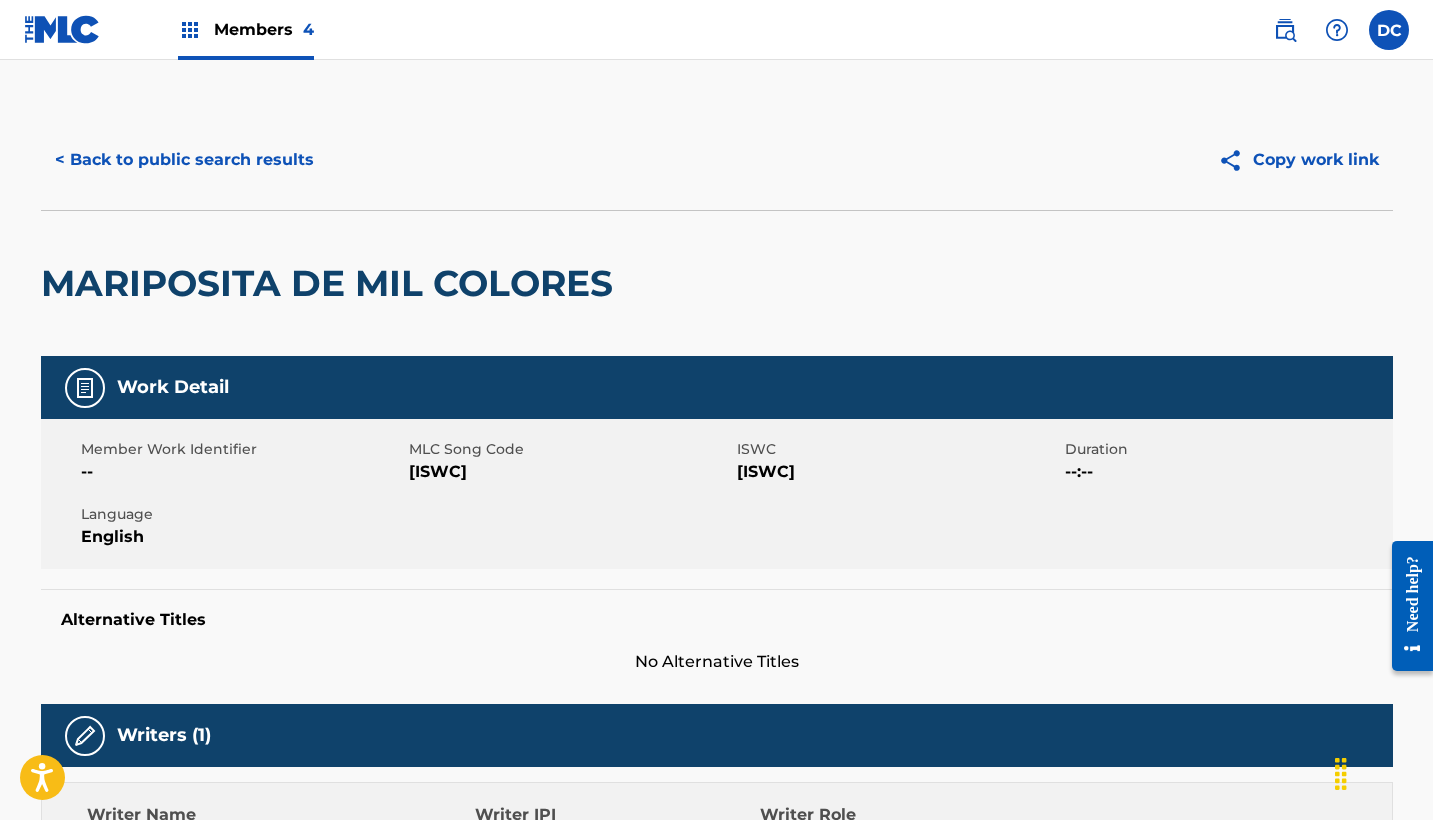 click on "[ISWC]" at bounding box center [570, 472] 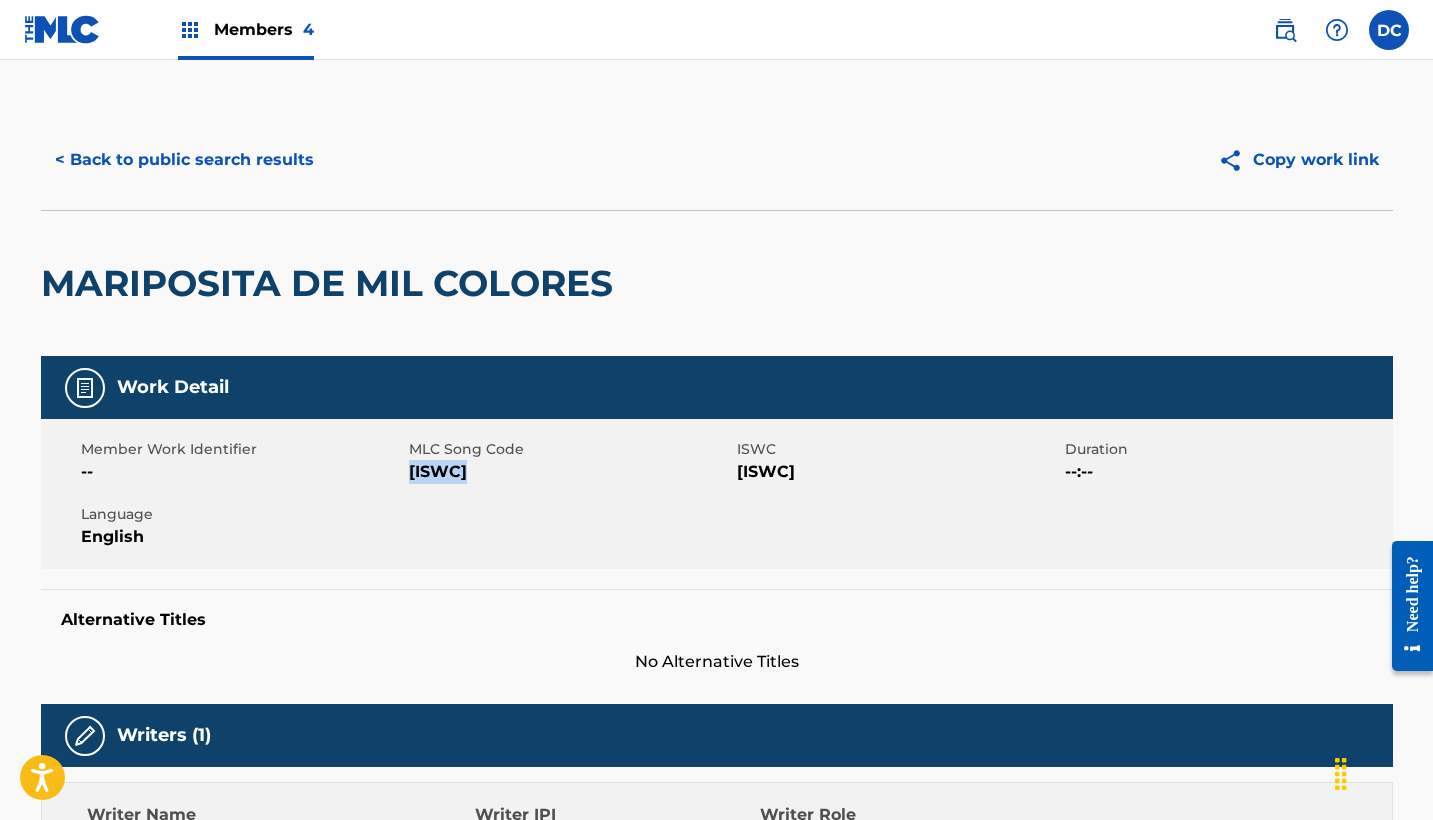 click on "[ISWC]" at bounding box center [570, 472] 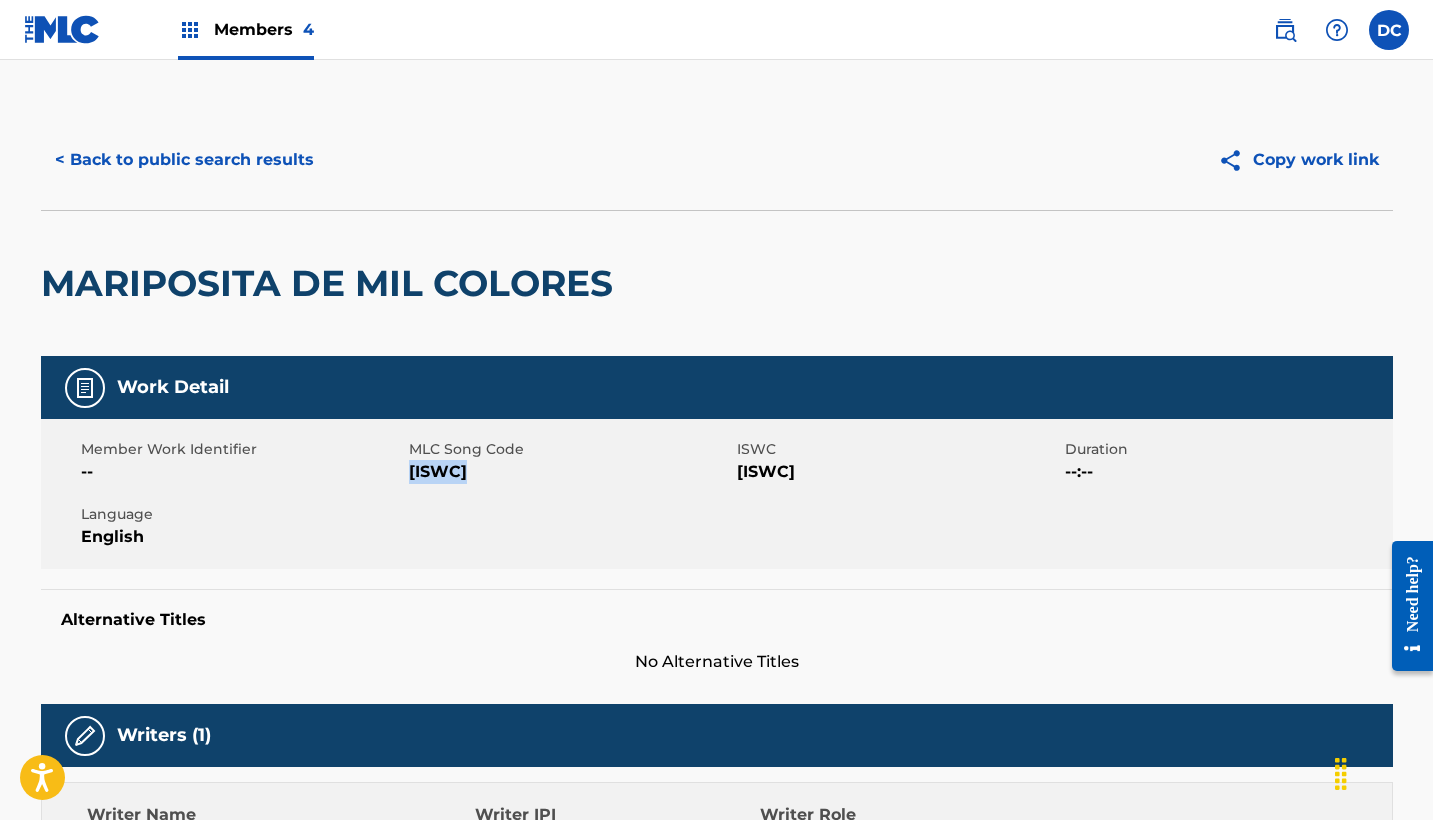 scroll, scrollTop: 0, scrollLeft: 0, axis: both 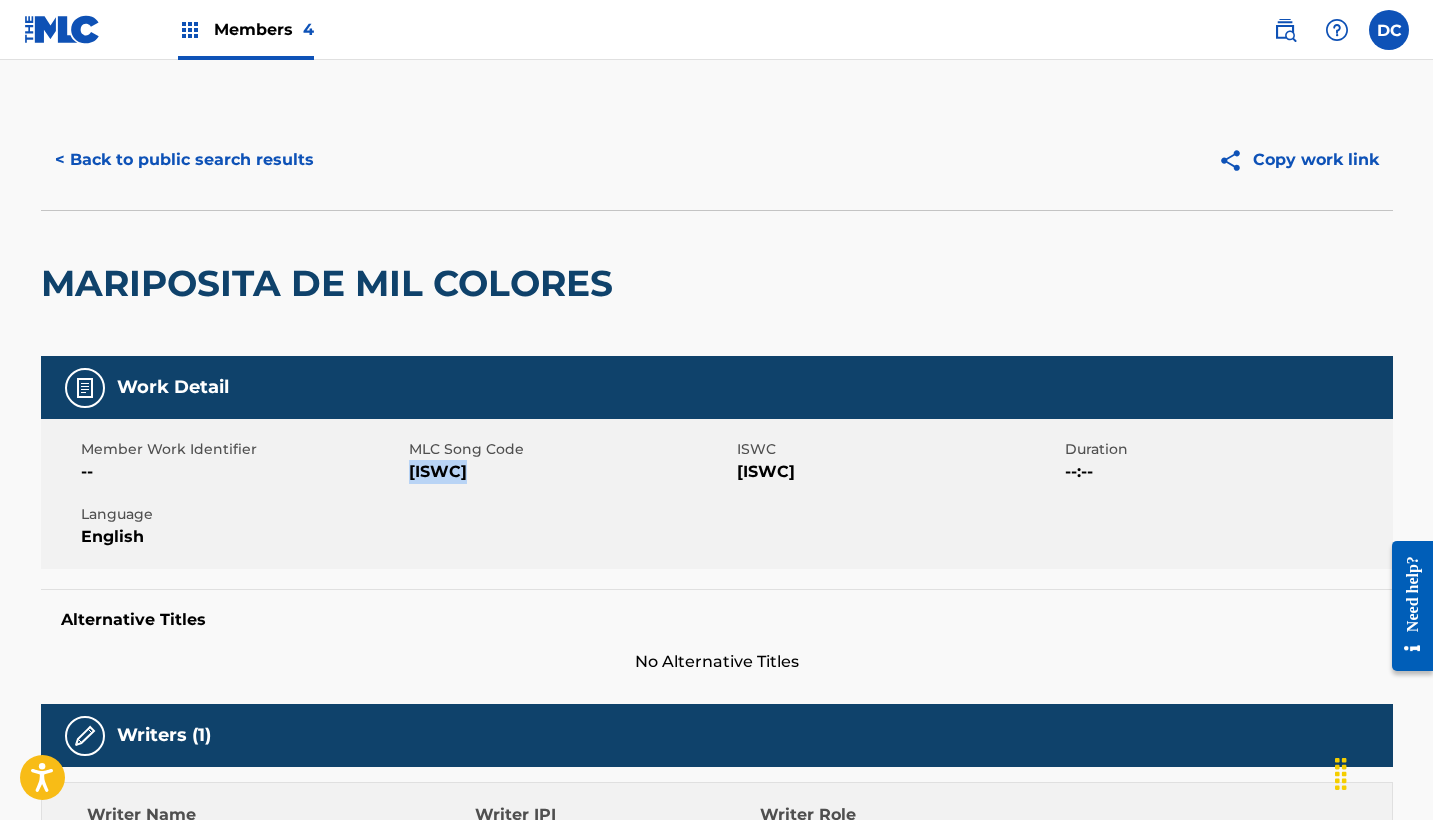 click on "< Back to public search results" at bounding box center (184, 160) 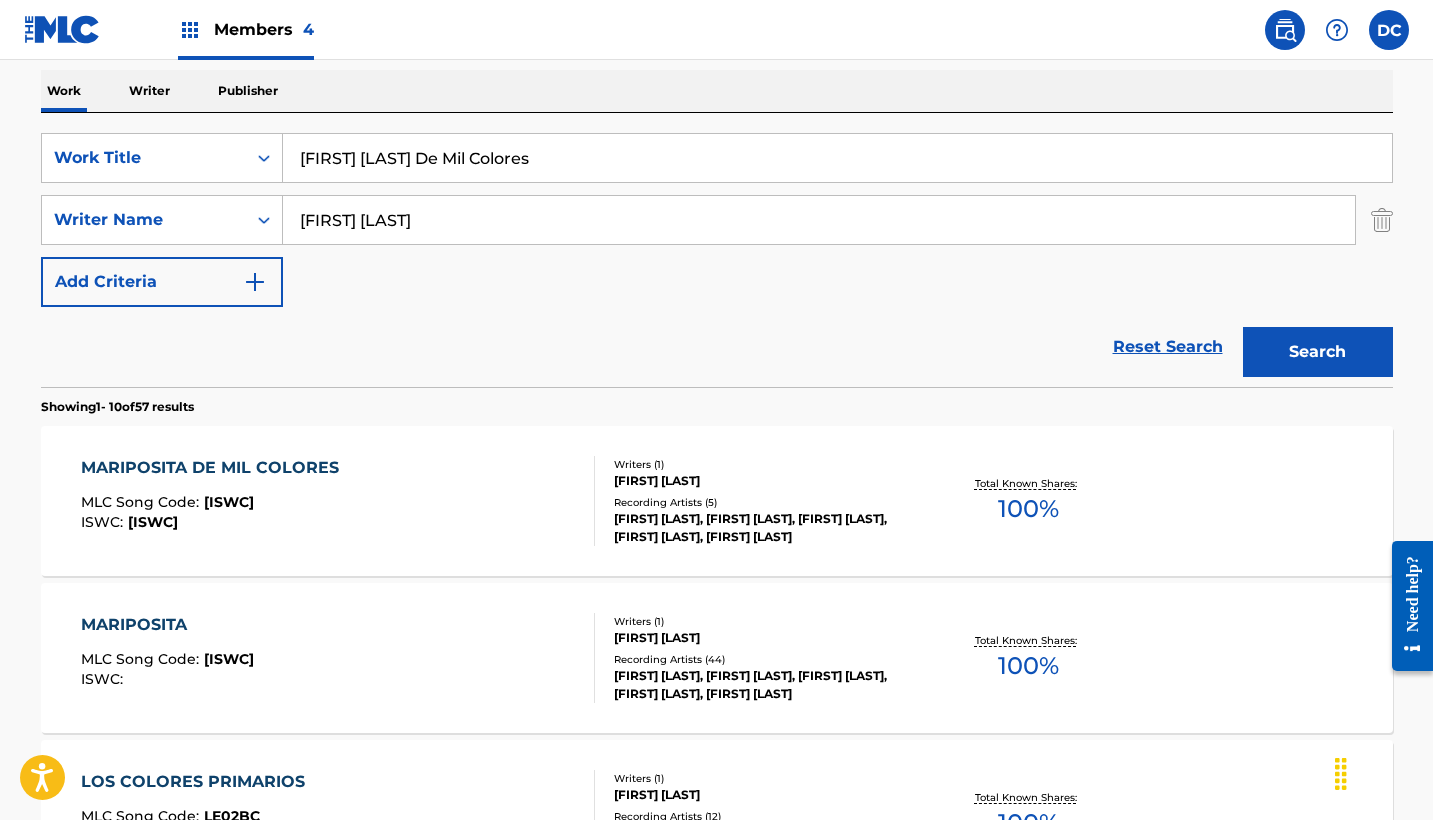 scroll, scrollTop: 305, scrollLeft: 0, axis: vertical 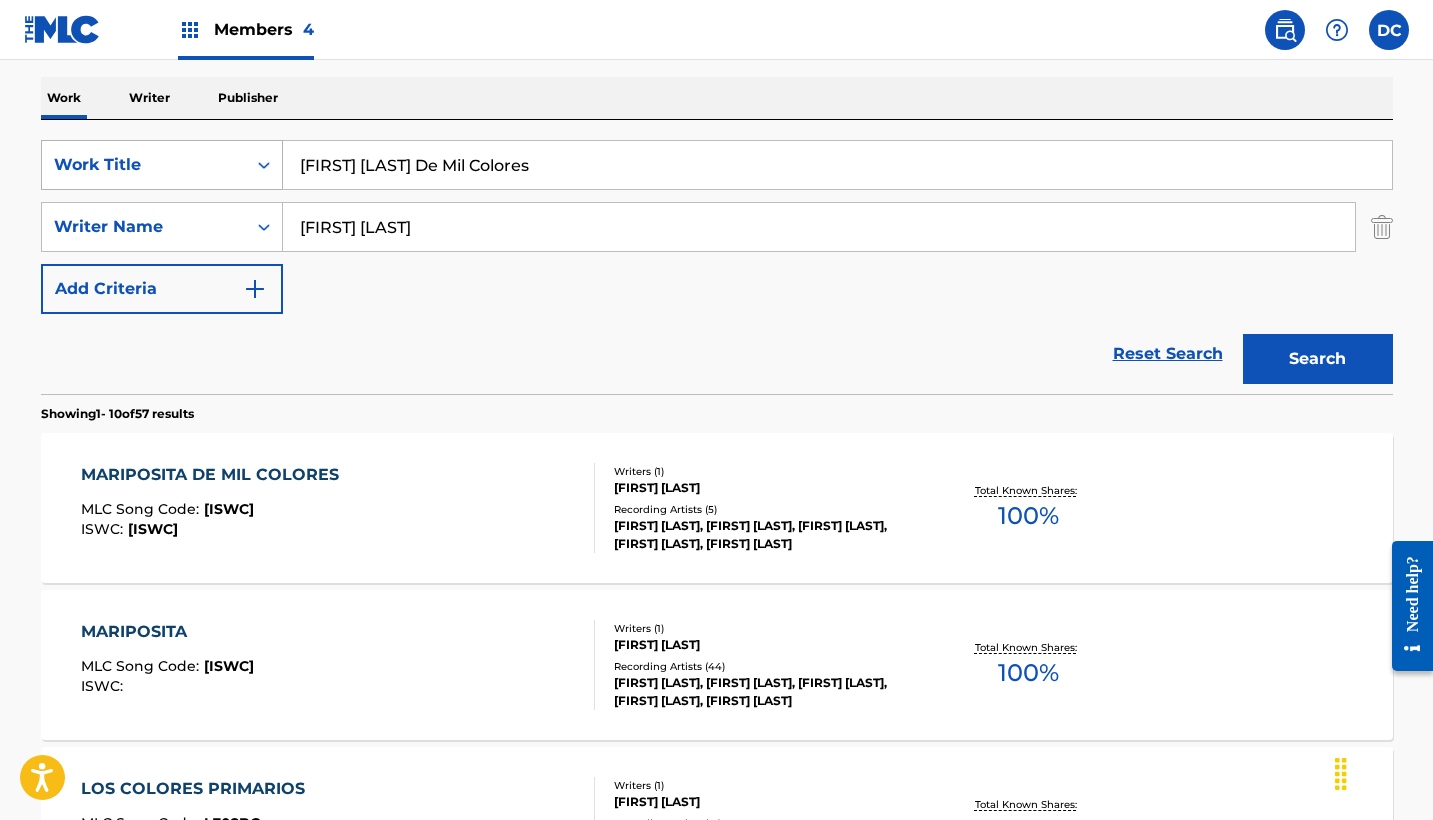 drag, startPoint x: 536, startPoint y: 160, endPoint x: 234, endPoint y: 150, distance: 302.16553 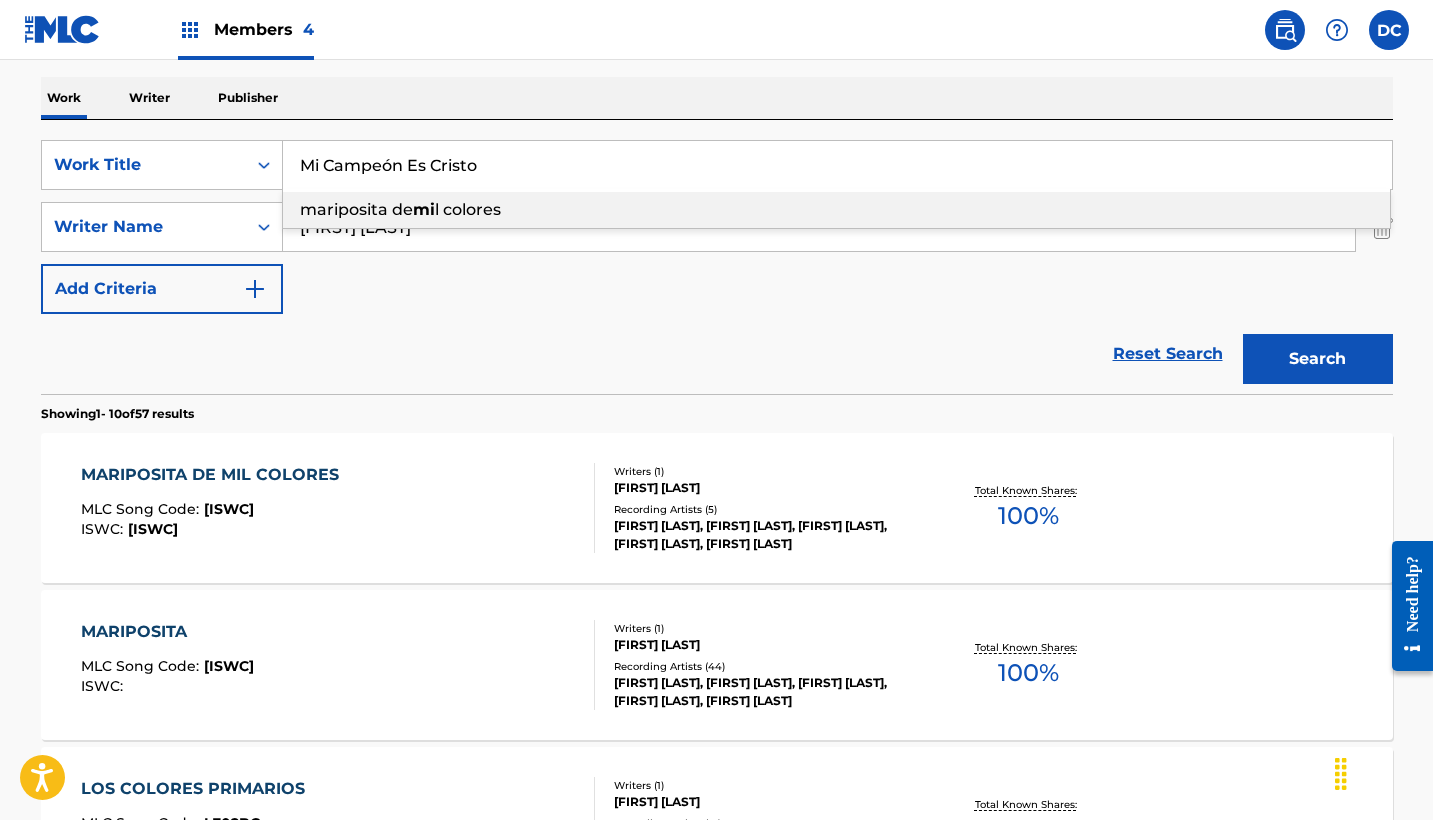 click on "Mi Campeón Es Cristo" at bounding box center [837, 165] 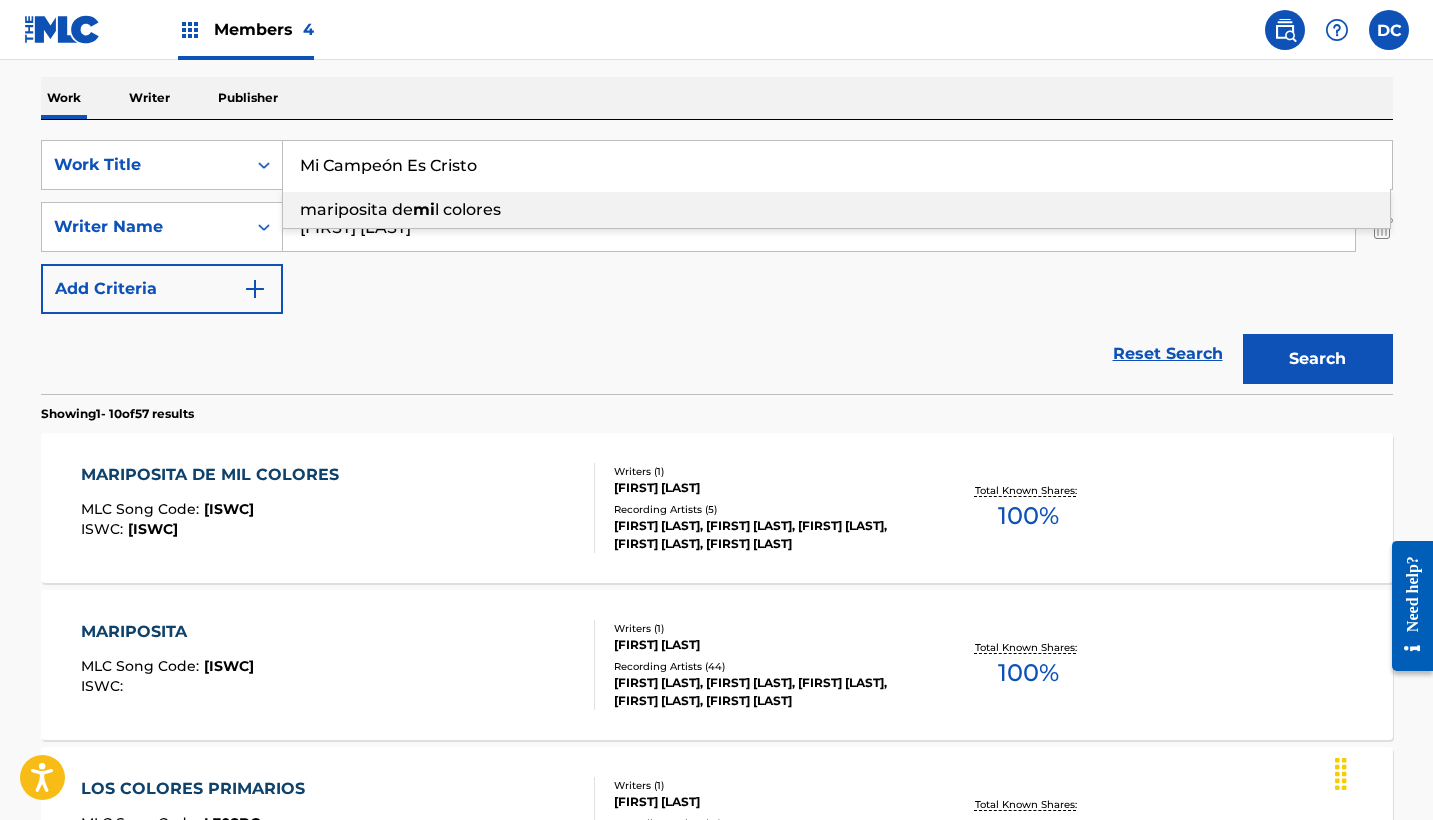 type on "Mi Campeón Es Cristo" 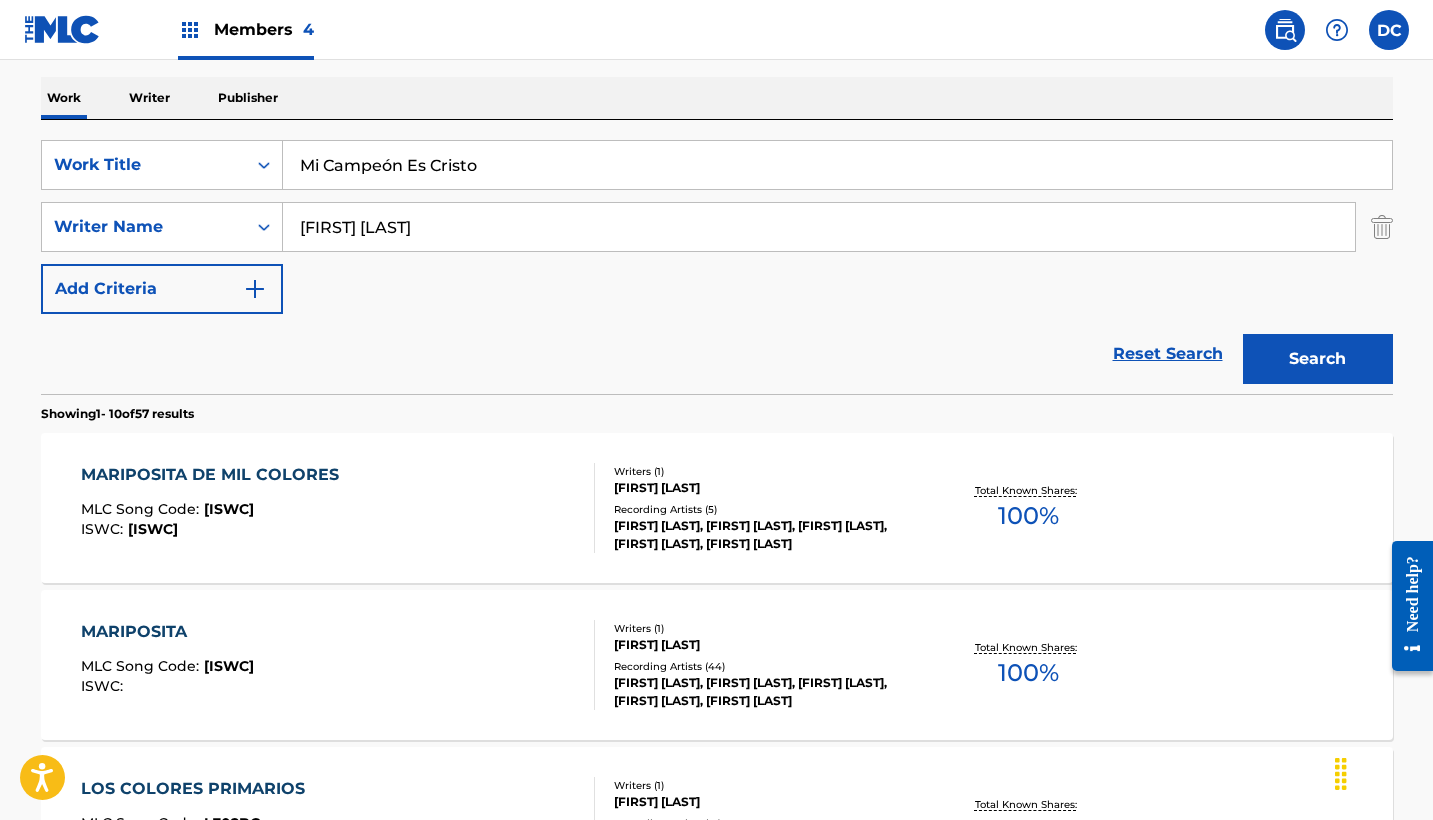 click on "Work Writer Publisher" at bounding box center [717, 98] 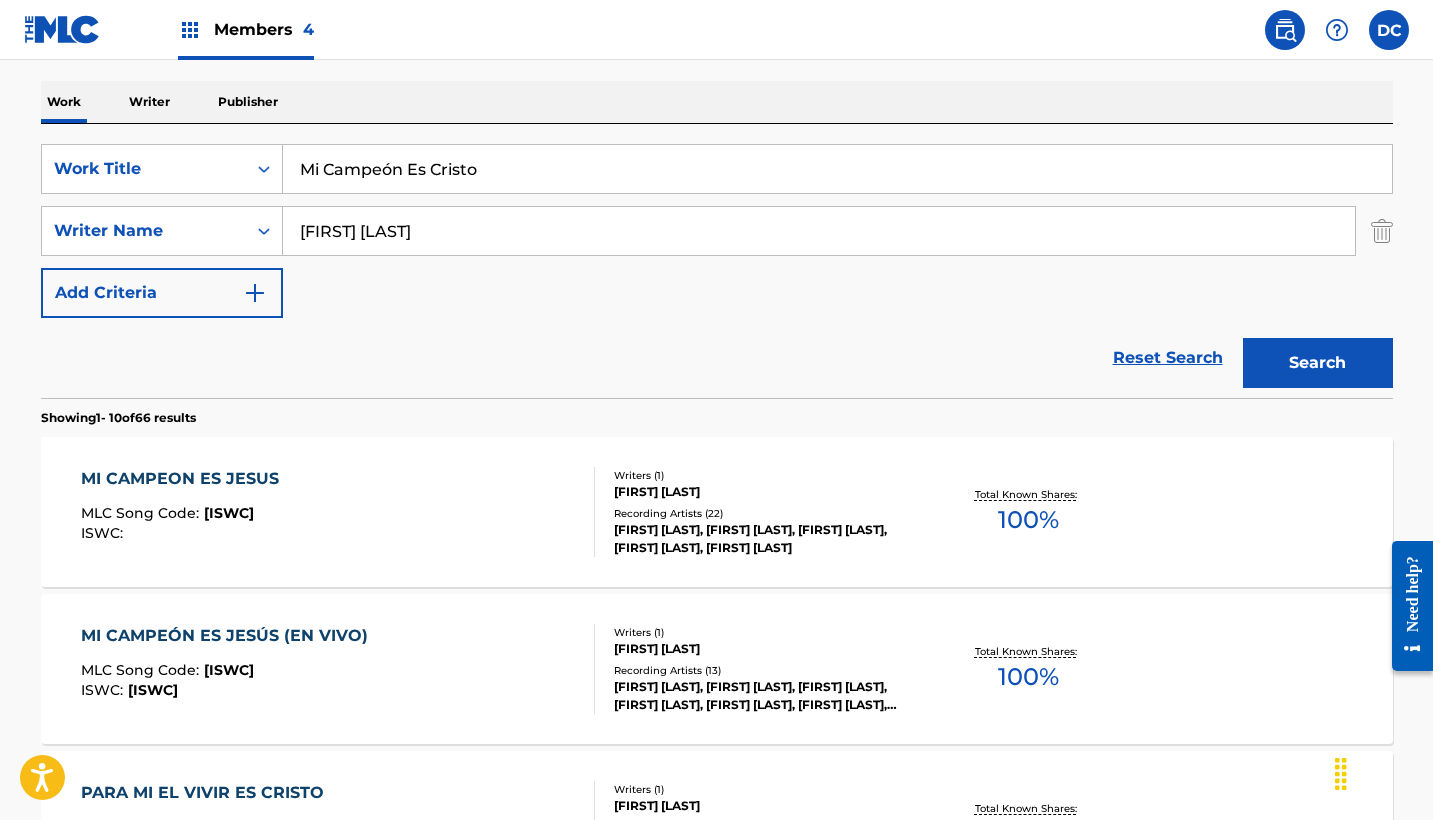 scroll, scrollTop: 317, scrollLeft: 0, axis: vertical 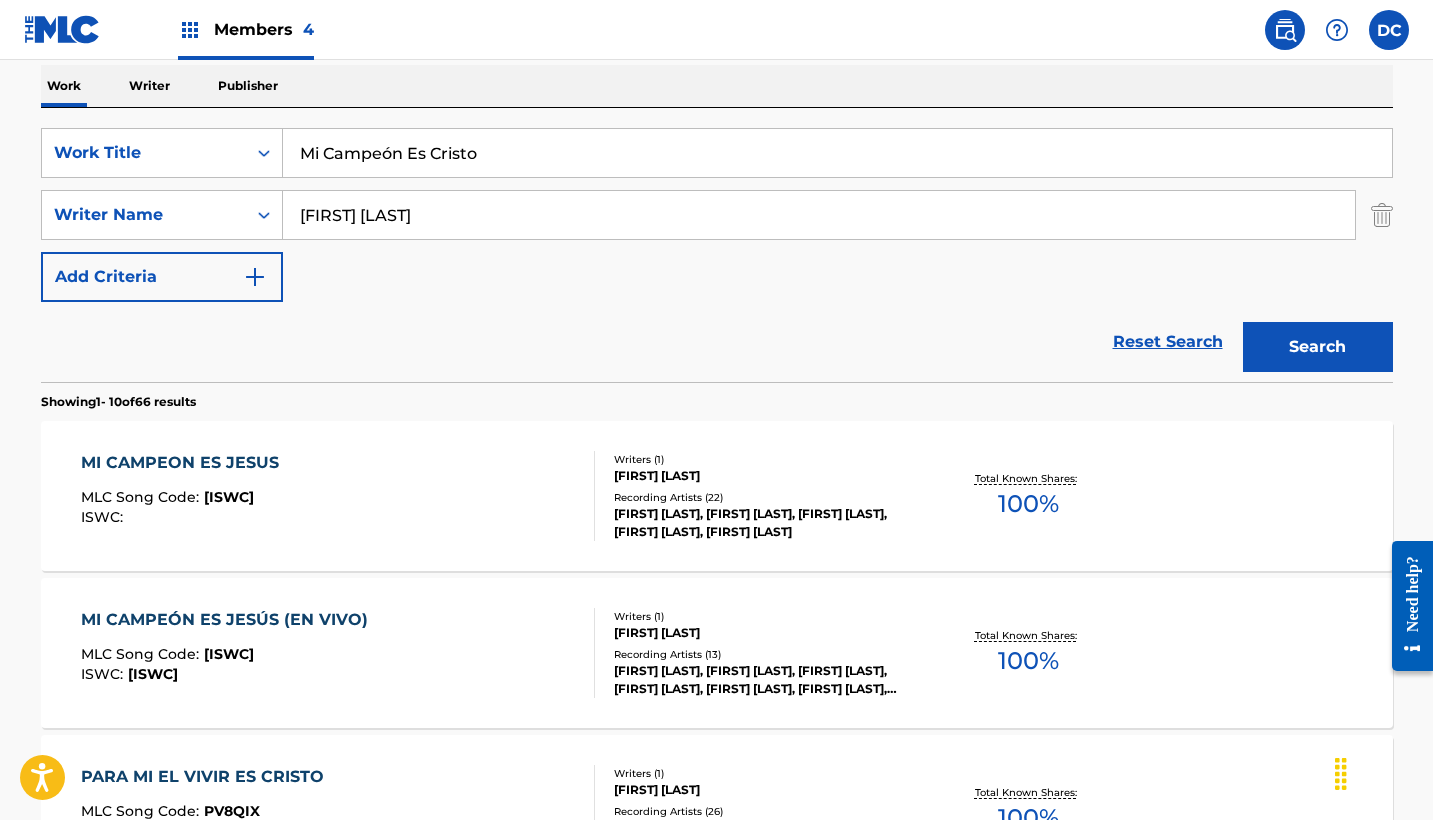 click on "MI CAMPEON ES JESUS MLC Song Code : MV949F ISWC :" at bounding box center (338, 496) 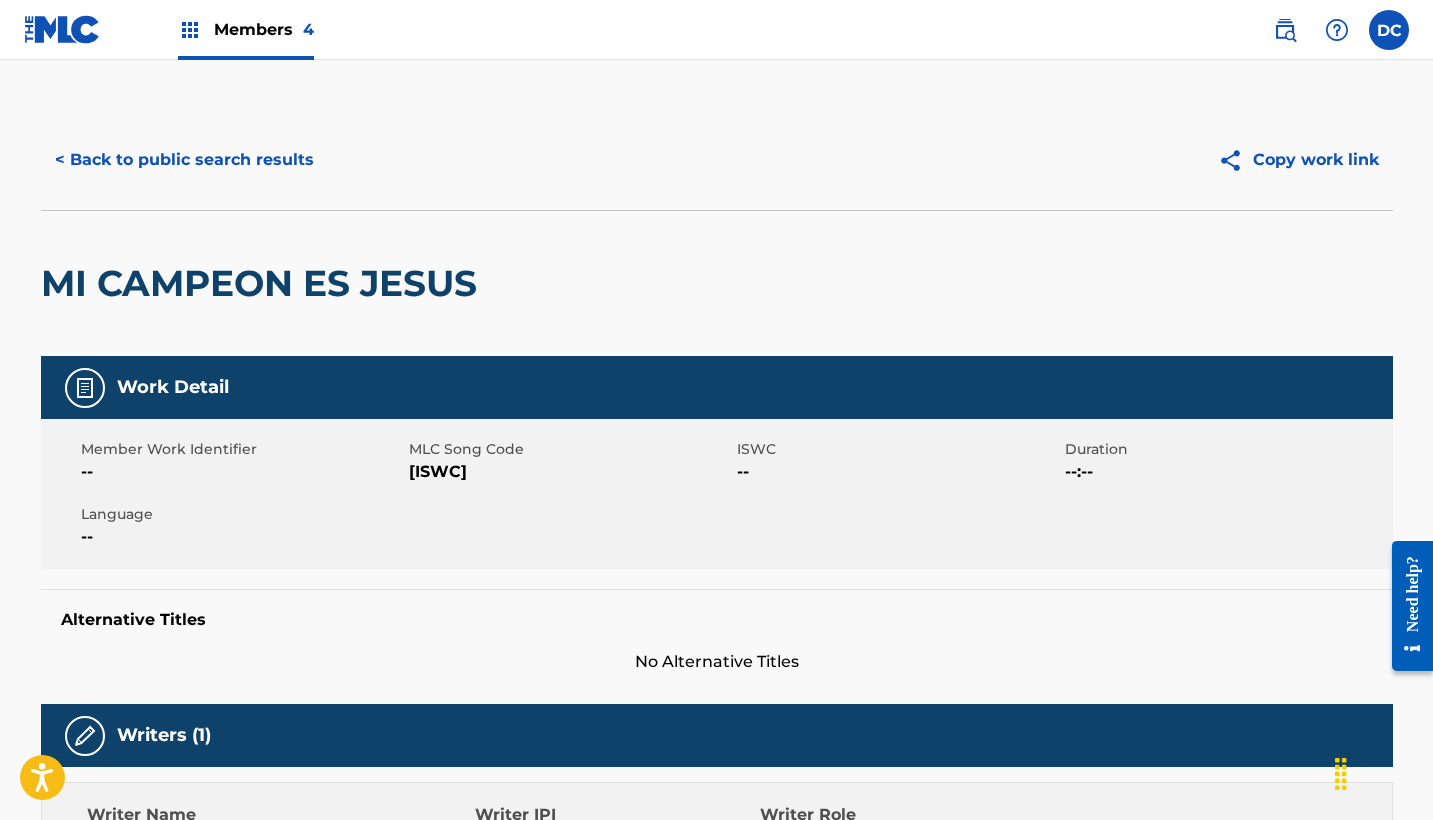 scroll, scrollTop: 0, scrollLeft: 0, axis: both 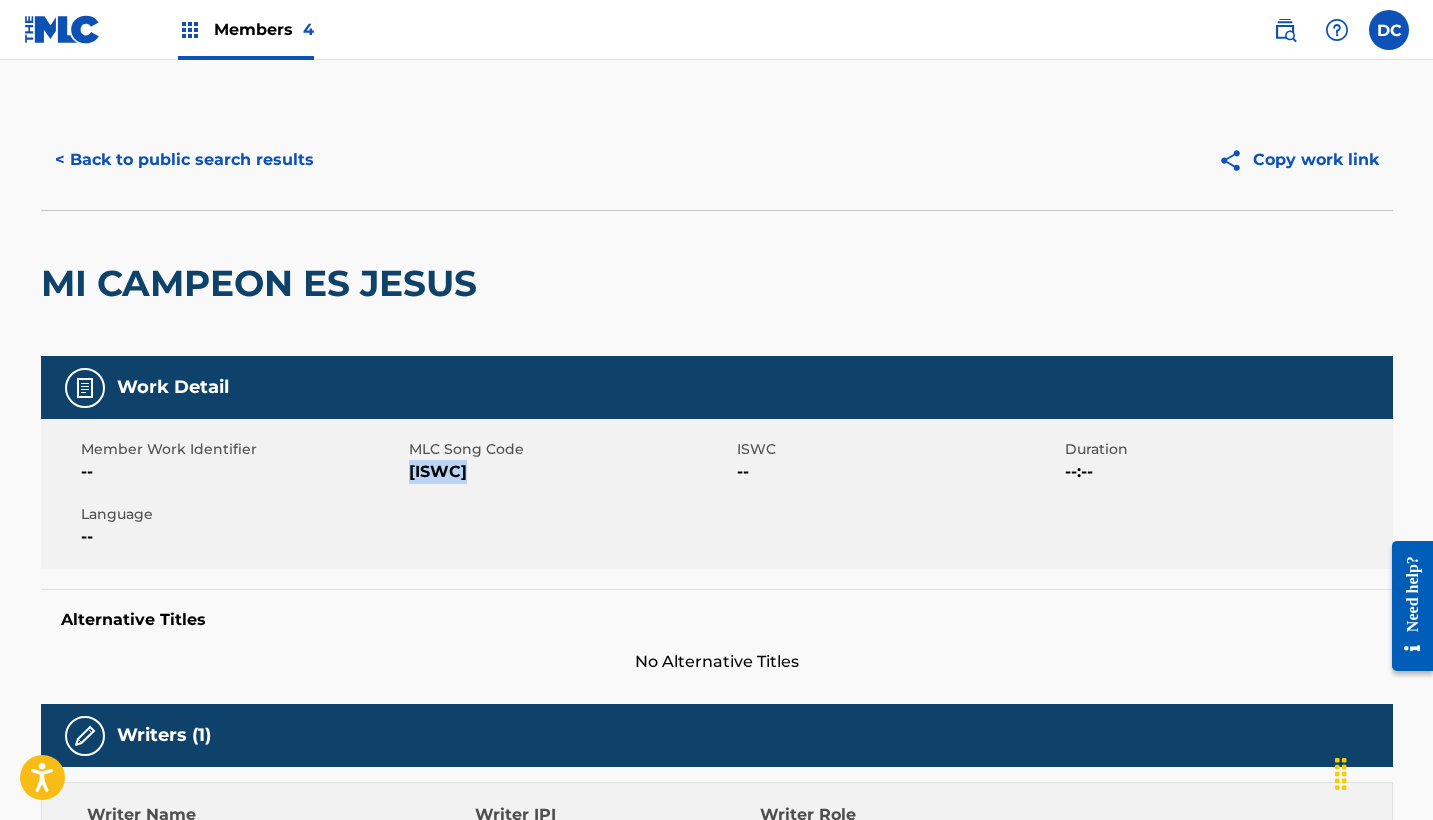 click on "[ISWC]" at bounding box center (570, 472) 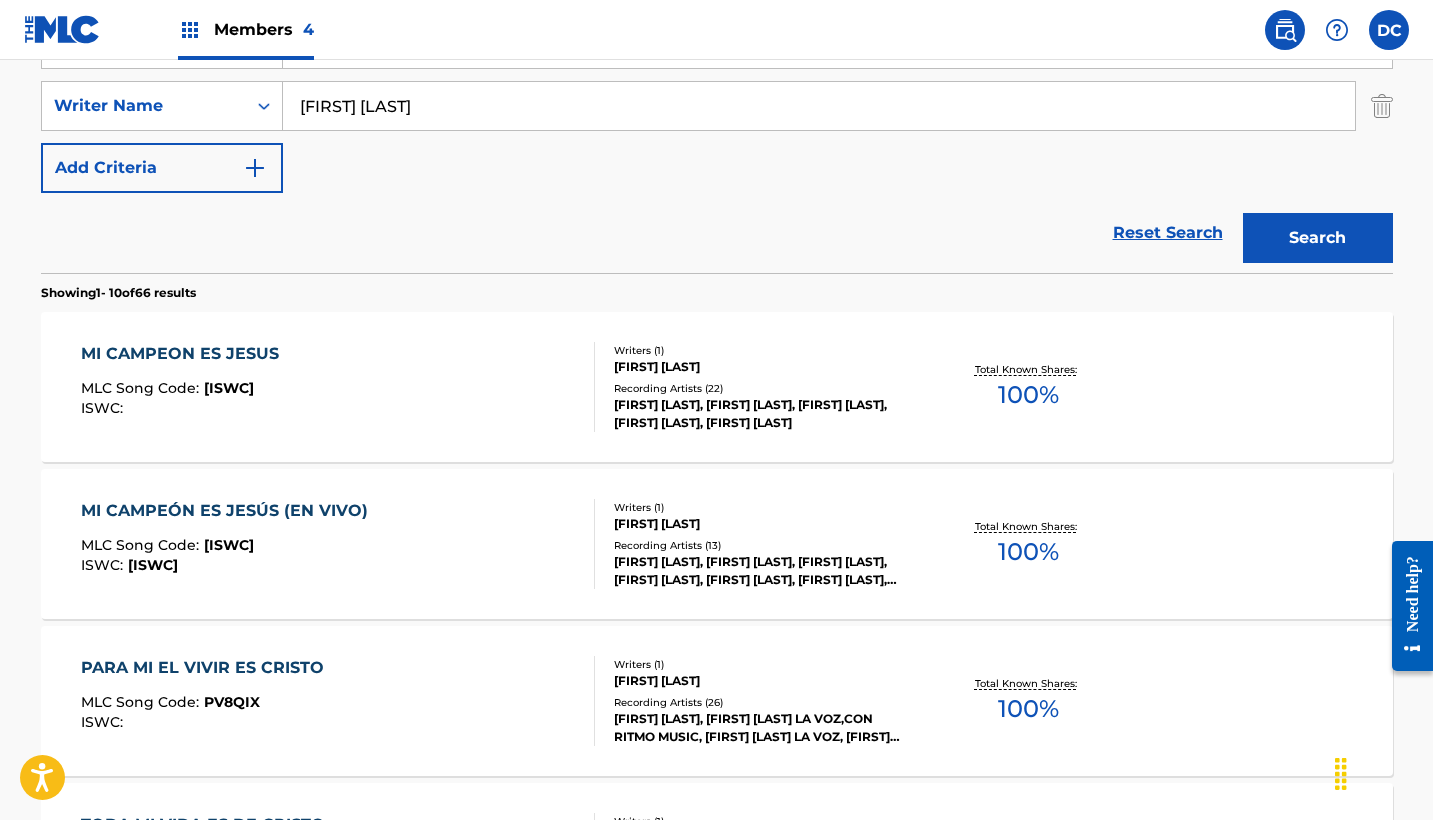 scroll, scrollTop: 436, scrollLeft: 0, axis: vertical 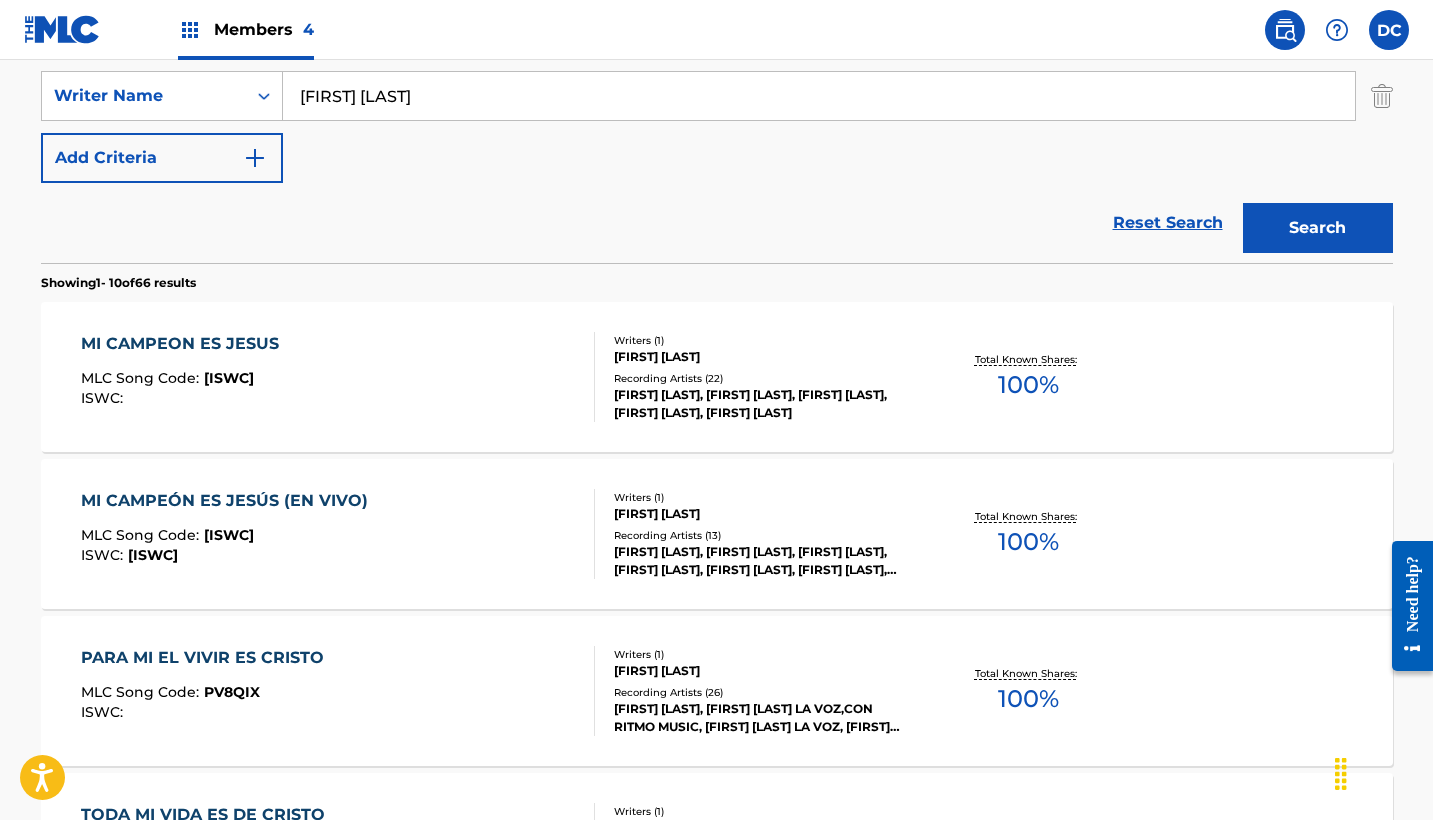 click on "MI CAMPEÓN ES JESÚS (EN VIVO) MLC Song Code : MC1L4M ISWC : T9228512343" at bounding box center (338, 534) 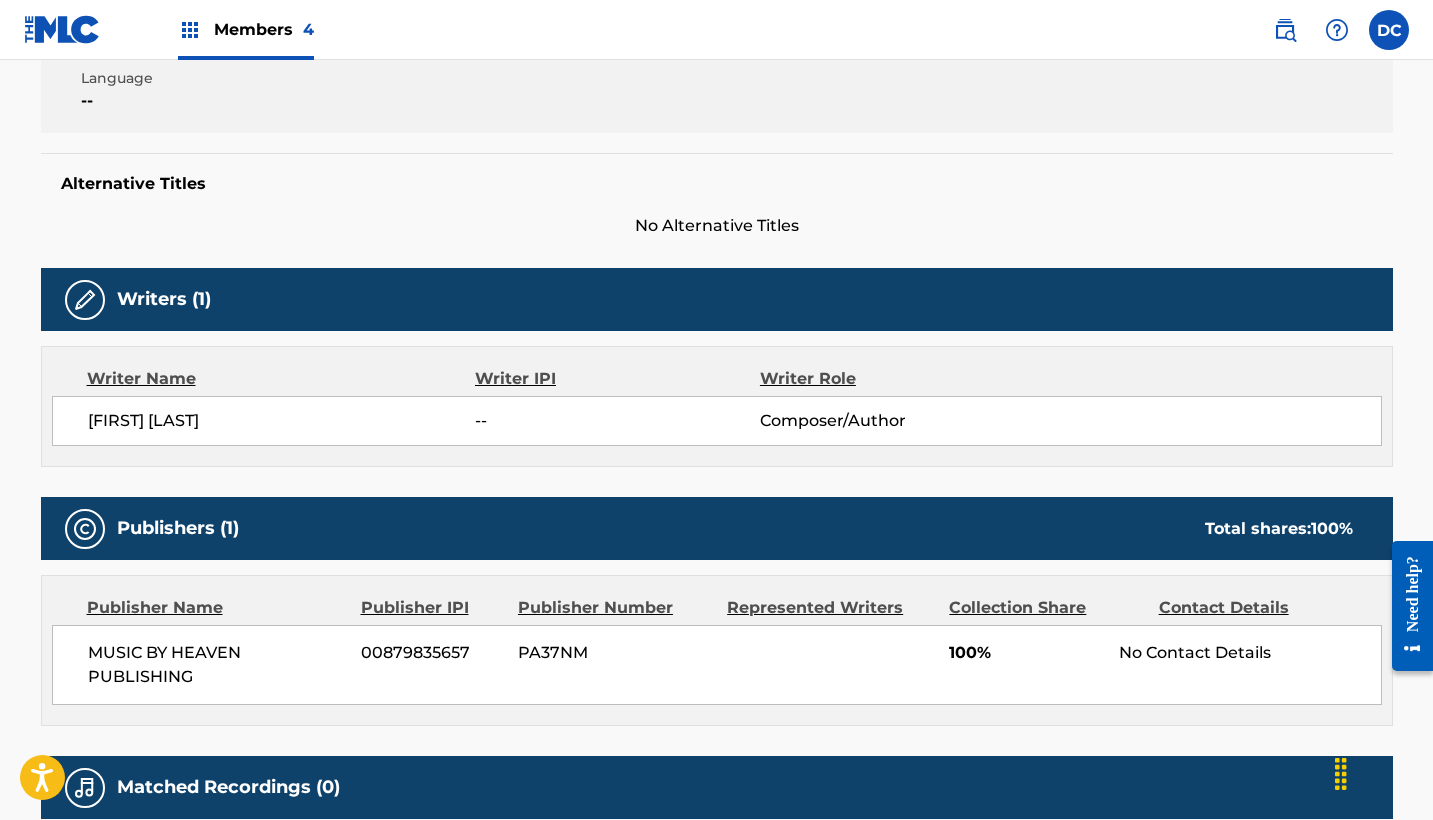 scroll, scrollTop: 0, scrollLeft: 0, axis: both 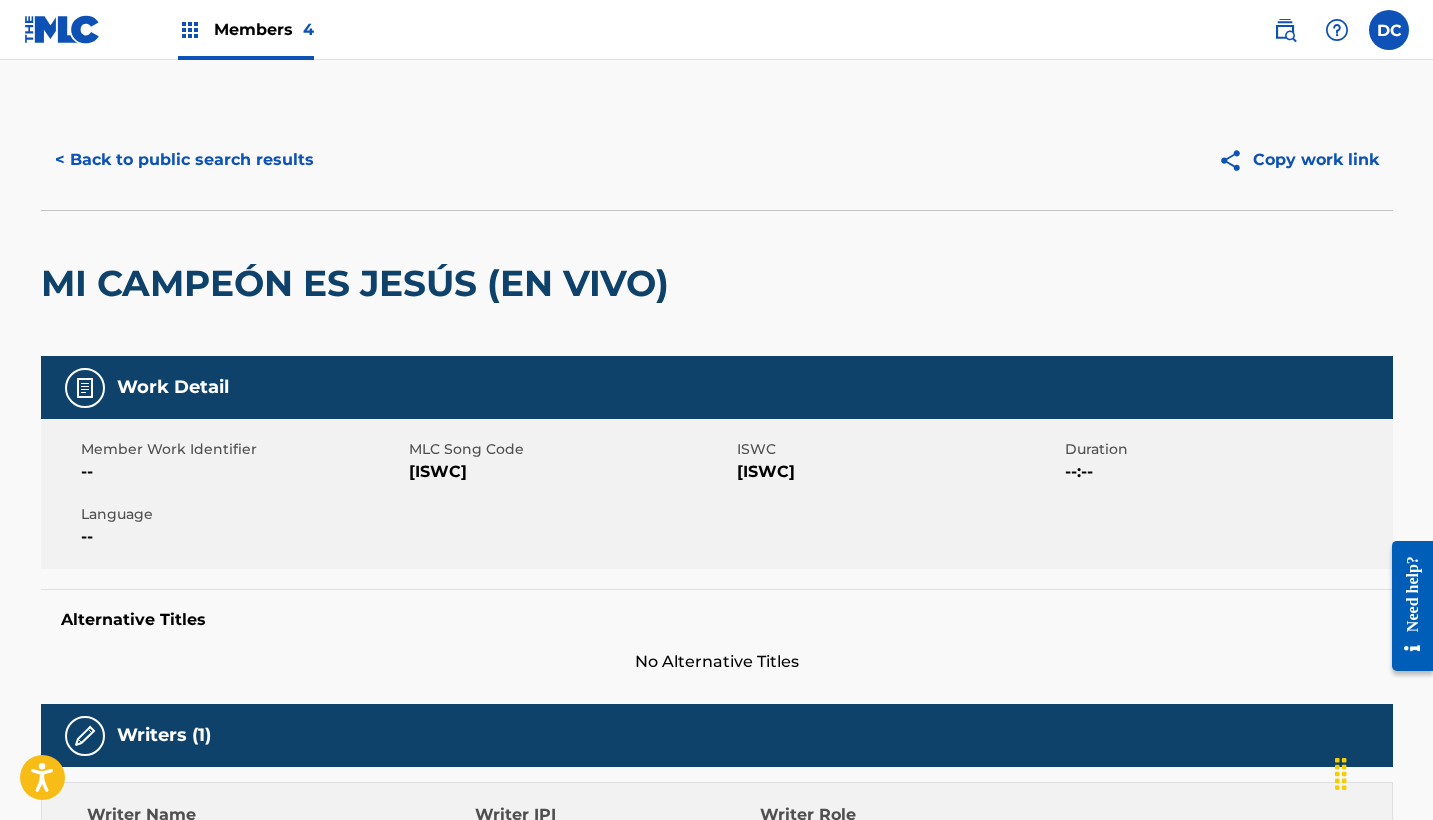click on "[ISWC]" at bounding box center (570, 472) 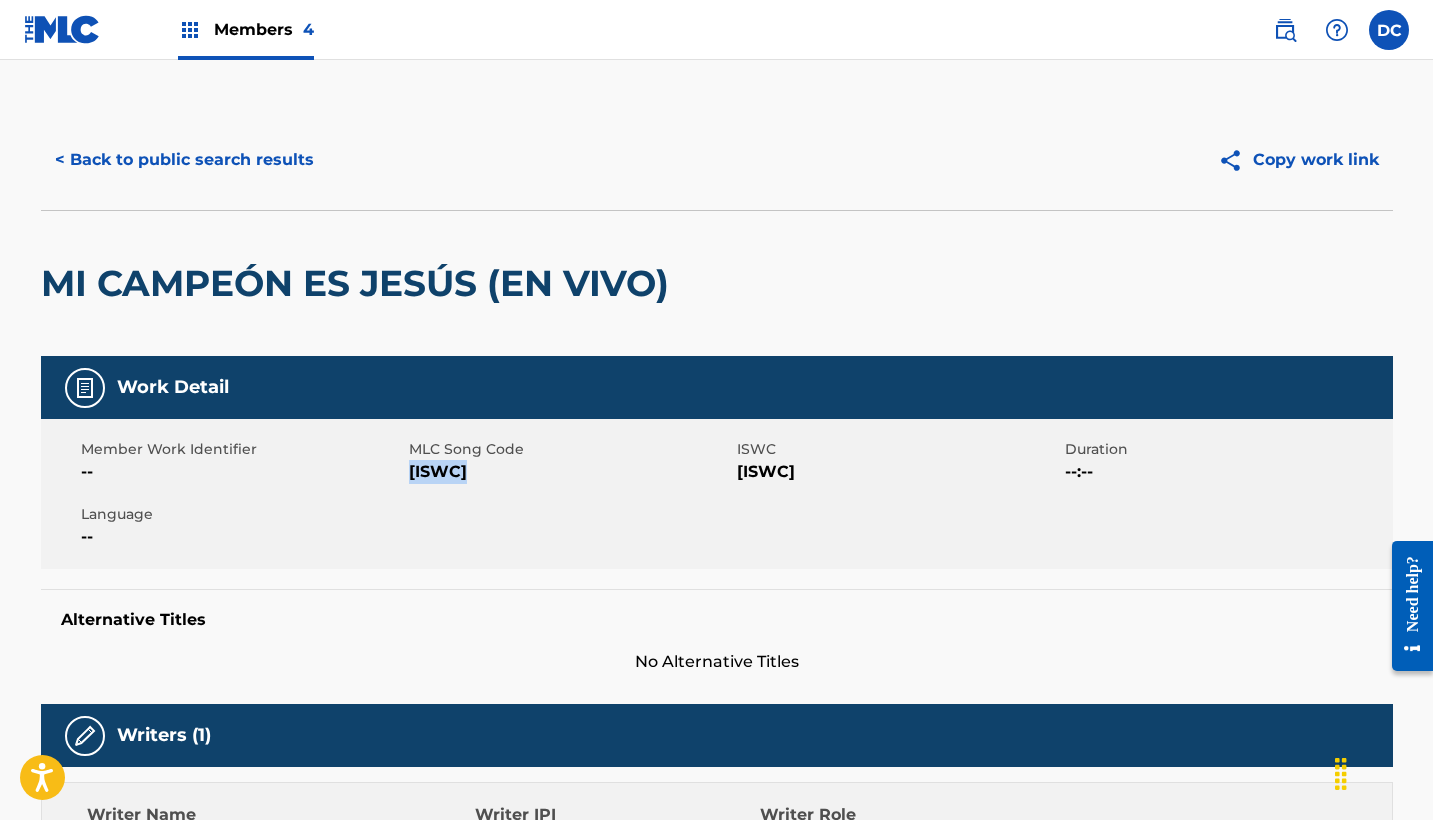 click on "[ISWC]" at bounding box center [570, 472] 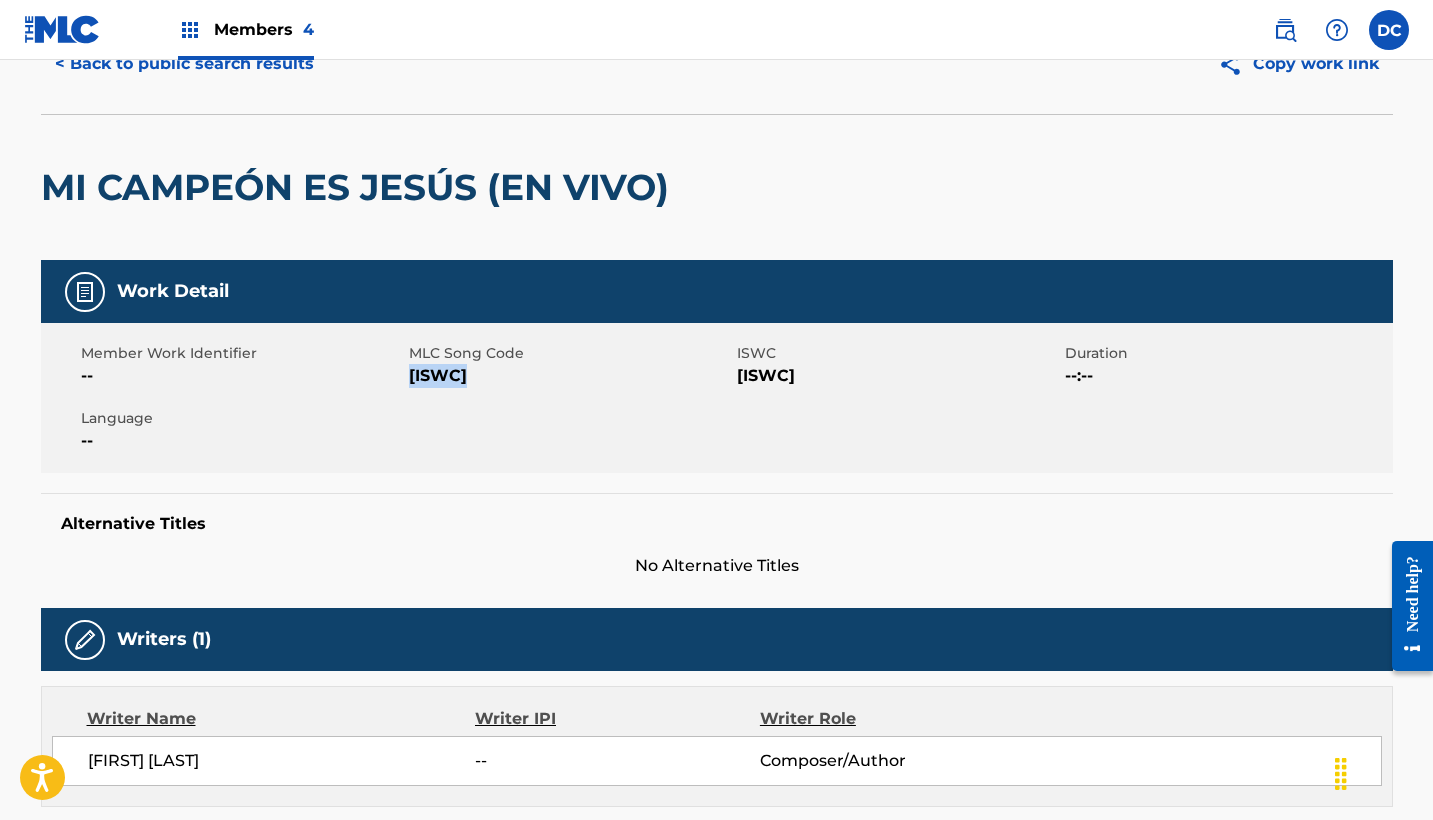 scroll, scrollTop: 80, scrollLeft: 0, axis: vertical 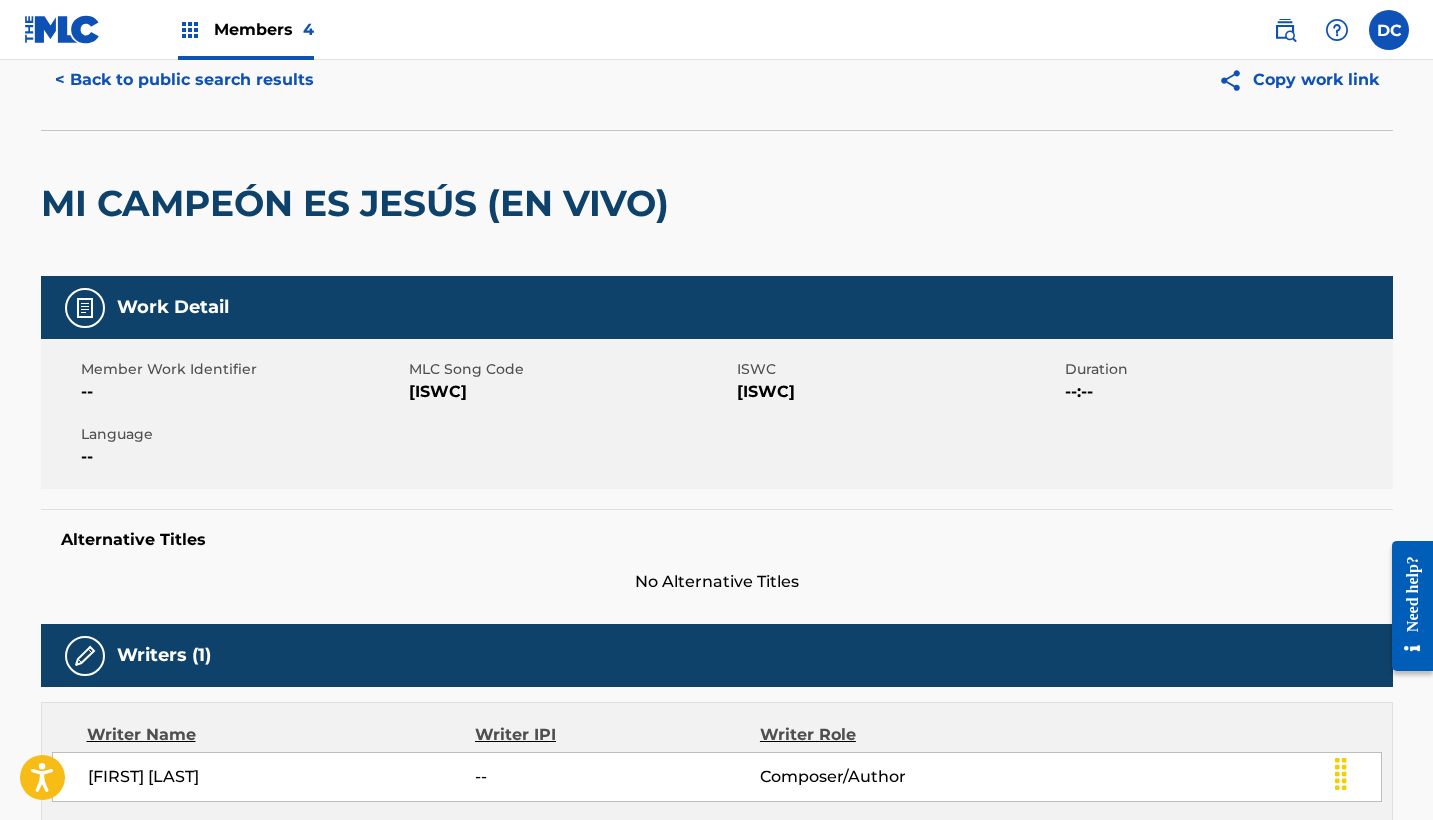 click on "[ISWC]" at bounding box center [898, 392] 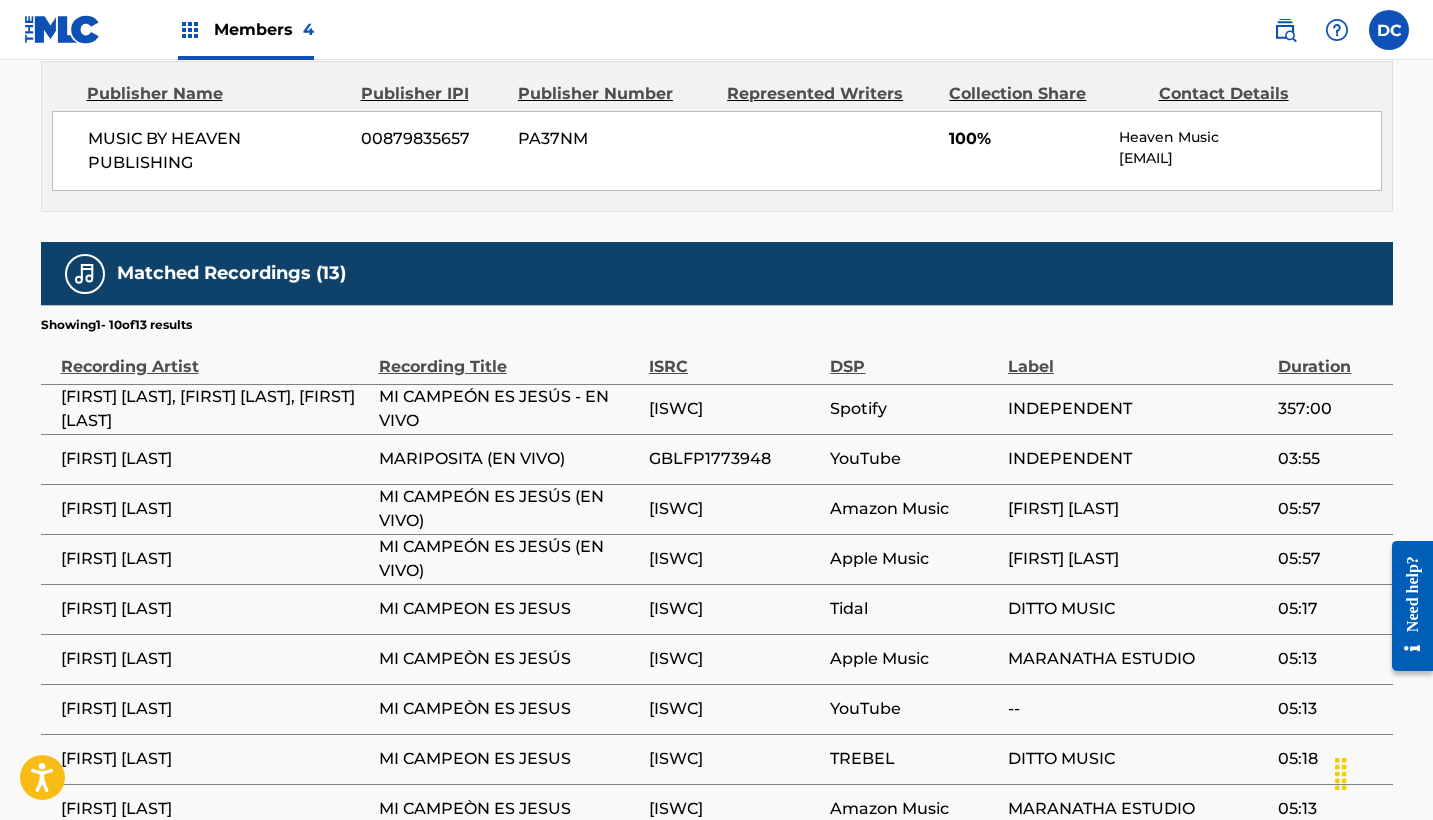 scroll, scrollTop: 953, scrollLeft: 0, axis: vertical 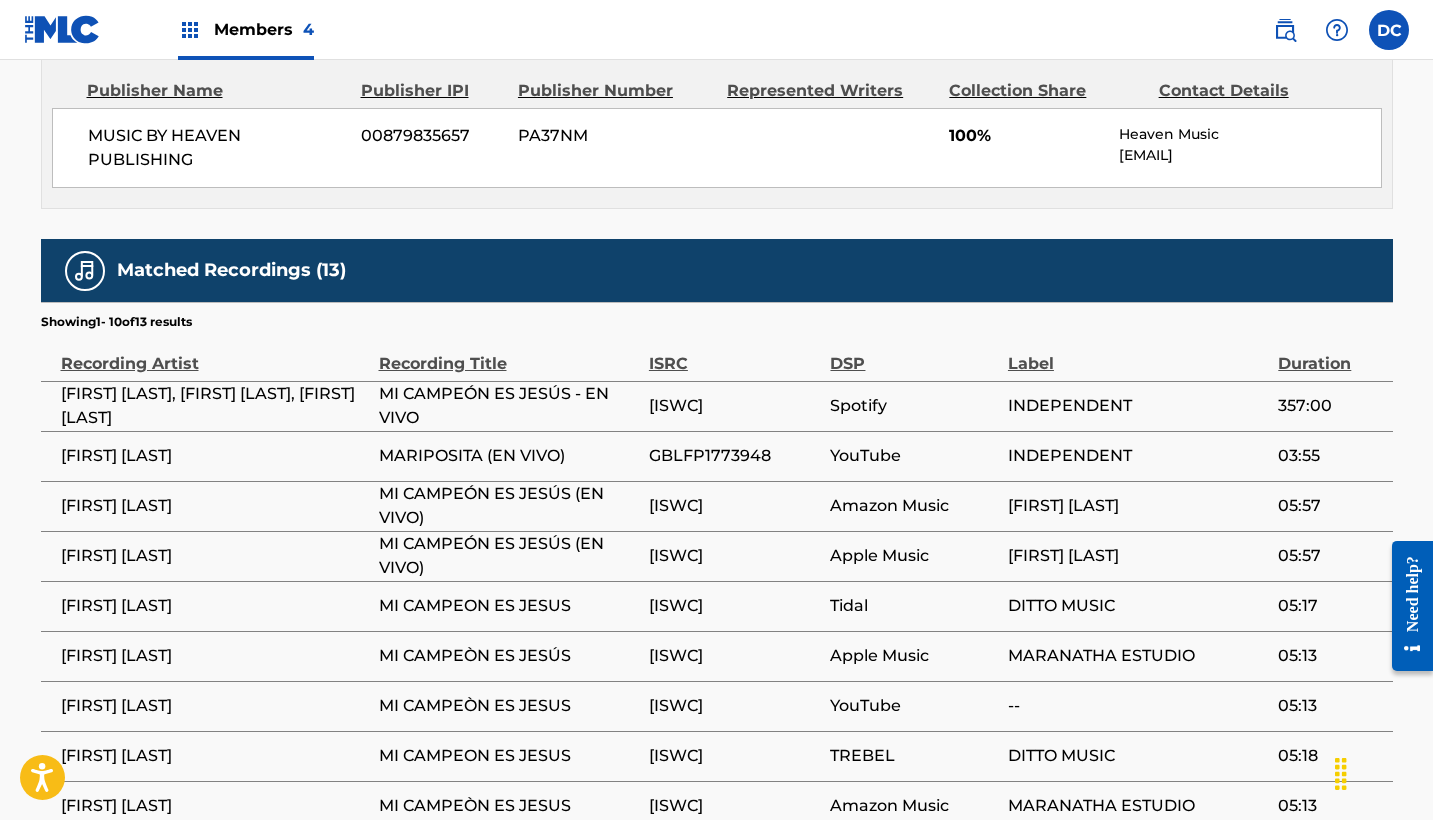 click on "[ISWC]" at bounding box center (735, 406) 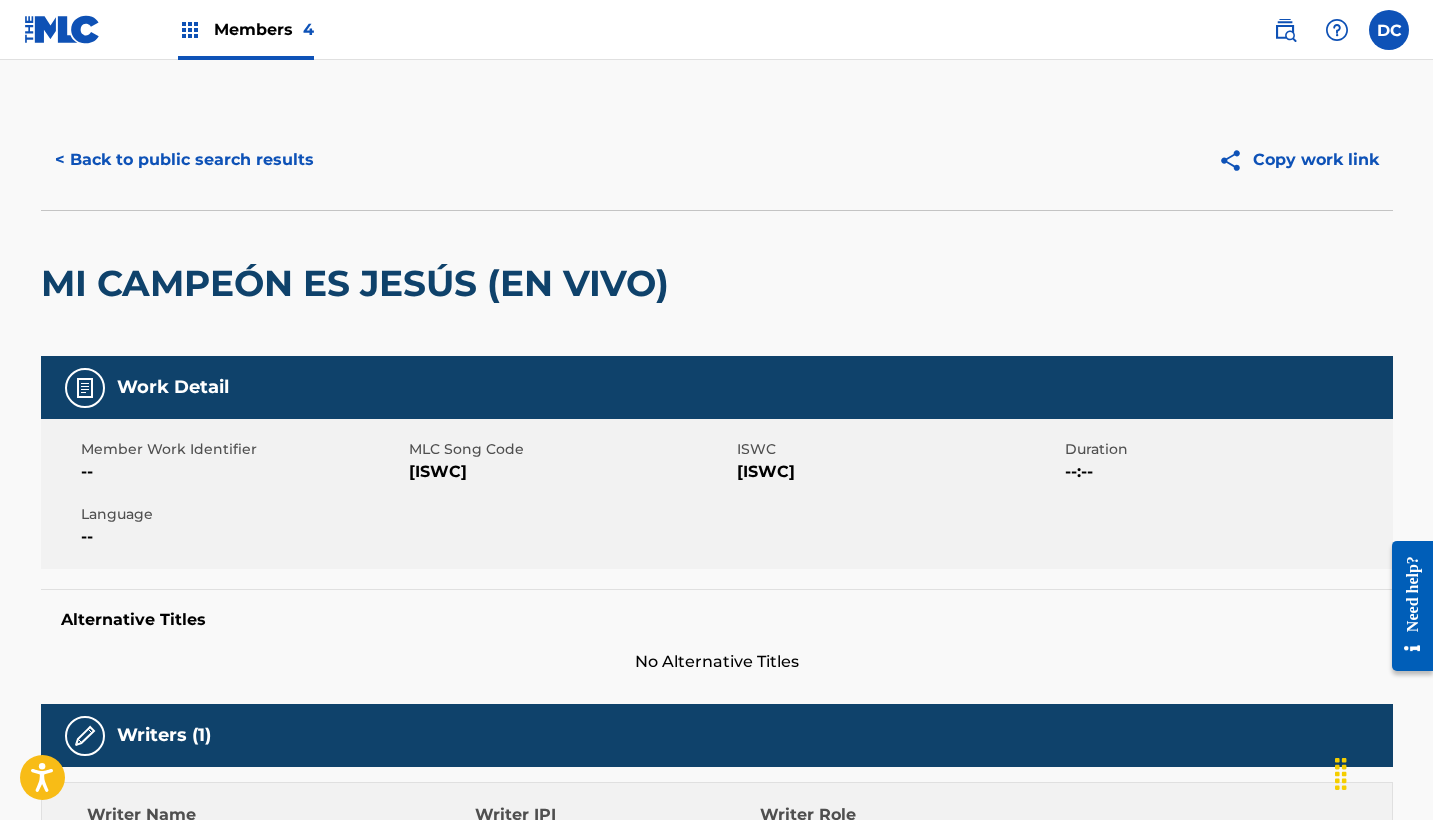 scroll, scrollTop: -1, scrollLeft: 0, axis: vertical 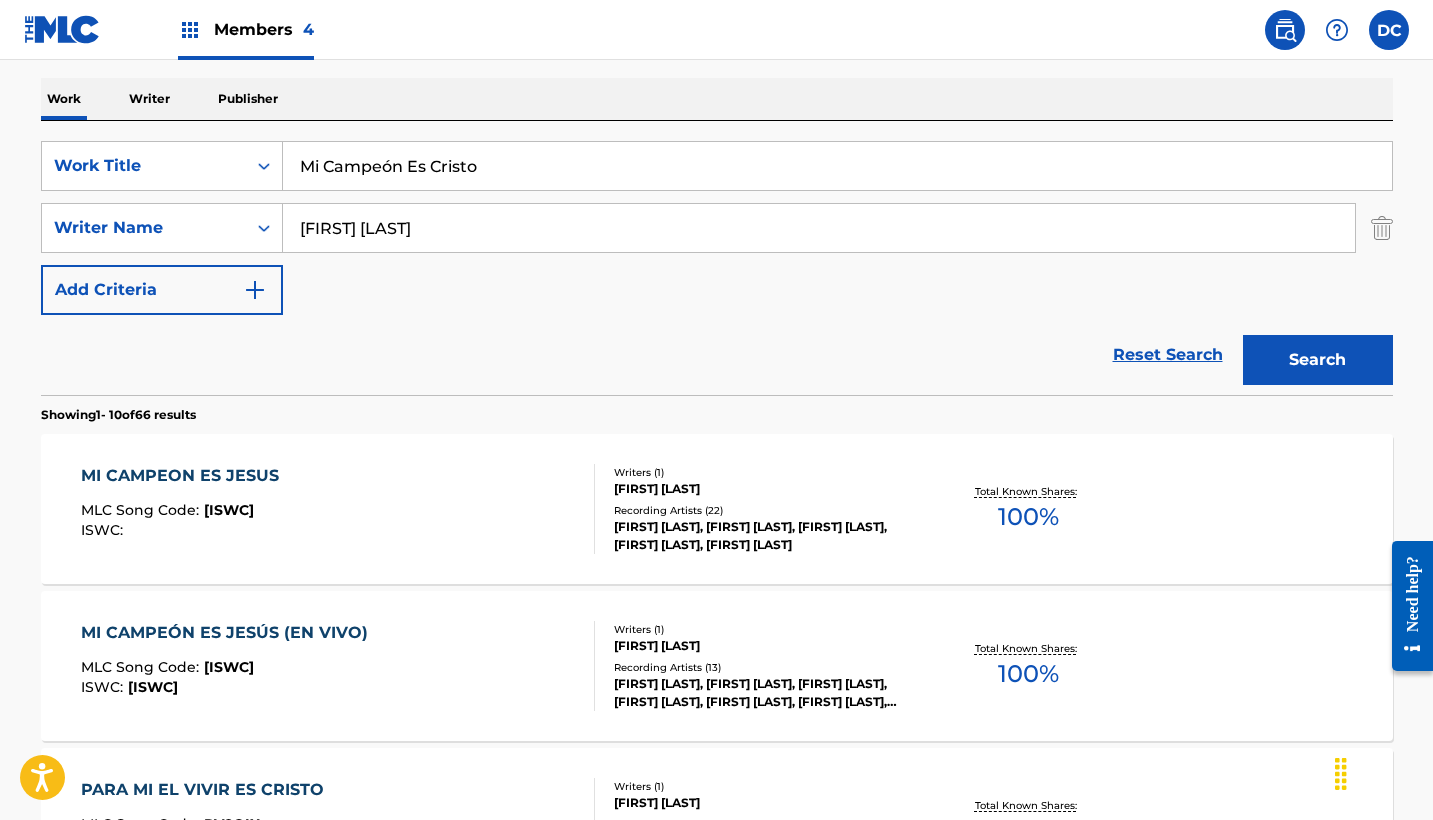 drag, startPoint x: 522, startPoint y: 158, endPoint x: 282, endPoint y: 165, distance: 240.10207 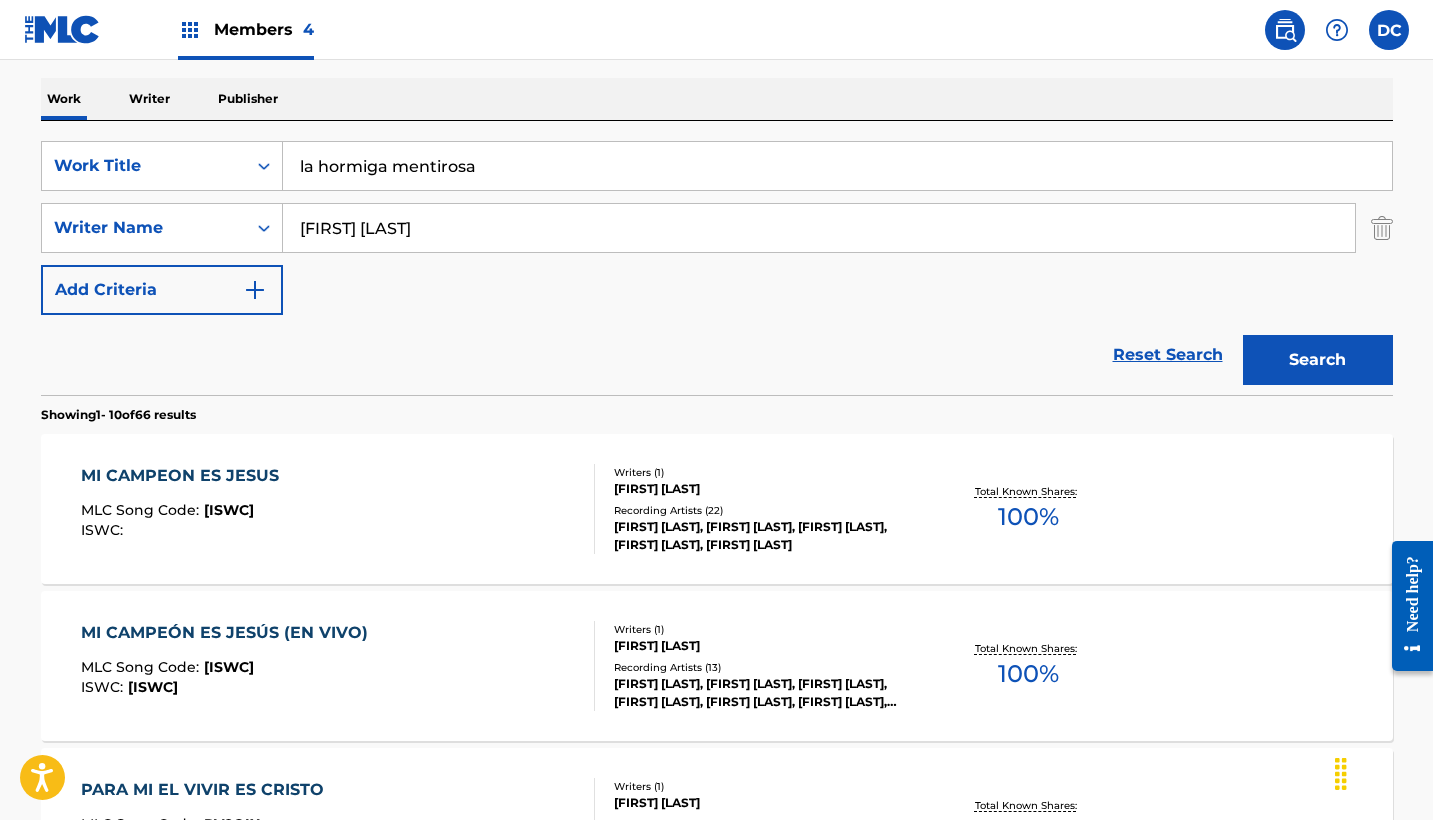 drag, startPoint x: 523, startPoint y: 159, endPoint x: 283, endPoint y: 153, distance: 240.07498 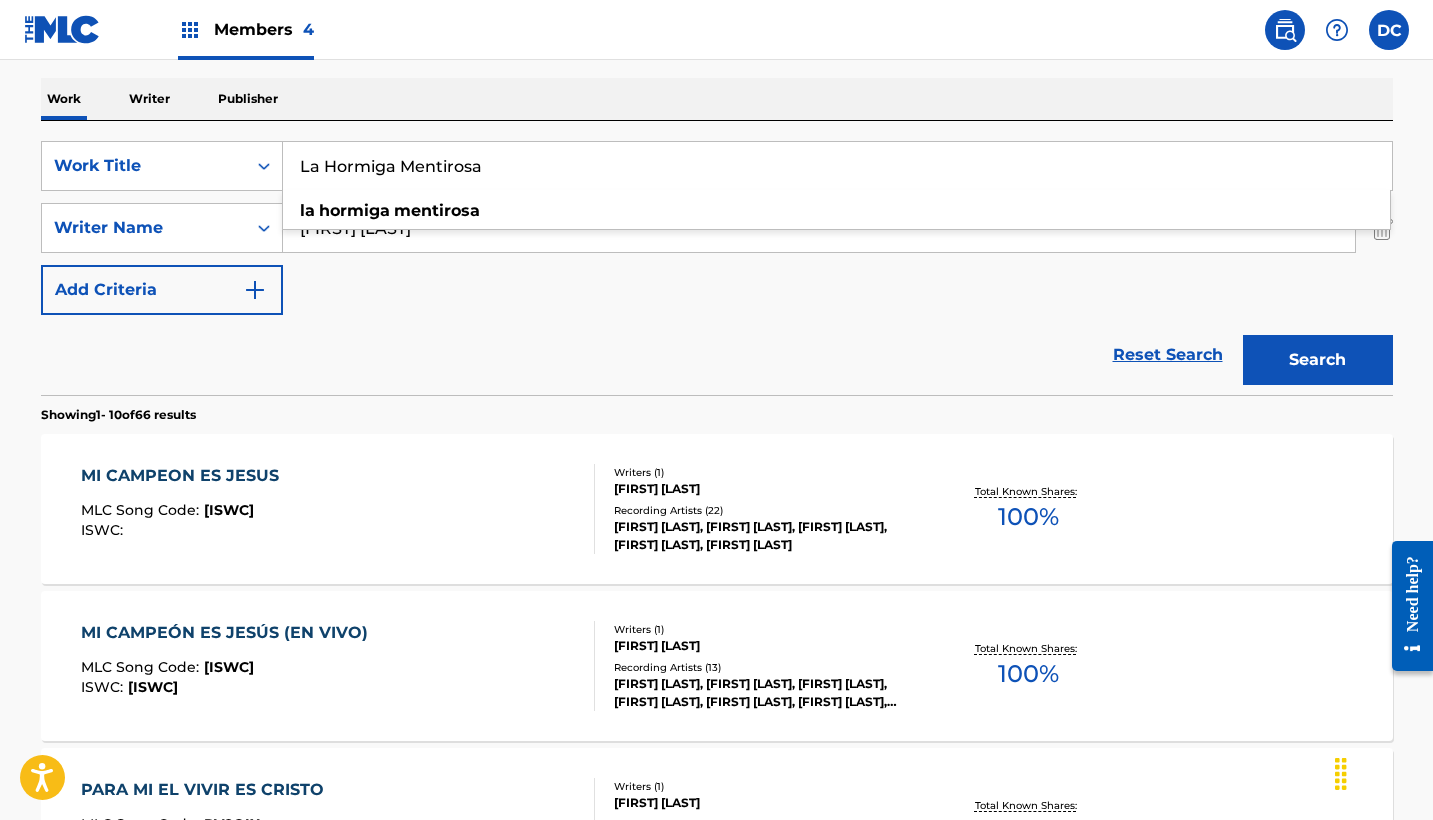 type on "La Hormiga Mentirosa" 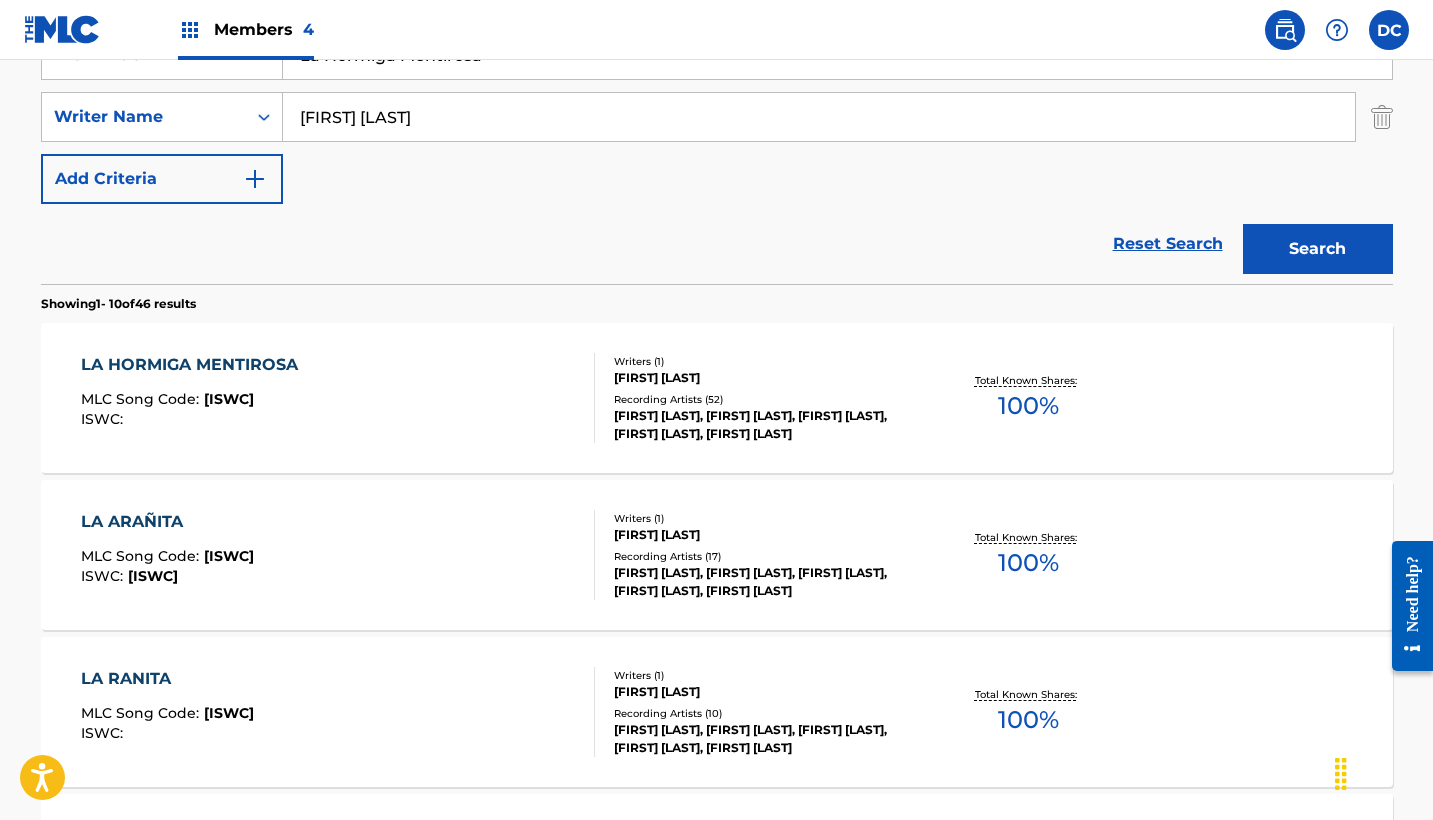 scroll, scrollTop: 416, scrollLeft: 0, axis: vertical 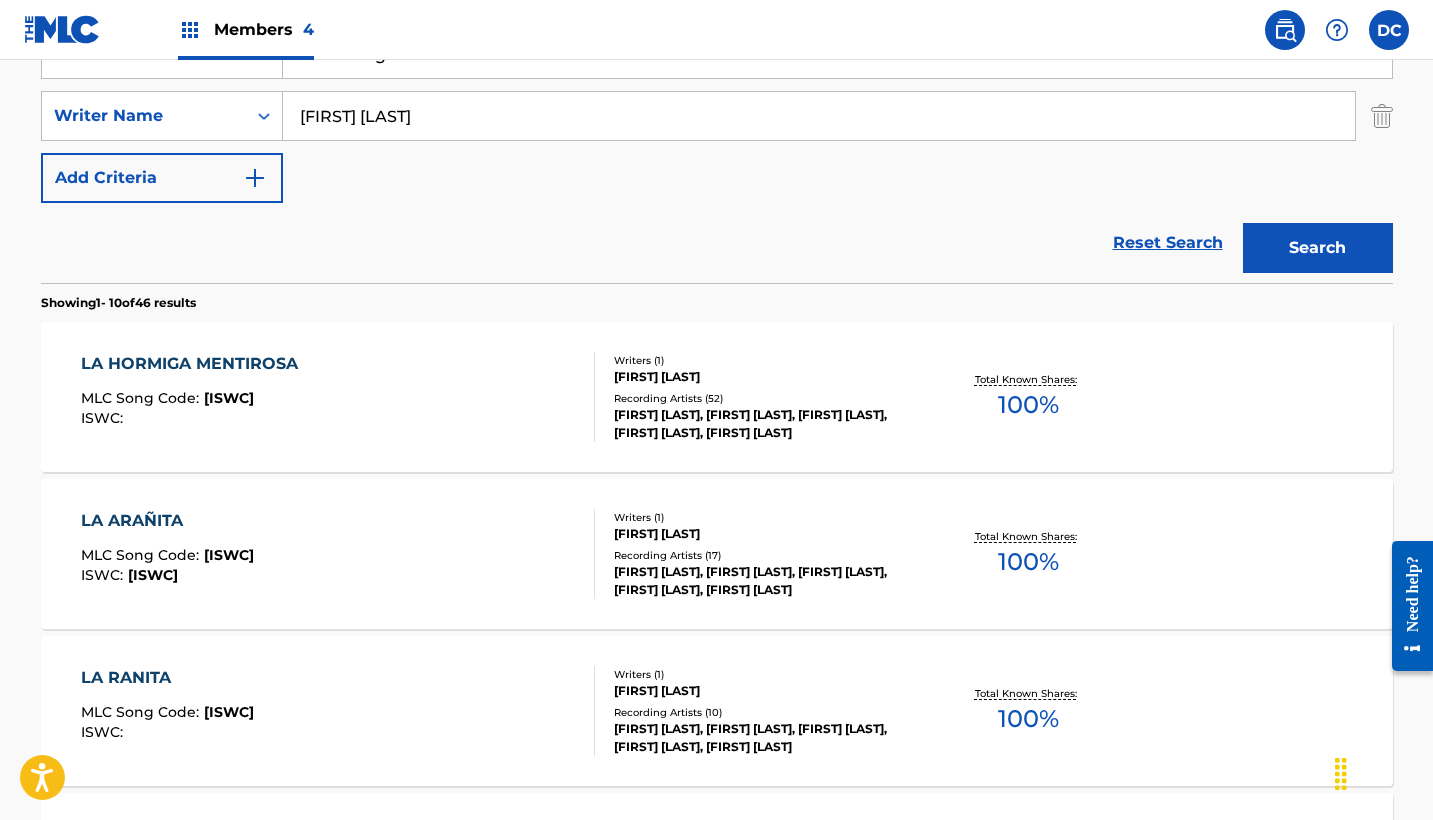 click on "LA HORMIGA MENTIROSA MLC Song Code : LV8VRI ISWC :" at bounding box center [338, 397] 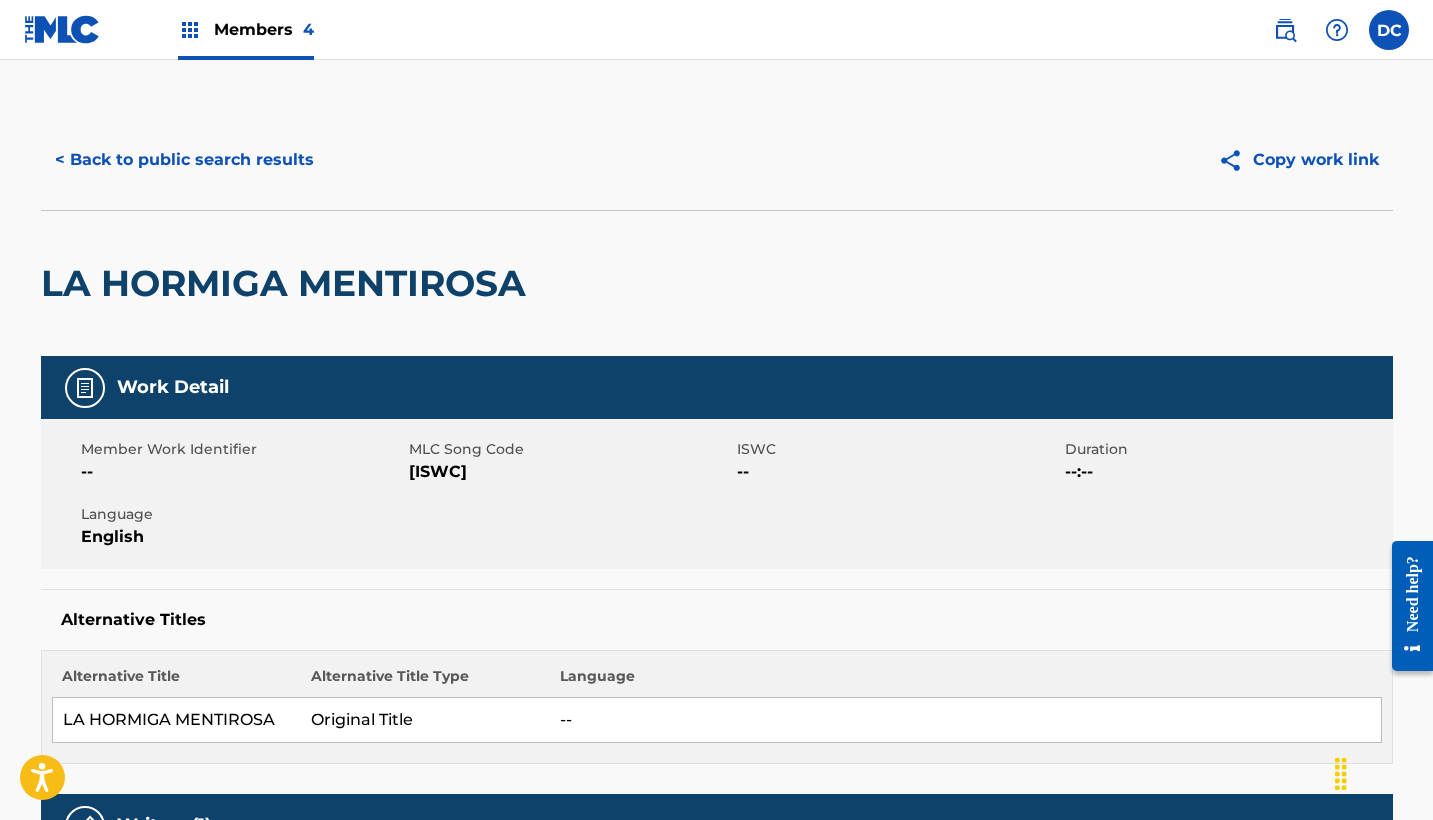 click on "[ISWC]" at bounding box center [570, 472] 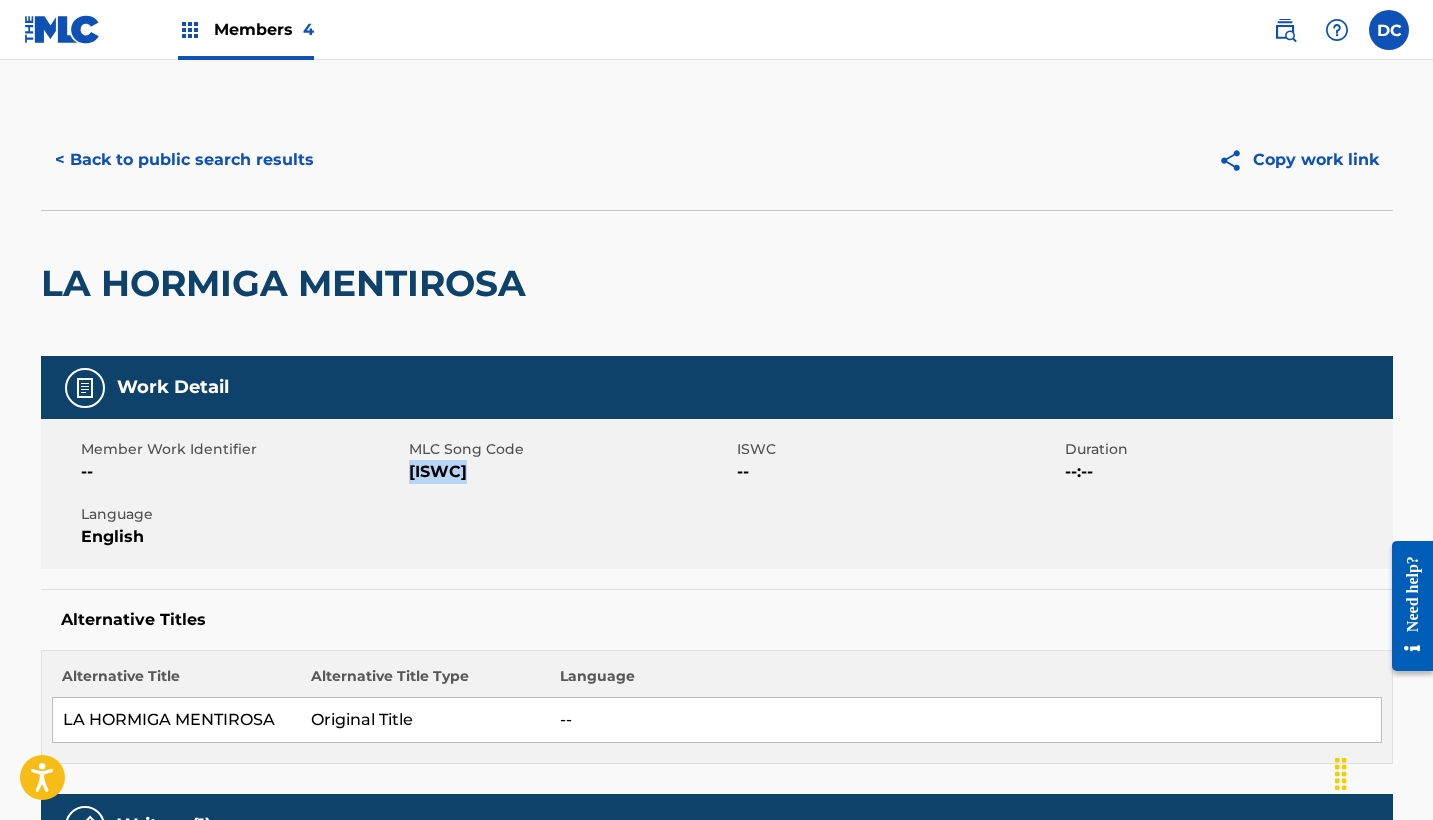 click on "[ISWC]" at bounding box center [570, 472] 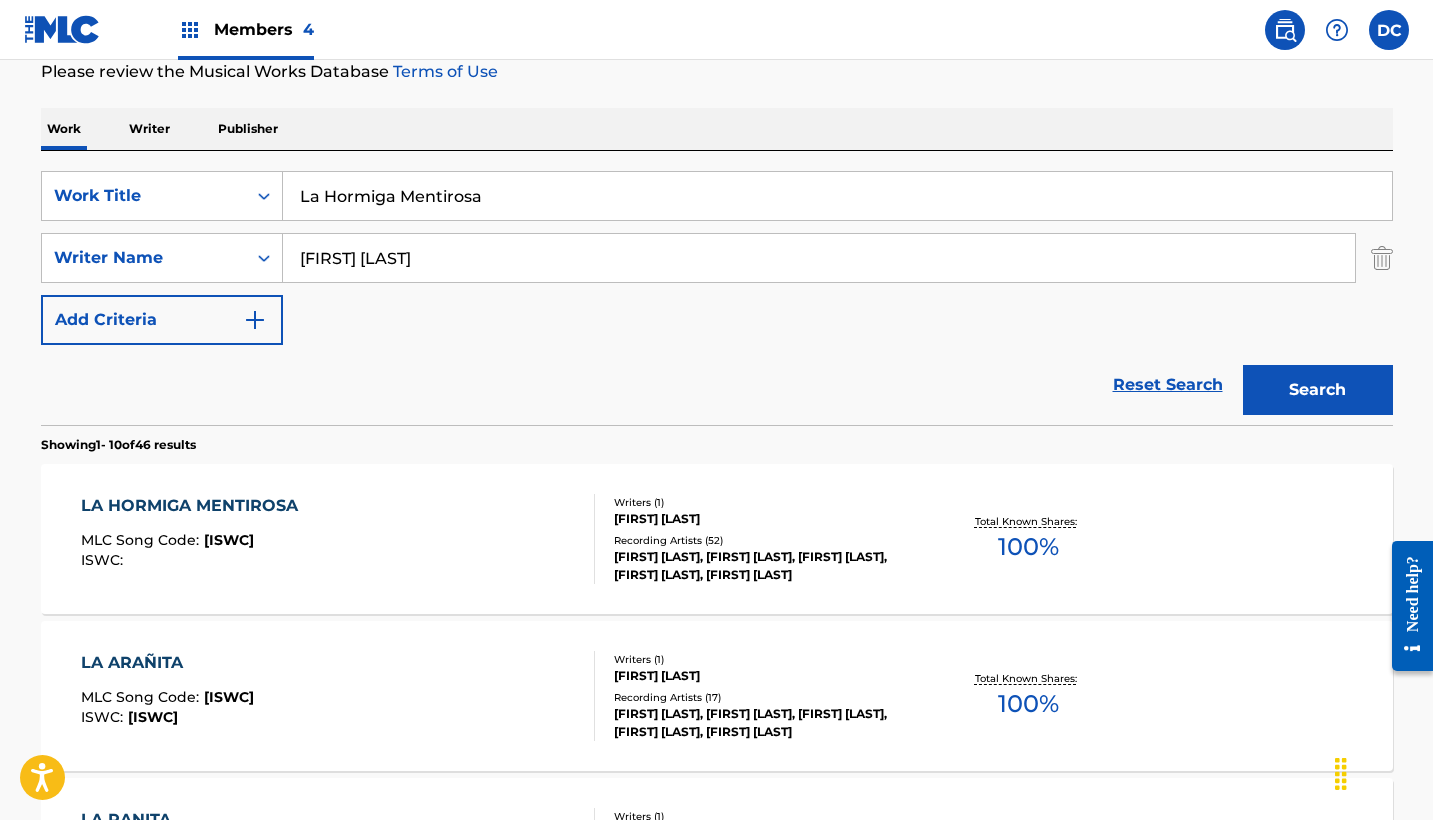scroll, scrollTop: 245, scrollLeft: 0, axis: vertical 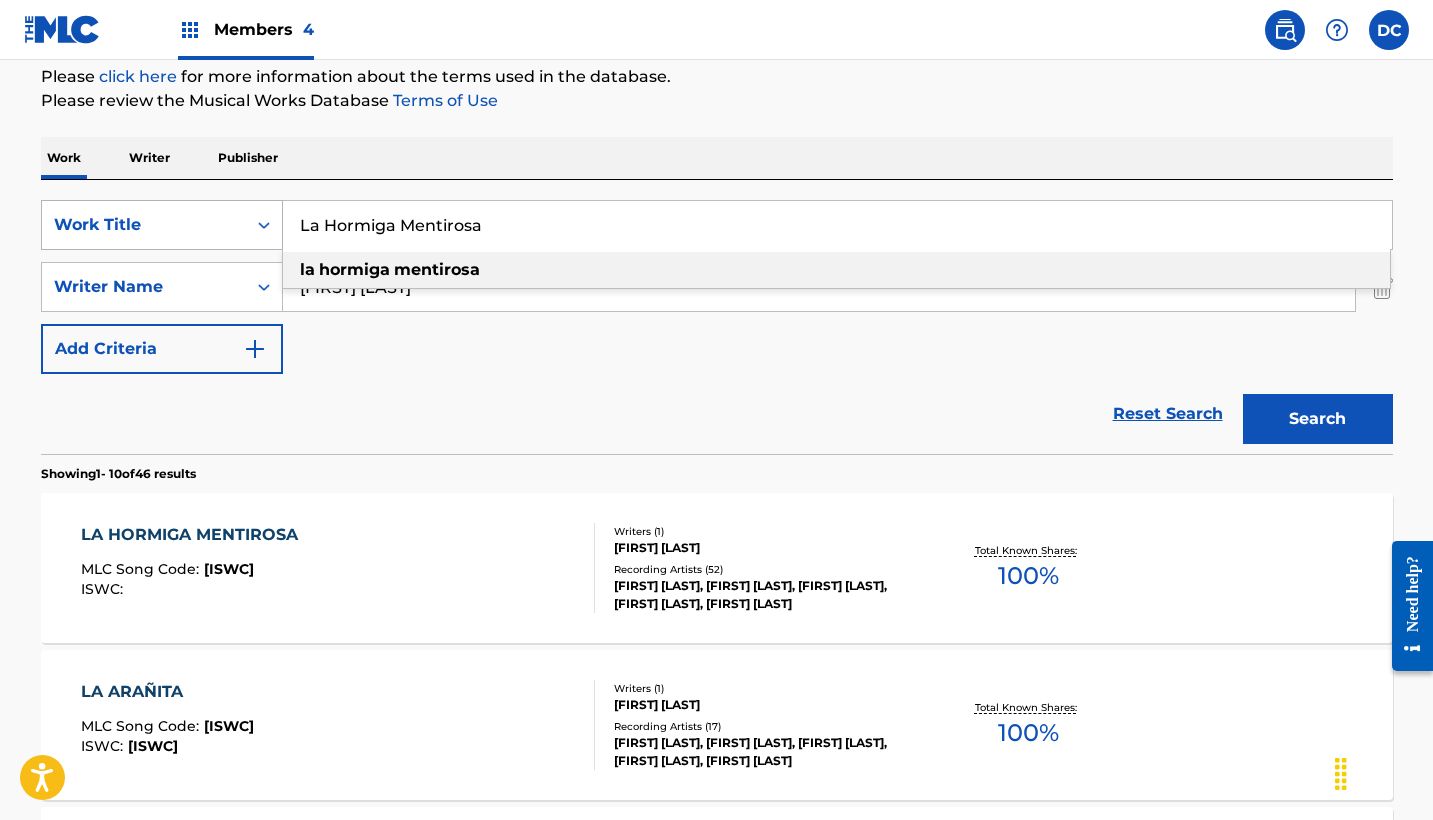 drag, startPoint x: 498, startPoint y: 221, endPoint x: 239, endPoint y: 220, distance: 259.00192 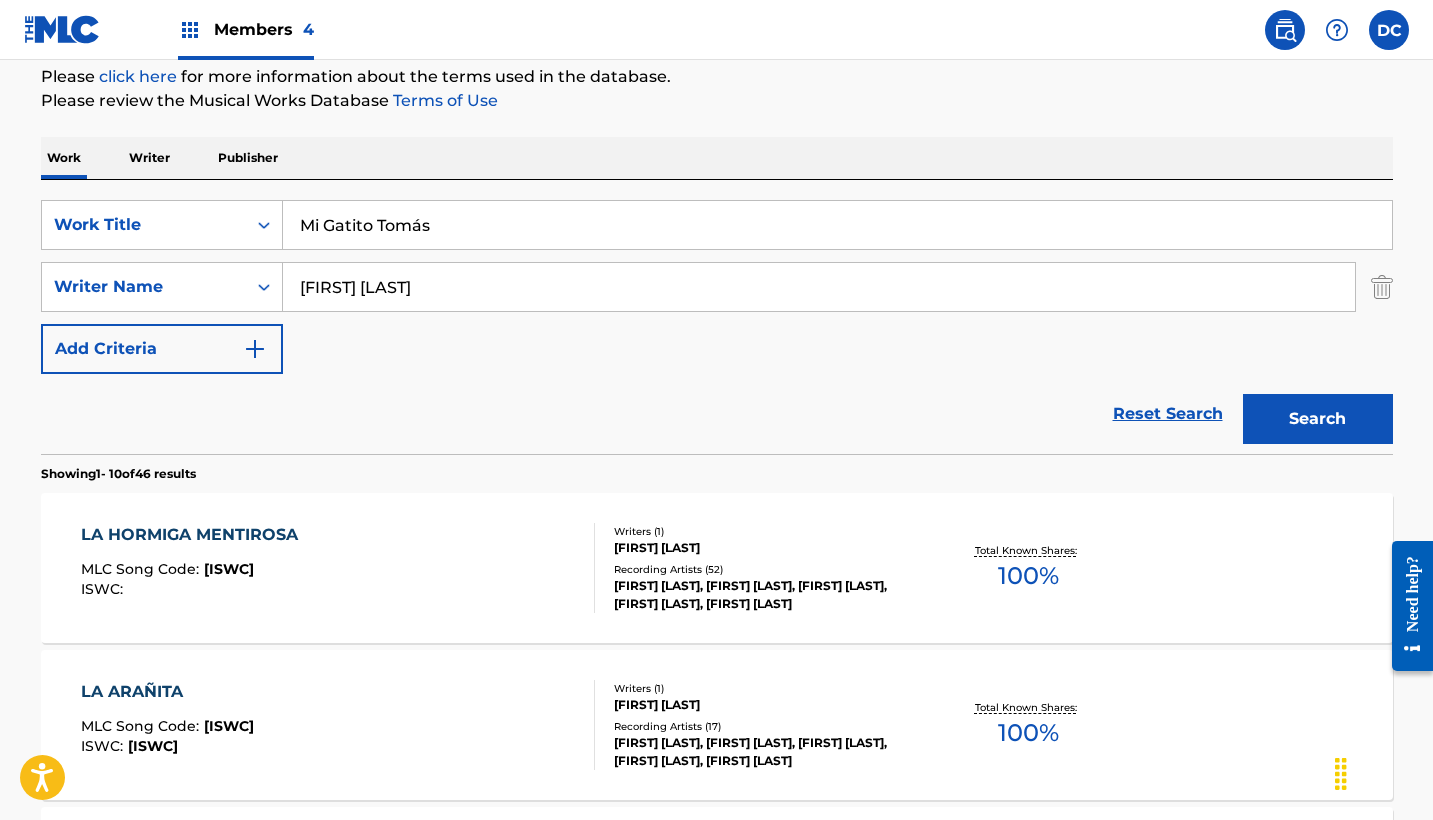 type on "Mi Gatito Tomás" 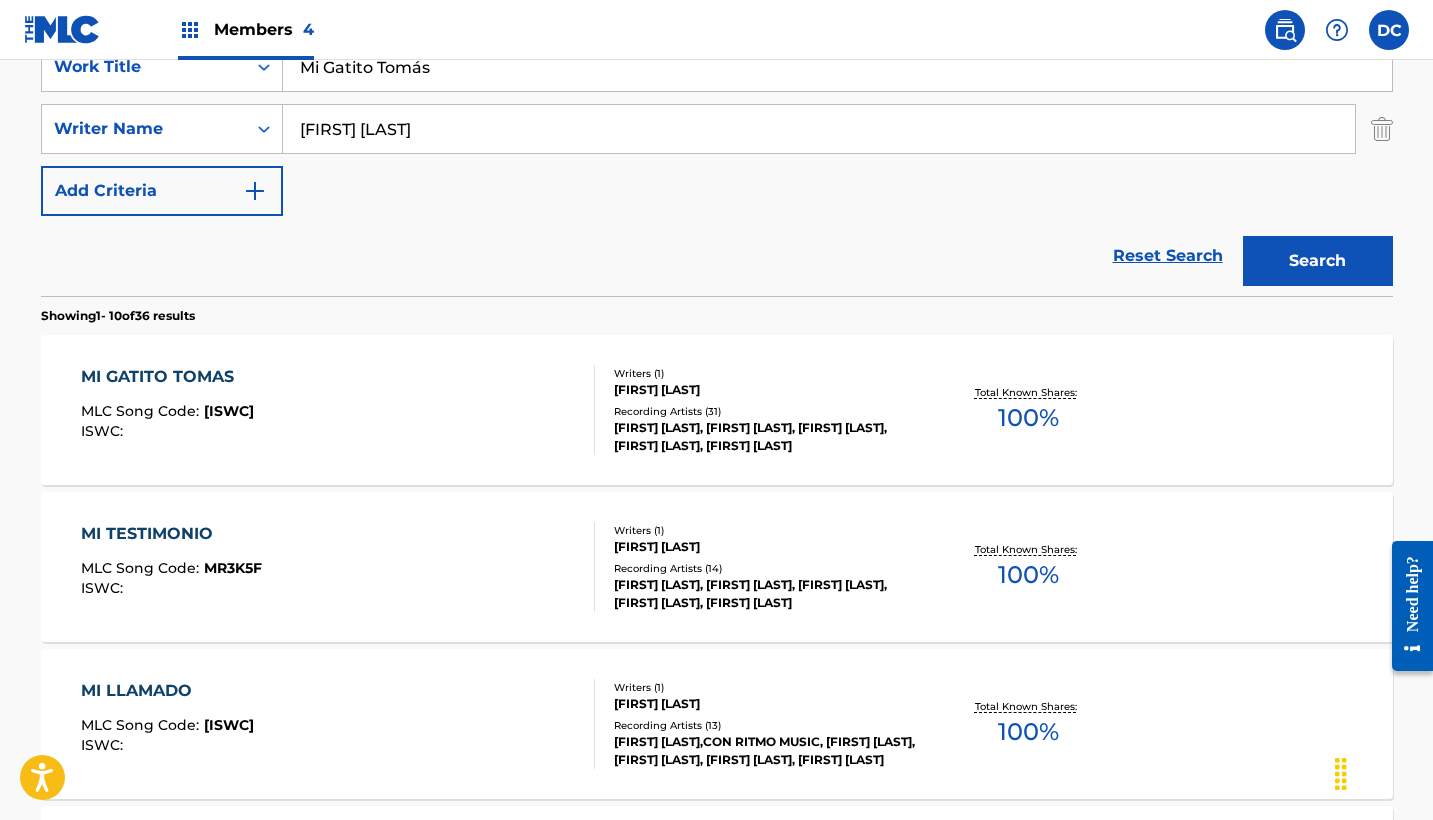 scroll, scrollTop: 404, scrollLeft: 0, axis: vertical 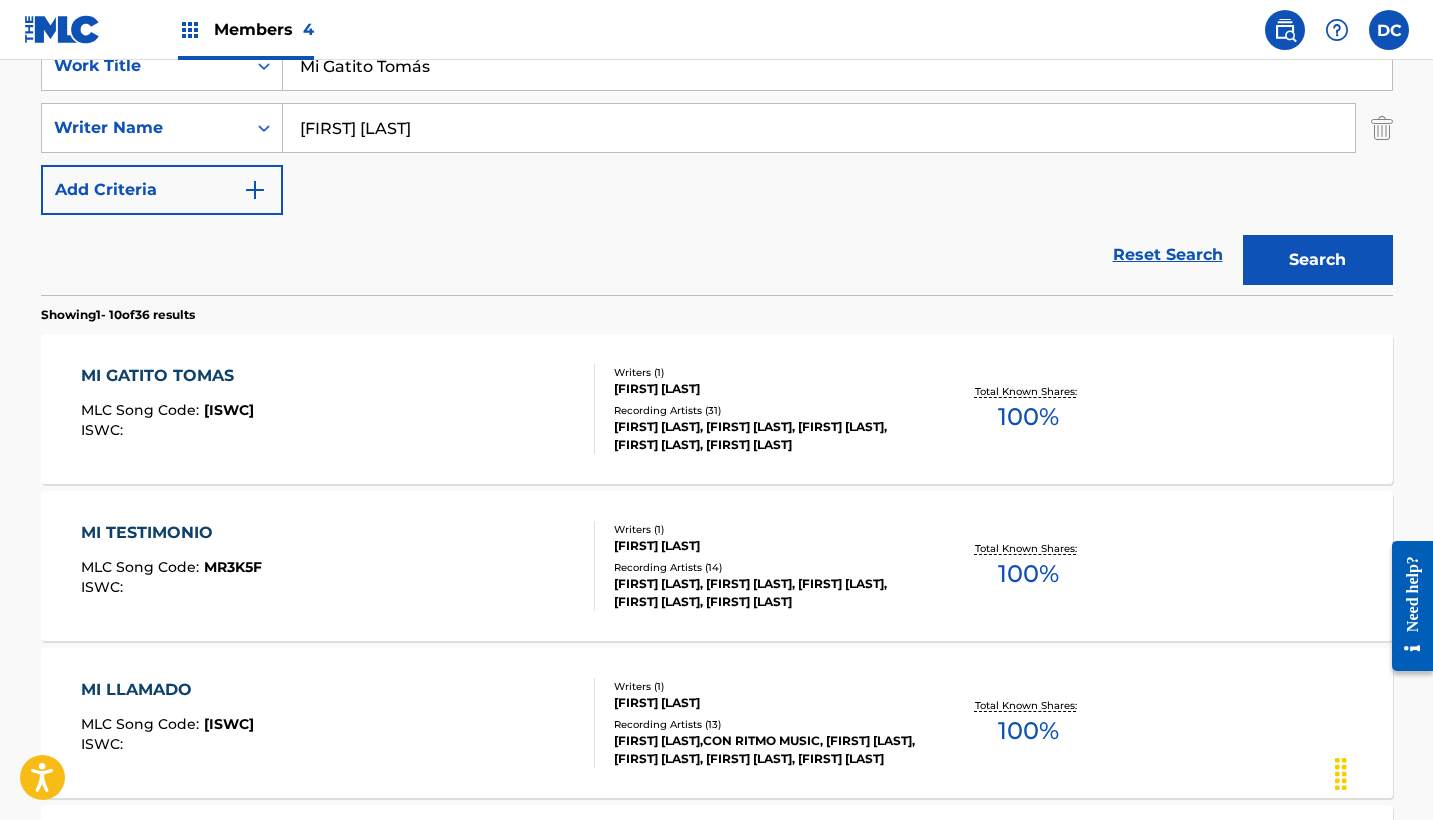 click on "MI GATITO TOMAS MLC Song Code : MV949G ISWC :" at bounding box center (338, 409) 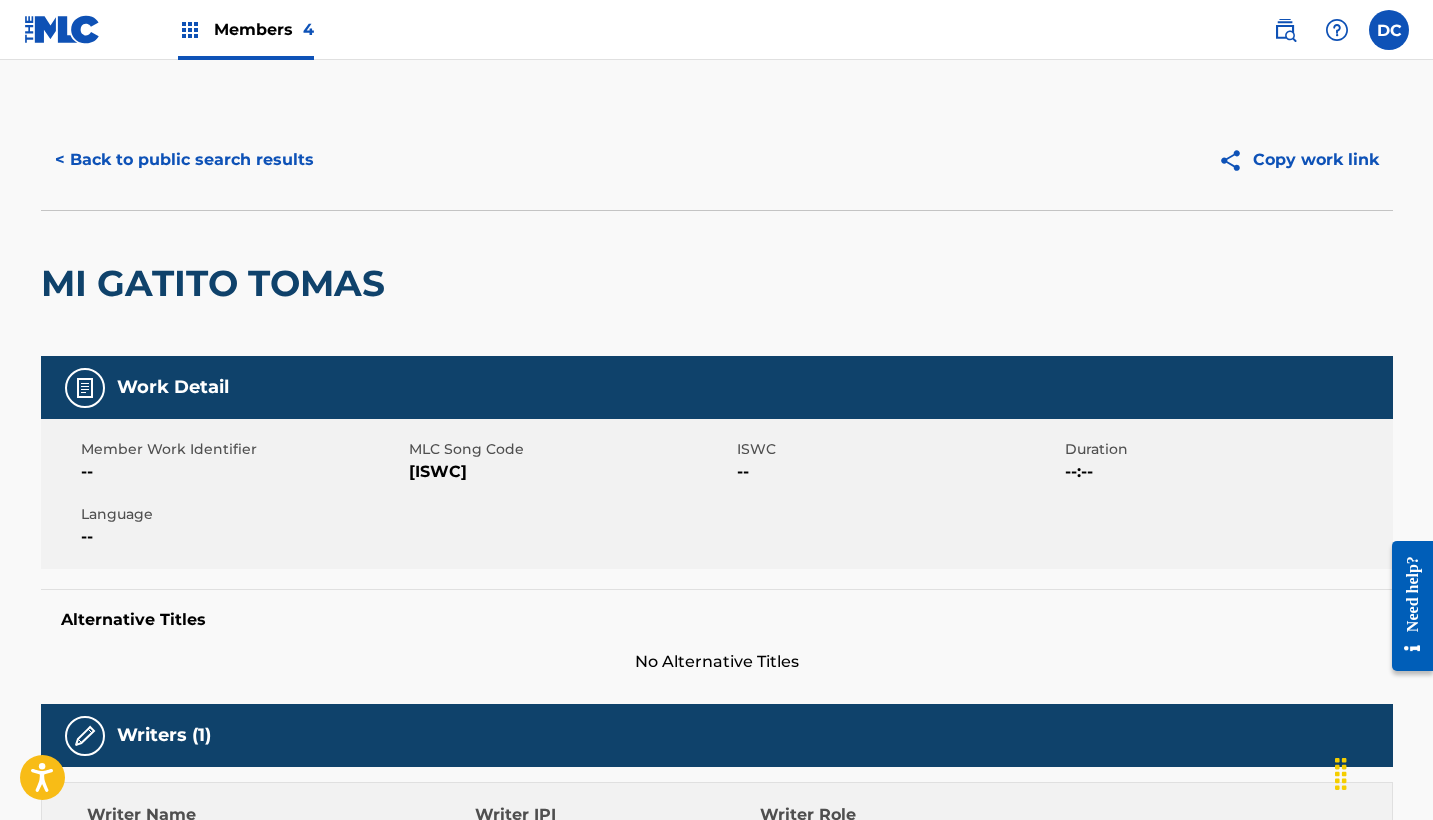click on "[ISWC]" at bounding box center [570, 472] 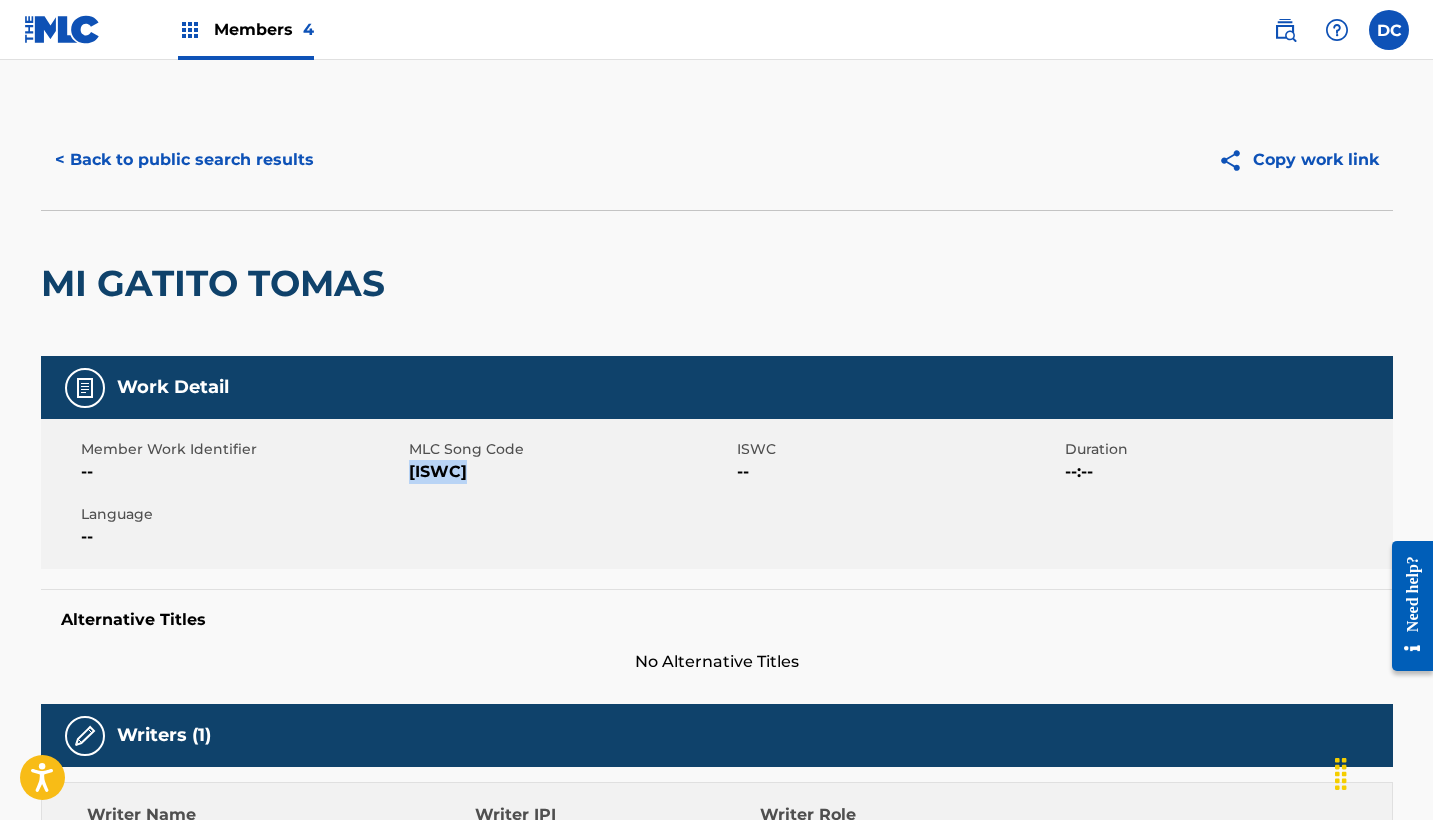 click on "[ISWC]" at bounding box center [570, 472] 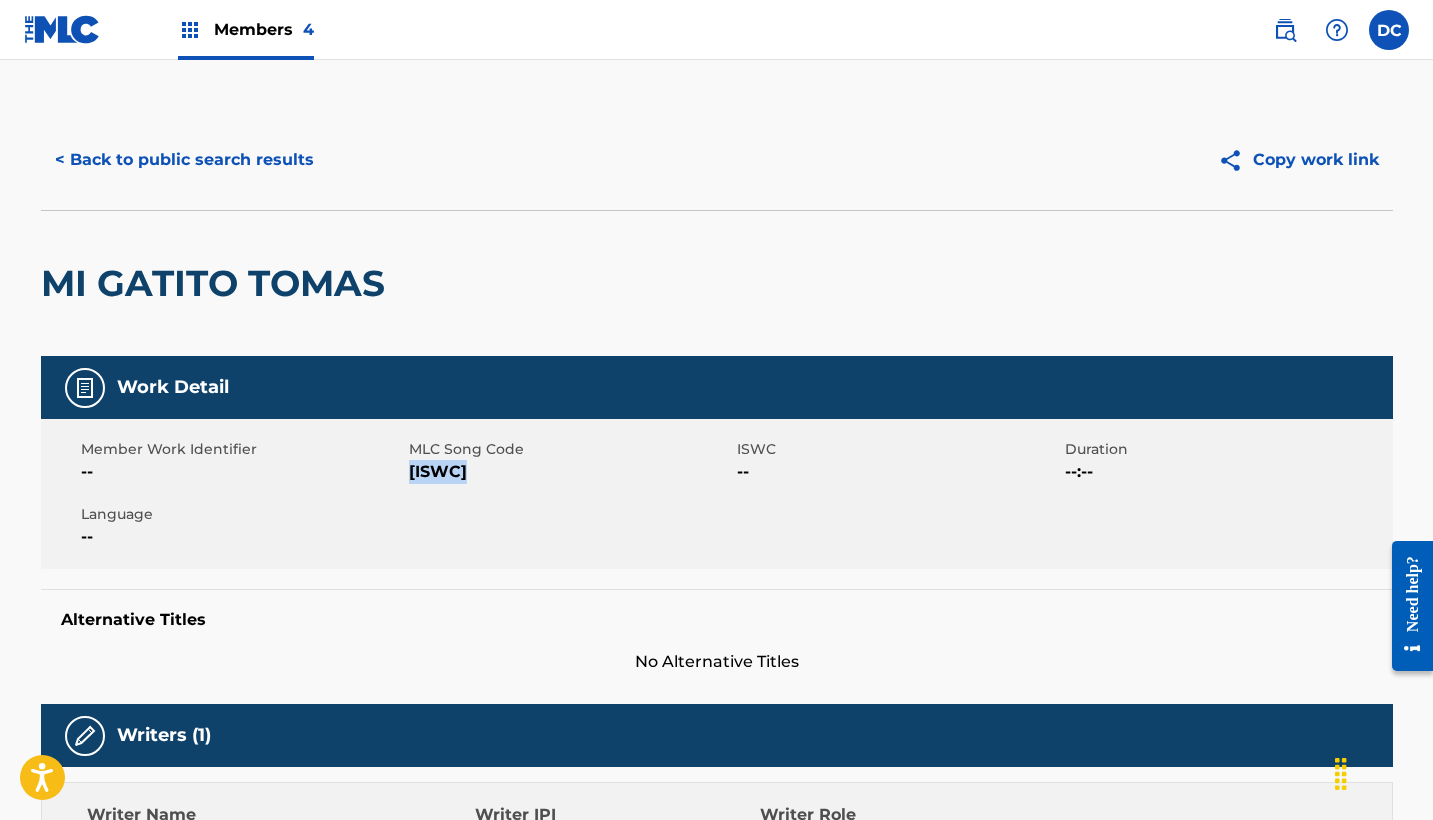 scroll, scrollTop: 0, scrollLeft: 0, axis: both 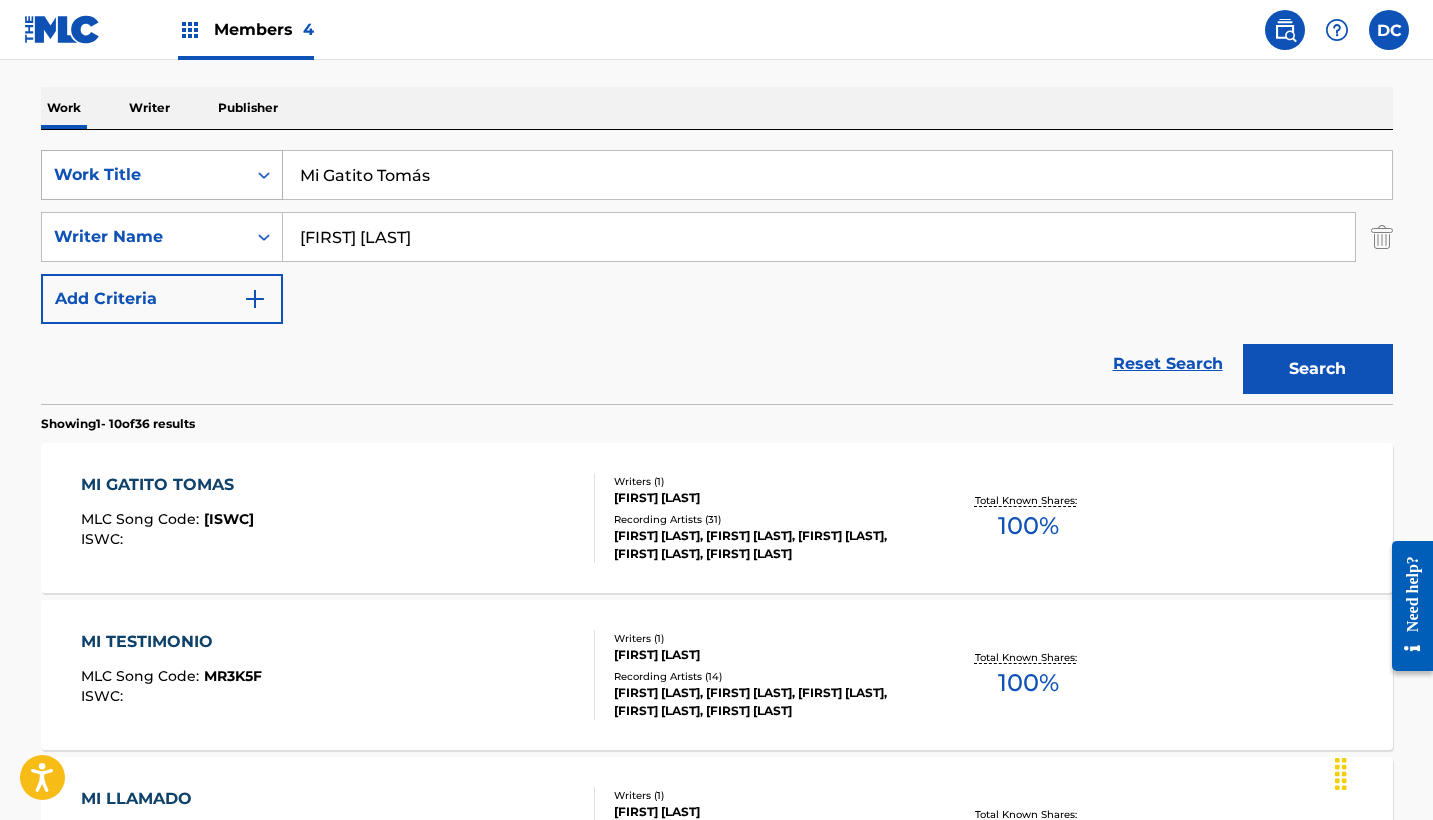 drag, startPoint x: 485, startPoint y: 168, endPoint x: 276, endPoint y: 167, distance: 209.0024 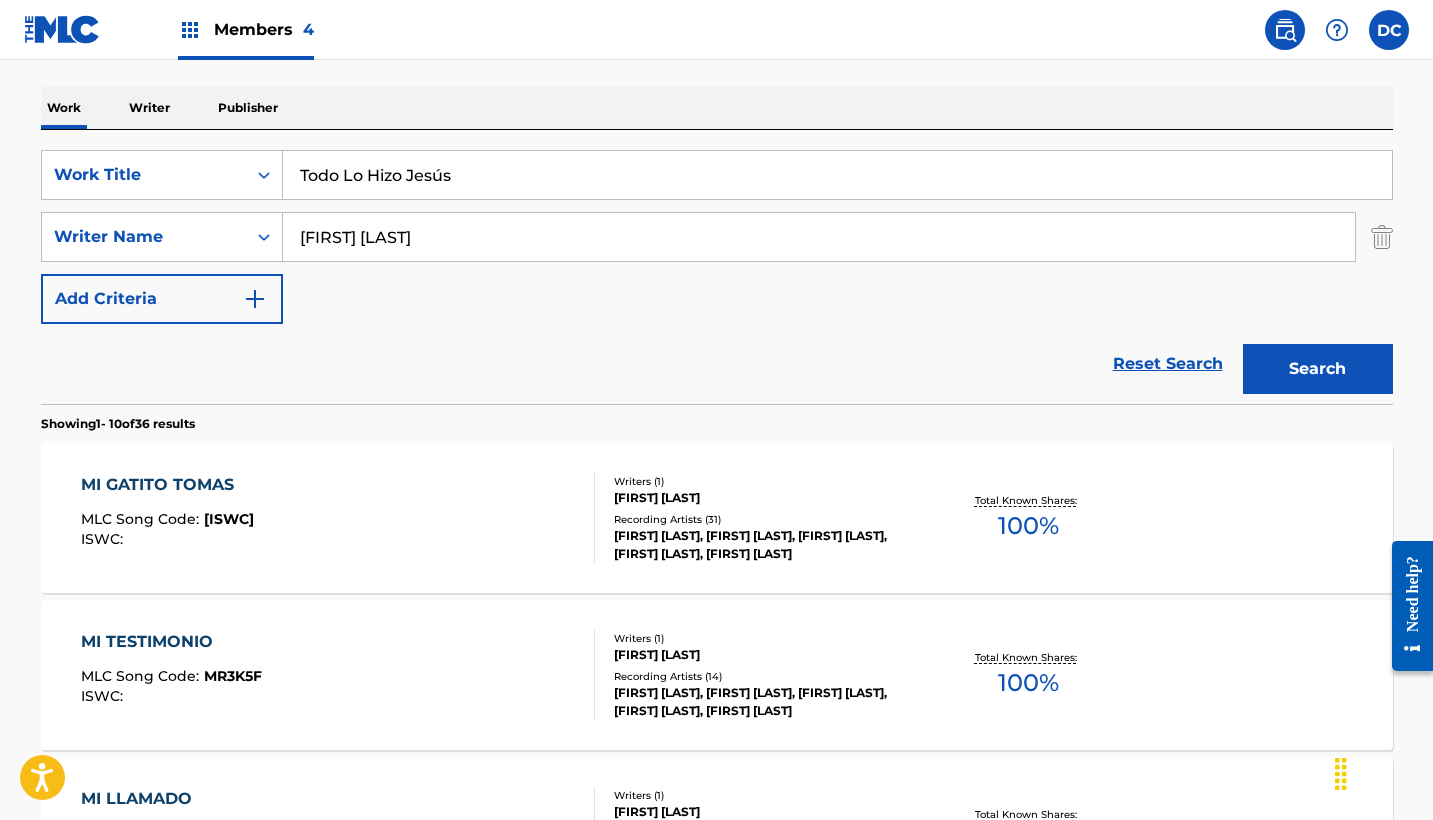 type on "Todo Lo Hizo Jesús" 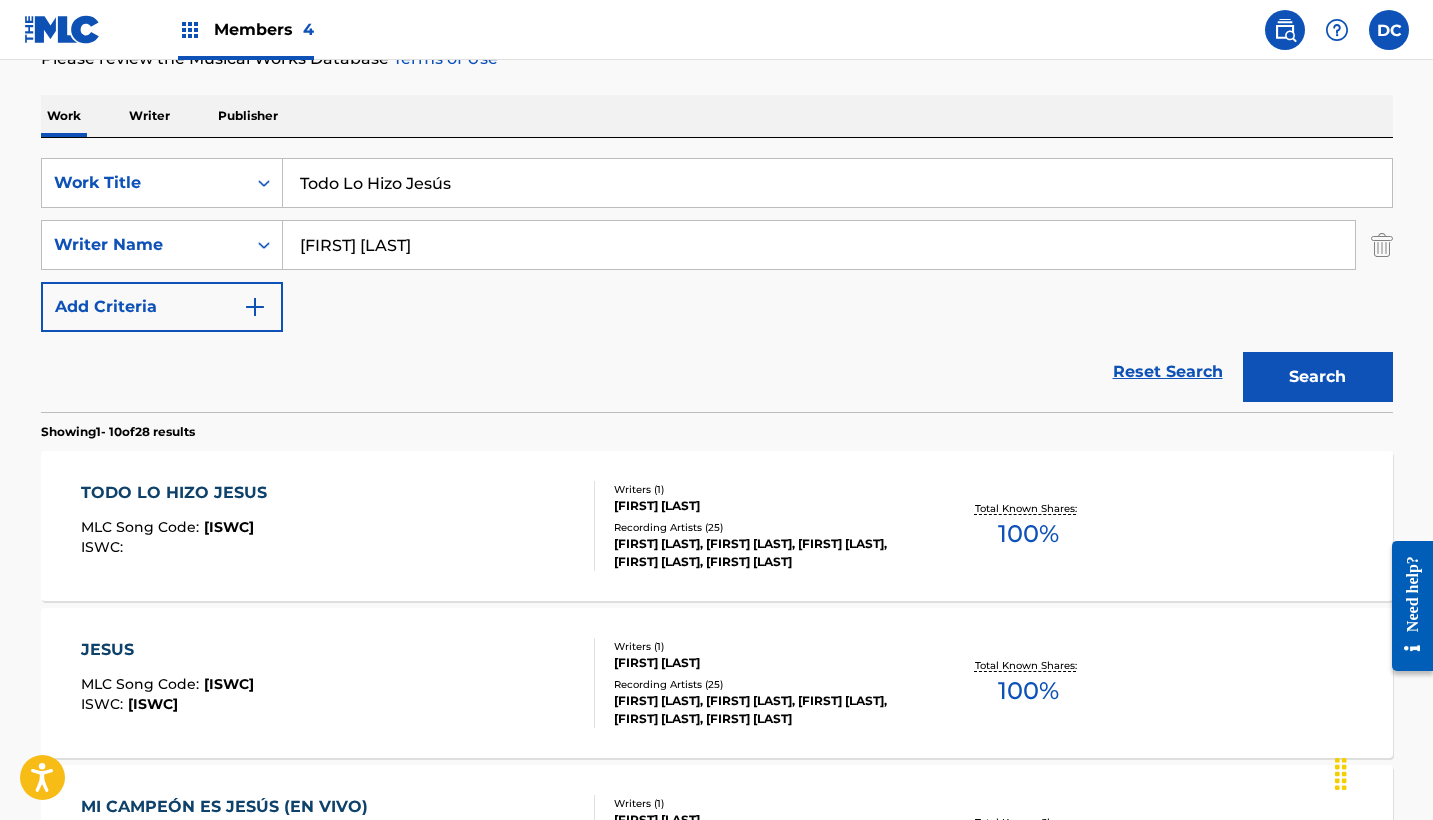 scroll, scrollTop: 366, scrollLeft: 0, axis: vertical 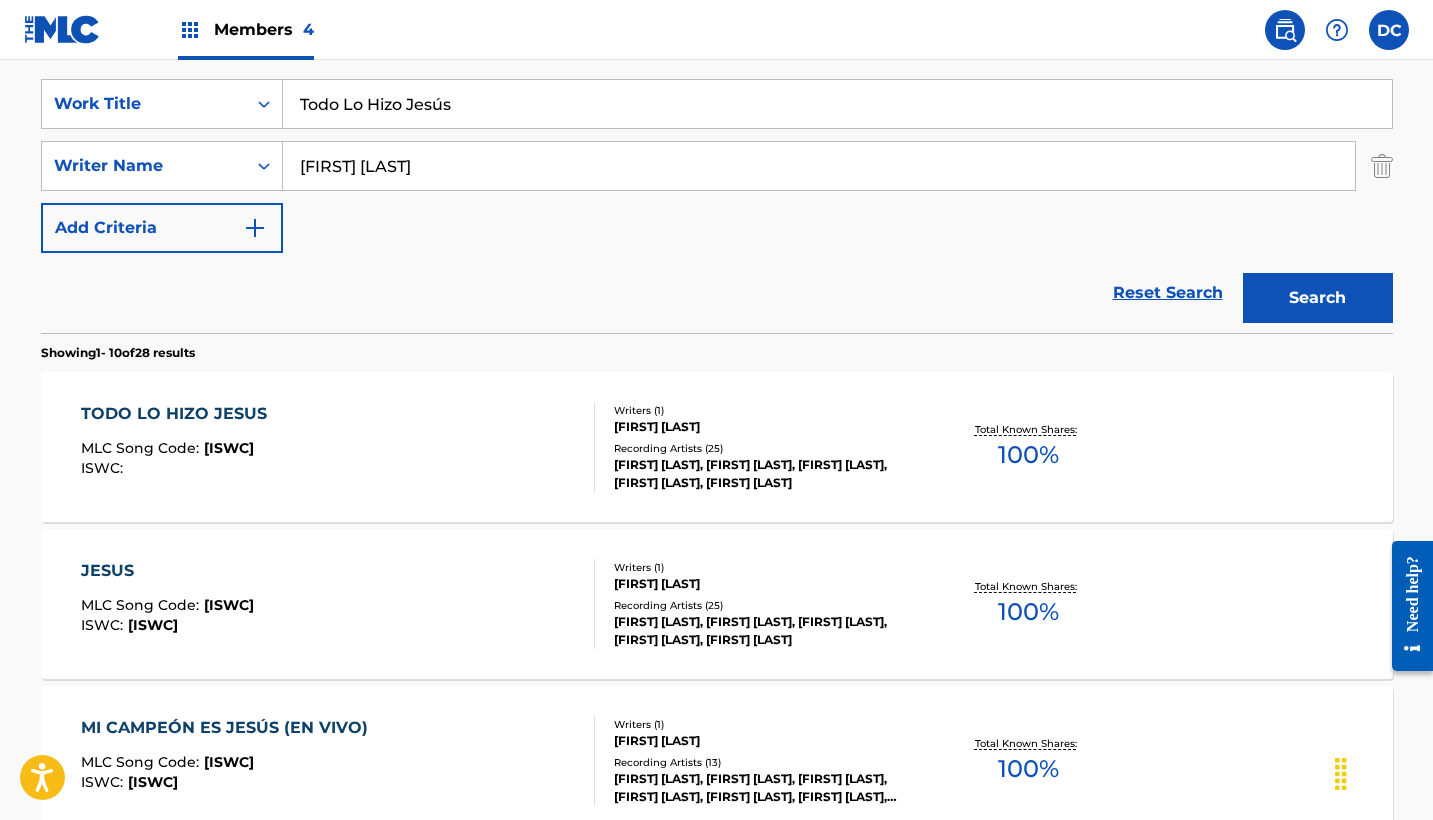 click on "TODO LO HIZO JESUS MLC Song Code : TVA30V ISWC :" at bounding box center [338, 447] 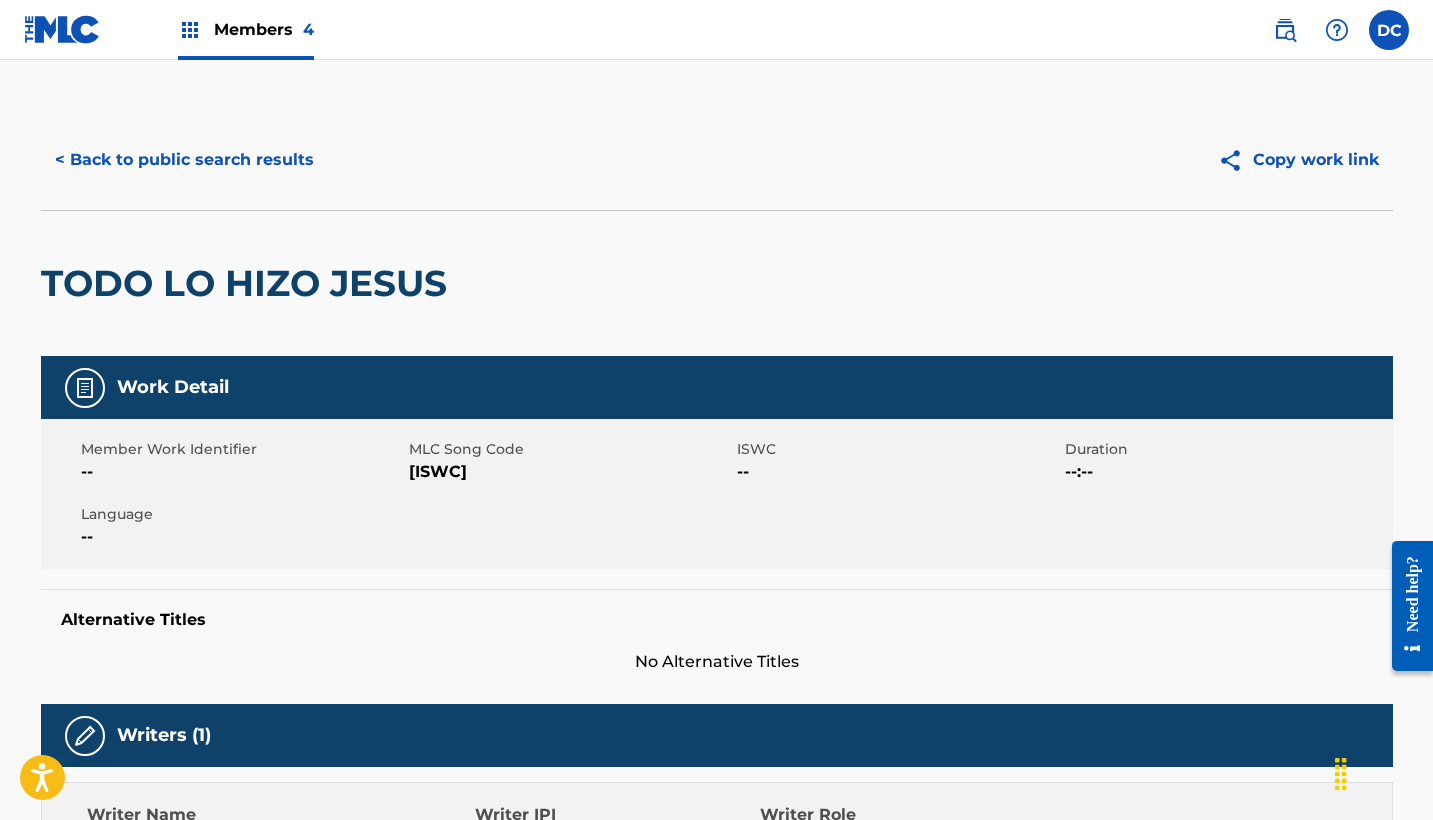 click on "[ISWC]" at bounding box center (570, 472) 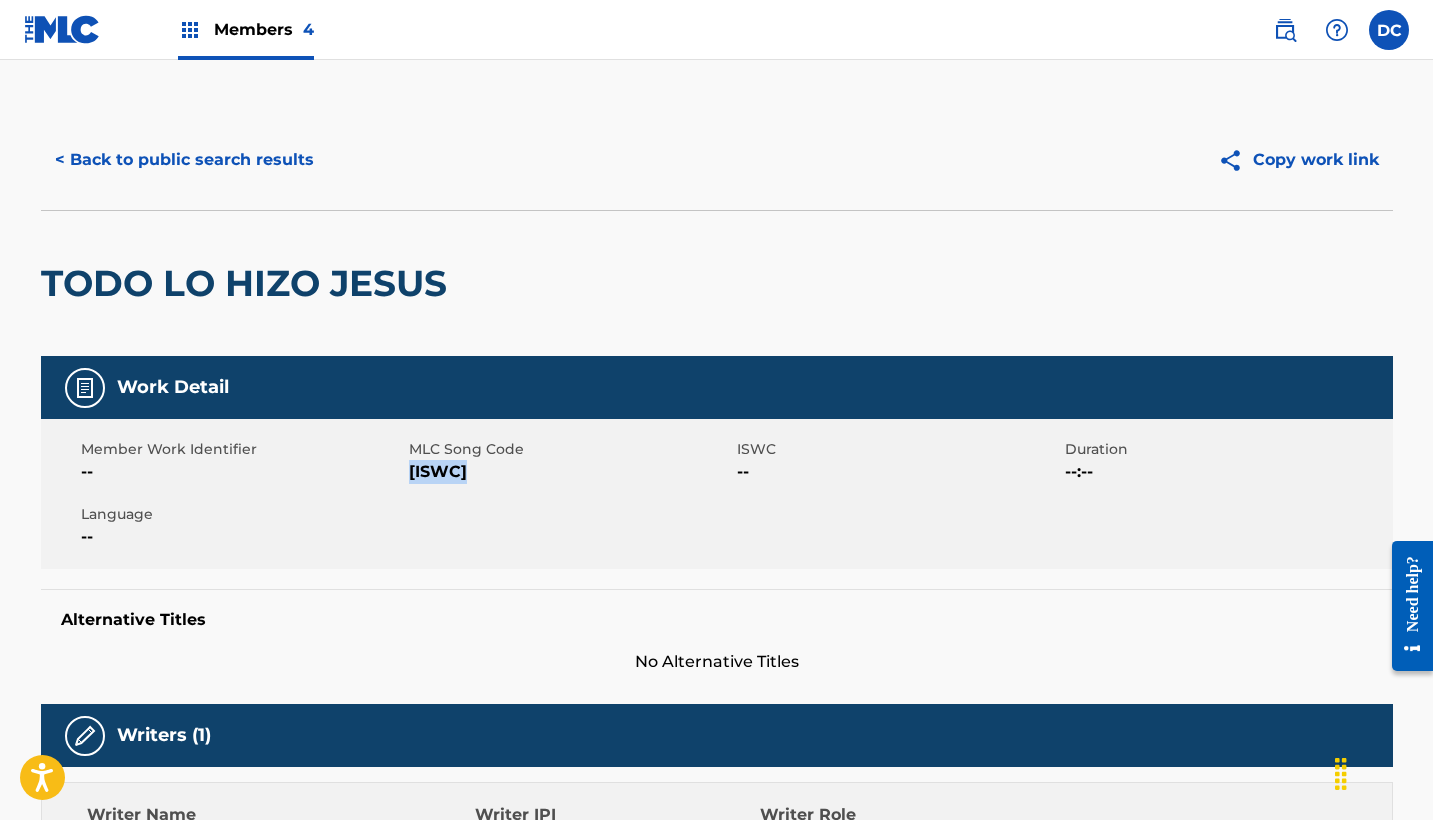 click on "[ISWC]" at bounding box center [570, 472] 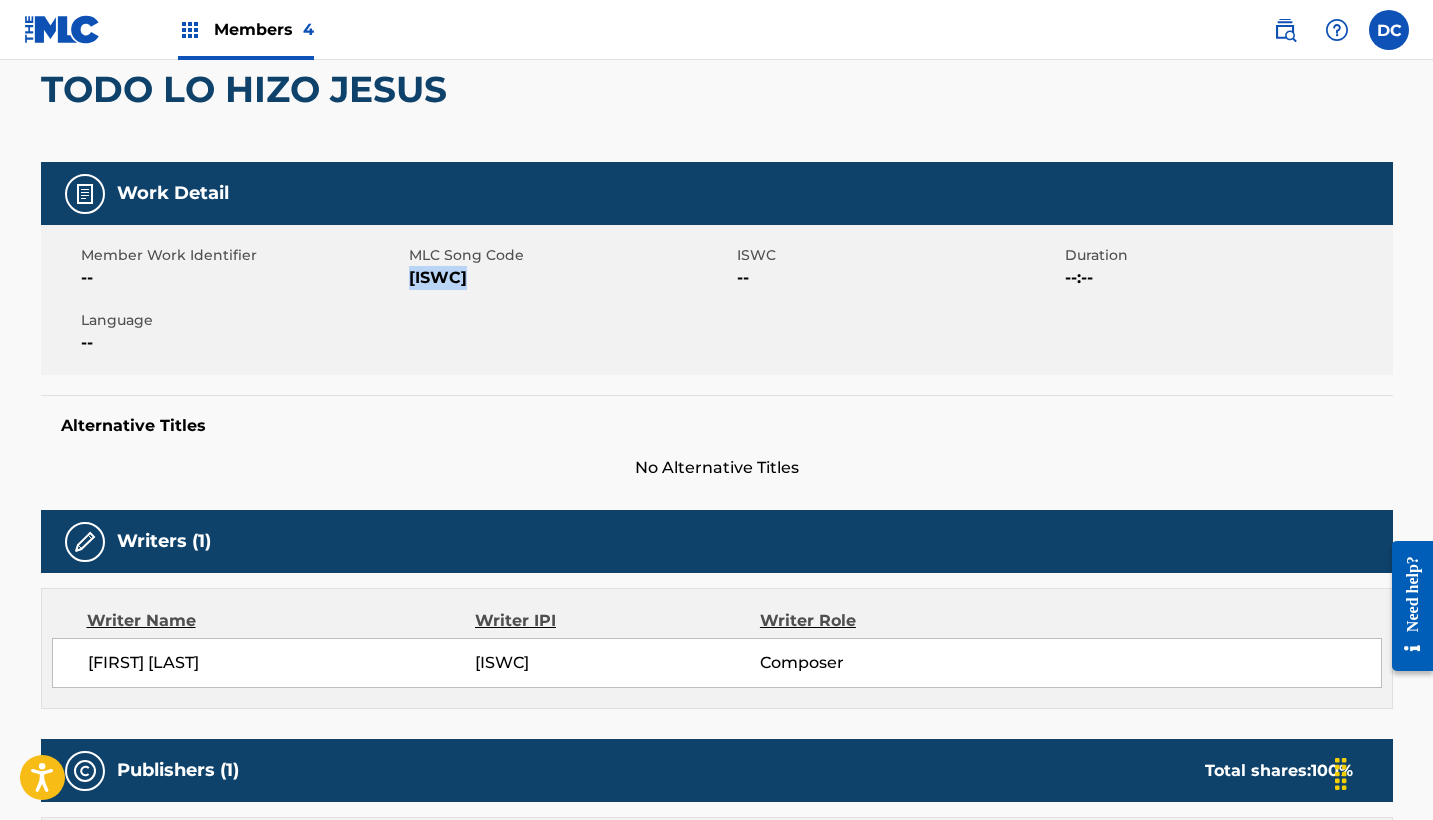 scroll, scrollTop: 0, scrollLeft: 0, axis: both 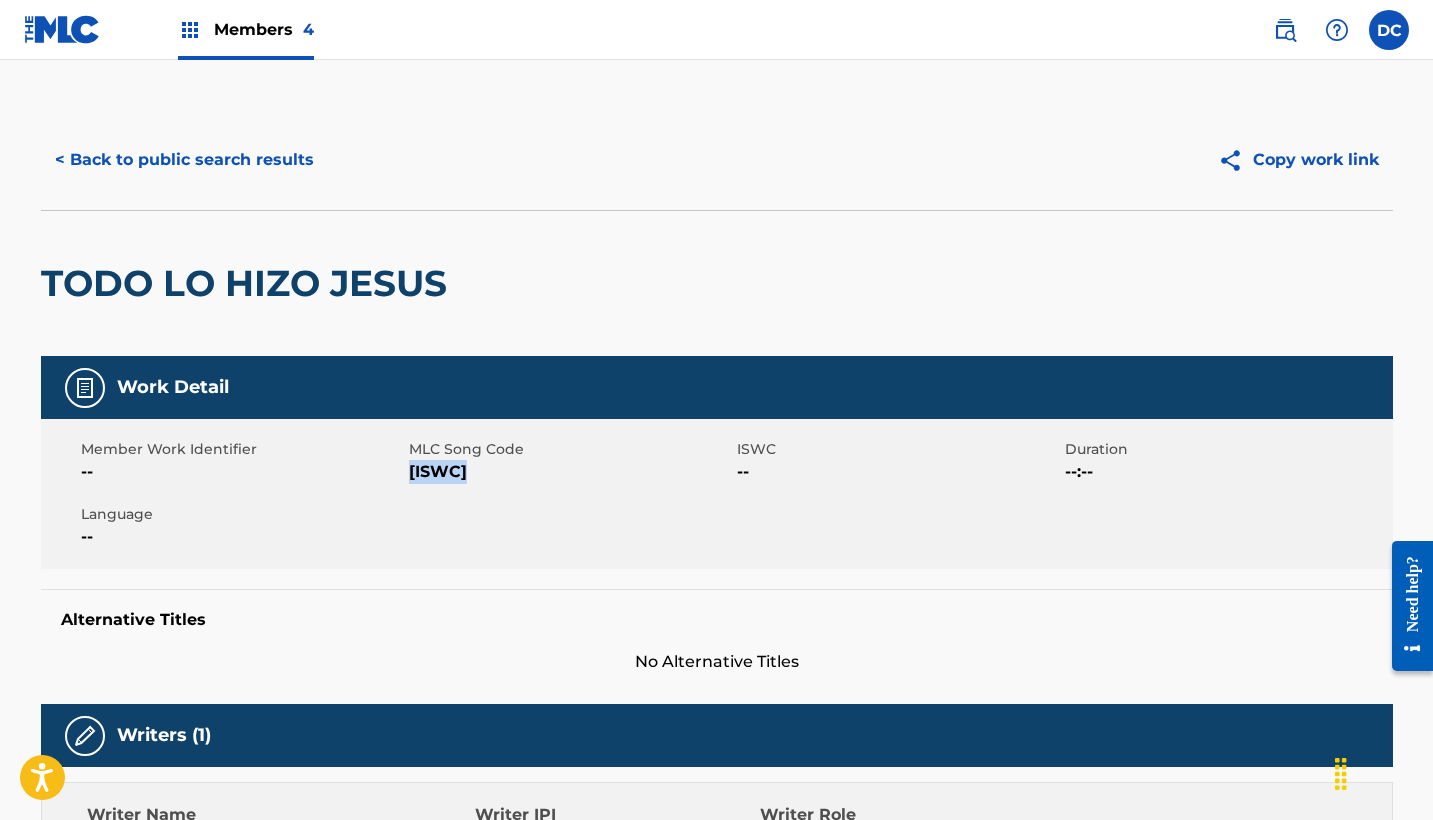 click on "[ISWC]" at bounding box center [570, 472] 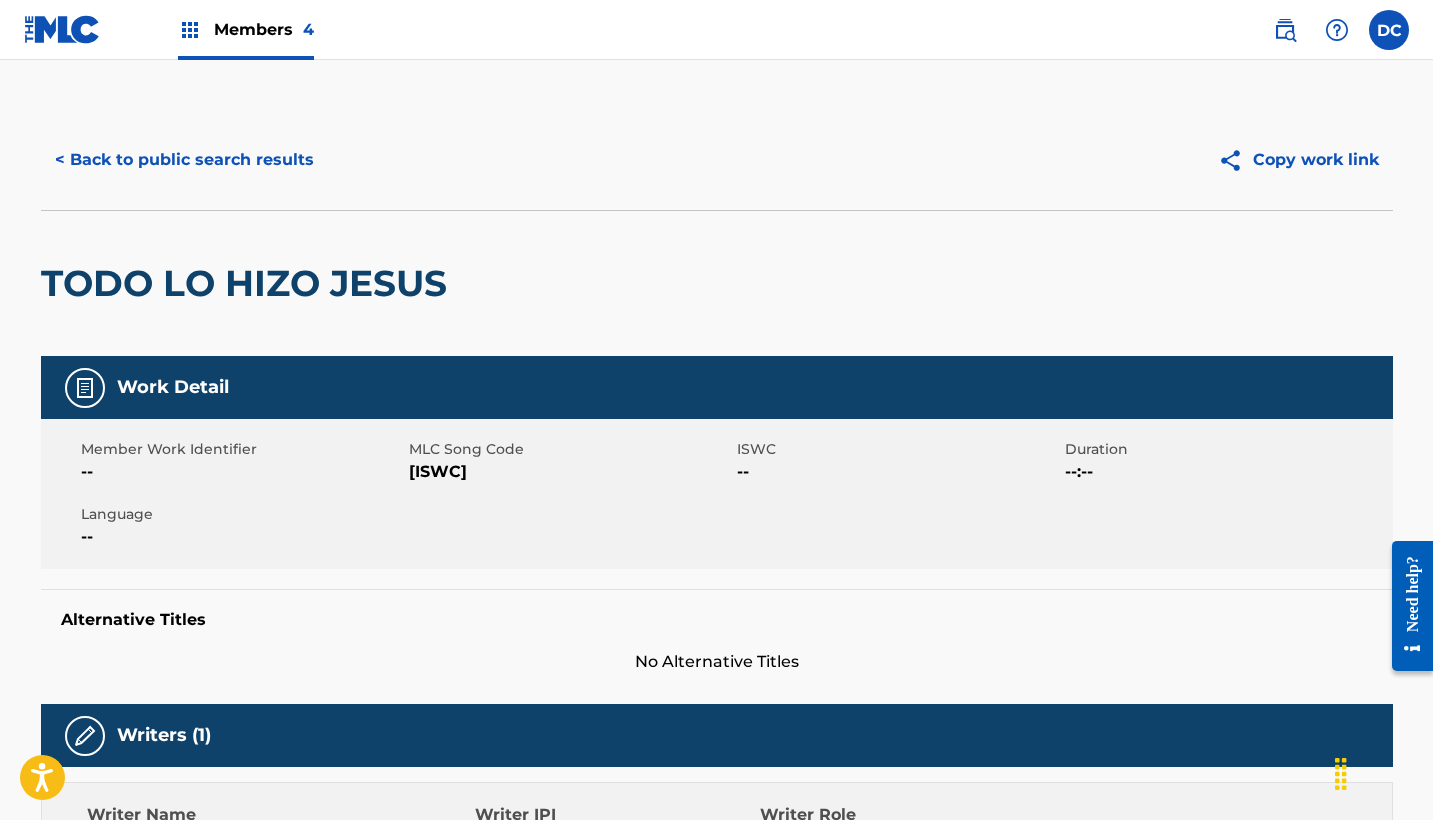 click on "[ISWC]" at bounding box center [570, 472] 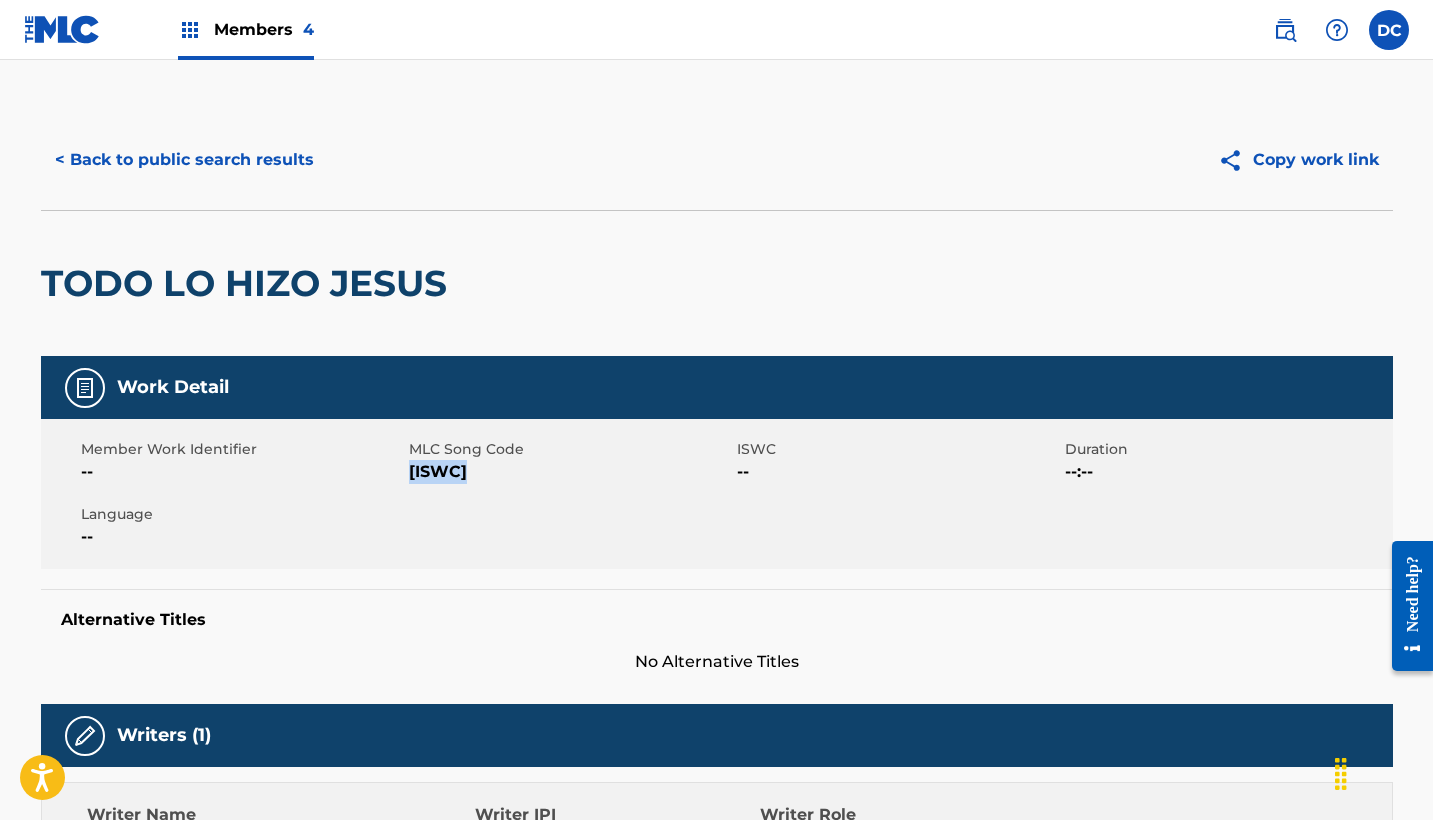 click on "[ISWC]" at bounding box center (570, 472) 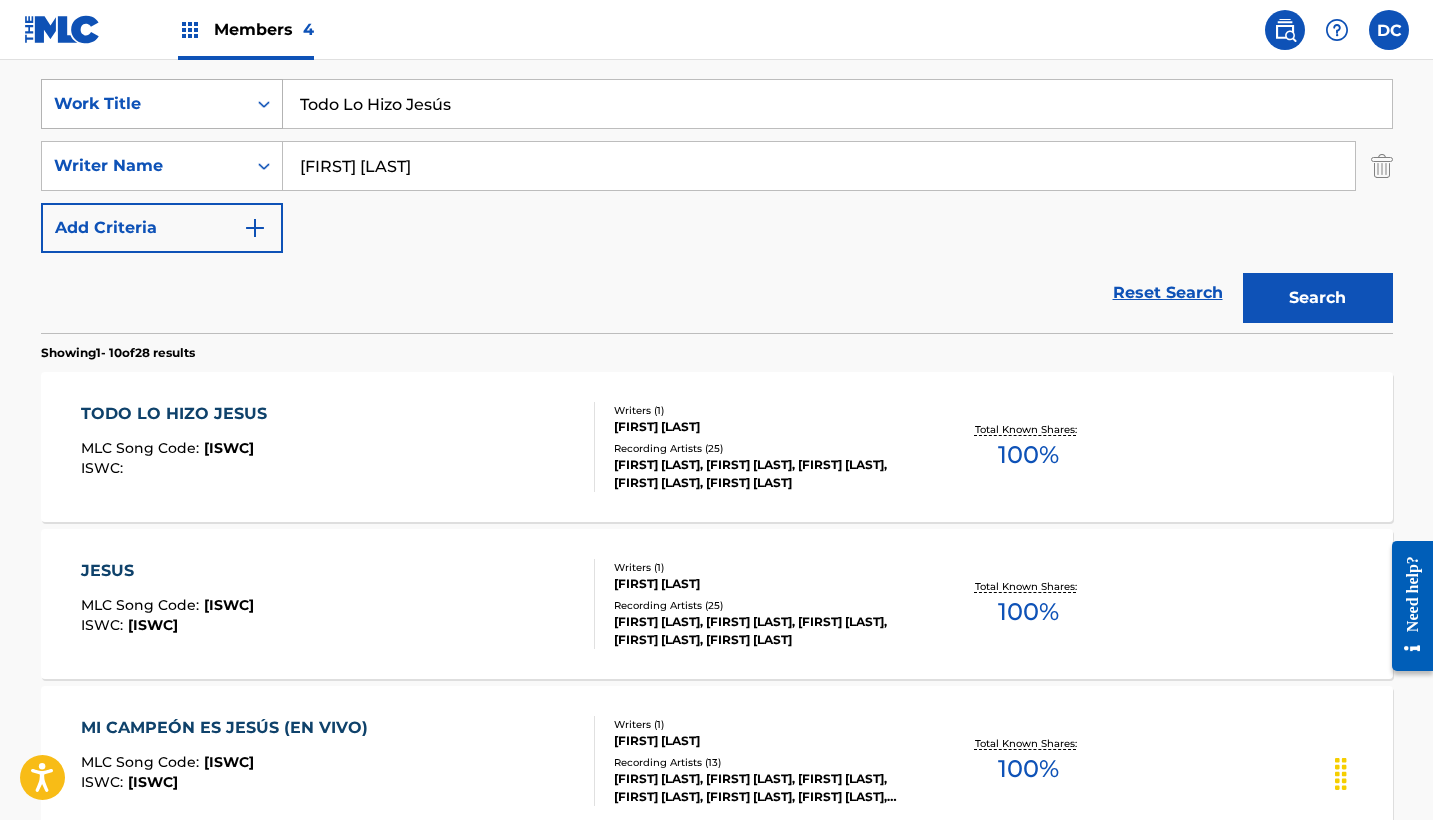 paste on "ic Tuc Tuc Tic" 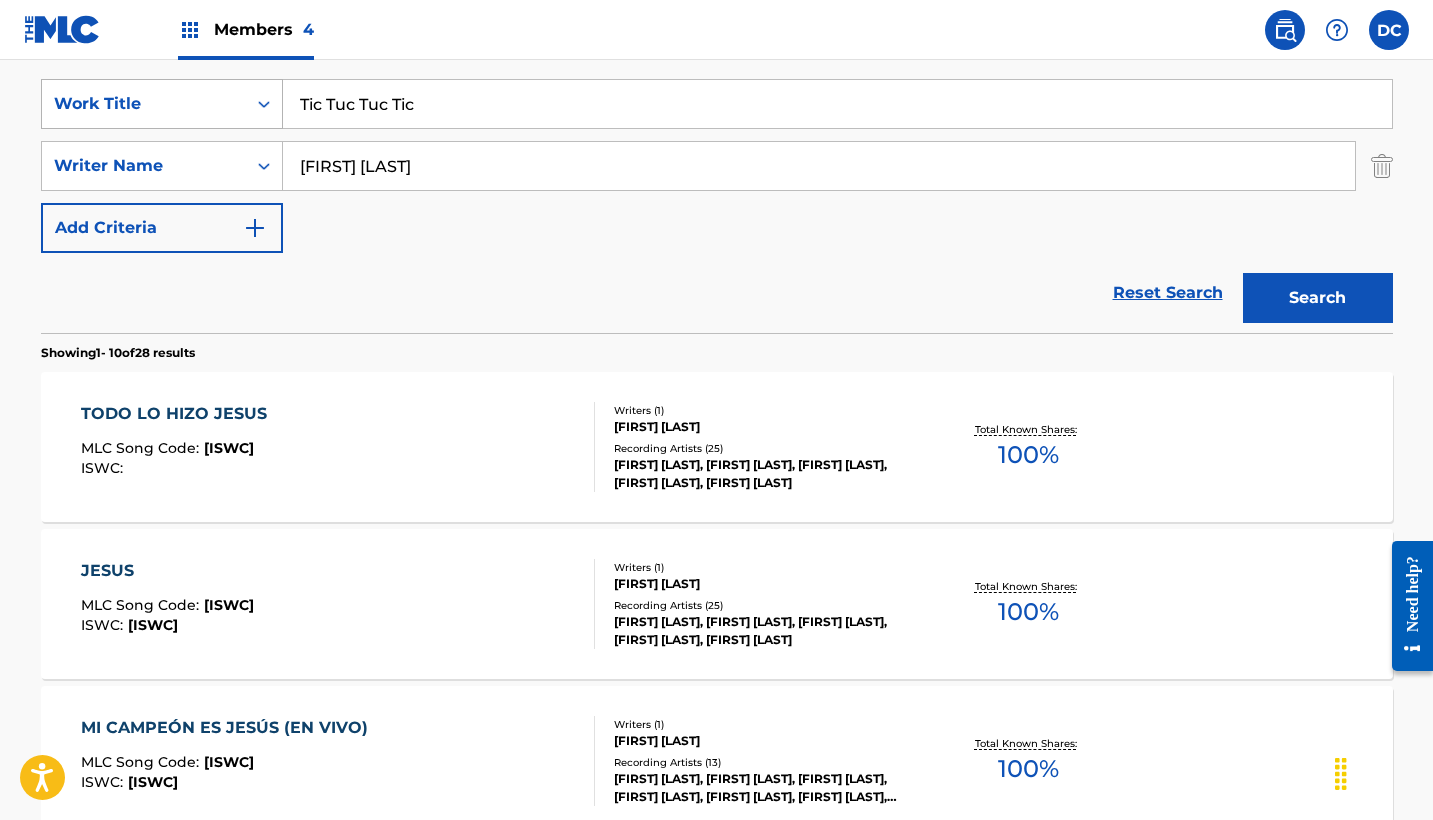 drag, startPoint x: 483, startPoint y: 115, endPoint x: 256, endPoint y: 108, distance: 227.10791 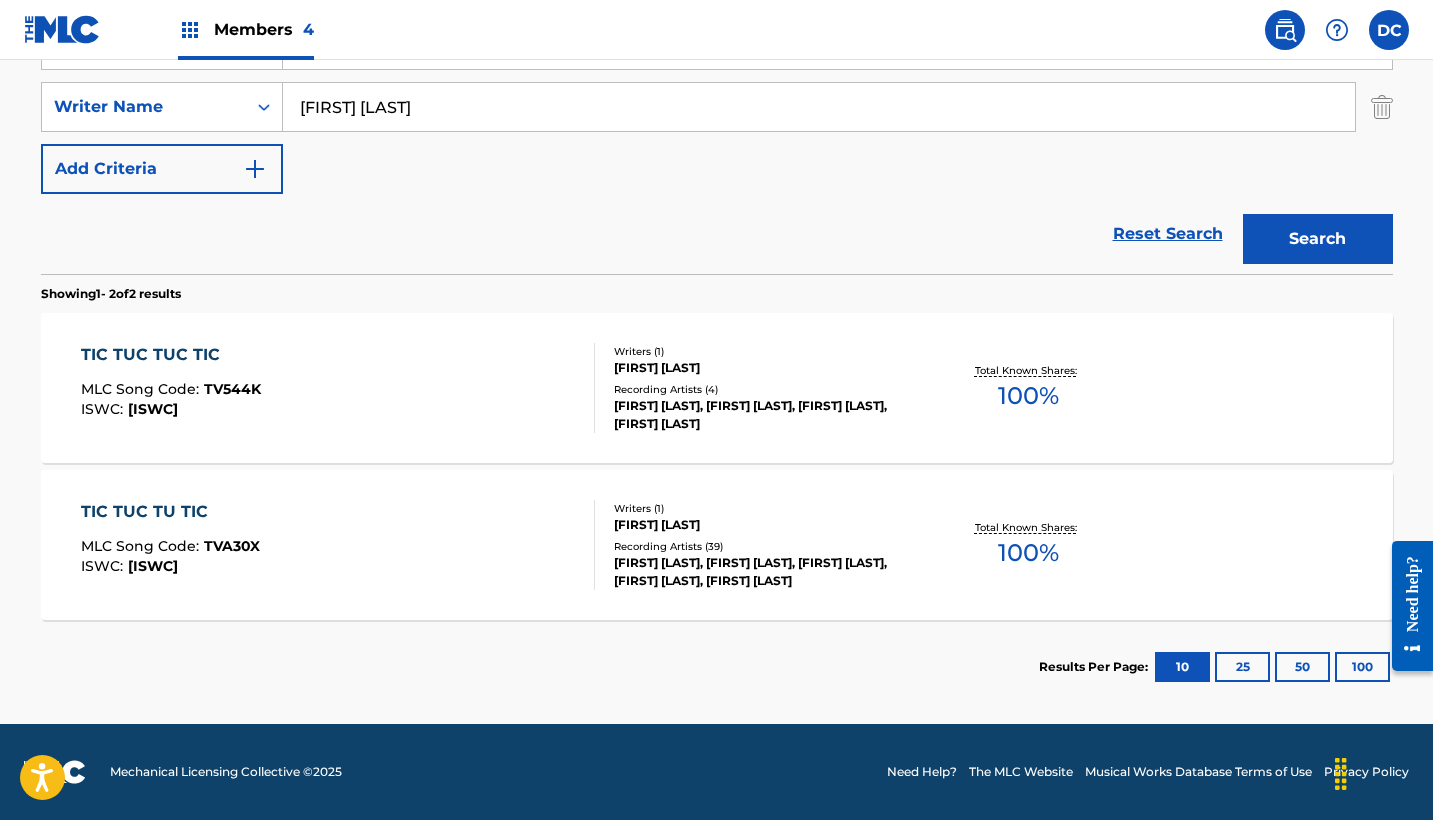 scroll, scrollTop: 425, scrollLeft: 0, axis: vertical 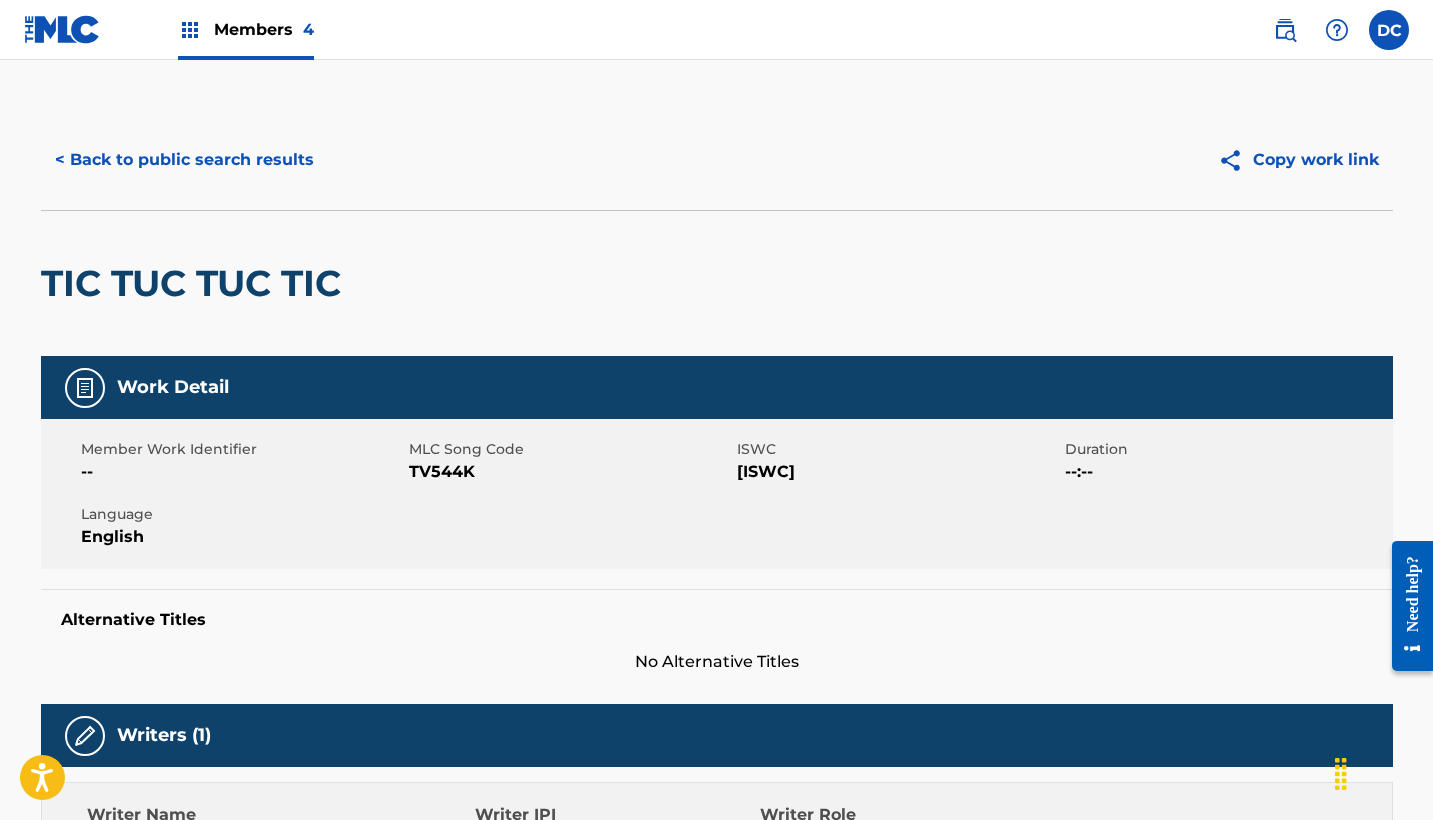 click on "TV544K" at bounding box center [570, 472] 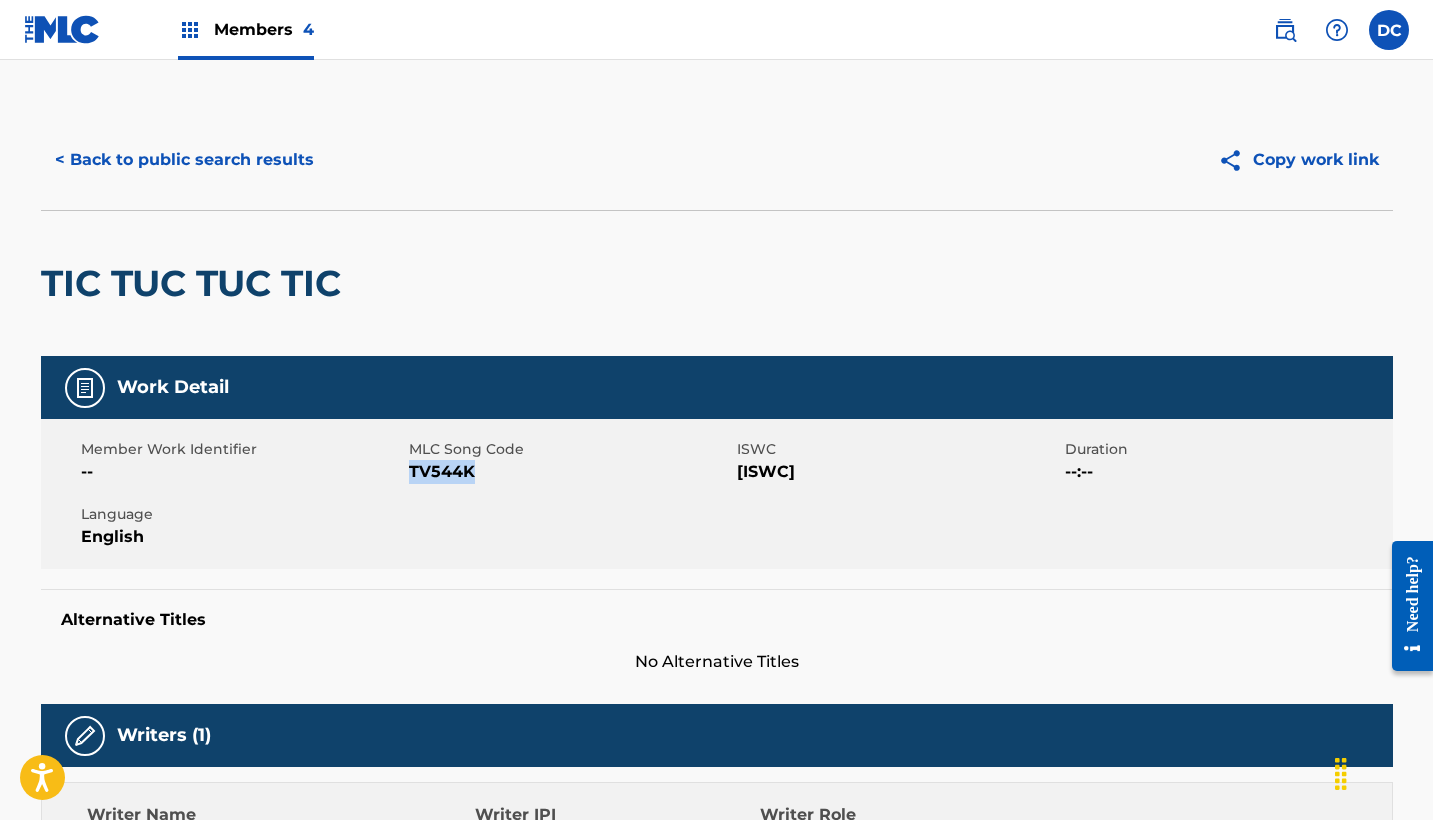 click on "TV544K" at bounding box center [570, 472] 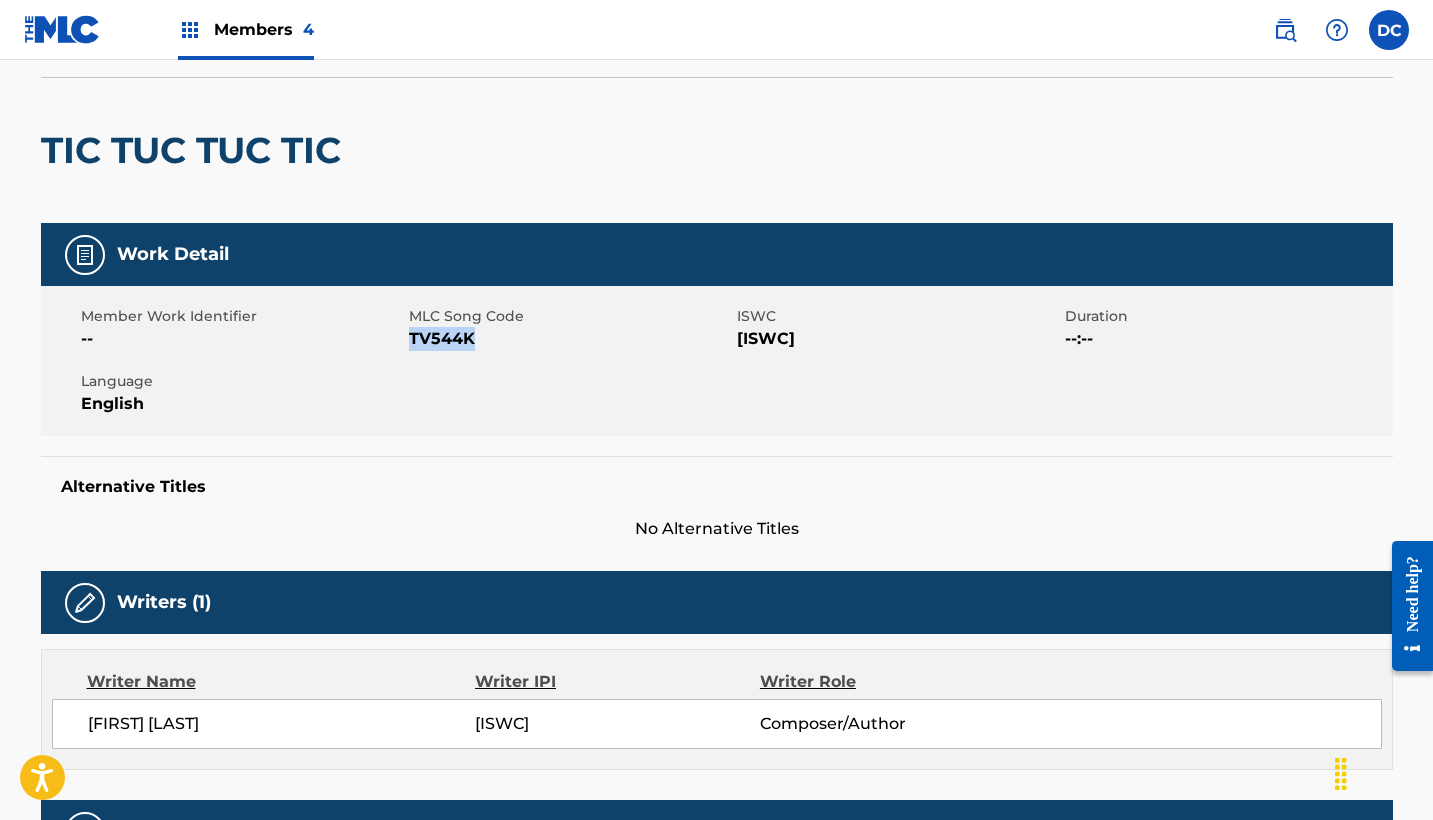 scroll, scrollTop: 63, scrollLeft: 0, axis: vertical 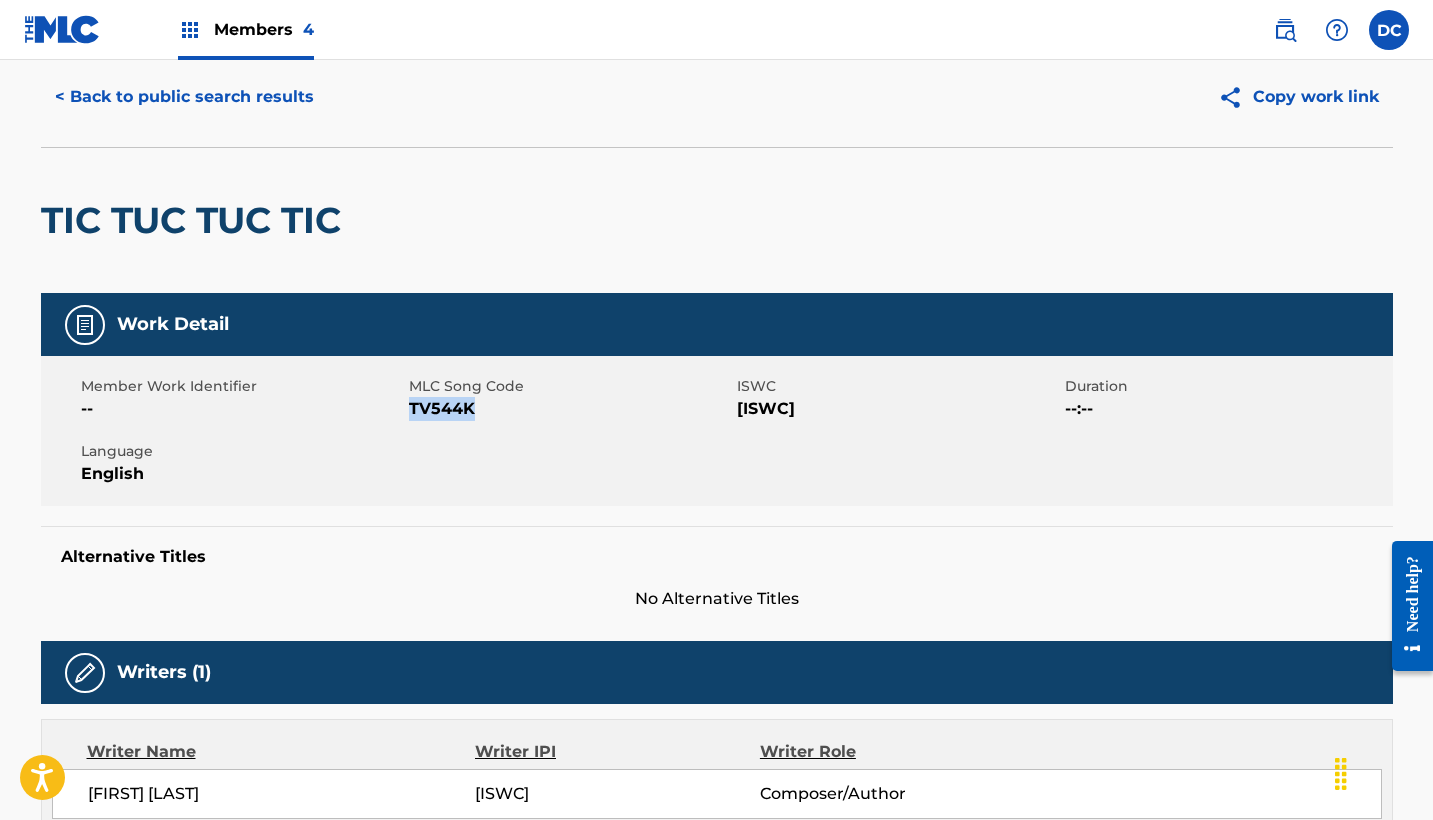 click on "< Back to public search results" at bounding box center (184, 97) 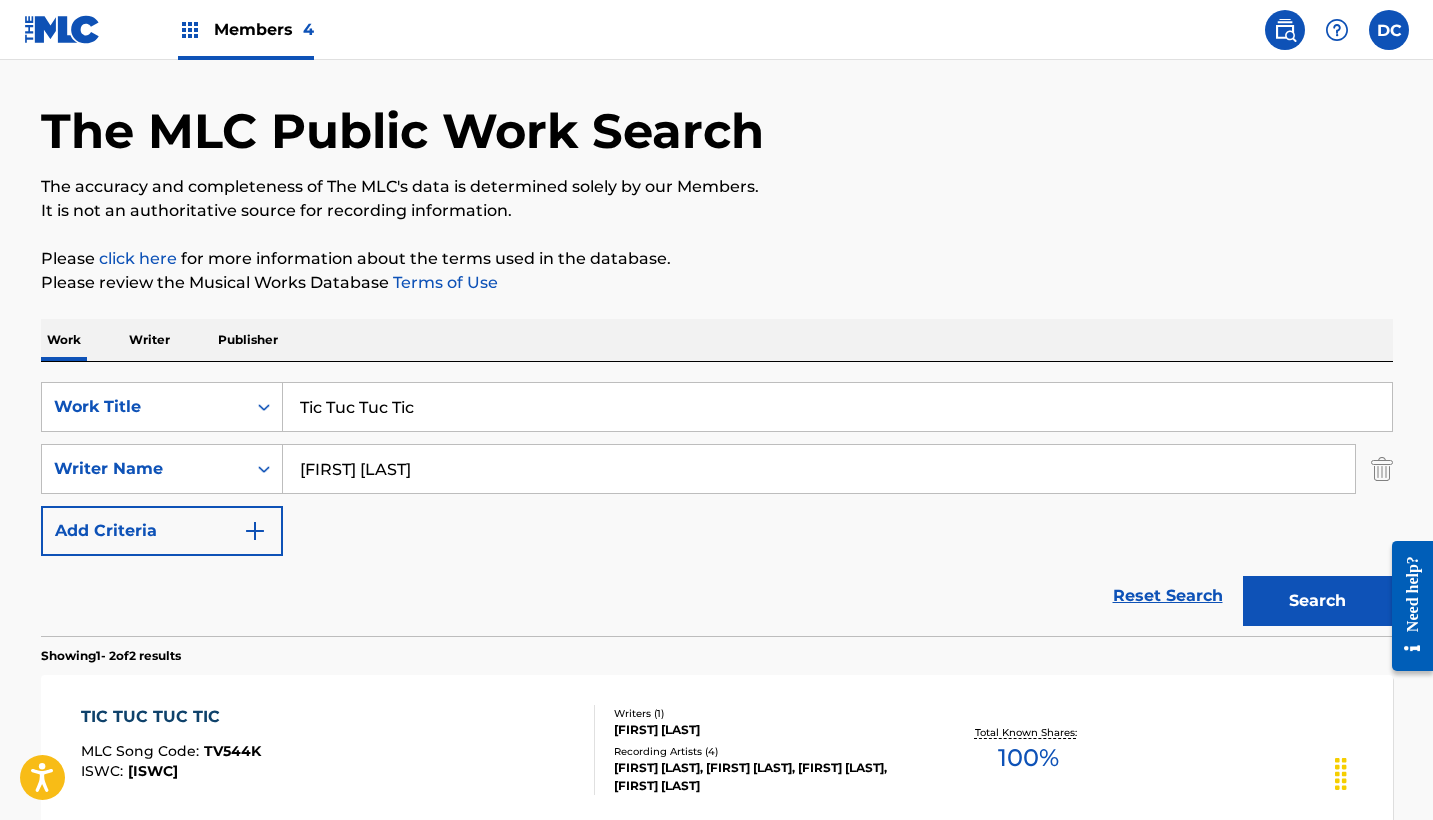 scroll, scrollTop: 311, scrollLeft: 0, axis: vertical 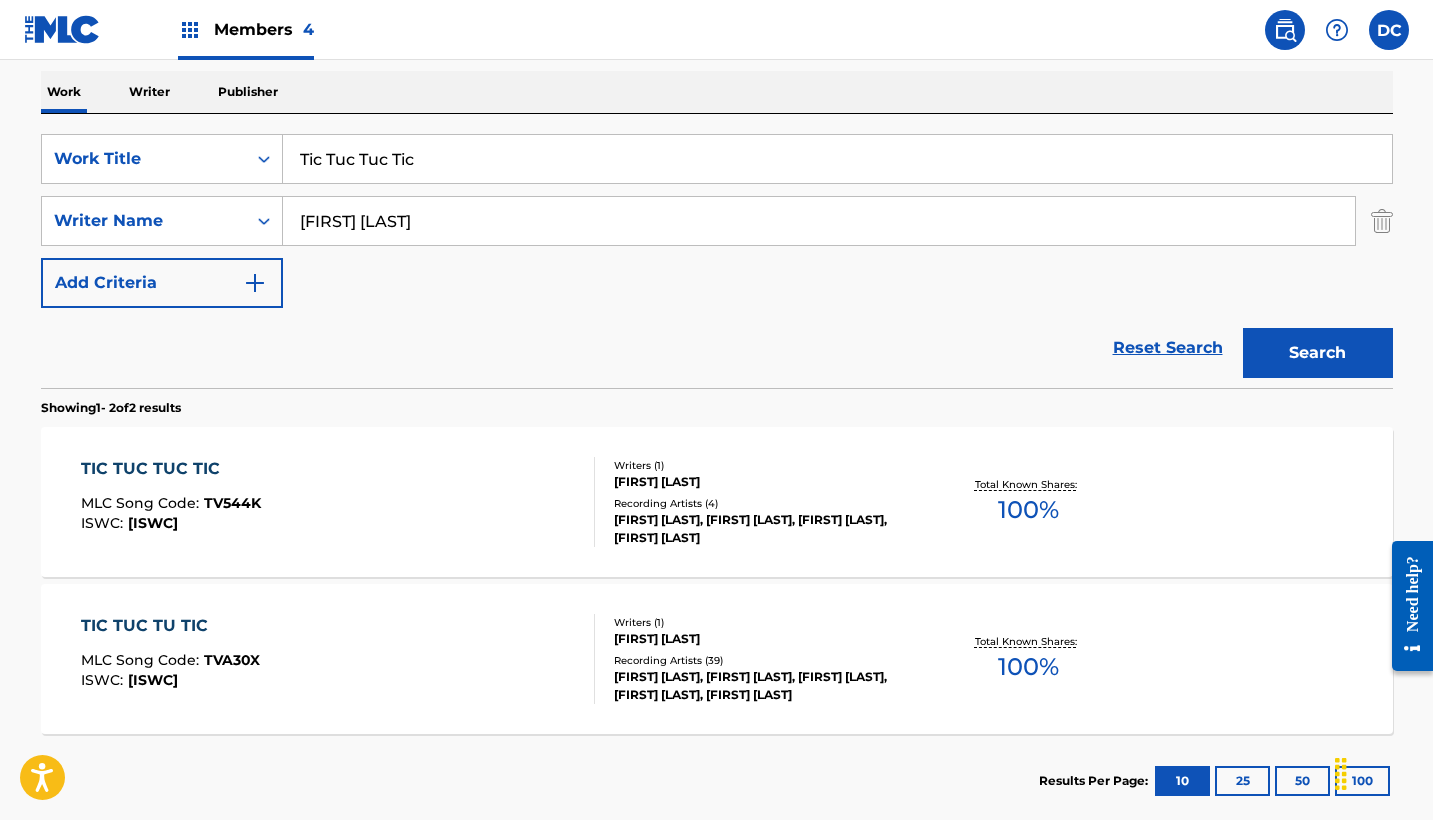 click on "TIC TUC TU TIC MLC Song Code : TVA30X ISWC : [ISWC]" at bounding box center [338, 659] 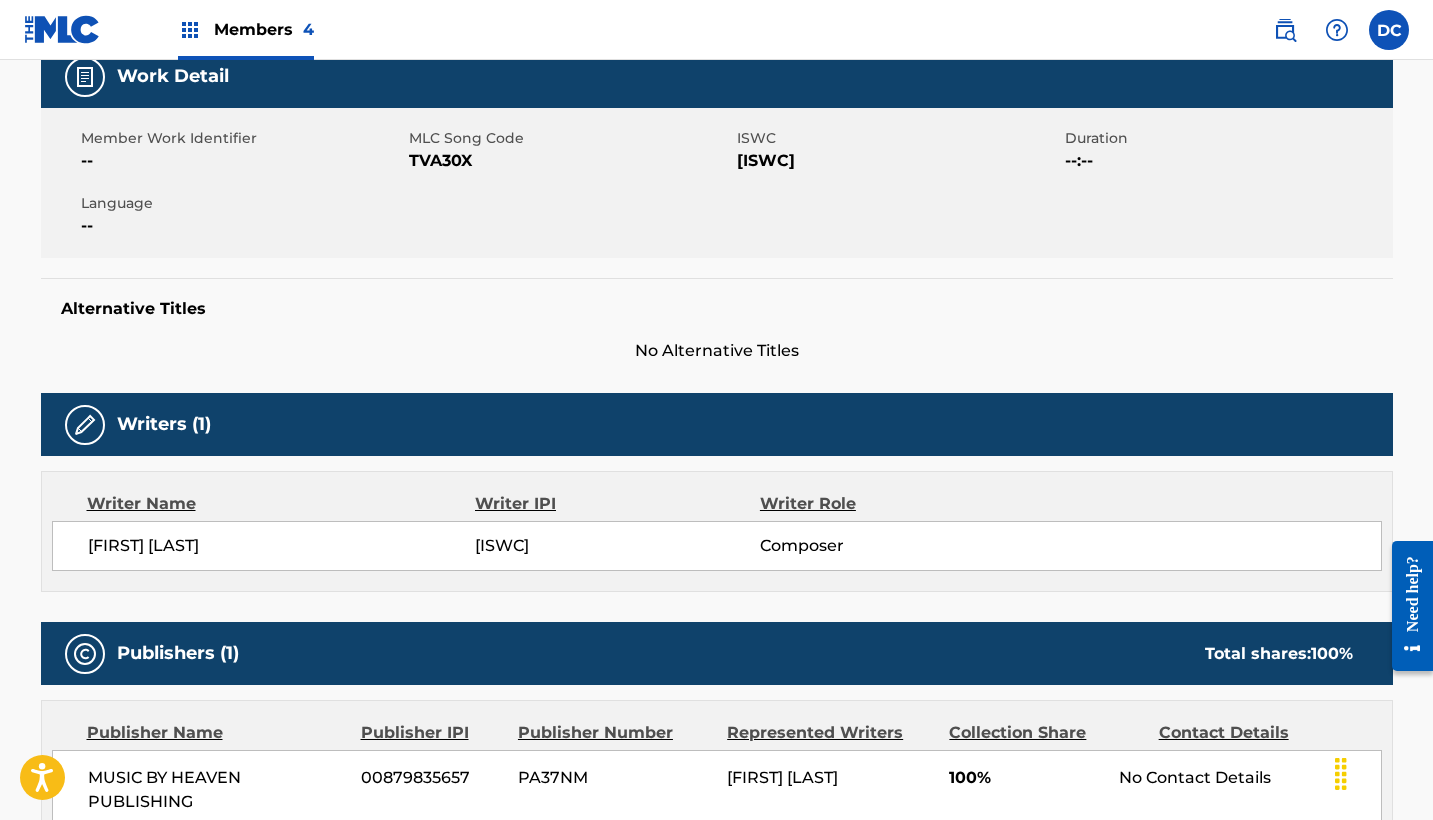 scroll, scrollTop: 0, scrollLeft: 0, axis: both 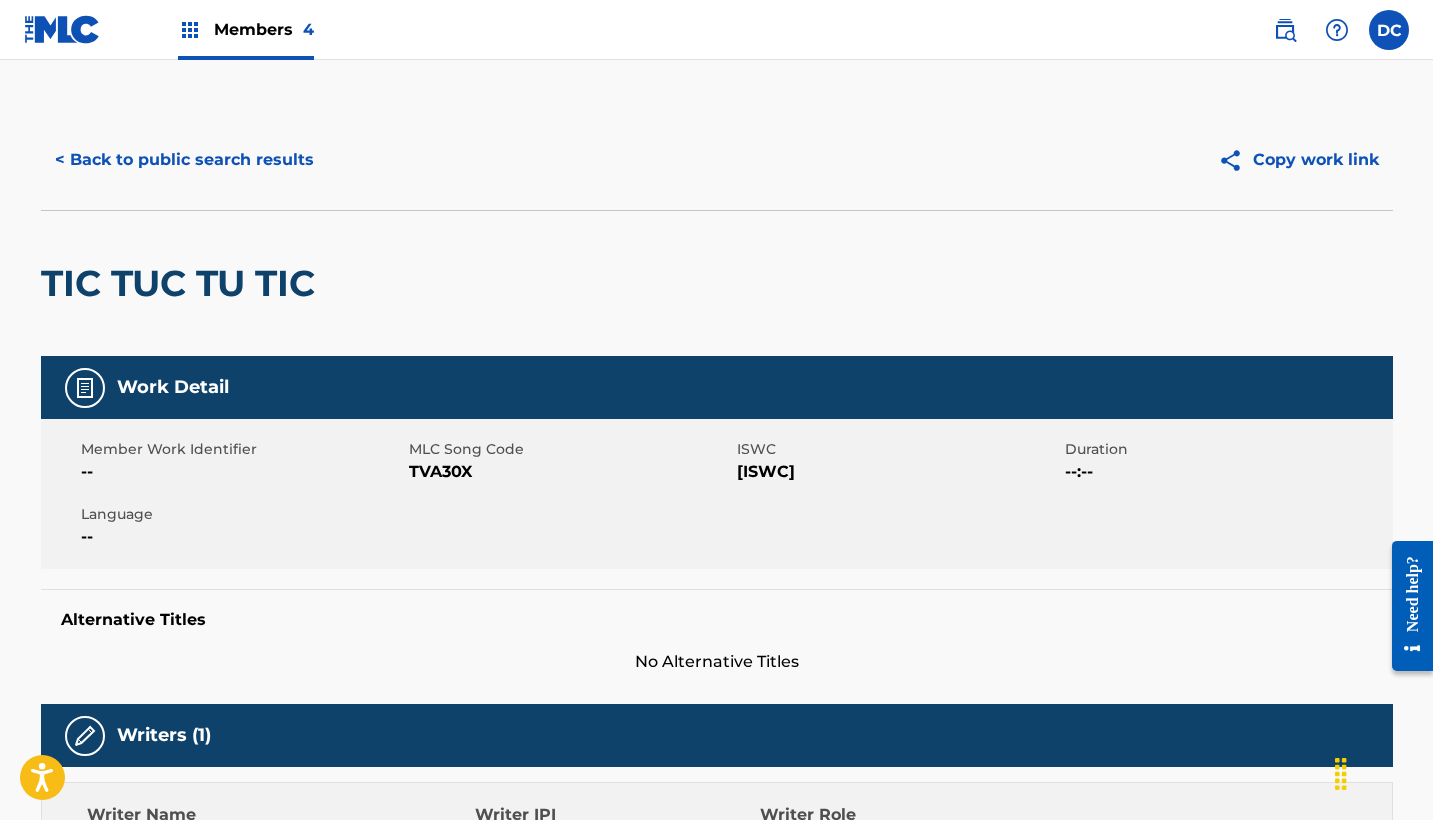 click on "TVA30X" at bounding box center [570, 472] 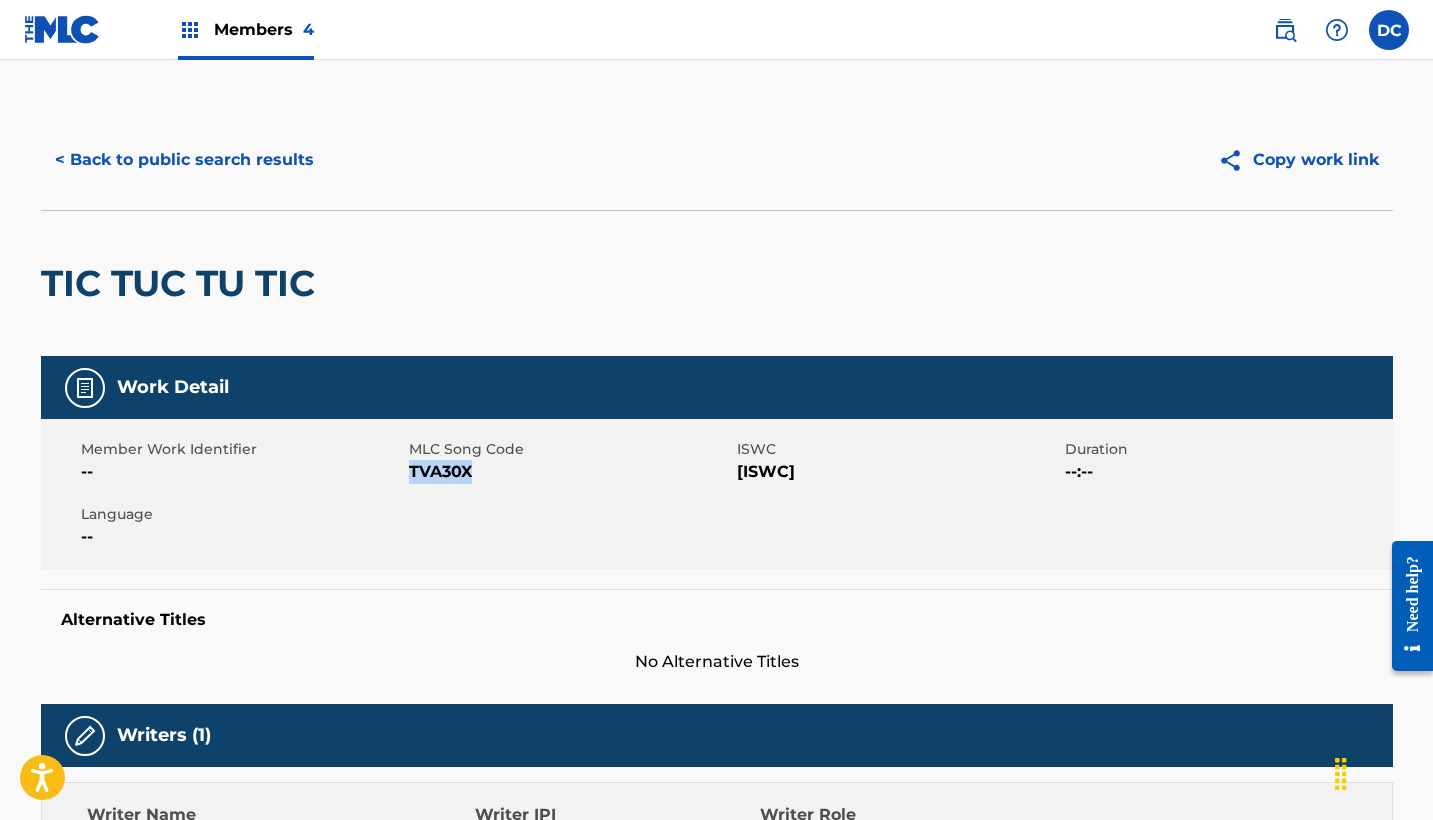 click on "TVA30X" at bounding box center [570, 472] 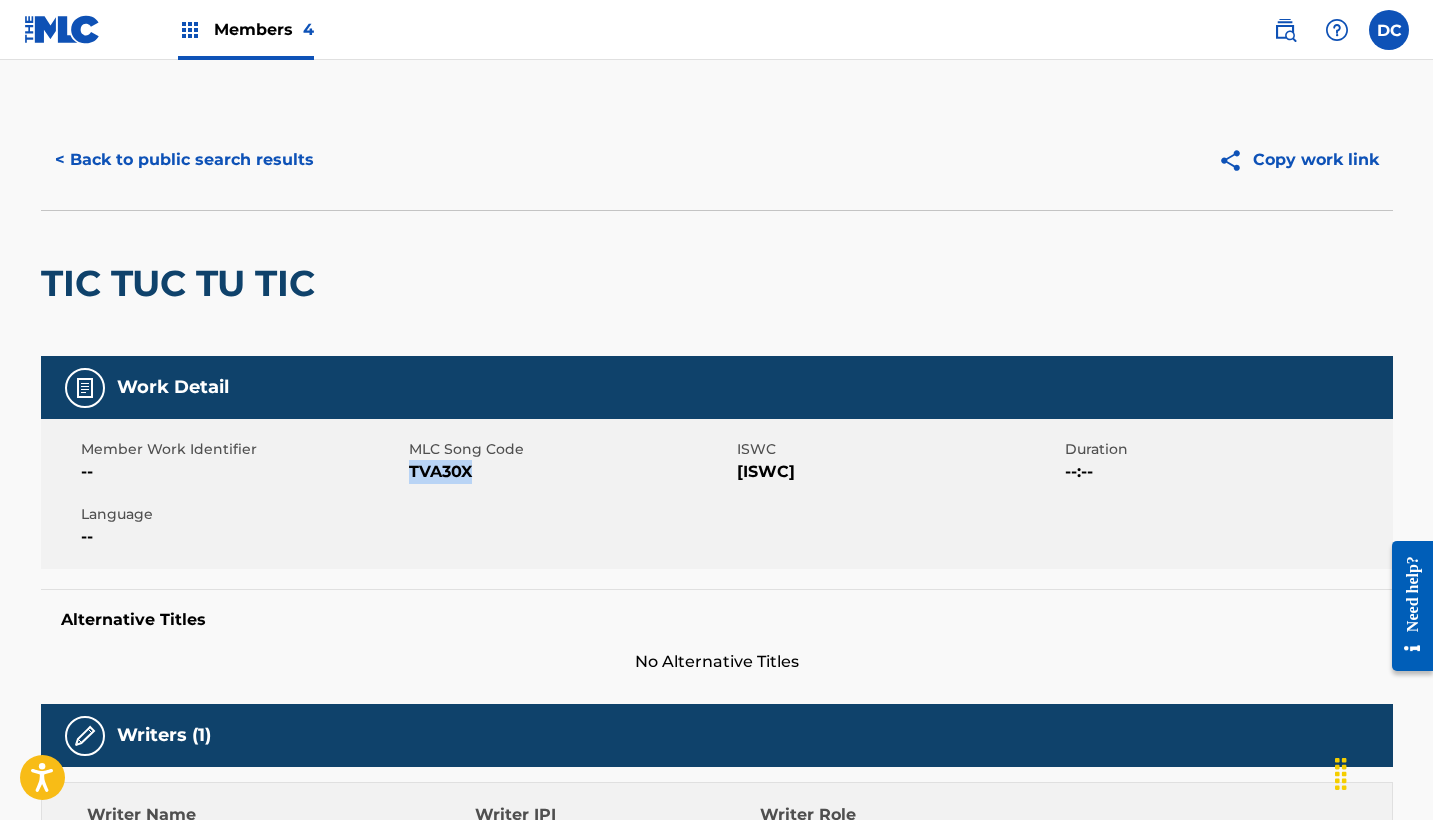 scroll, scrollTop: 0, scrollLeft: 0, axis: both 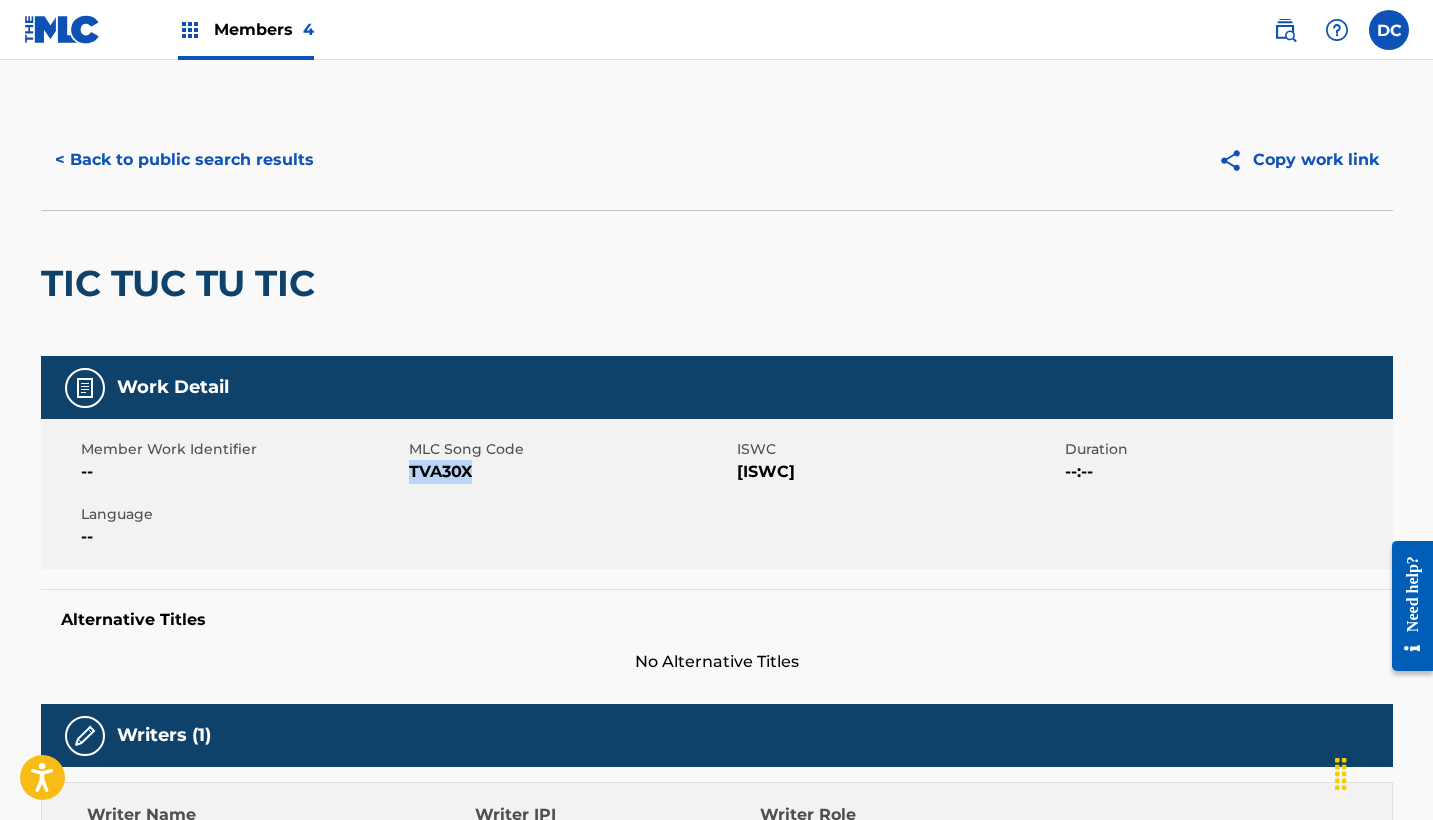 click on "< Back to public search results" at bounding box center [184, 160] 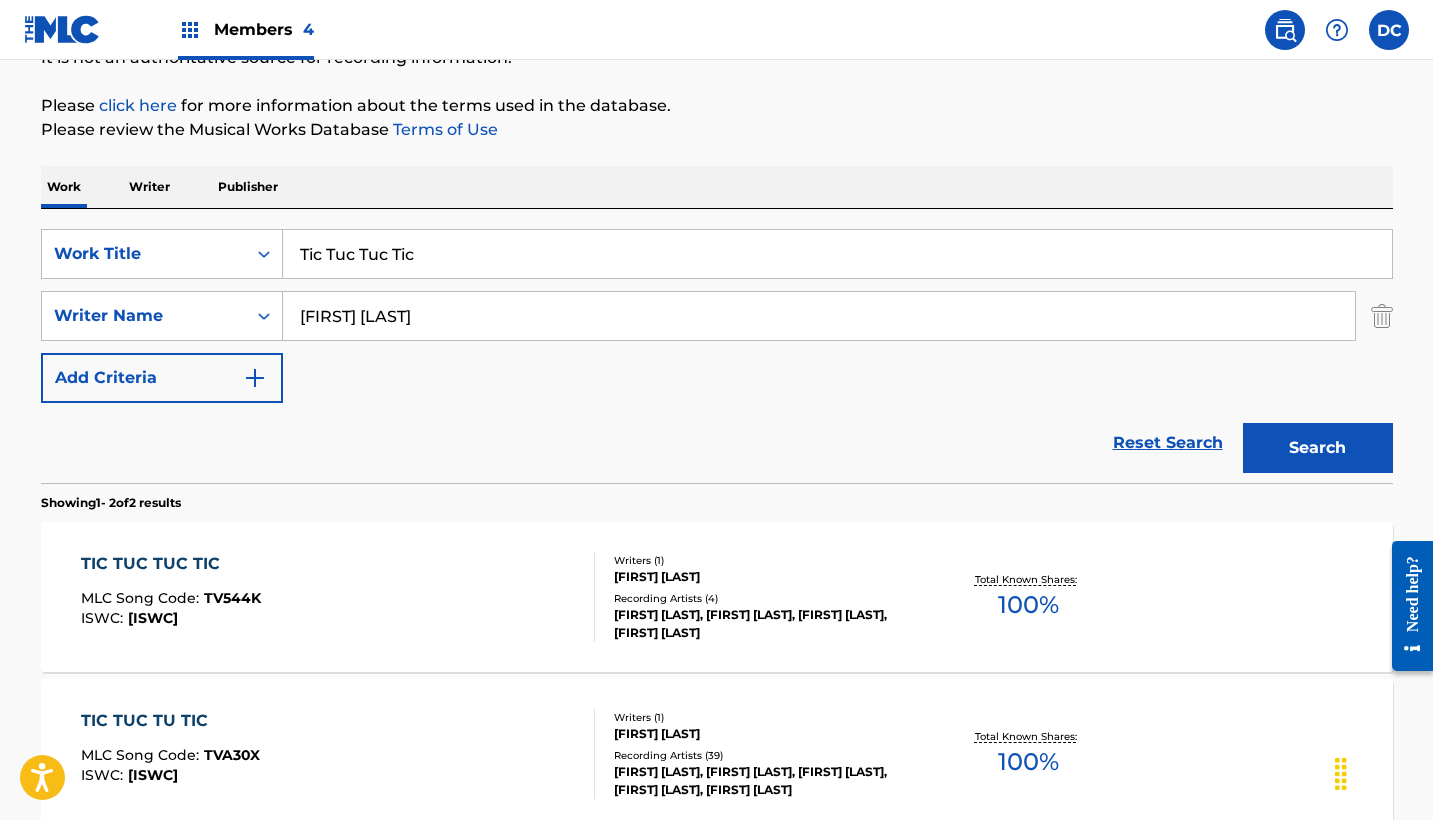 scroll, scrollTop: 205, scrollLeft: 0, axis: vertical 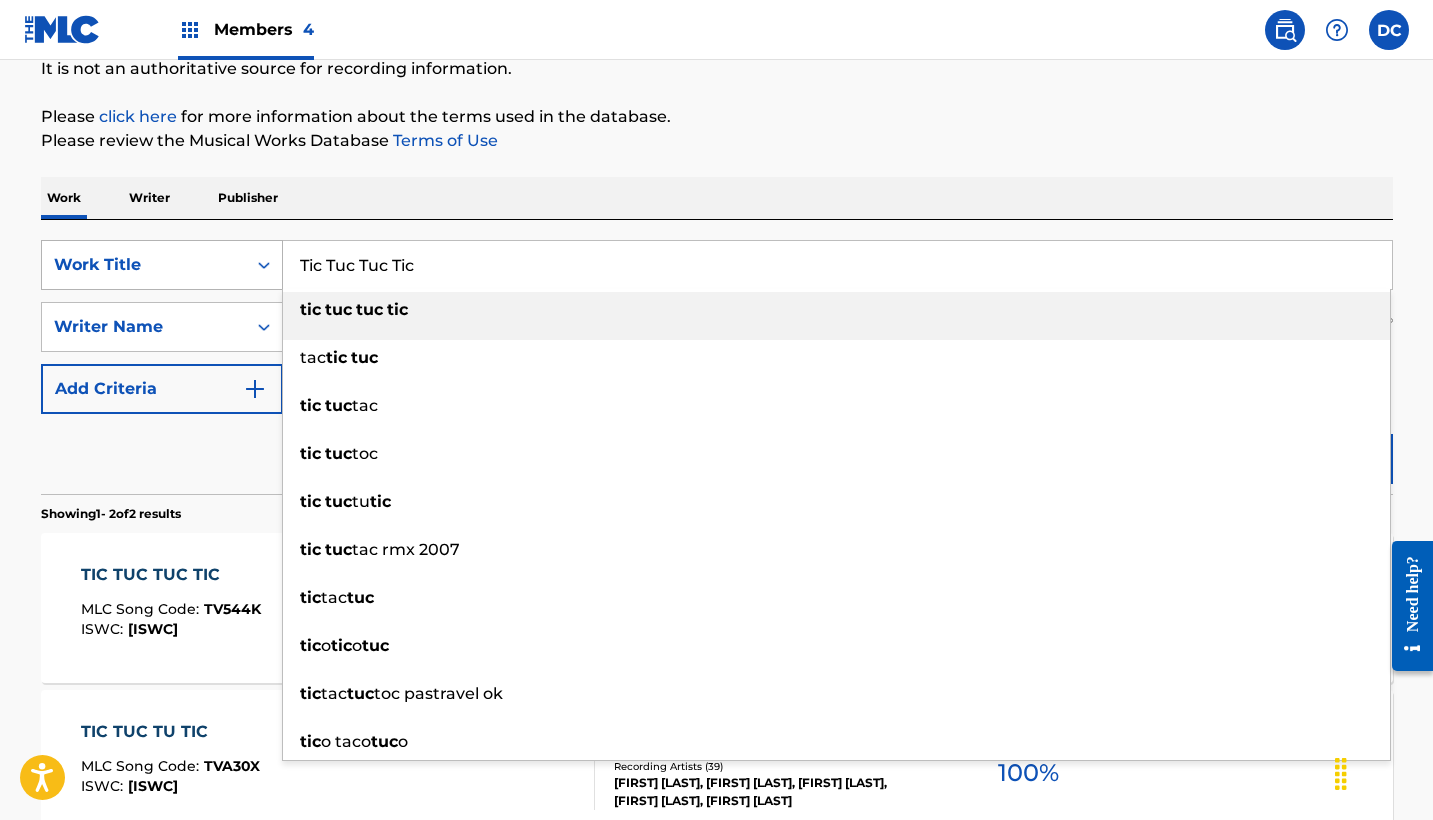 drag, startPoint x: 441, startPoint y: 267, endPoint x: 213, endPoint y: 263, distance: 228.03508 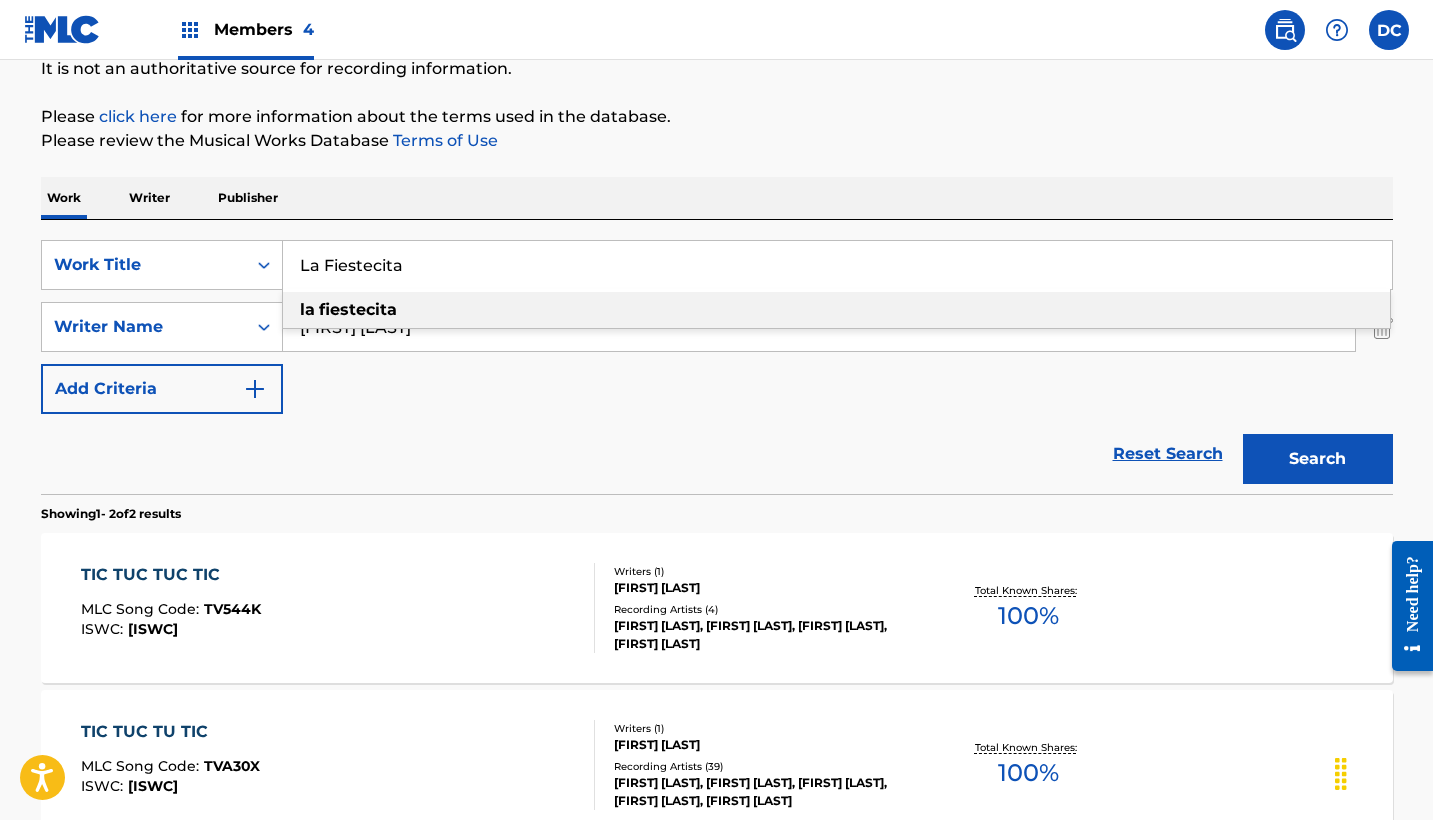 click on "SearchWithCriteria6b27a7d0-51e2-4a65-b70e-1054fa4d5273 Work Title La Fiestecita la   fiestecita SearchWithCriteria86362229-25e6-46ec-89c1-48b574c47c97 Writer Name [FIRST] [LAST] Add Criteria Reset Search Search" at bounding box center [717, 357] 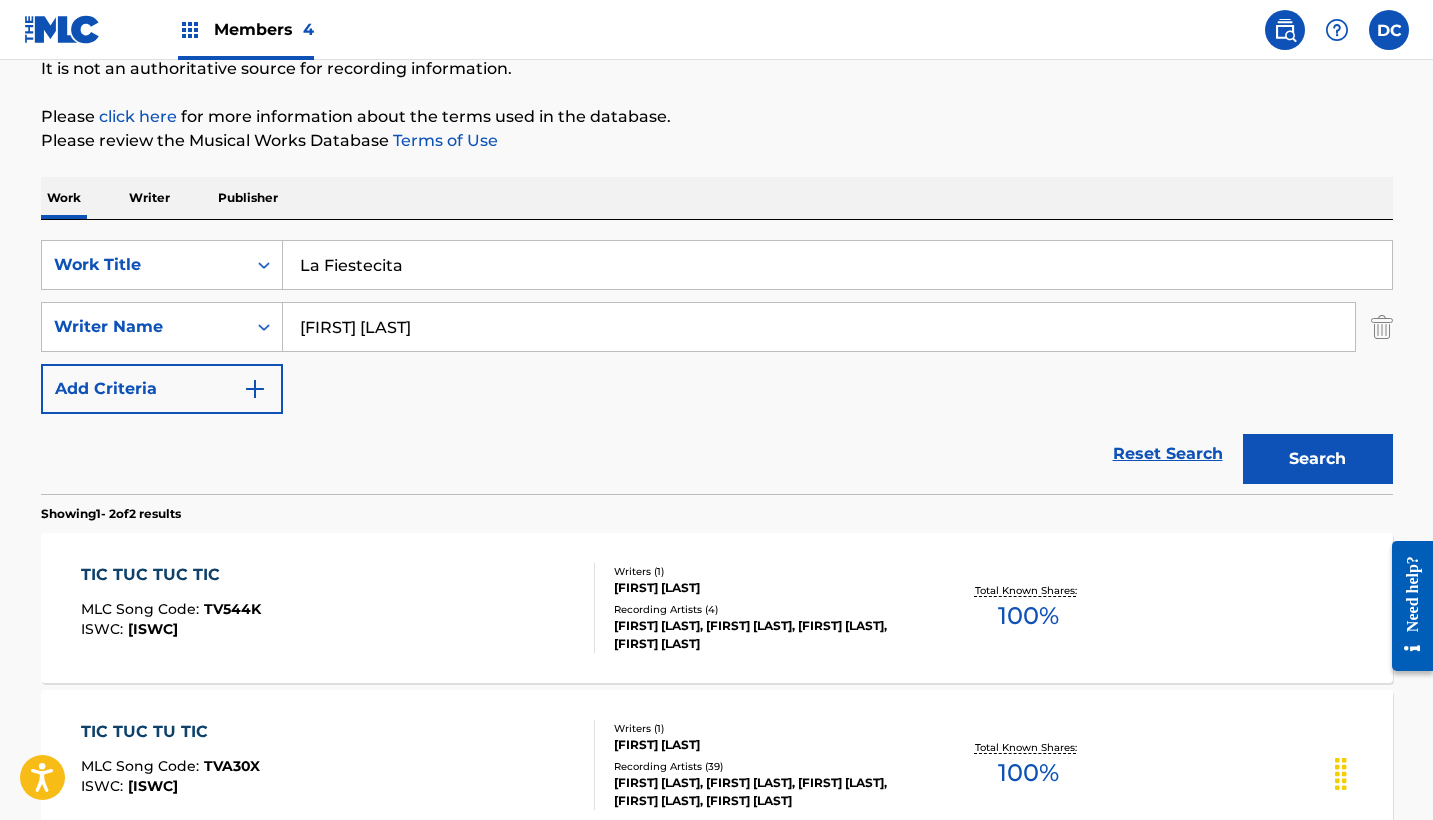 click on "Search" at bounding box center (1318, 459) 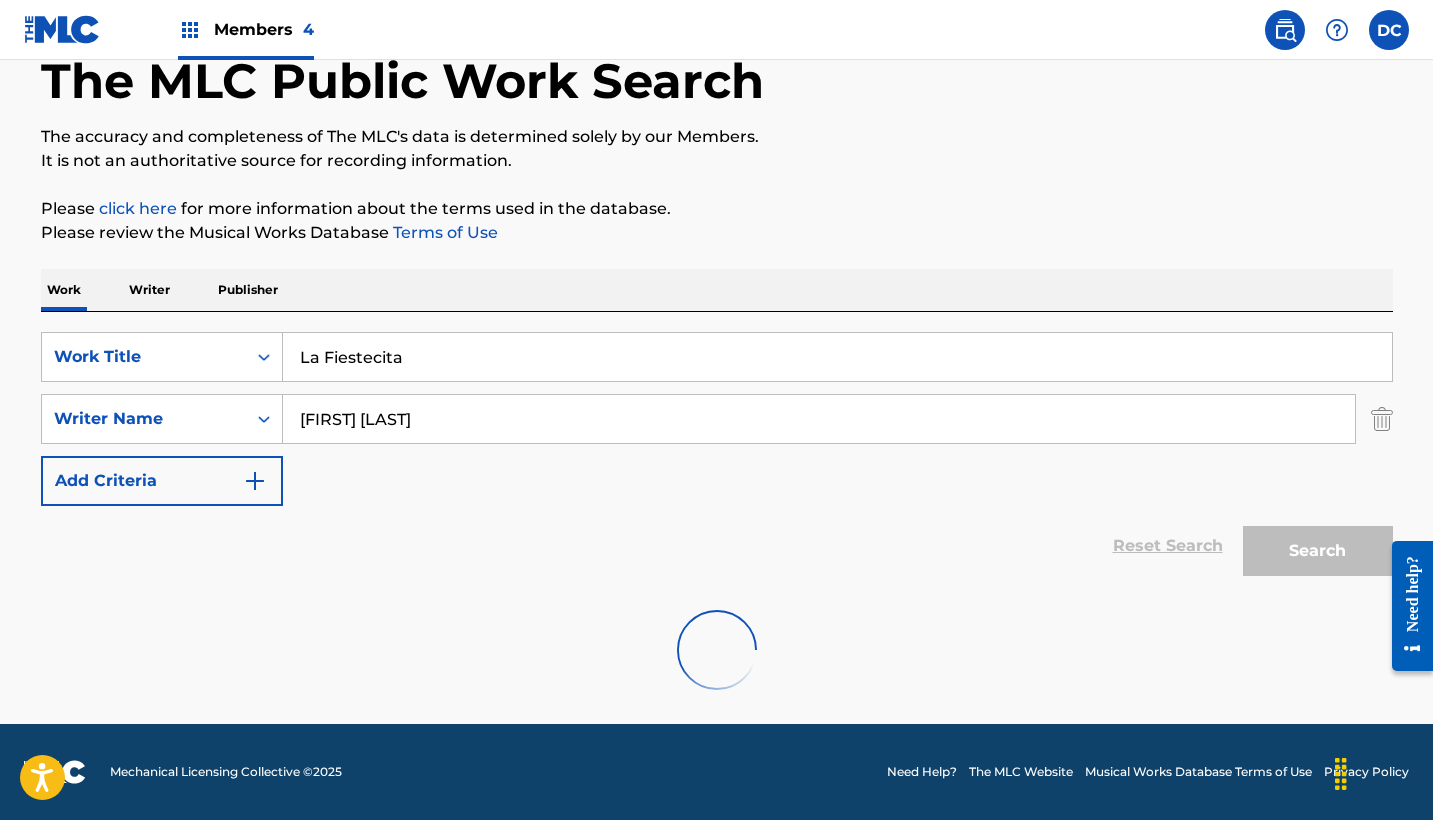 scroll, scrollTop: 113, scrollLeft: 0, axis: vertical 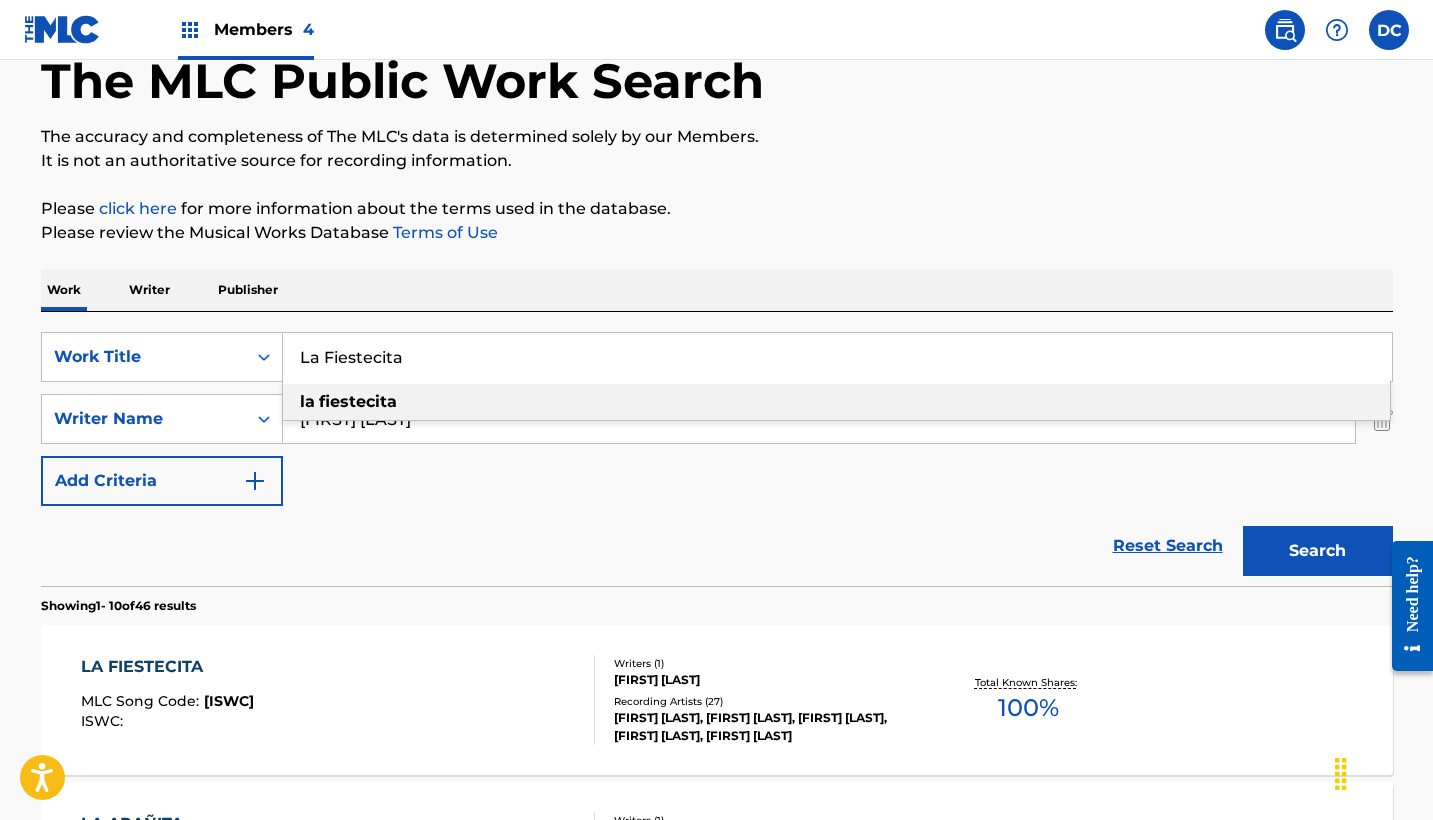 paste on "Como Una Estrell" 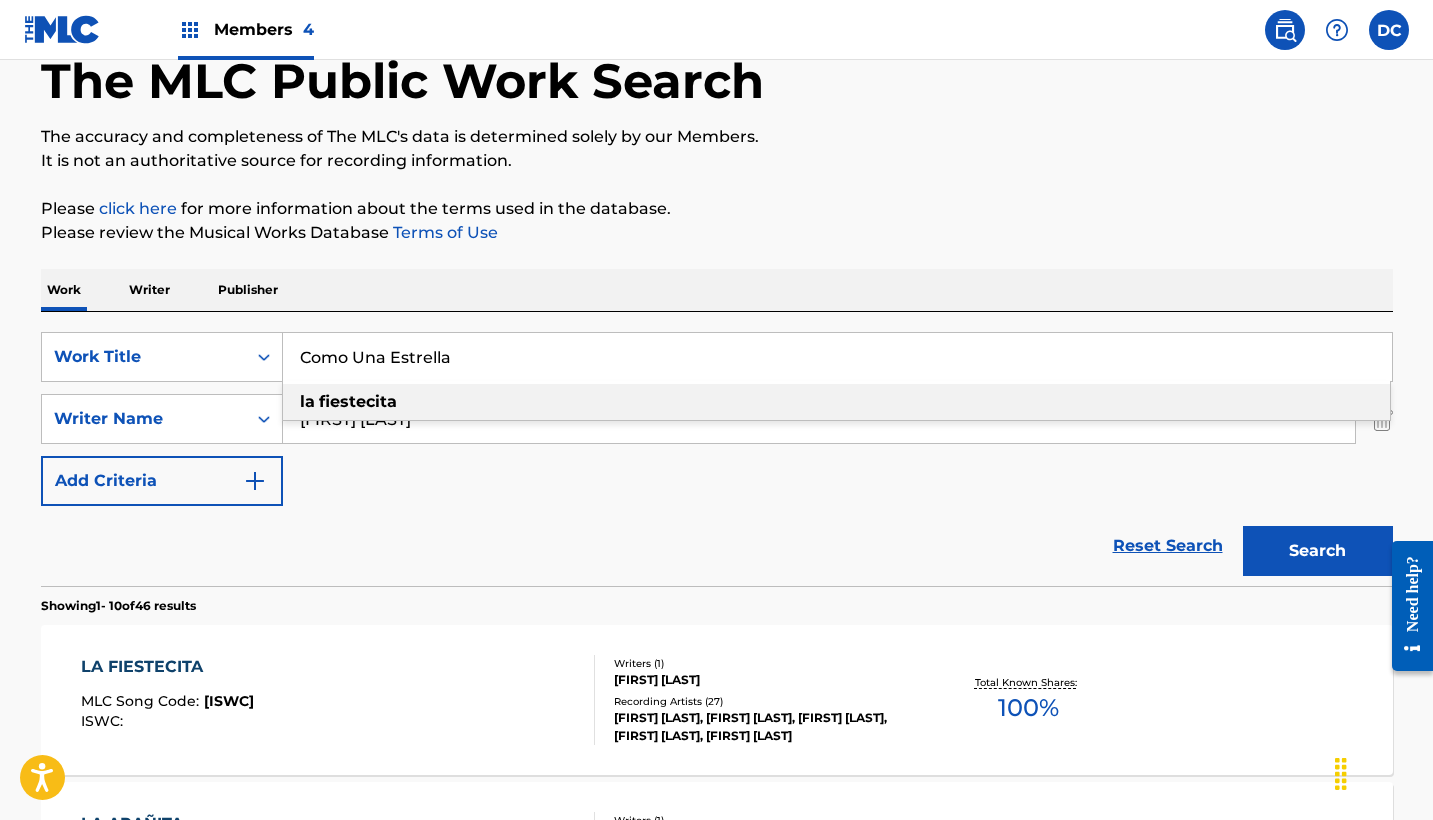 drag, startPoint x: 428, startPoint y: 346, endPoint x: 494, endPoint y: 364, distance: 68.41052 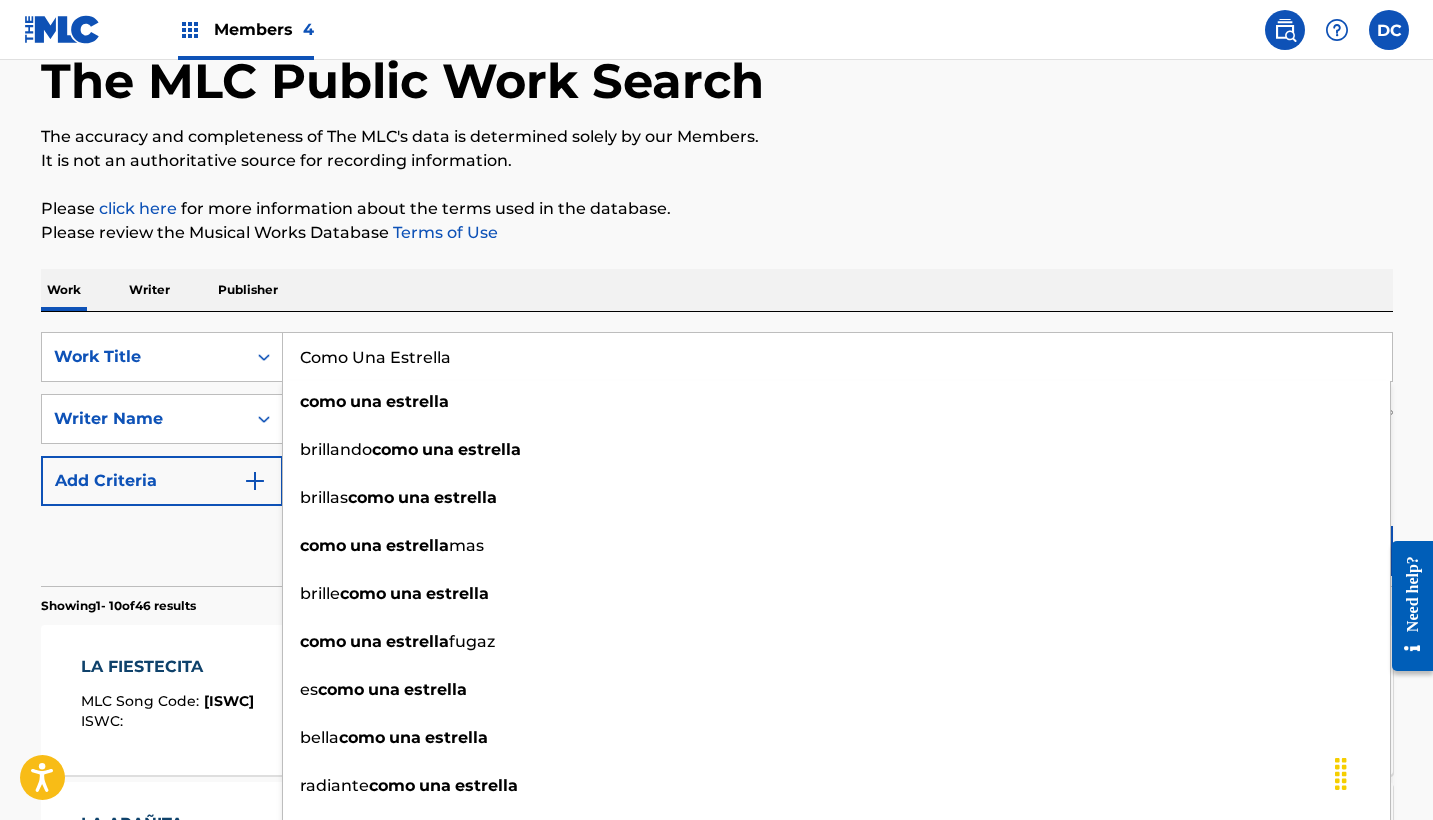 type on "Como Una Estrella" 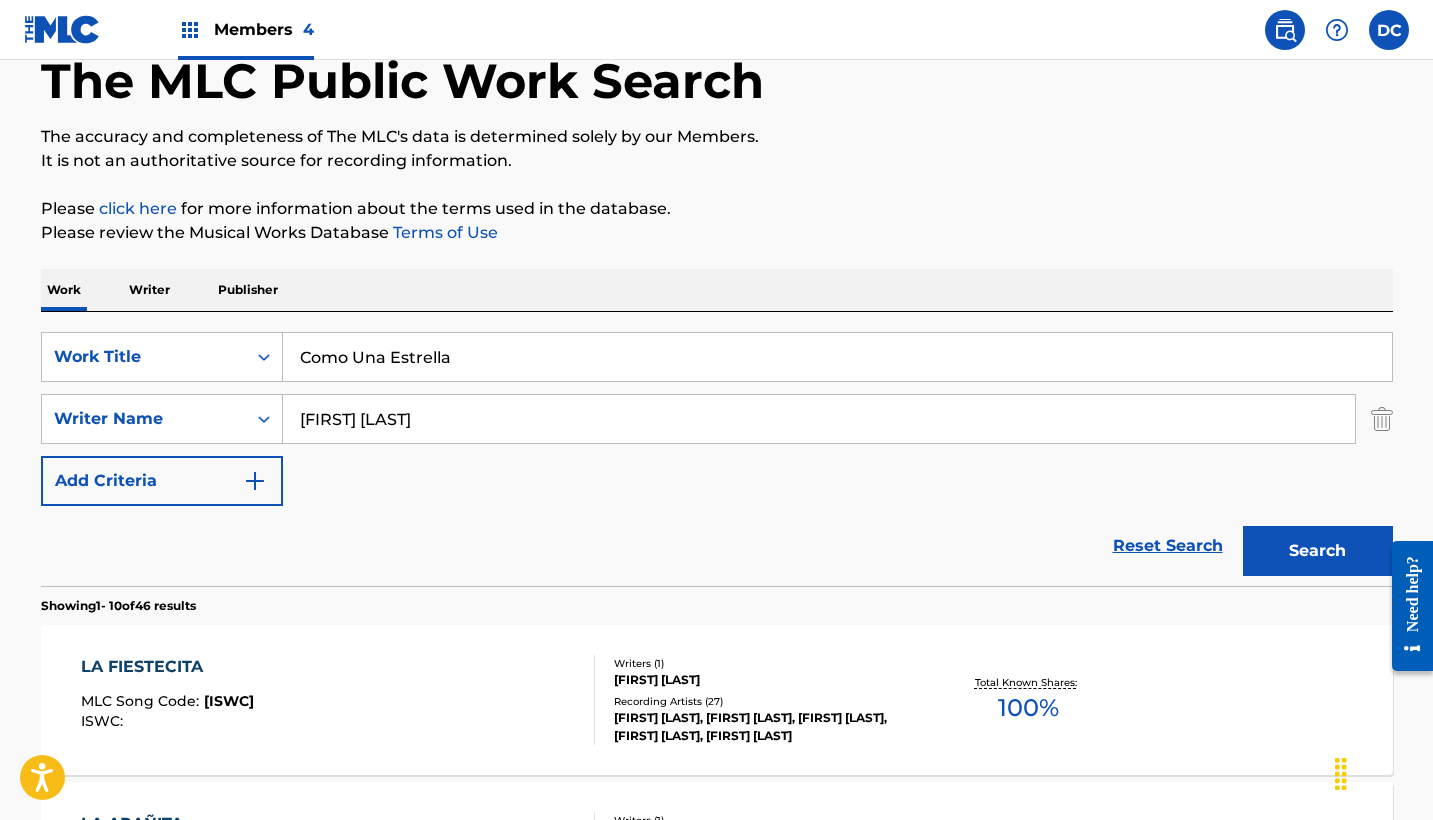 click on "Search" at bounding box center [1318, 551] 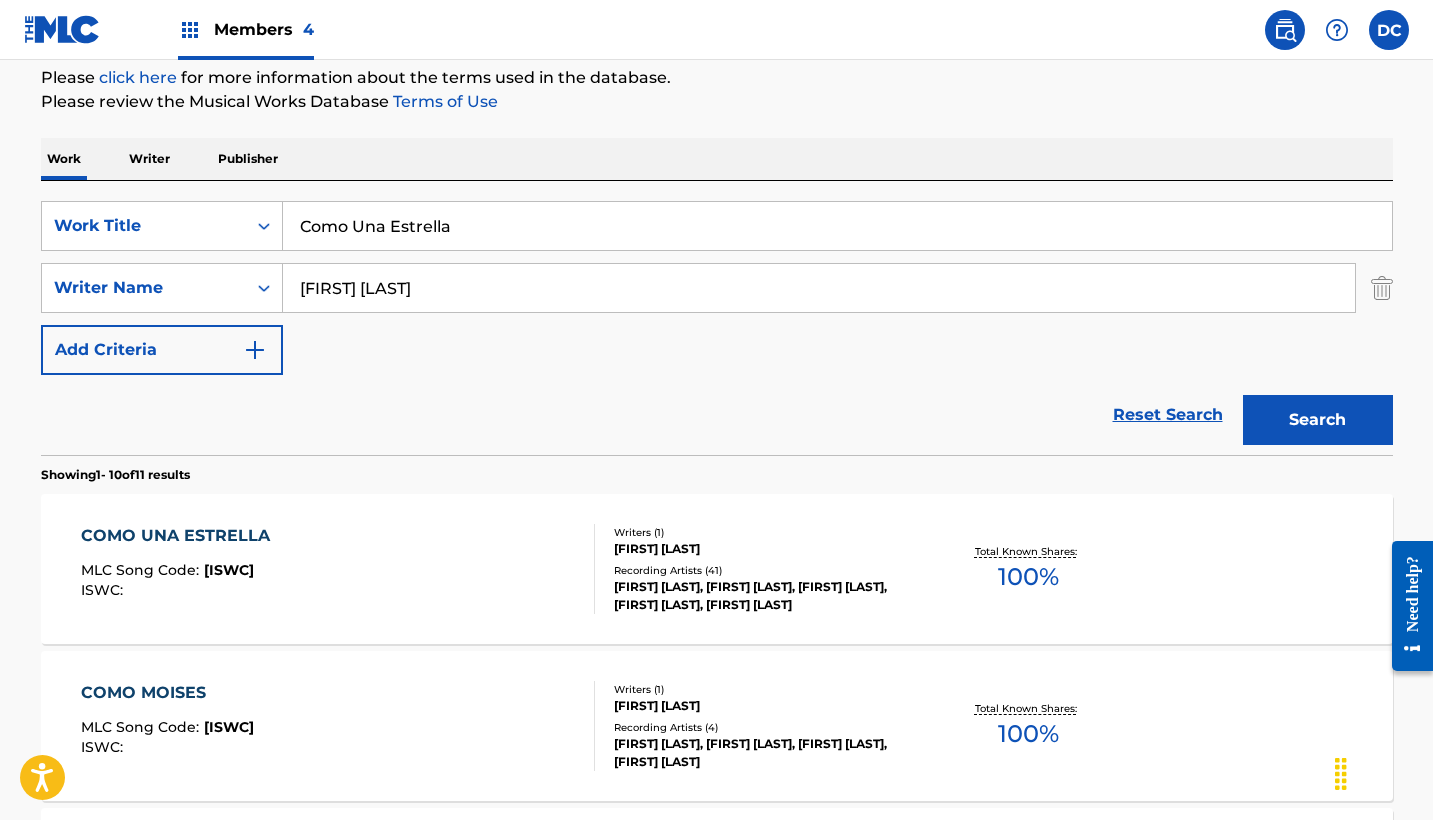 scroll, scrollTop: 248, scrollLeft: 0, axis: vertical 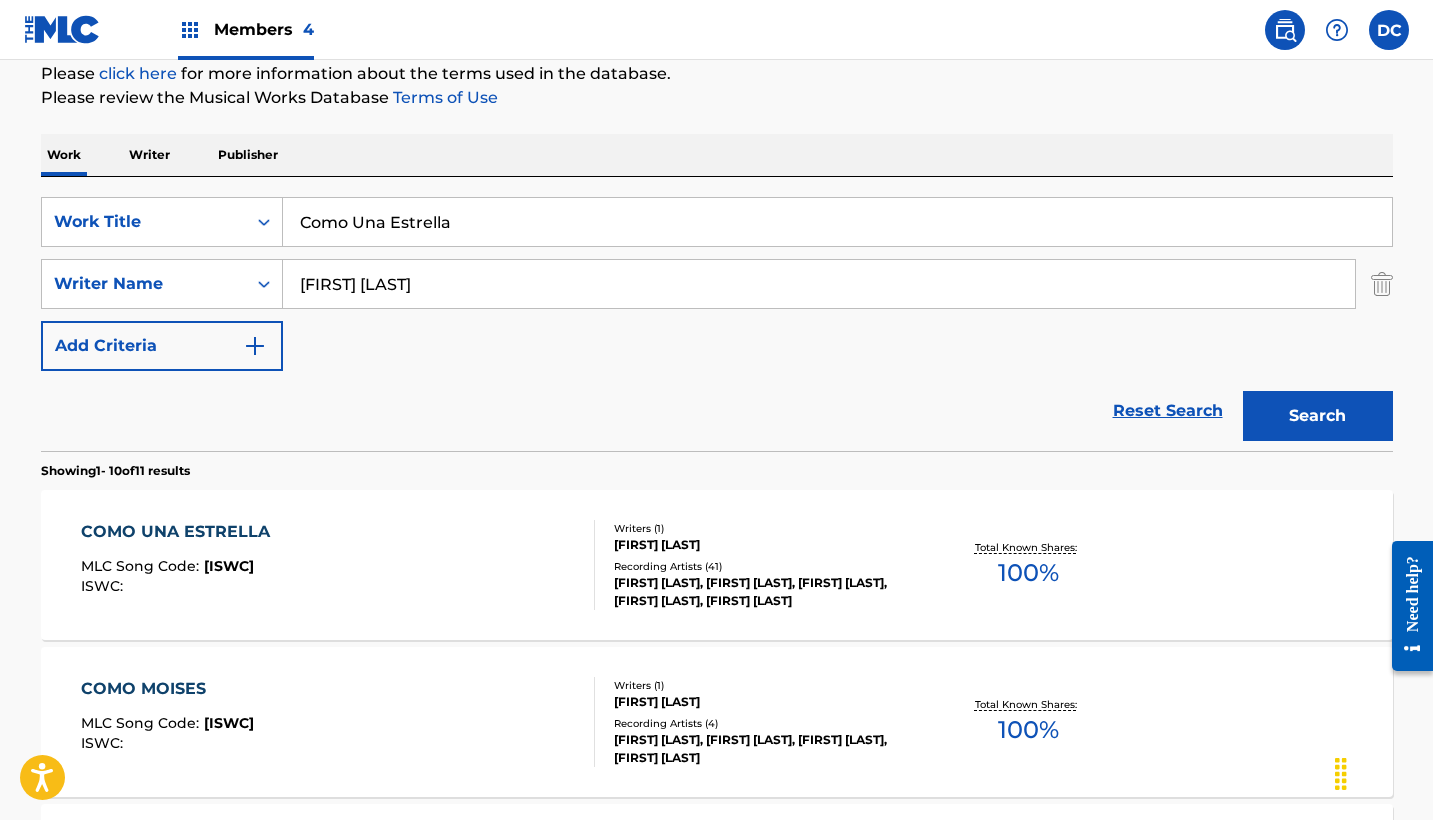 click on "COMO UNA ESTRELLA MLC Song Code : CV92YG ISWC :" at bounding box center (338, 565) 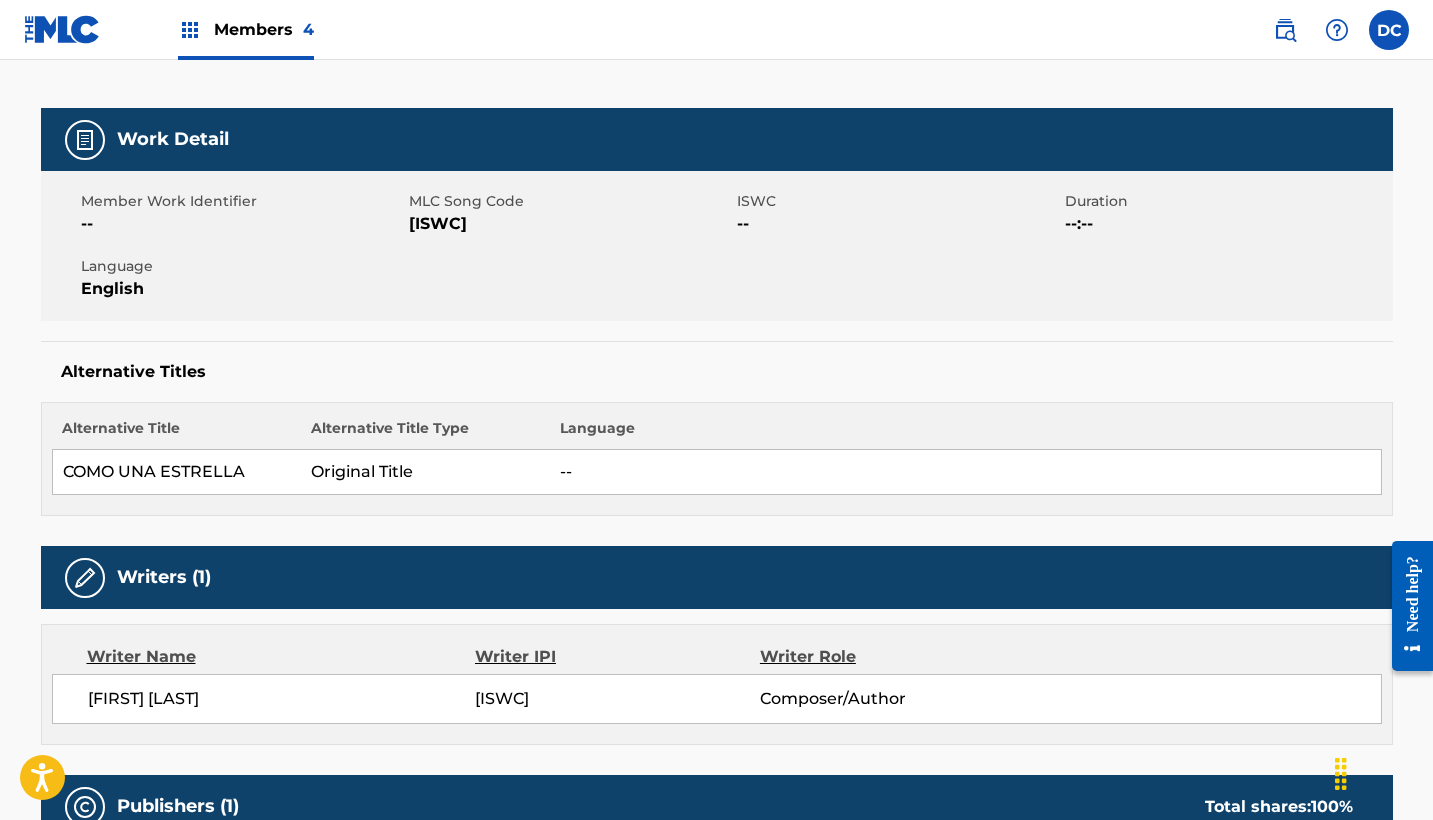 scroll, scrollTop: 0, scrollLeft: 0, axis: both 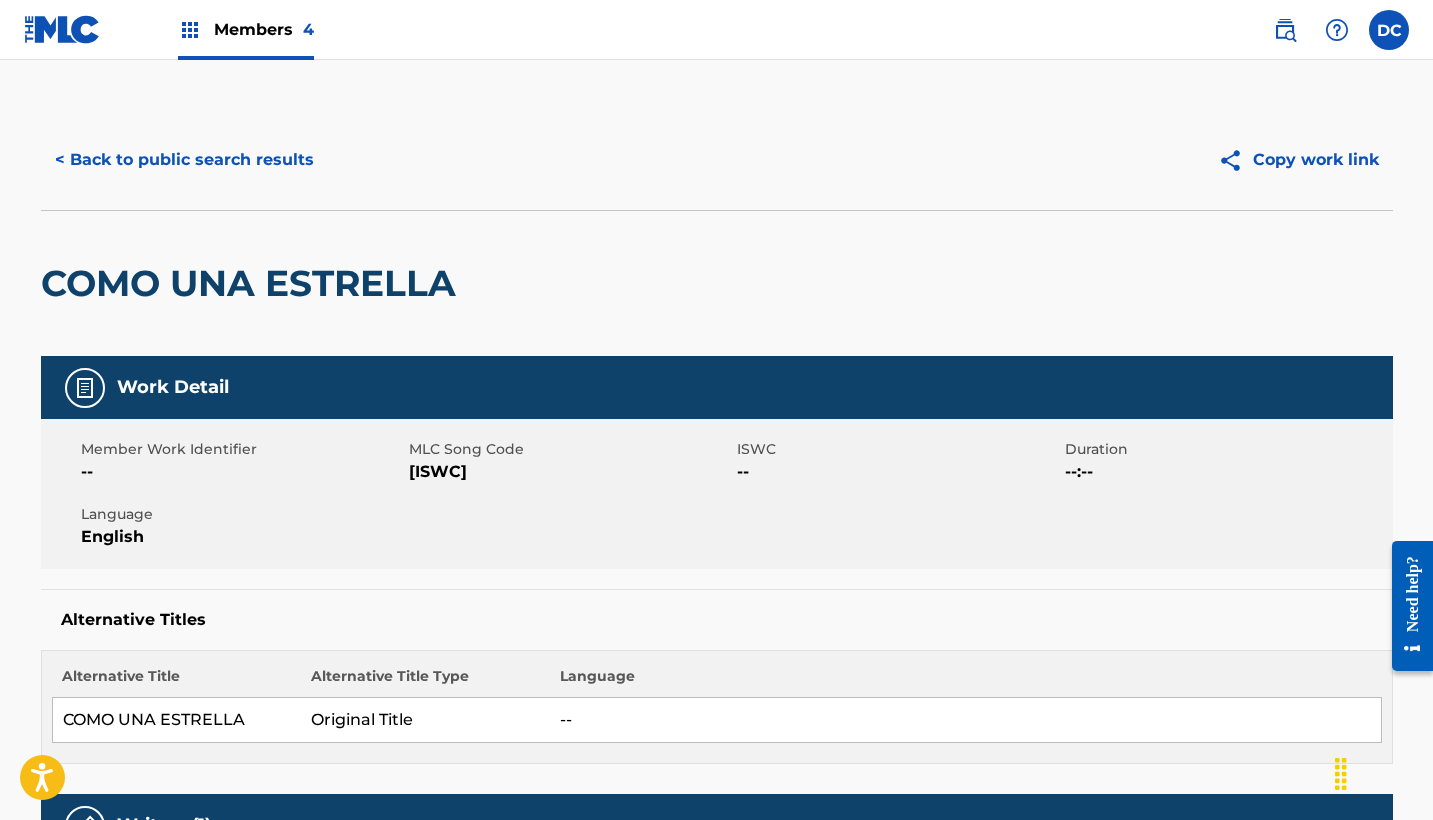 click on "[ISWC]" at bounding box center (570, 472) 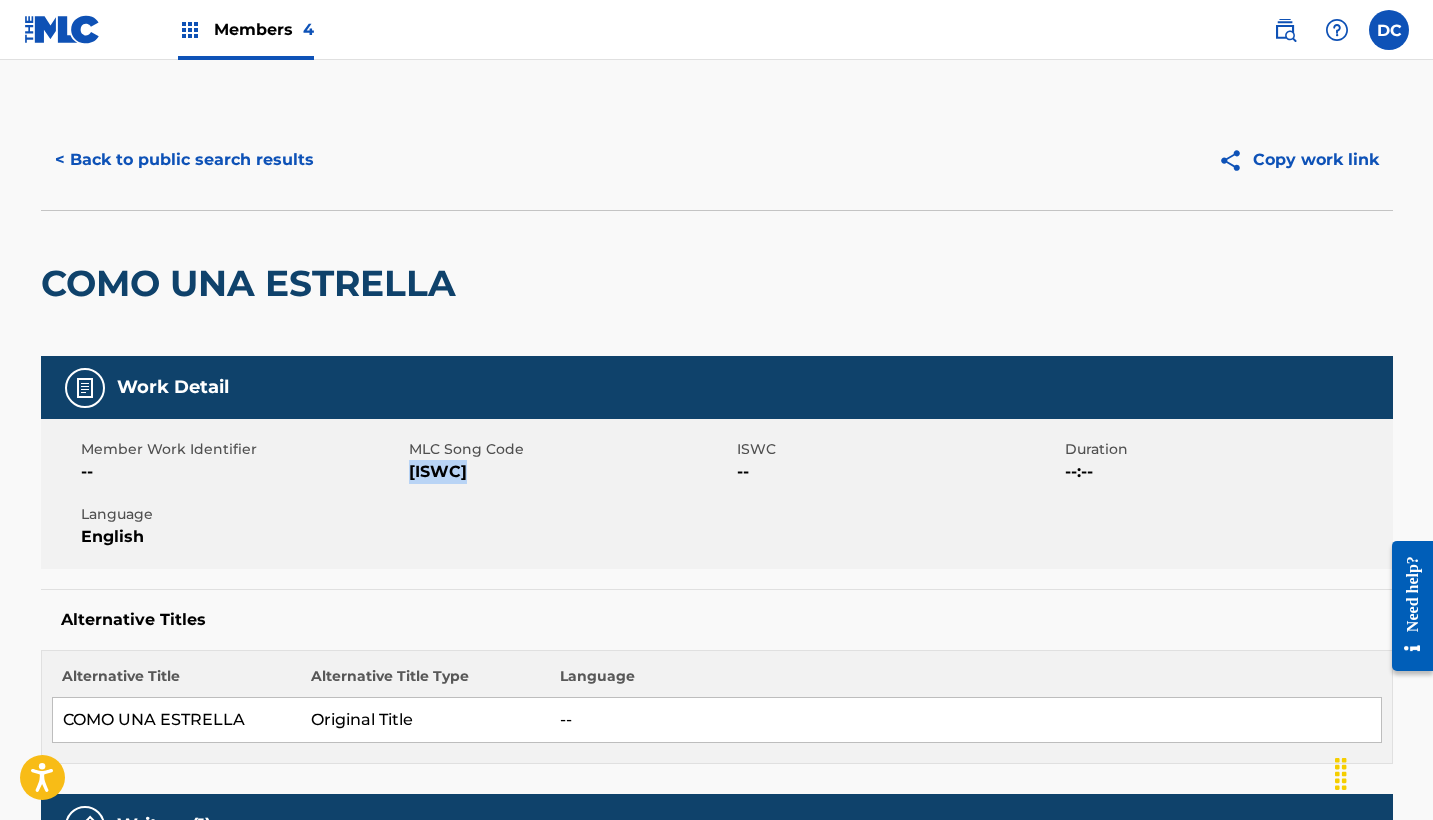 click on "[ISWC]" at bounding box center (570, 472) 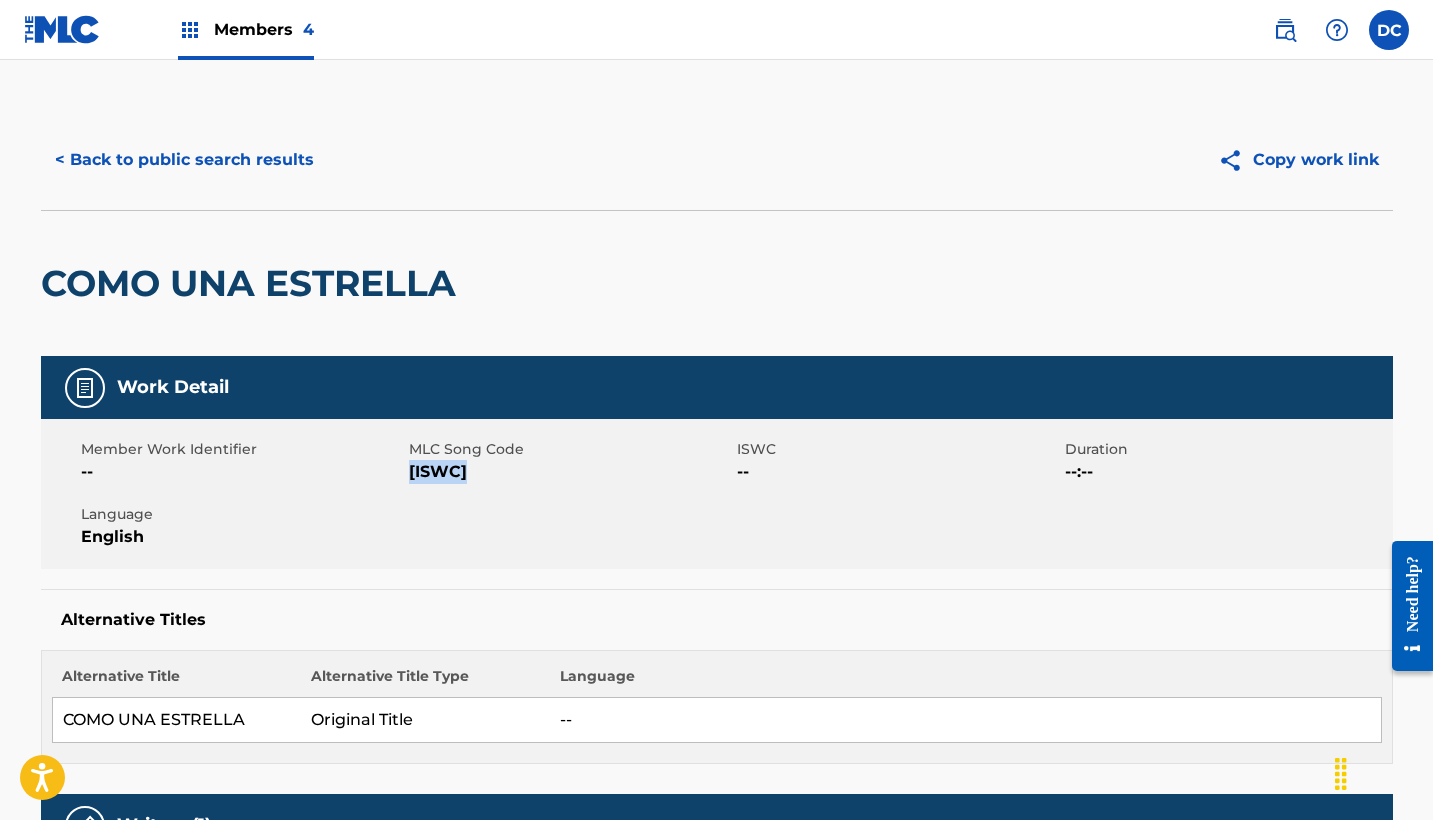 scroll, scrollTop: 0, scrollLeft: 0, axis: both 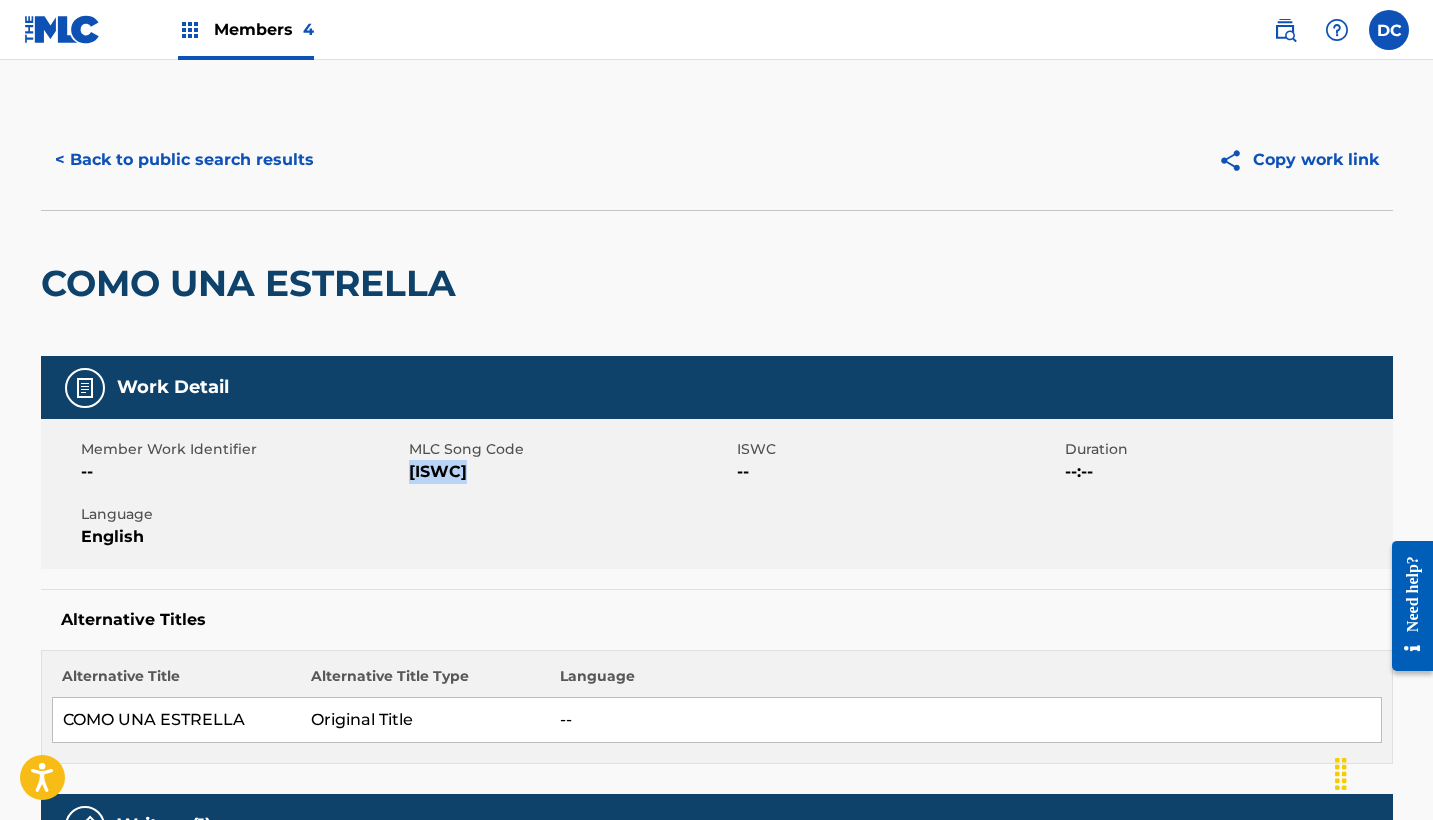 click on "< Back to public search results" at bounding box center [184, 160] 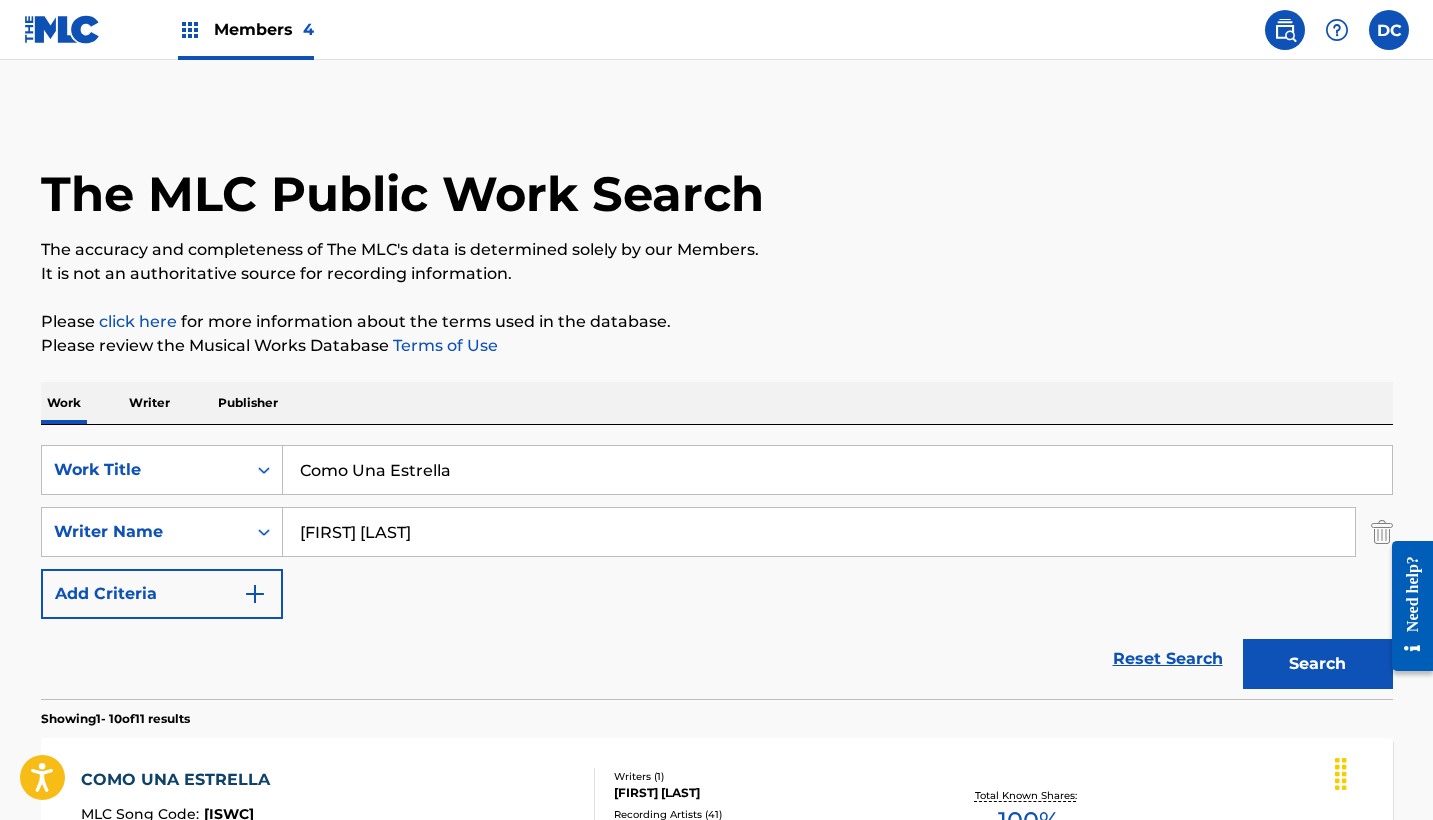 scroll, scrollTop: 248, scrollLeft: 0, axis: vertical 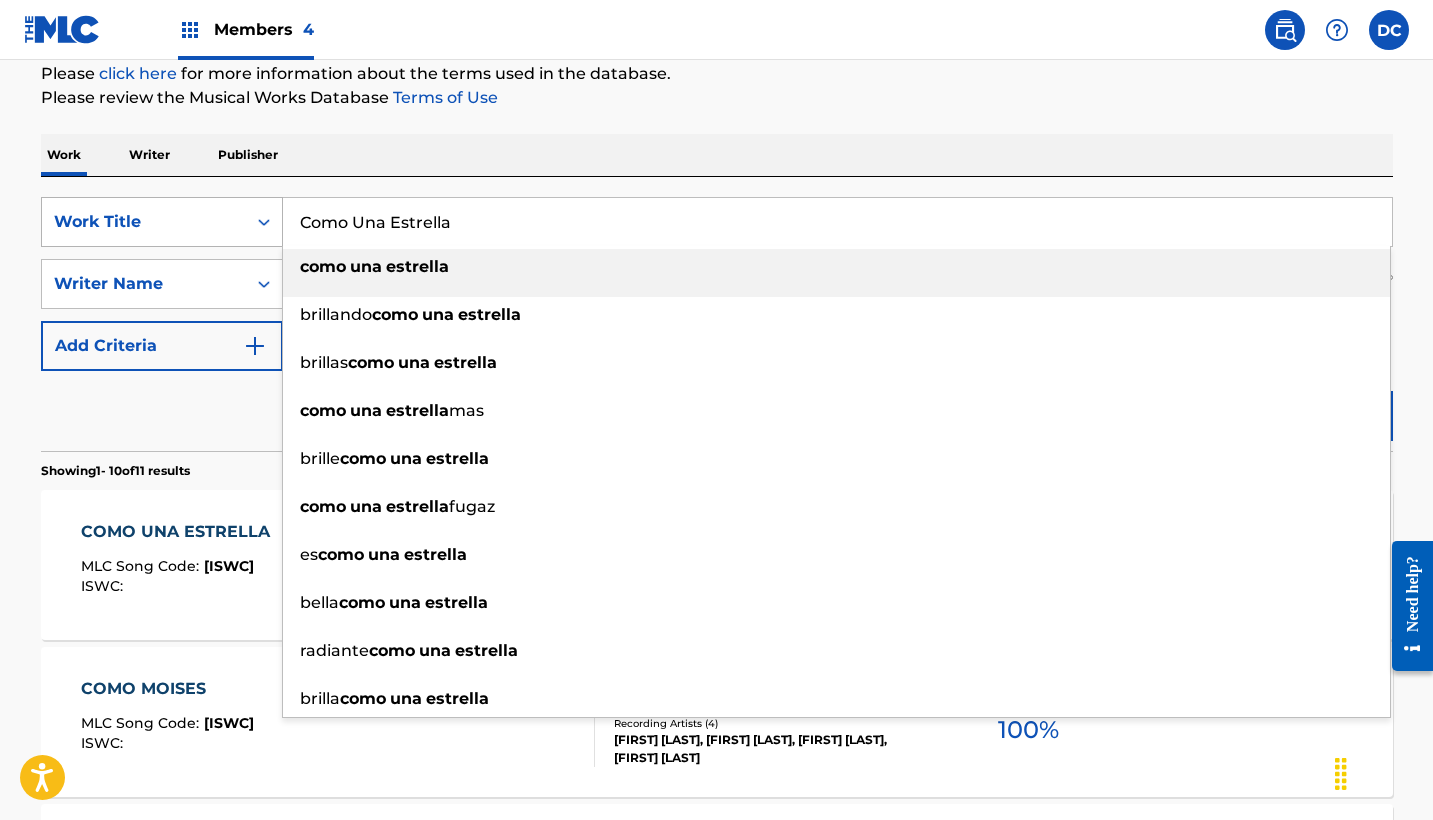 drag, startPoint x: 490, startPoint y: 223, endPoint x: 258, endPoint y: 215, distance: 232.1379 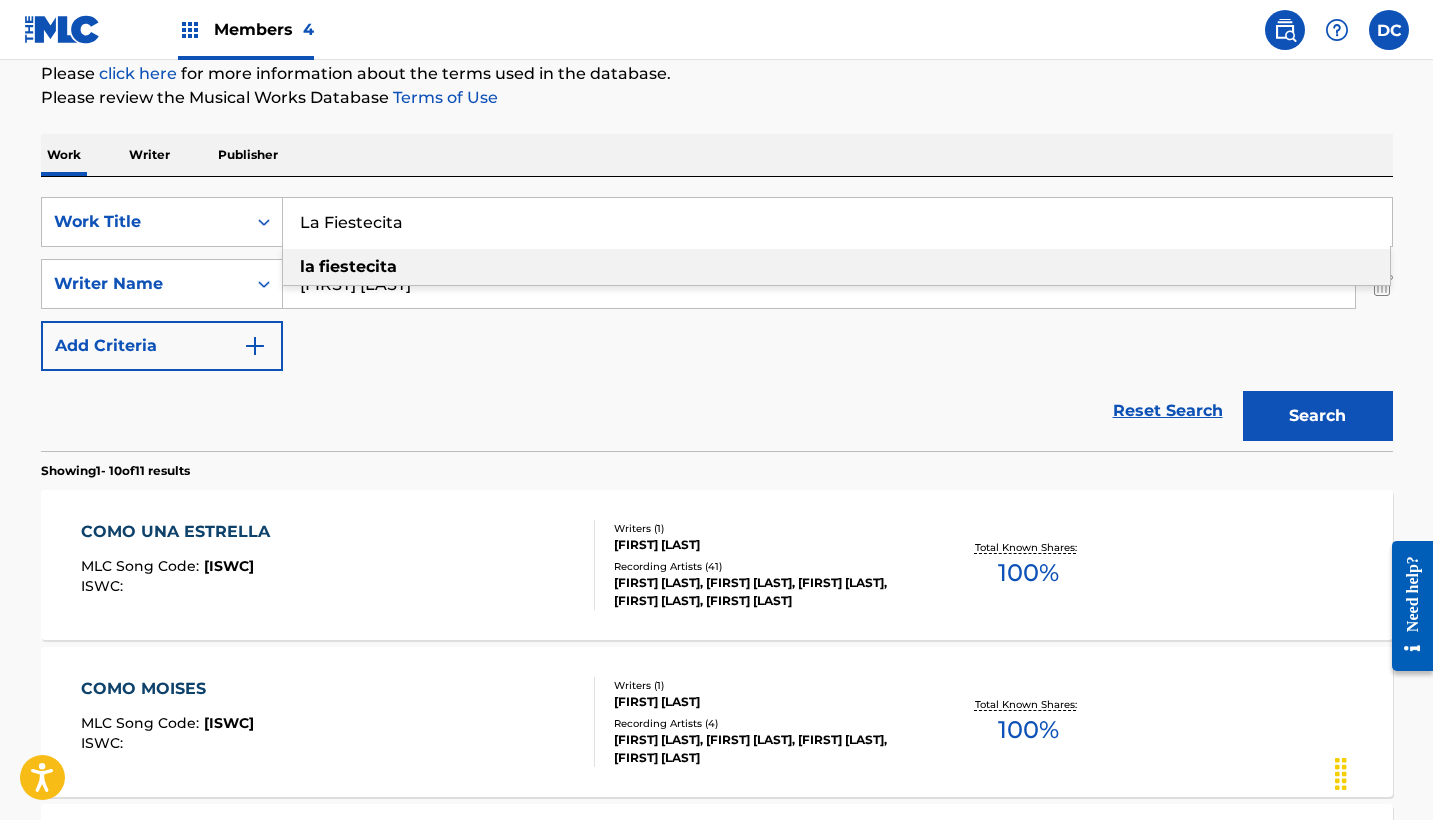 type on "La Fiestecita" 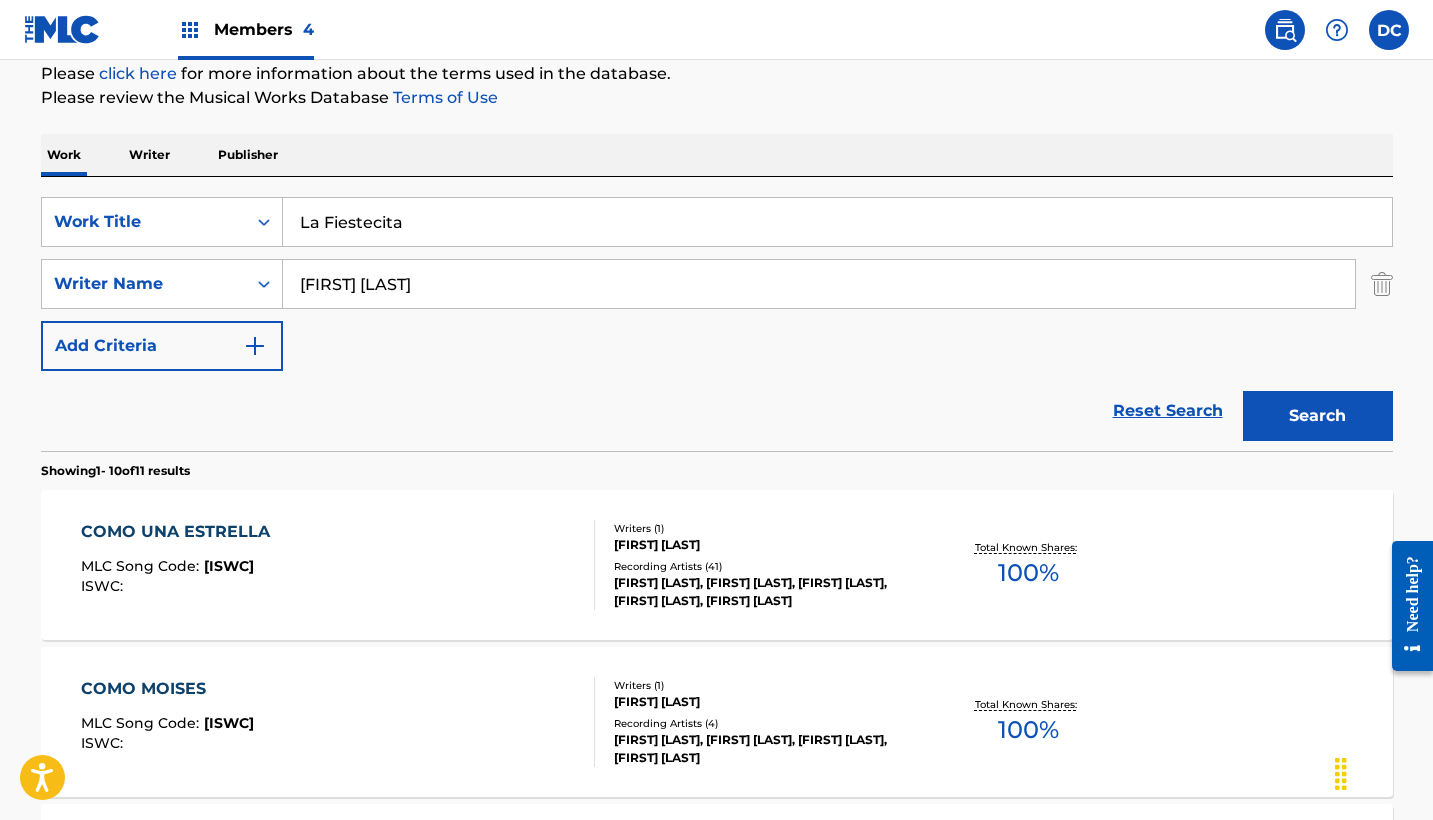 click on "SearchWithCriteria6b27a7d0-51e2-4a65-b70e-1054fa4d5273 Work Title La Fiestecita SearchWithCriteria86362229-25e6-46ec-89c1-48b574c47c97 Writer Name [FIRST] [LAST] Add Criteria Reset Search Search" at bounding box center [717, 314] 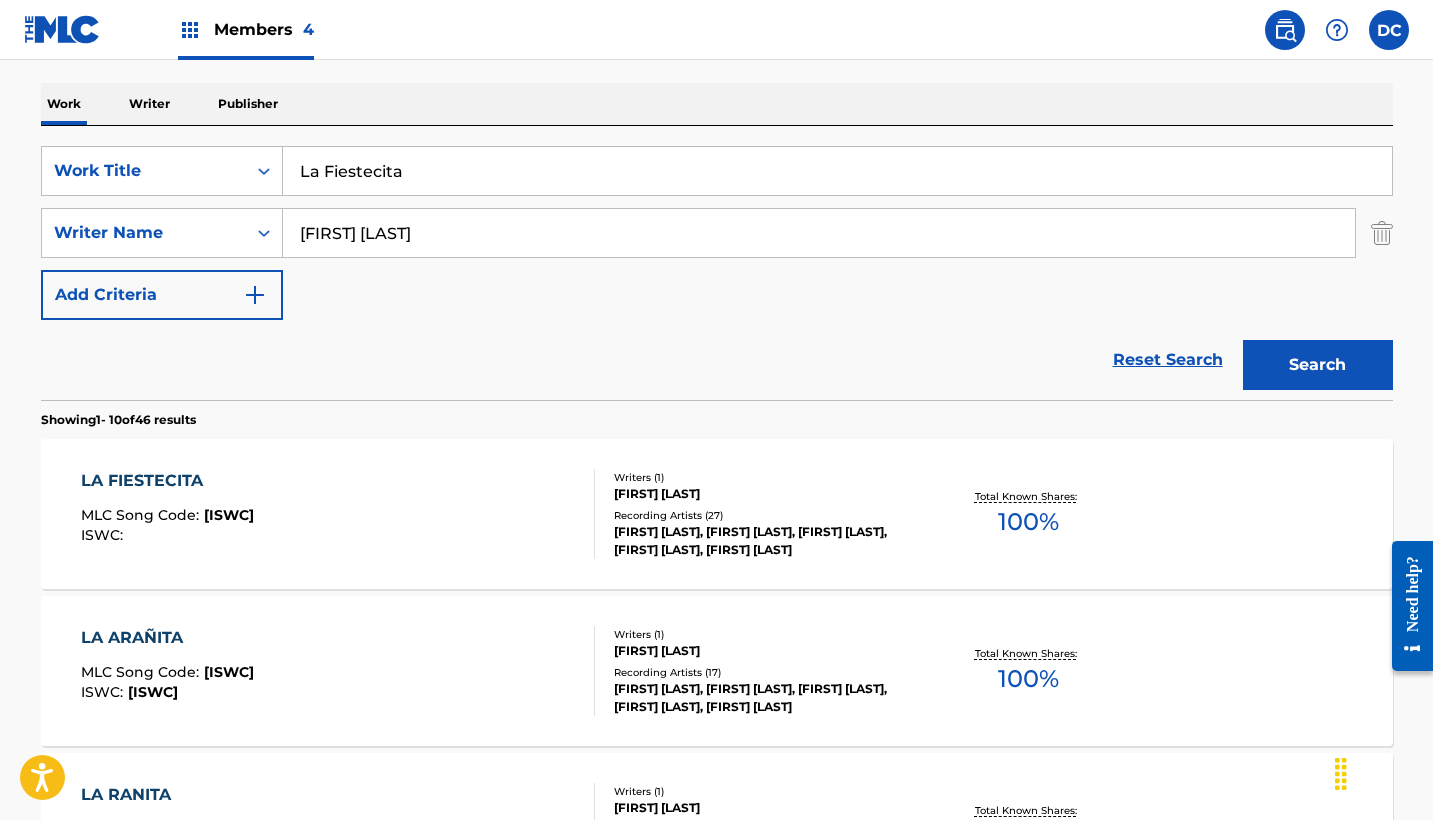 scroll, scrollTop: 303, scrollLeft: 0, axis: vertical 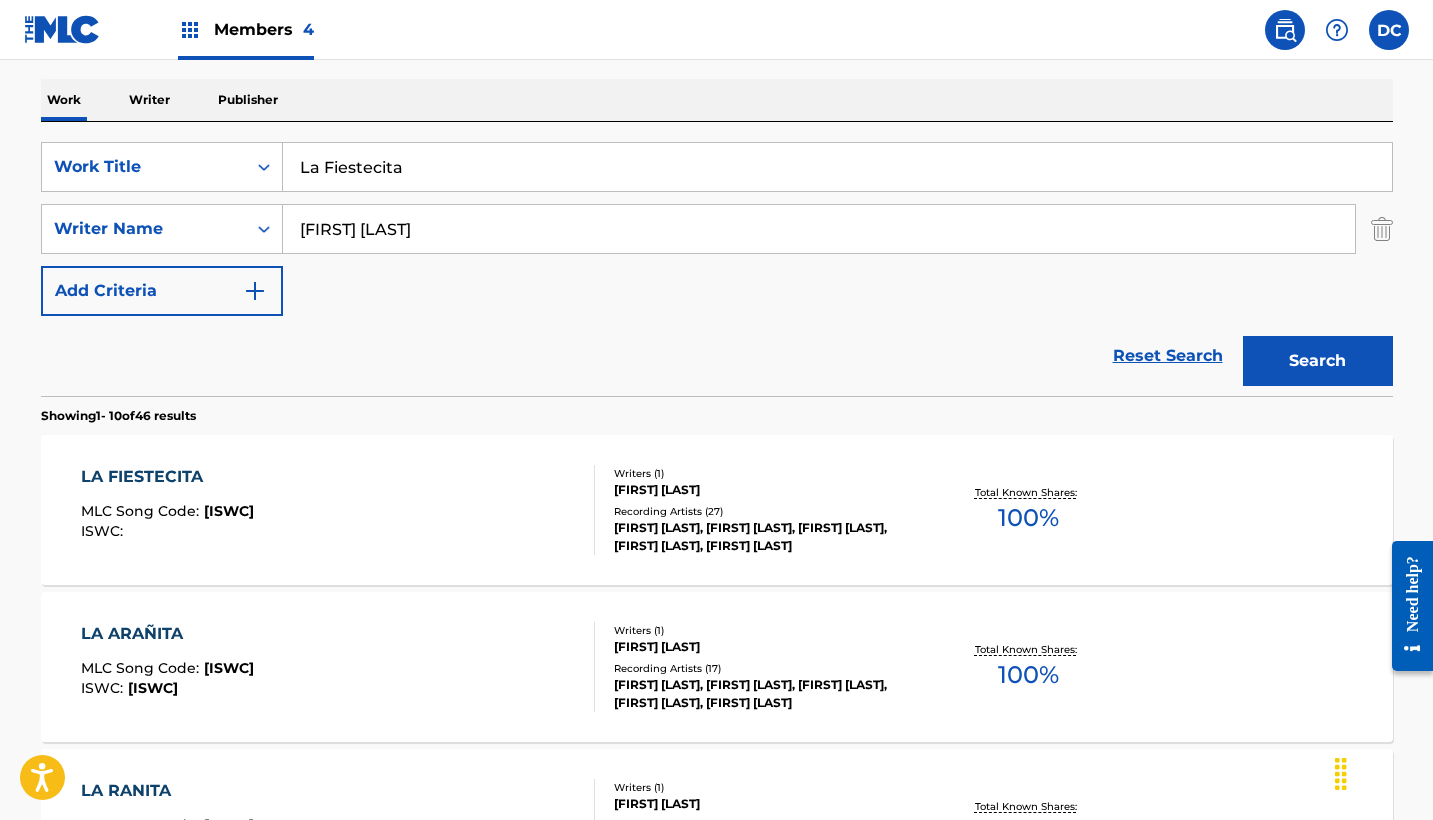 click on "LA FIESTECITA MLC Song Code : LV8VRL ISWC :" at bounding box center [338, 510] 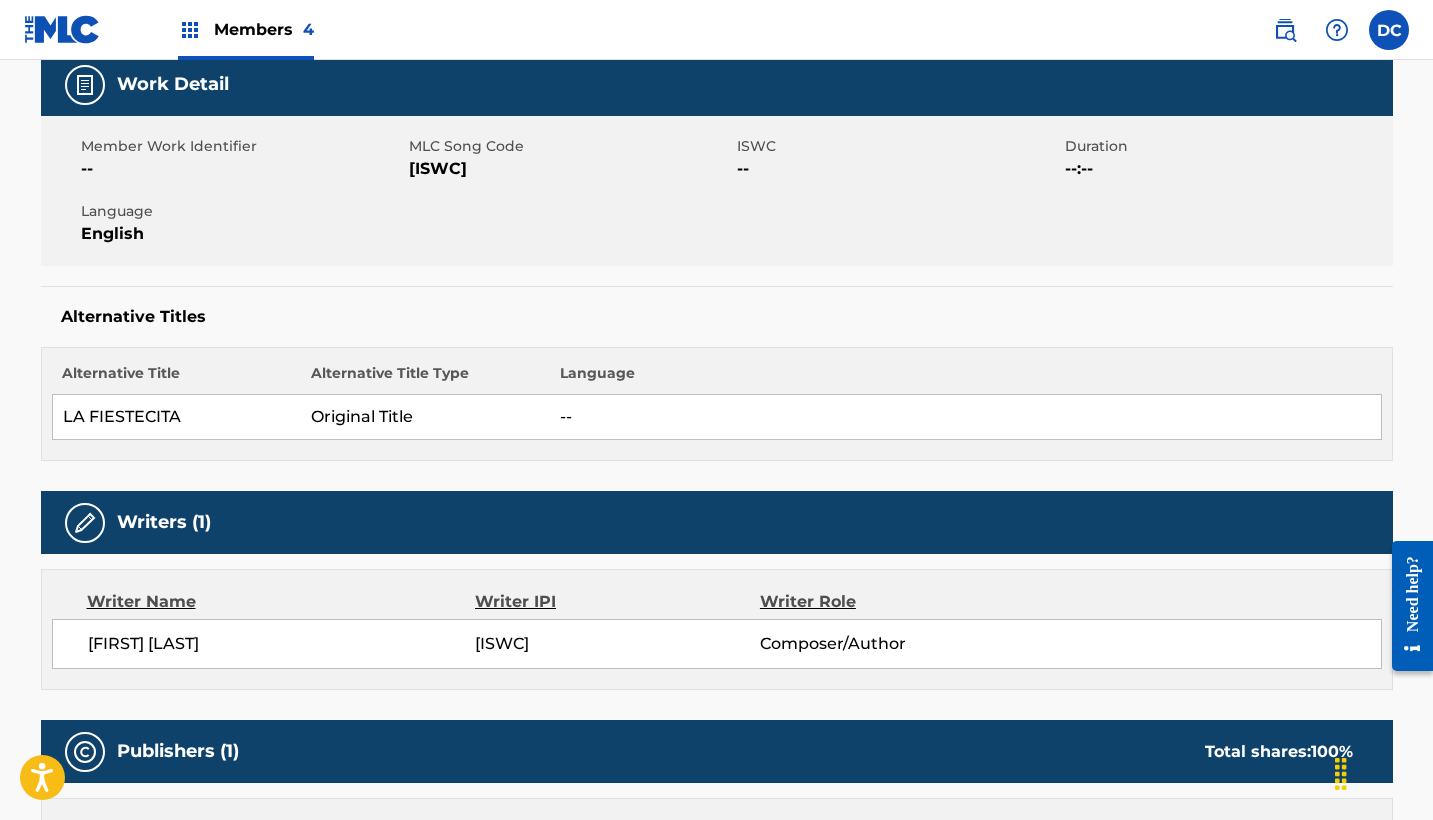 scroll, scrollTop: 0, scrollLeft: 0, axis: both 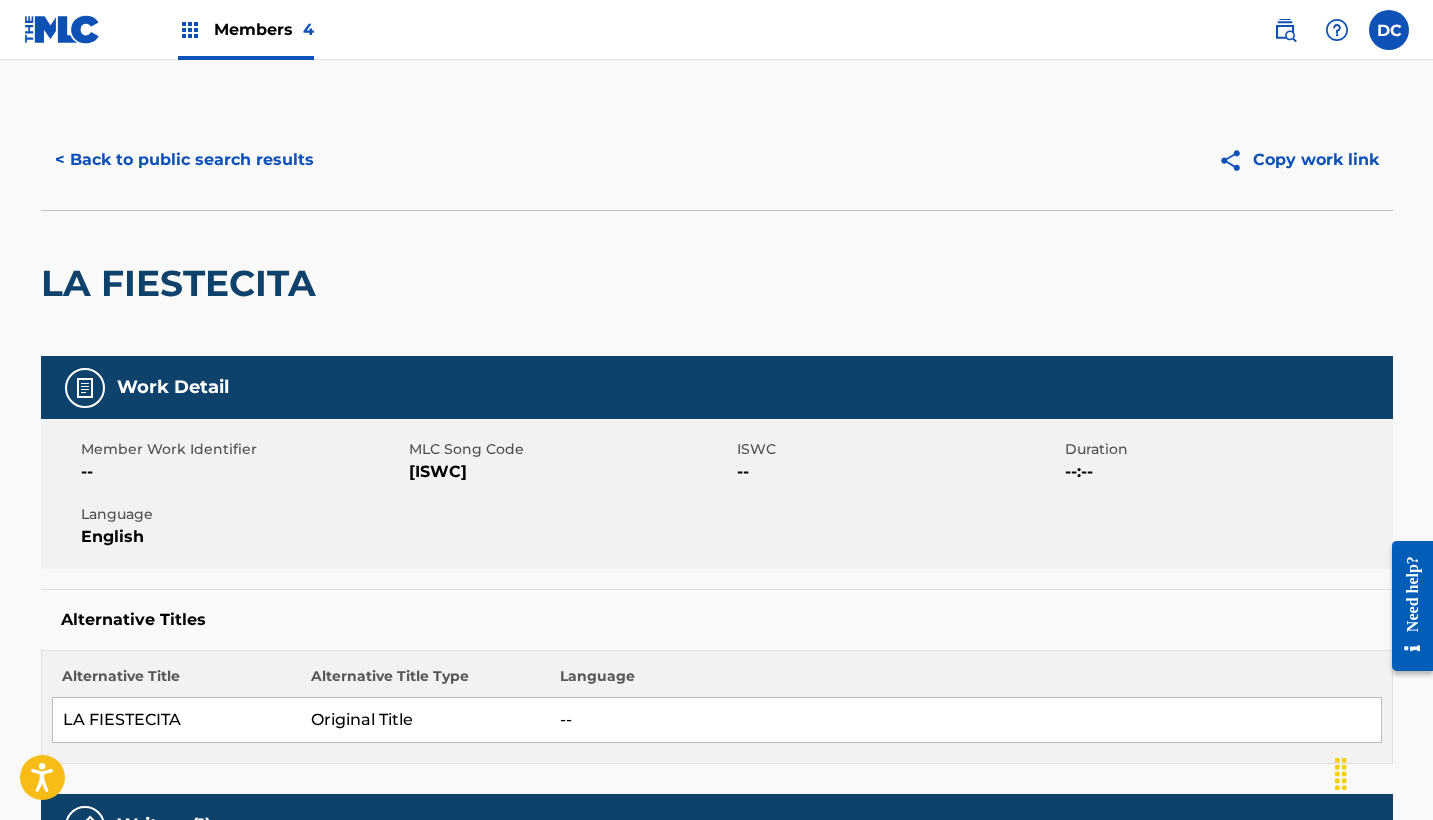 click on "[ISWC]" at bounding box center (570, 472) 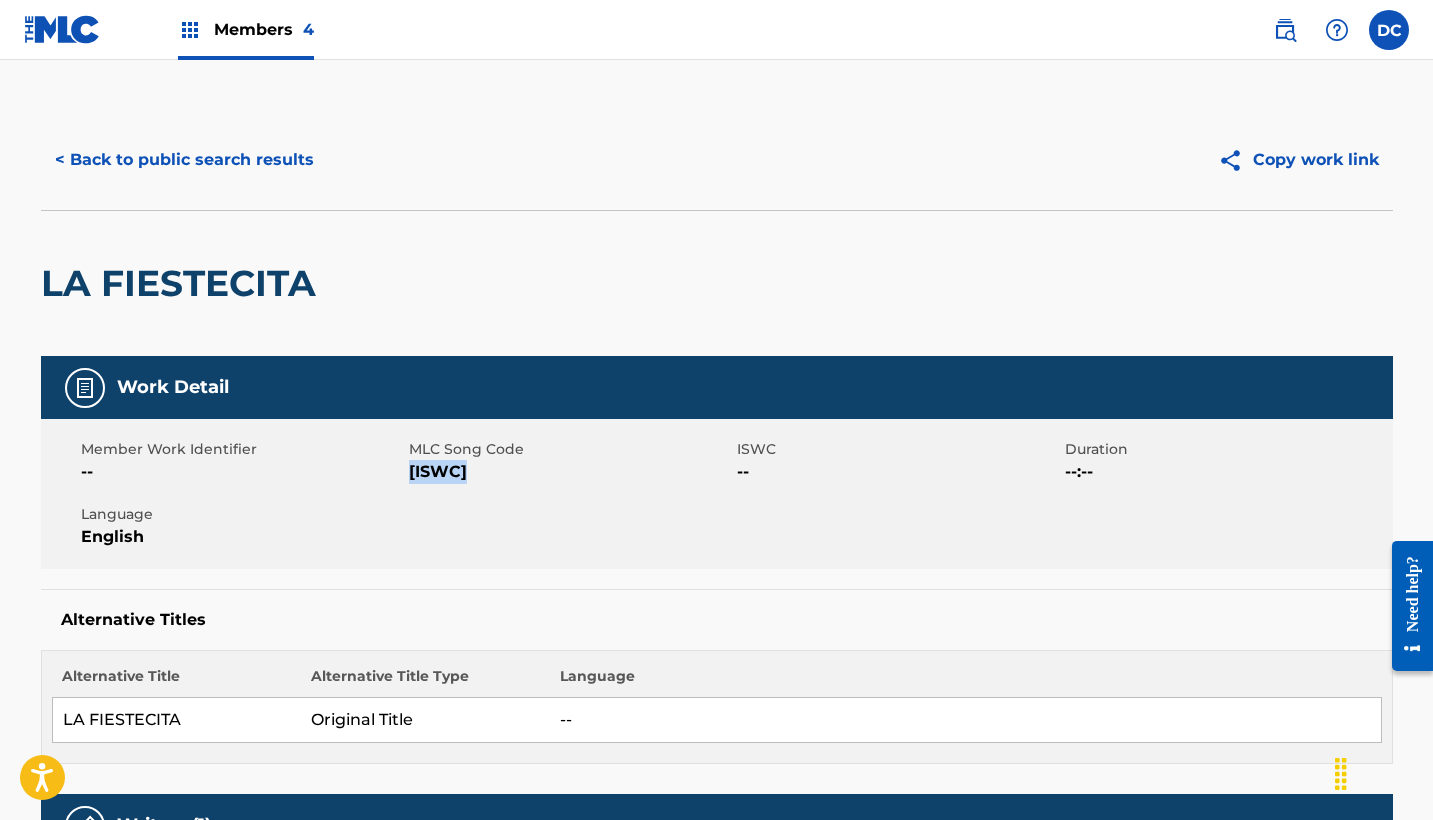 click on "[ISWC]" at bounding box center (570, 472) 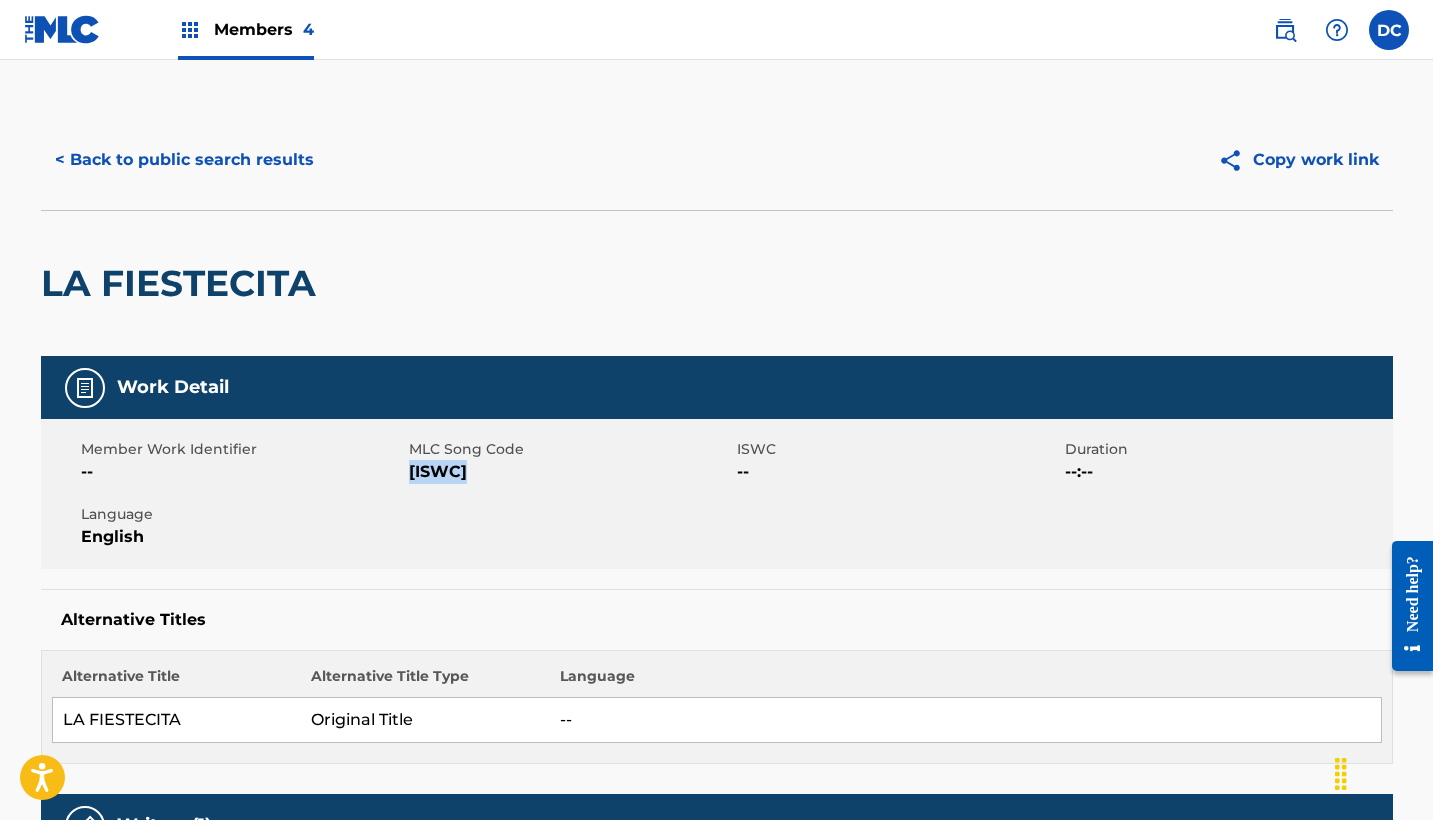click on "[ISWC]" at bounding box center [570, 472] 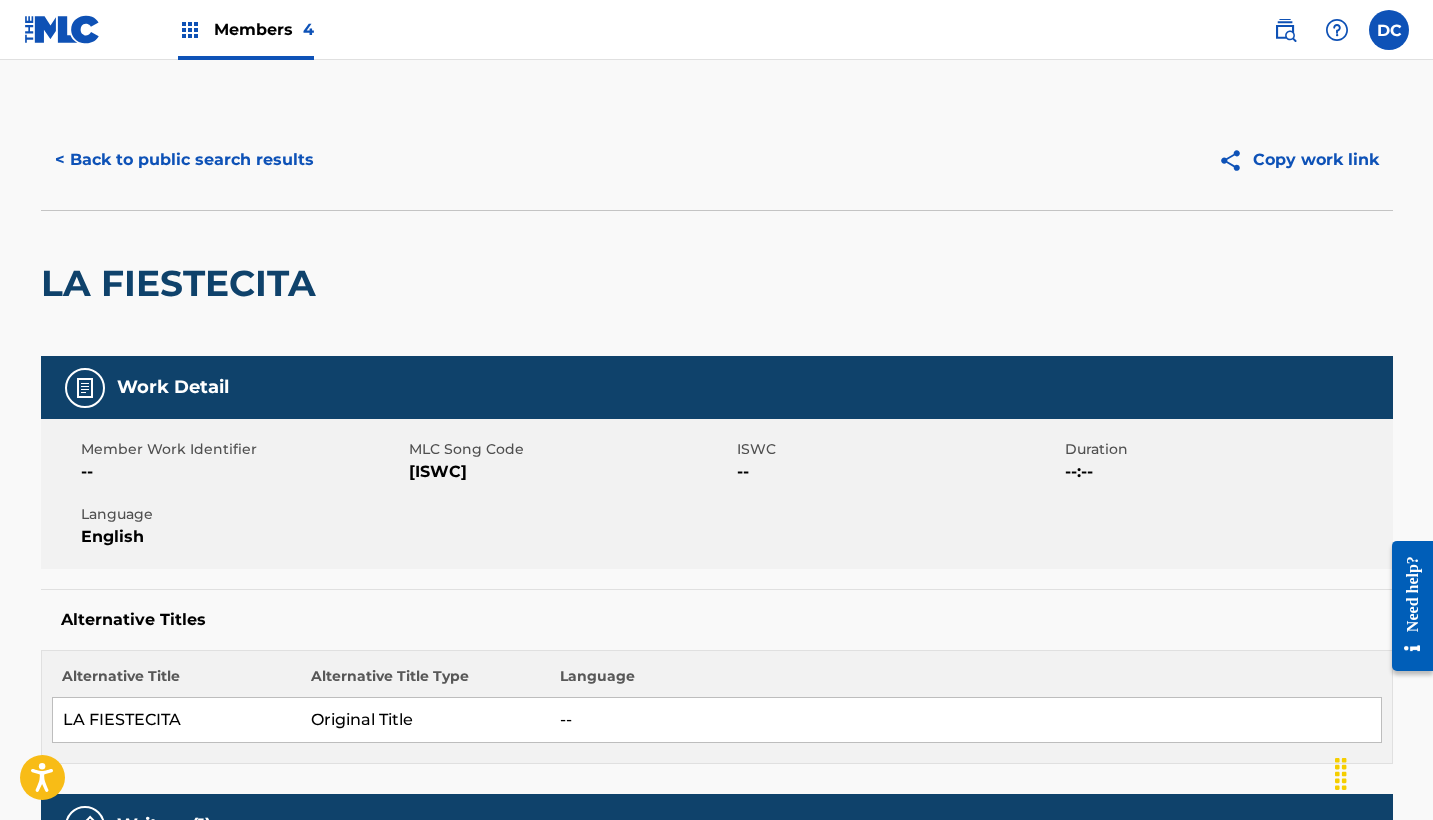 click on "< Back to public search results Copy work link" at bounding box center (717, 160) 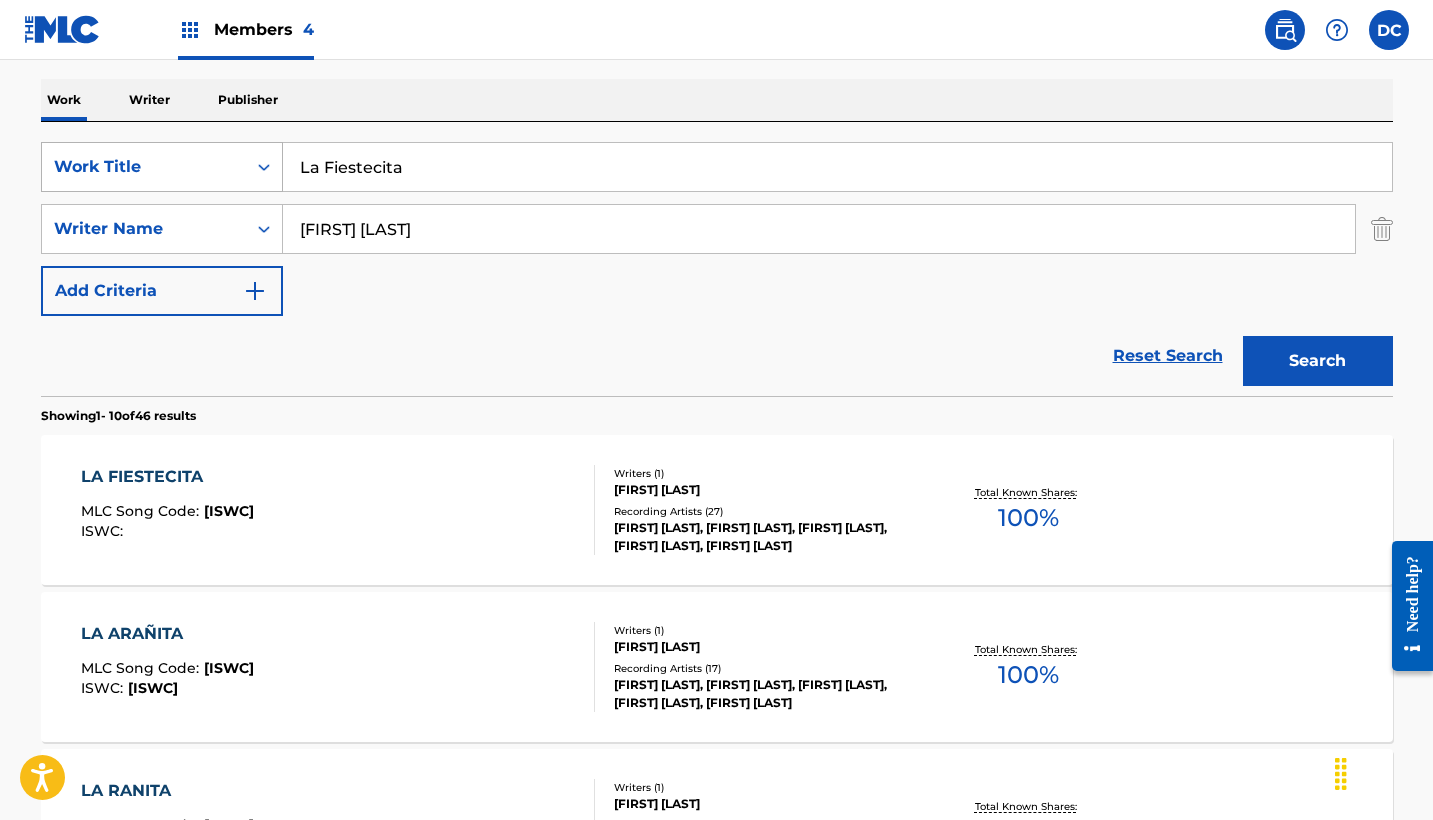 drag, startPoint x: 483, startPoint y: 167, endPoint x: 200, endPoint y: 149, distance: 283.57187 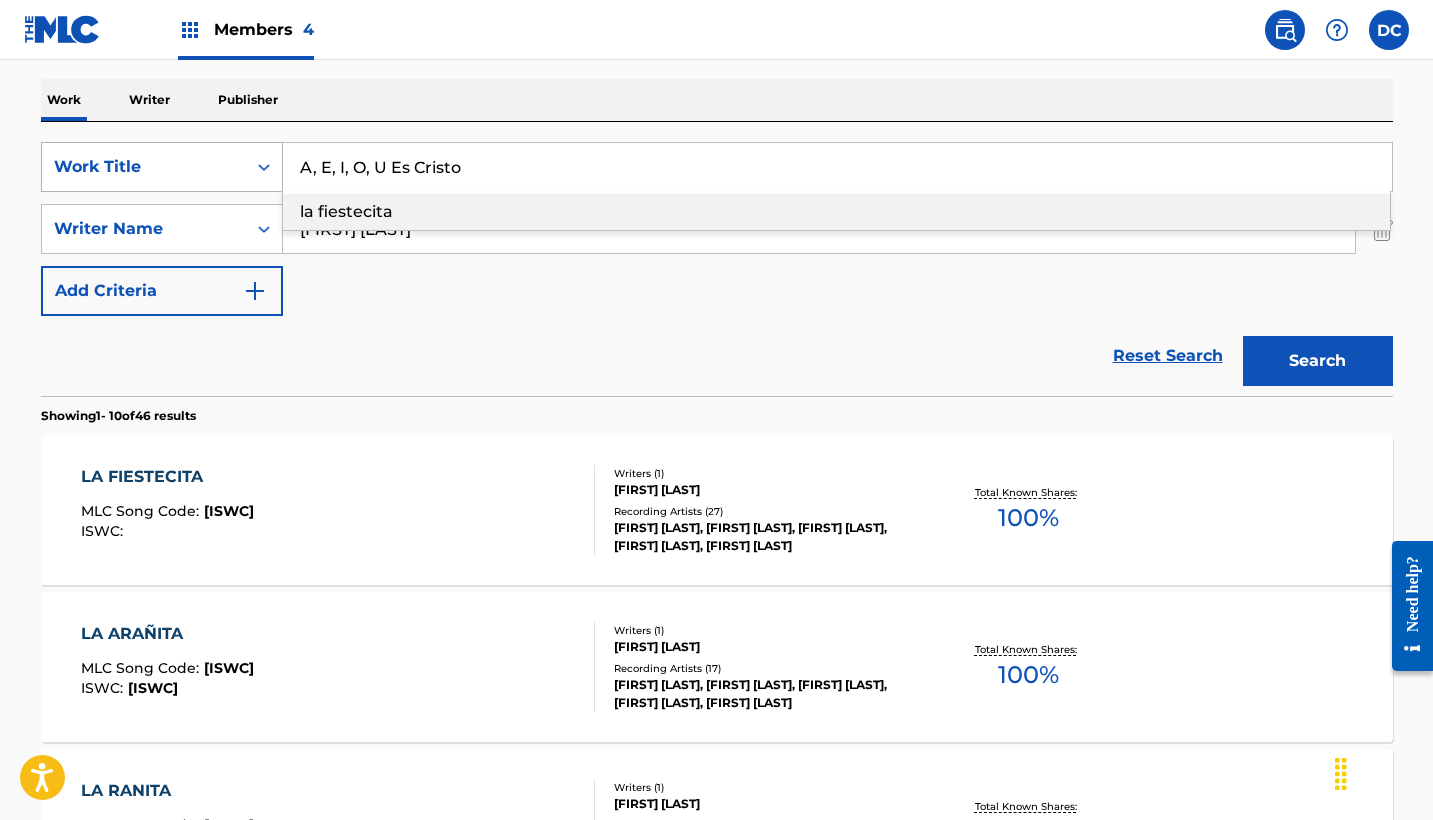 type on "A, E, I, O, U Es Cristo" 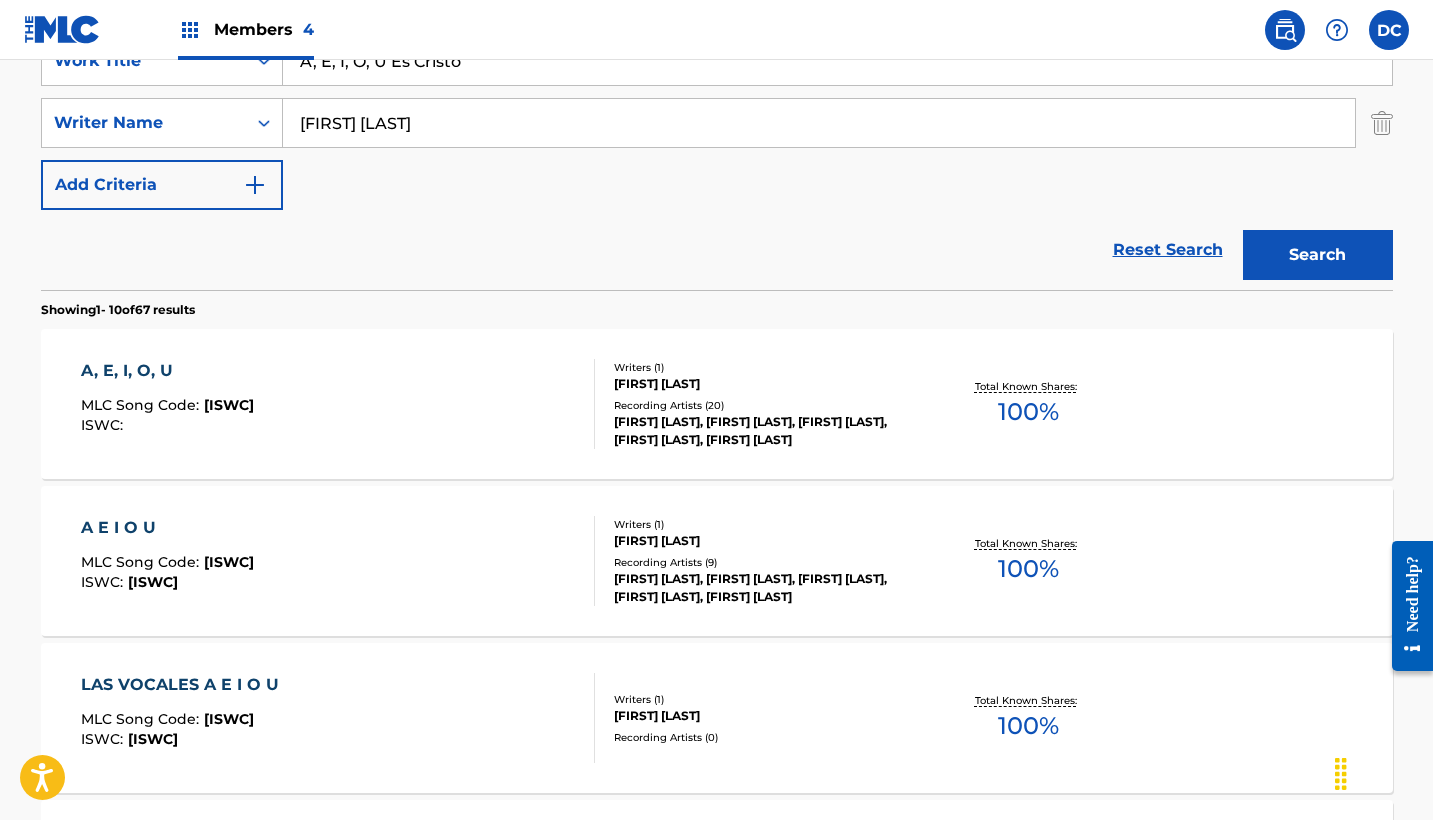 scroll, scrollTop: 393, scrollLeft: 0, axis: vertical 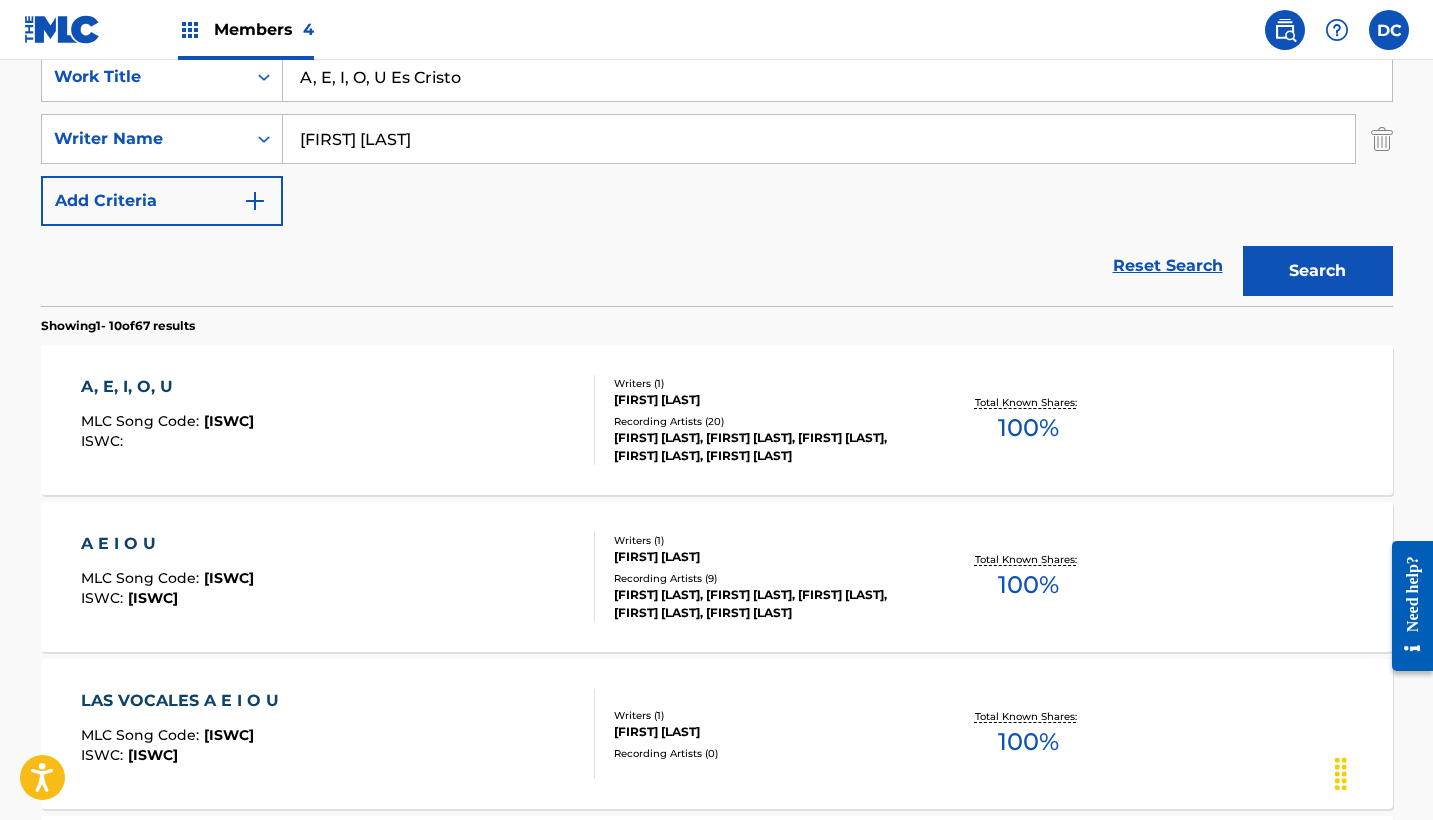 click on "A, E, I, O, U MLC Song Code : AV974H ISWC :" at bounding box center [338, 420] 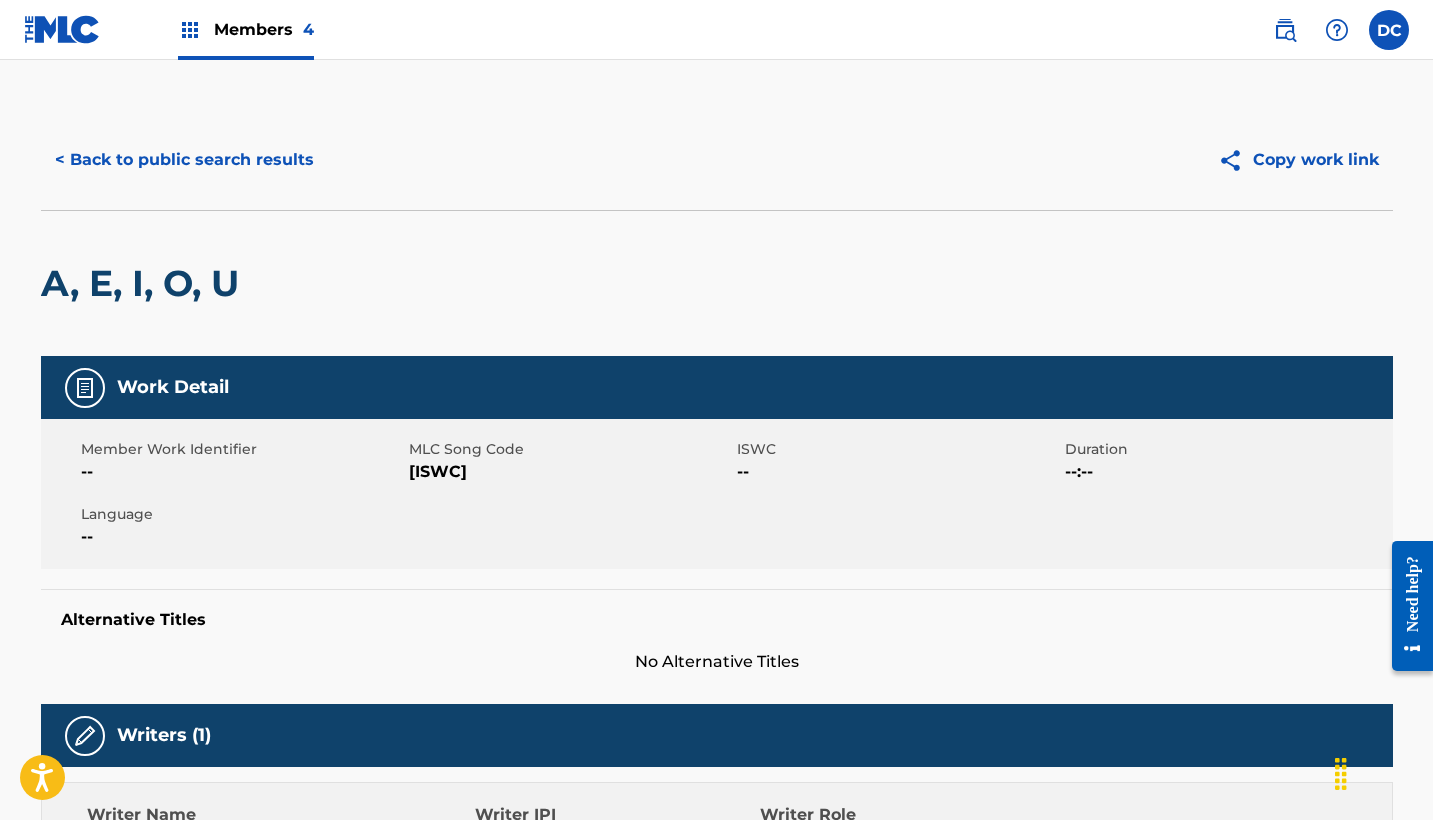 click on "[ISWC]" at bounding box center [570, 472] 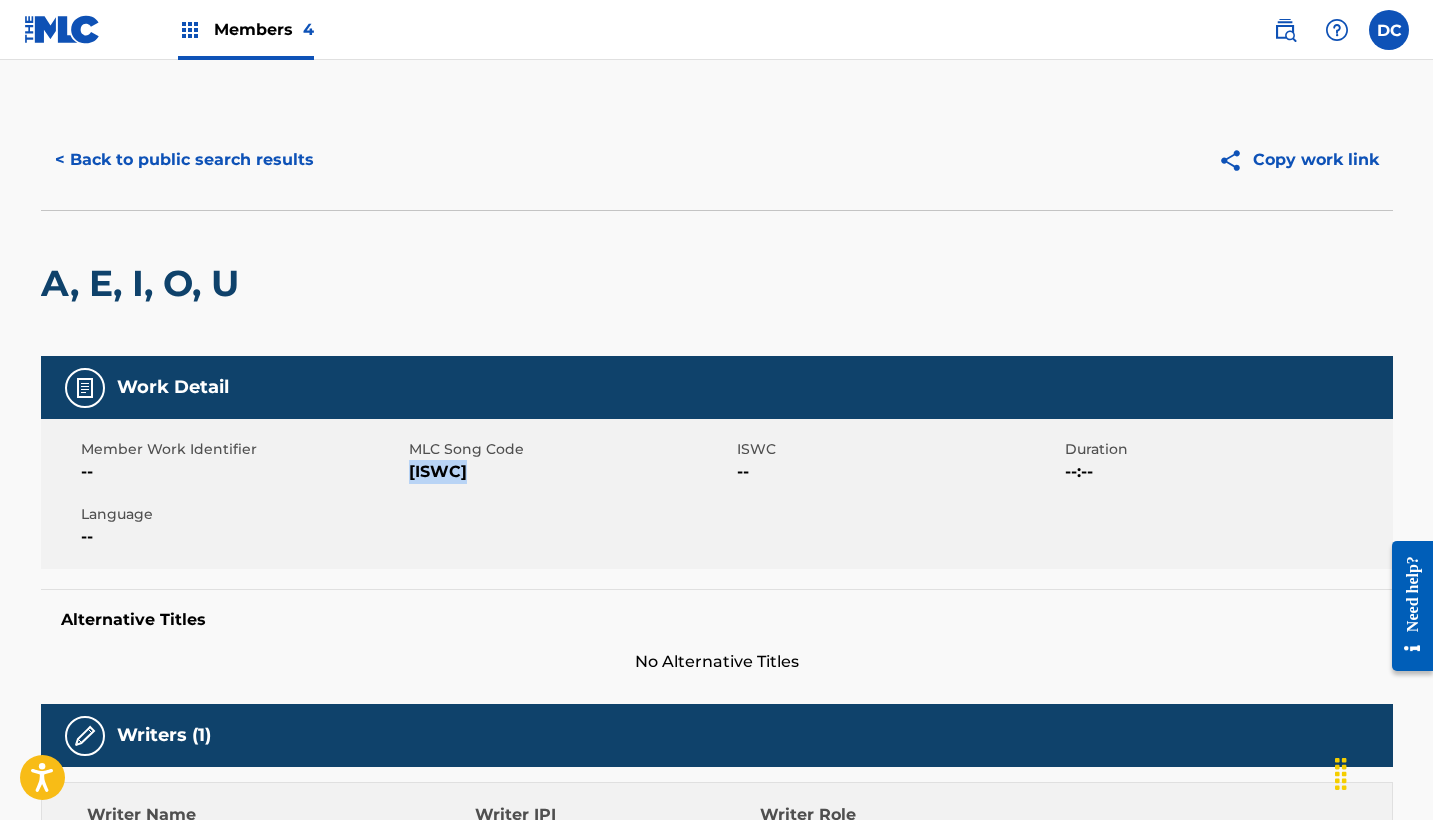 click on "[ISWC]" at bounding box center [570, 472] 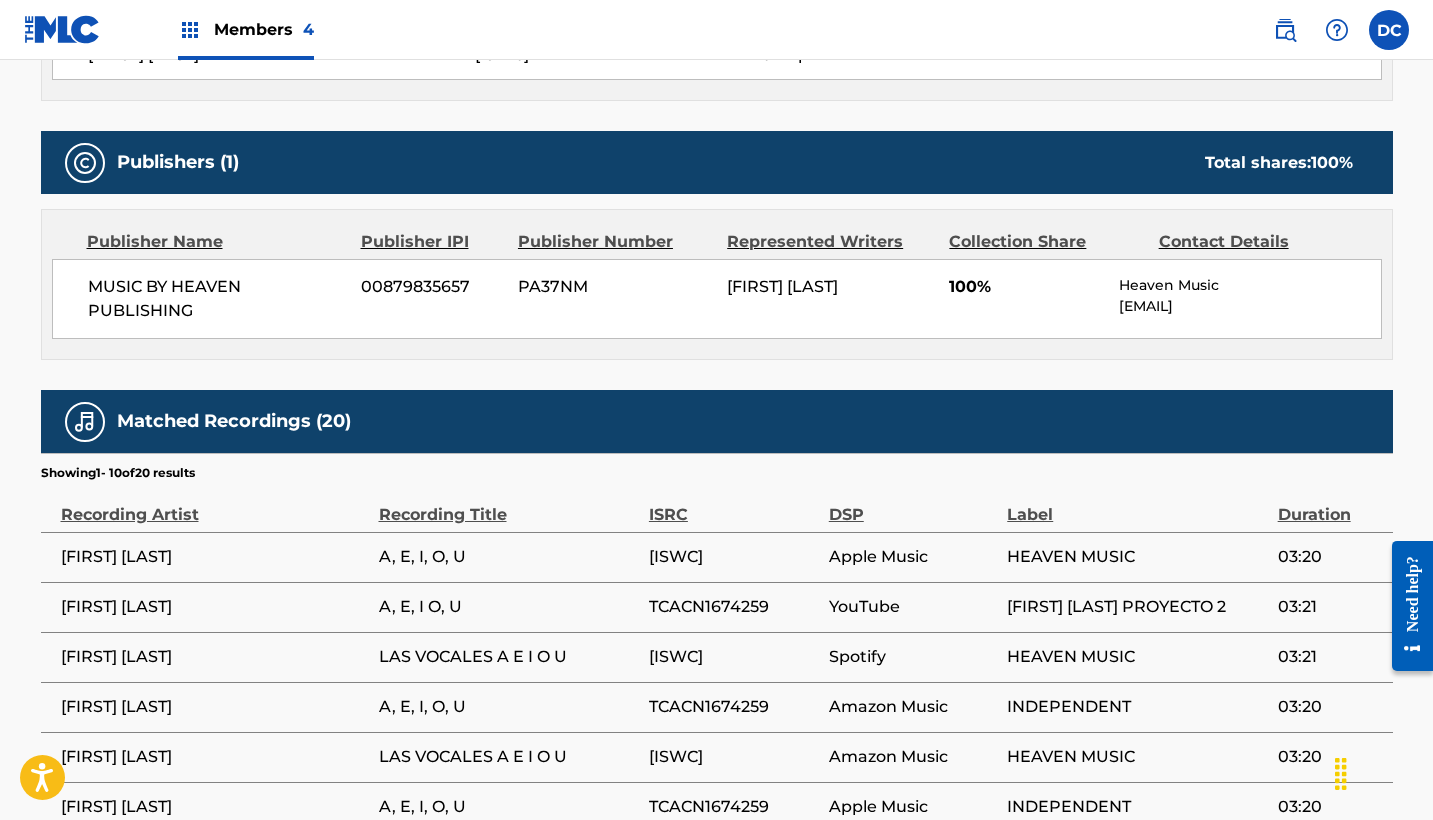 scroll, scrollTop: 904, scrollLeft: 0, axis: vertical 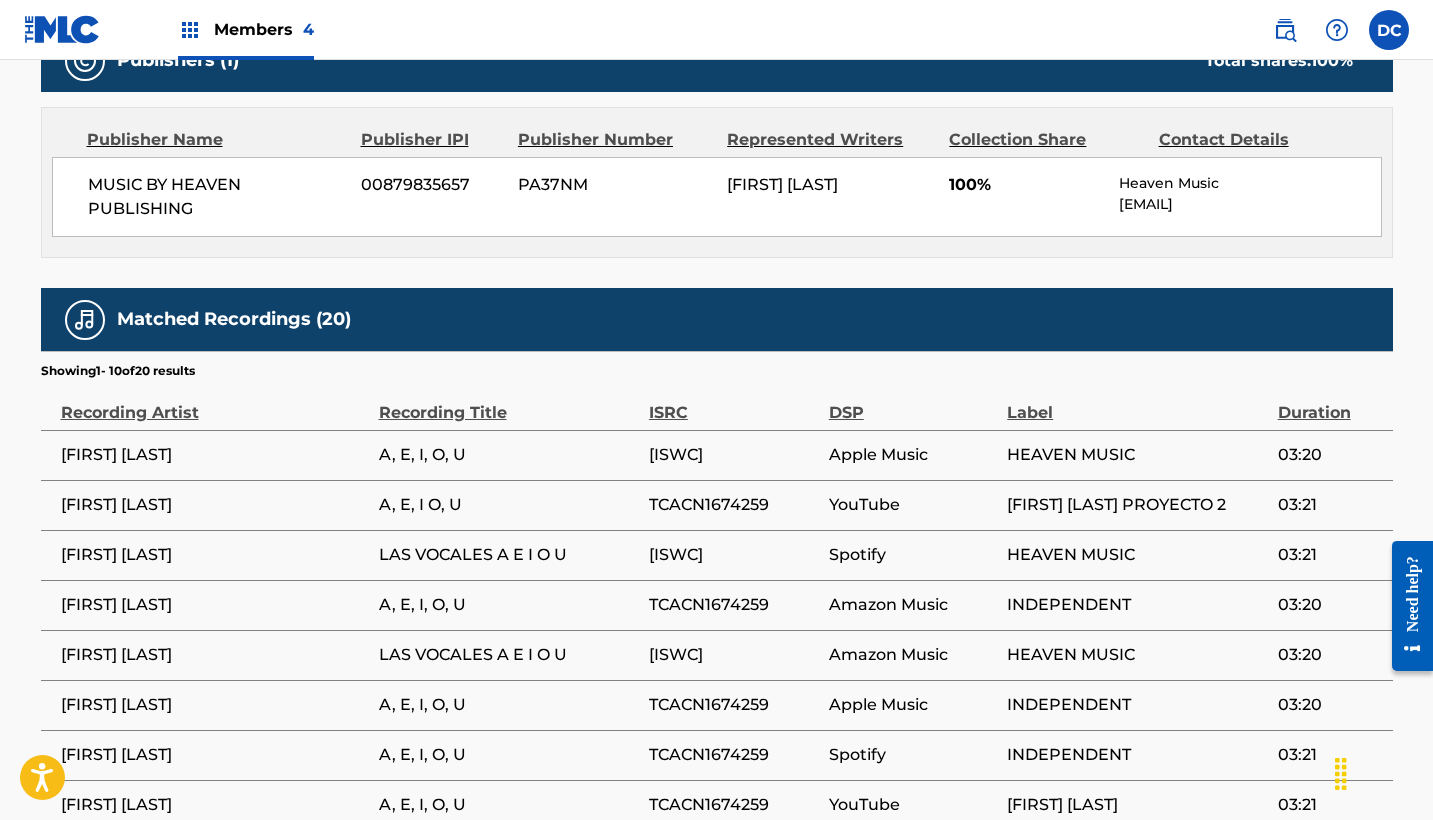 click on "[ISWC]" at bounding box center [734, 455] 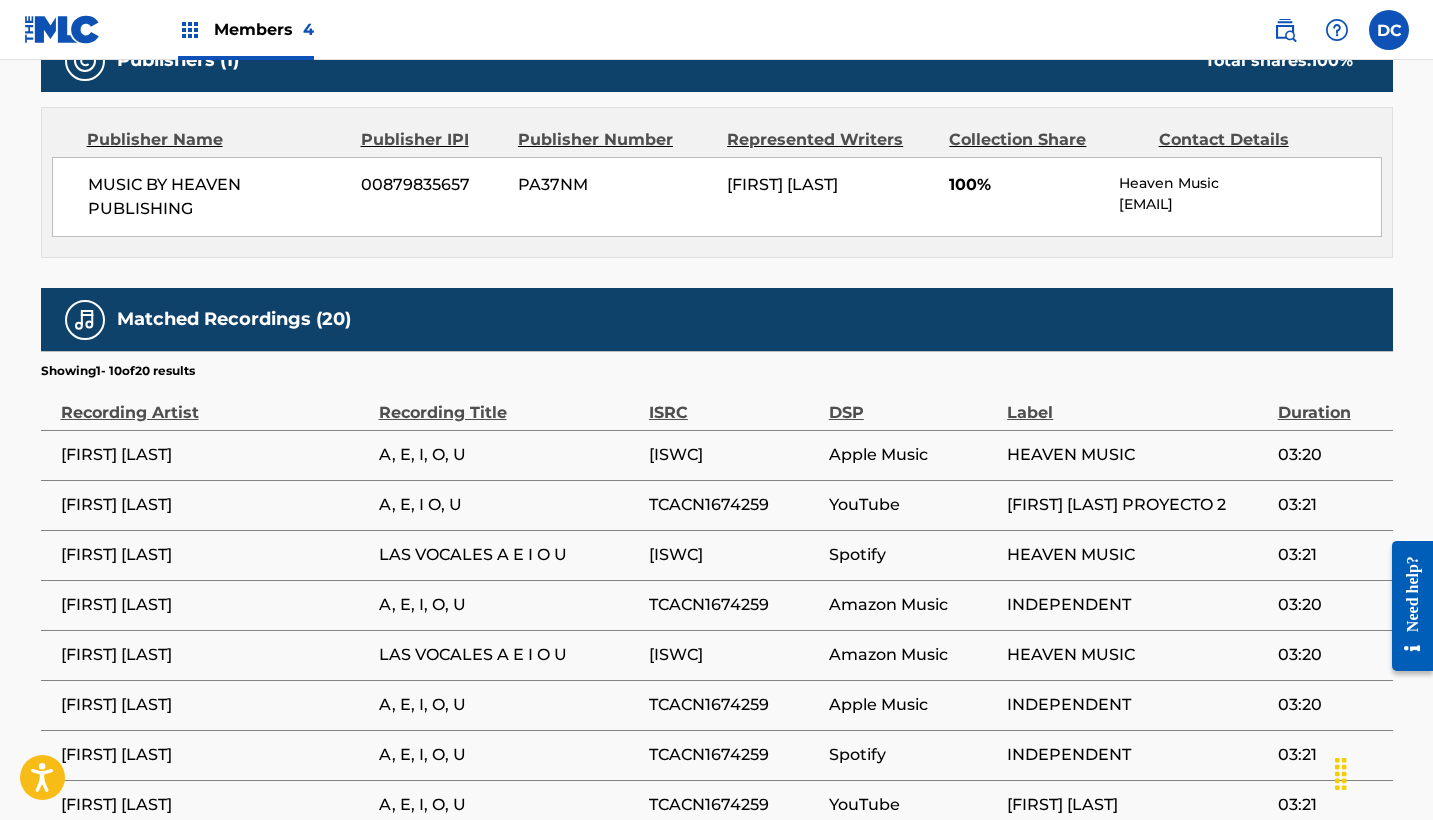 click on "TCACN1674259" at bounding box center (734, 605) 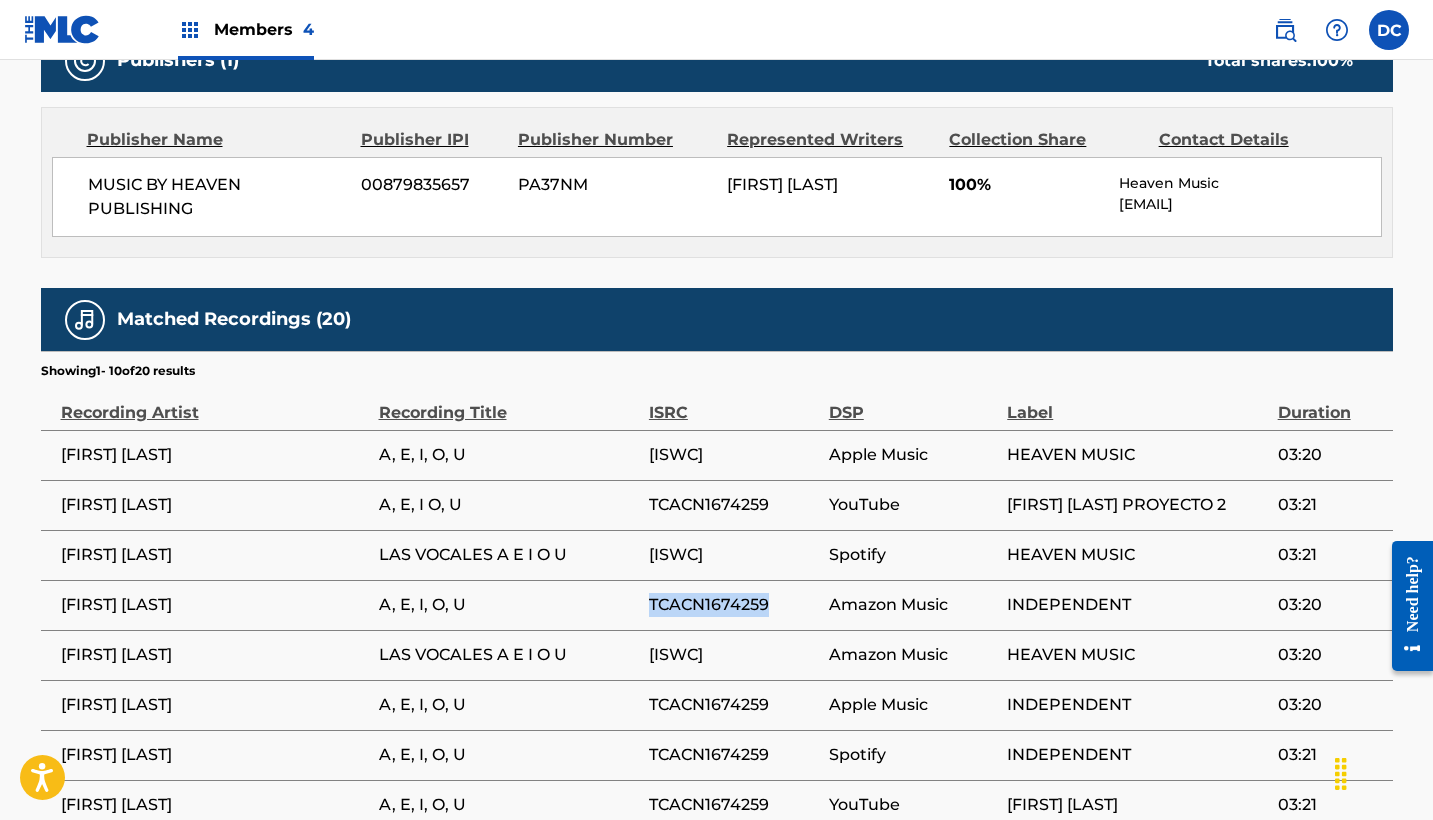 click on "TCACN1674259" at bounding box center (734, 605) 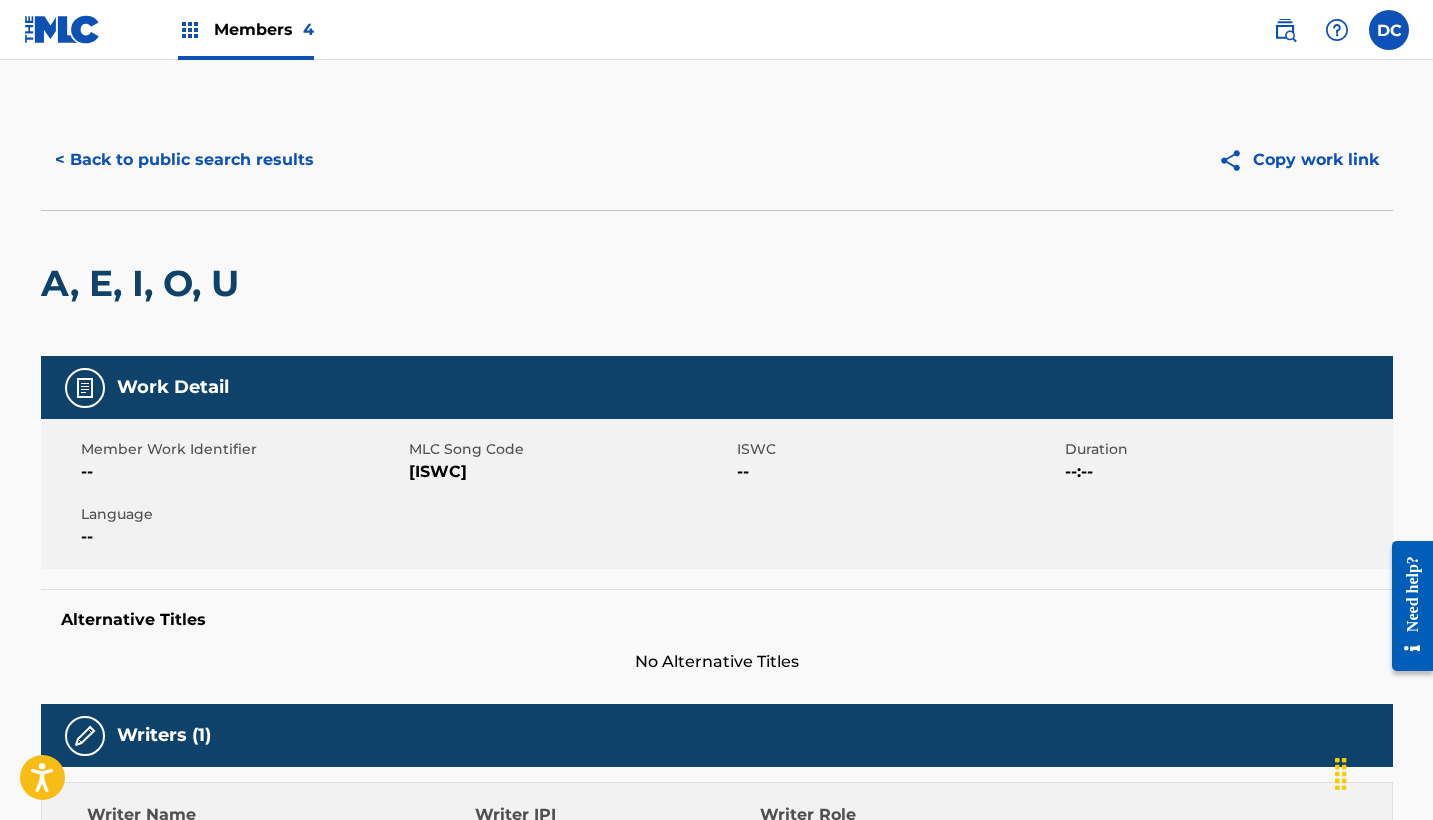 scroll, scrollTop: 0, scrollLeft: 0, axis: both 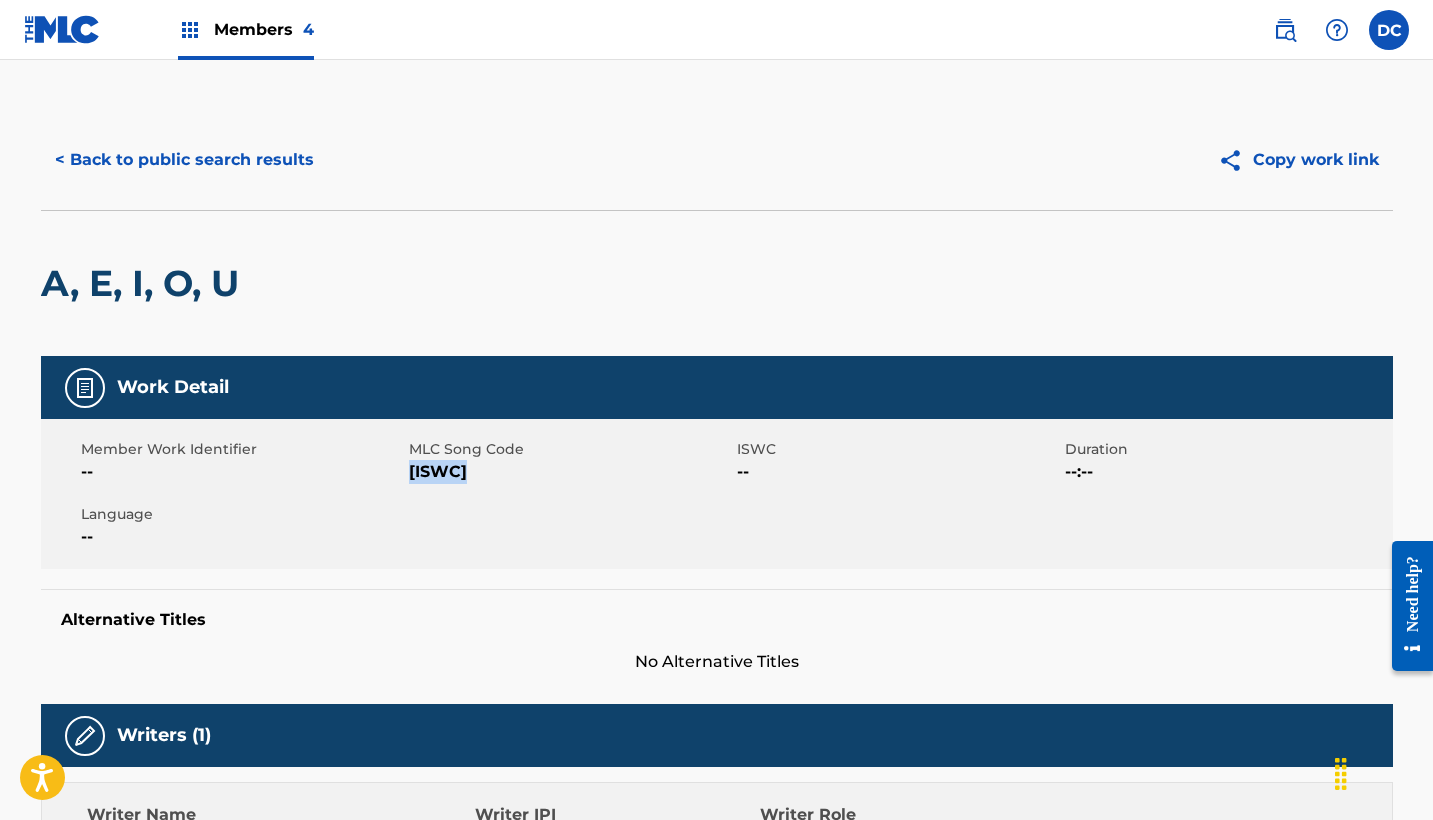 click on "[ISWC]" at bounding box center [570, 472] 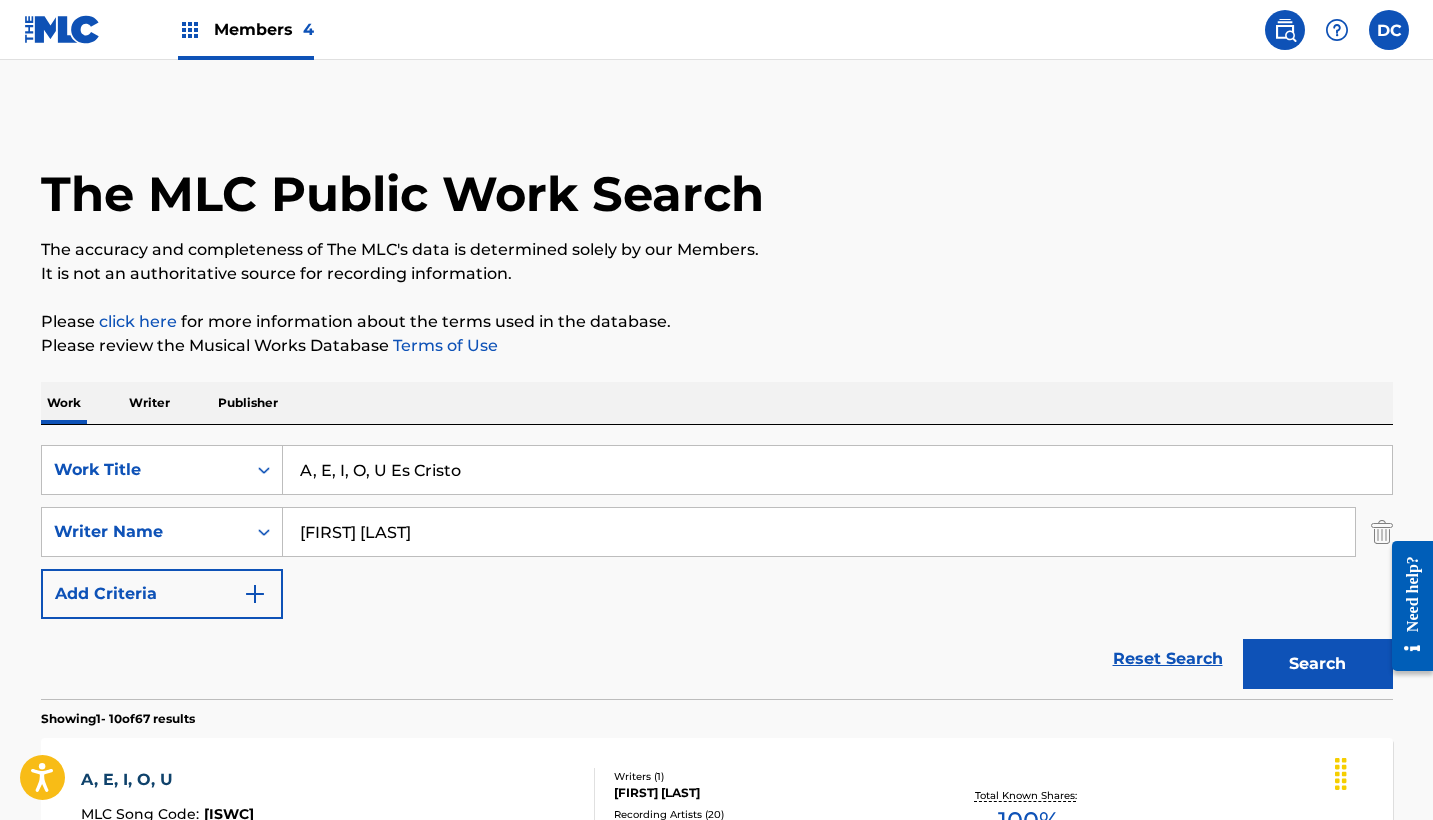 scroll, scrollTop: 393, scrollLeft: 0, axis: vertical 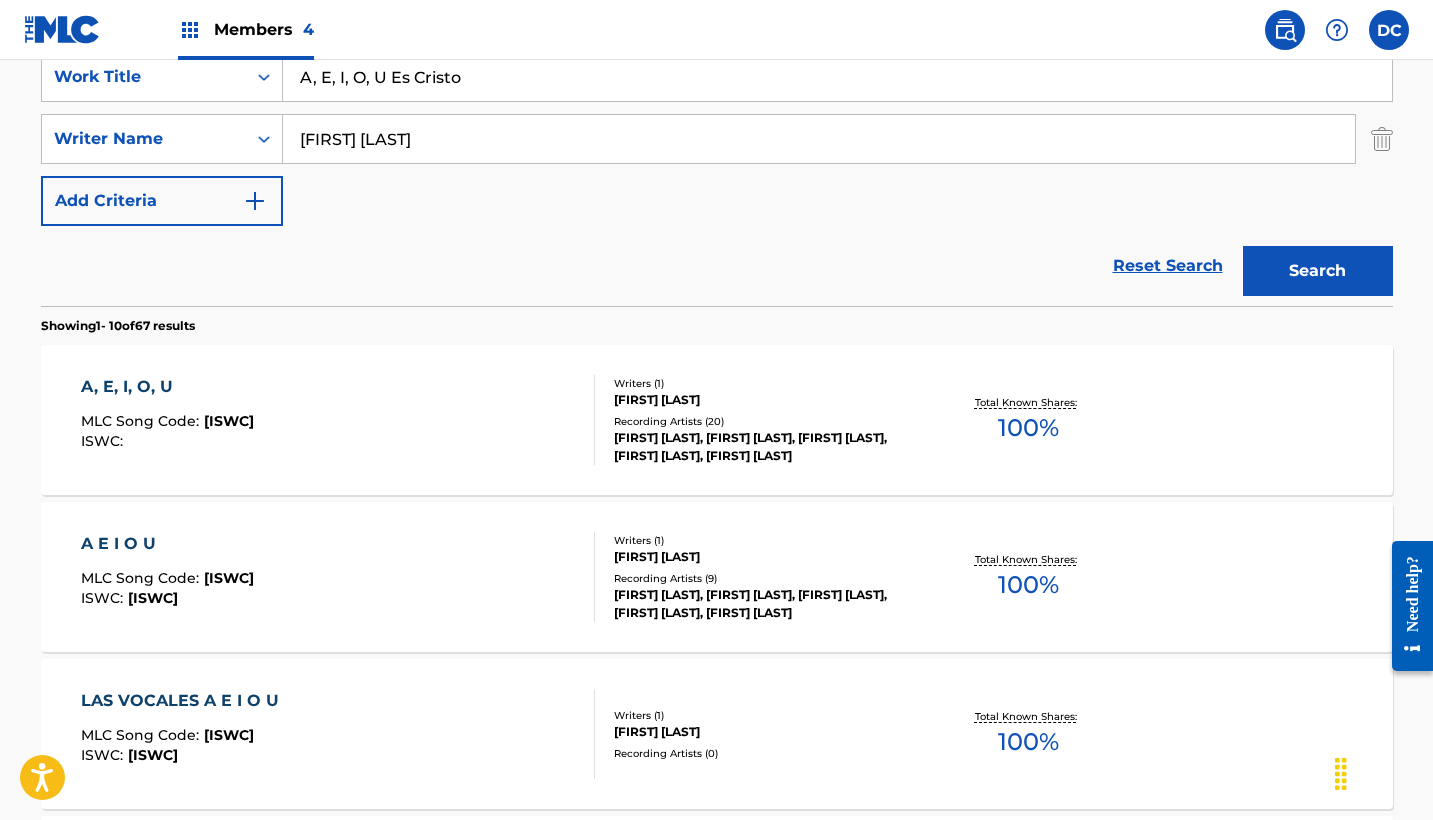 click on "A E I O UMLC Song Code : CB7V5O ISWC : [ISWC] Writers ( 1 ) [FIRST] [LAST] Recording Artists ( 0 ) Total Known Shares: 100 %" at bounding box center [338, 577] 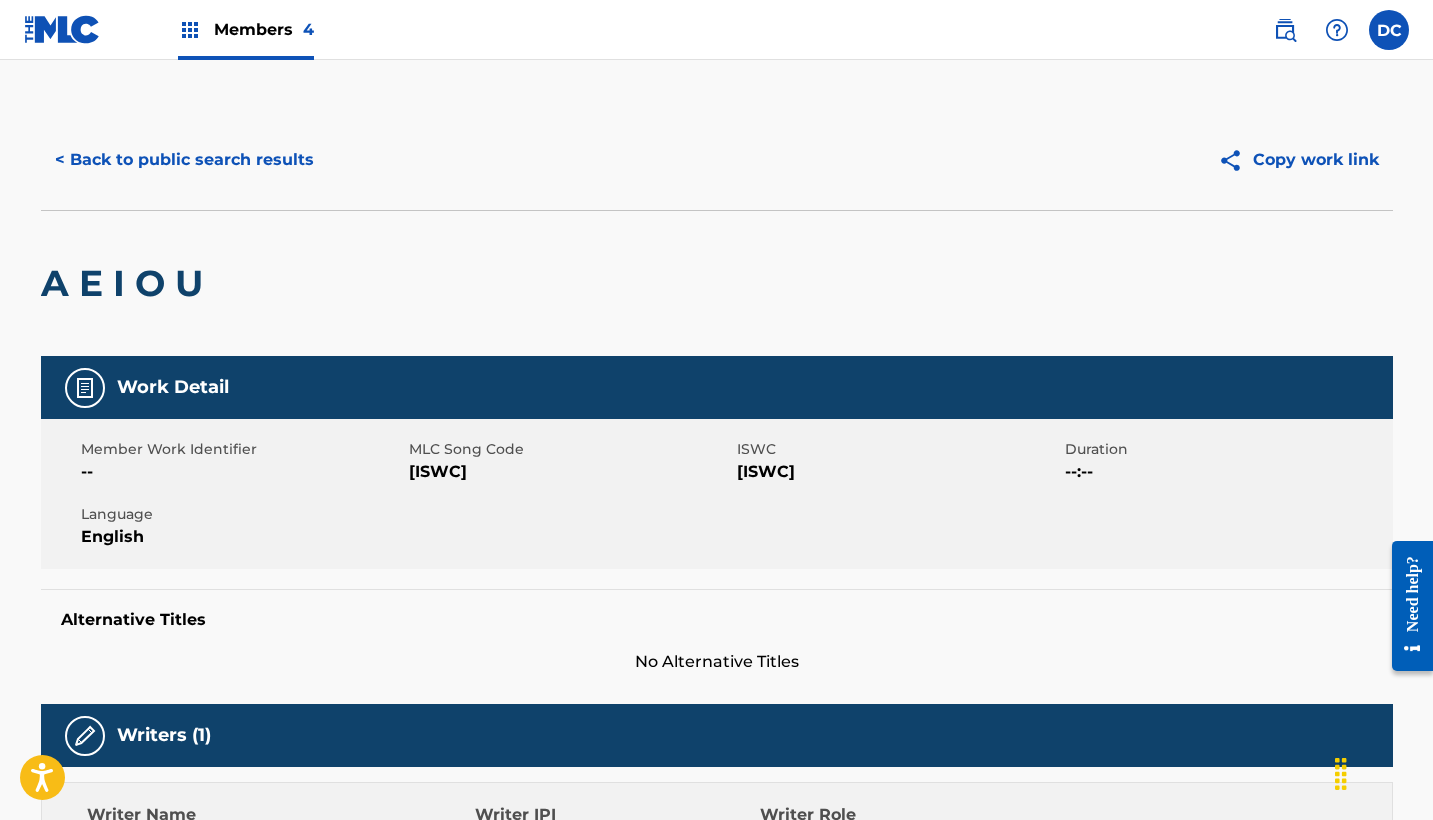 click on "[ISWC]" at bounding box center [570, 472] 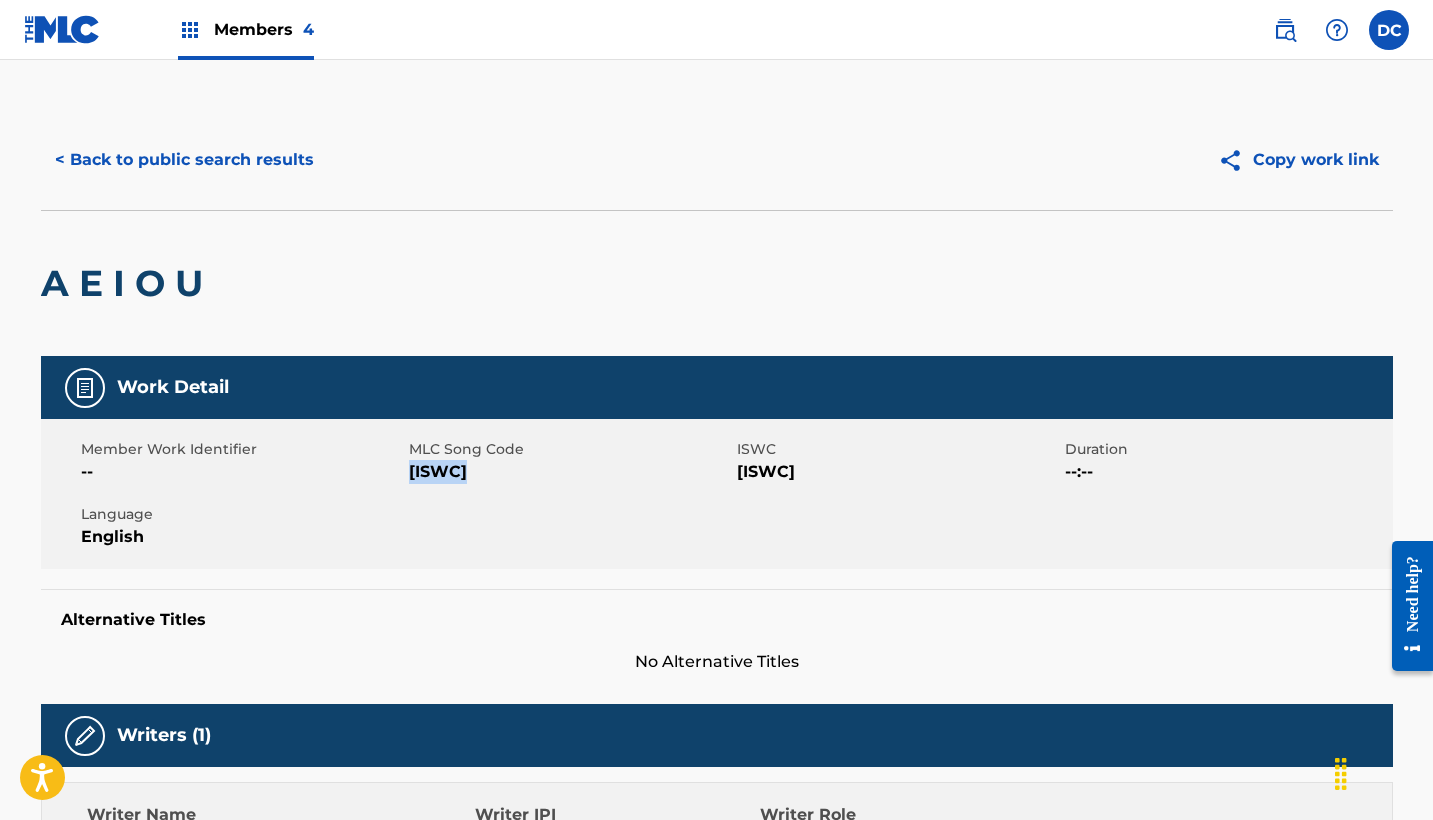 click on "[ISWC]" at bounding box center (570, 472) 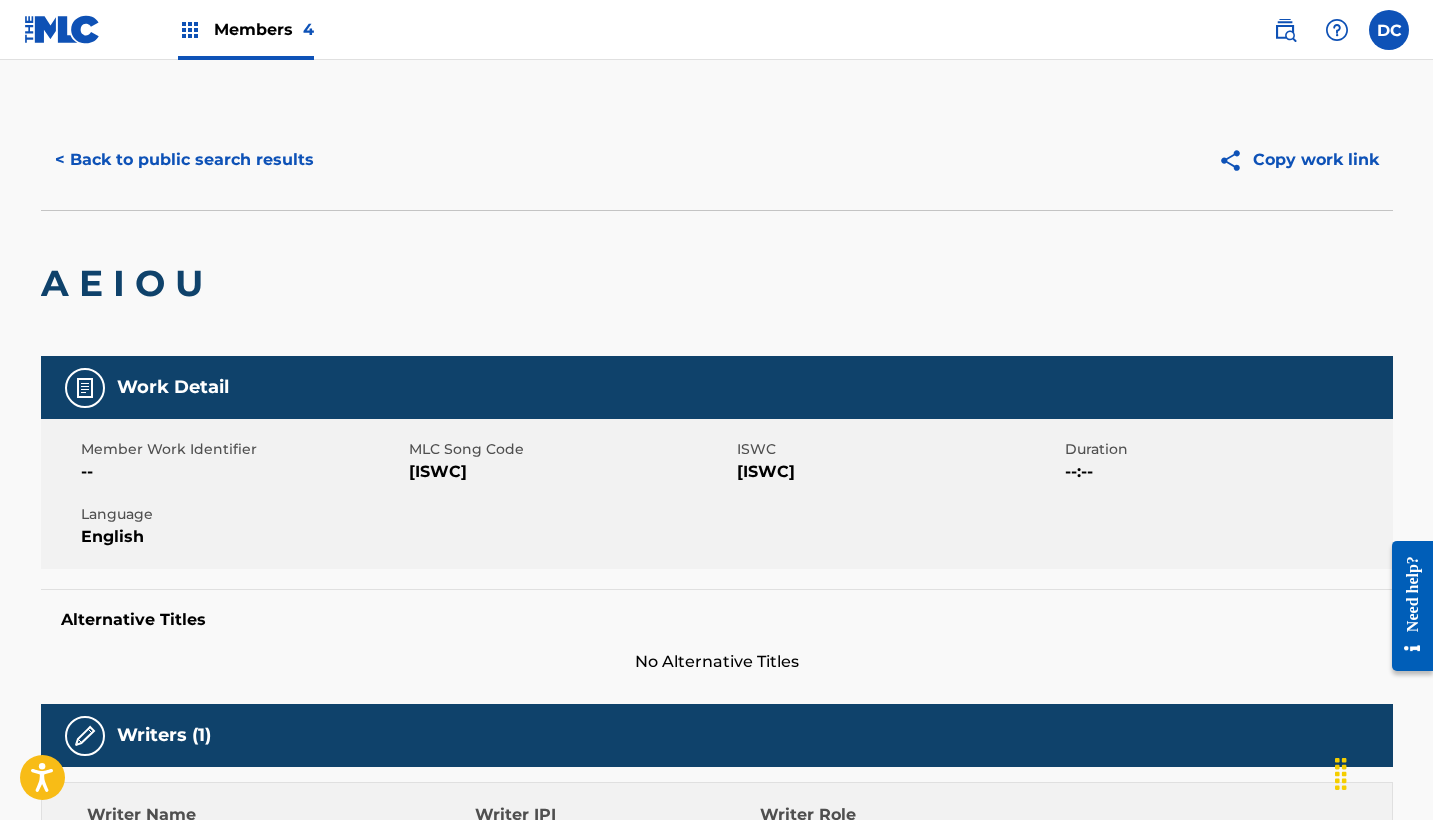 click on "[ISWC]" at bounding box center (898, 472) 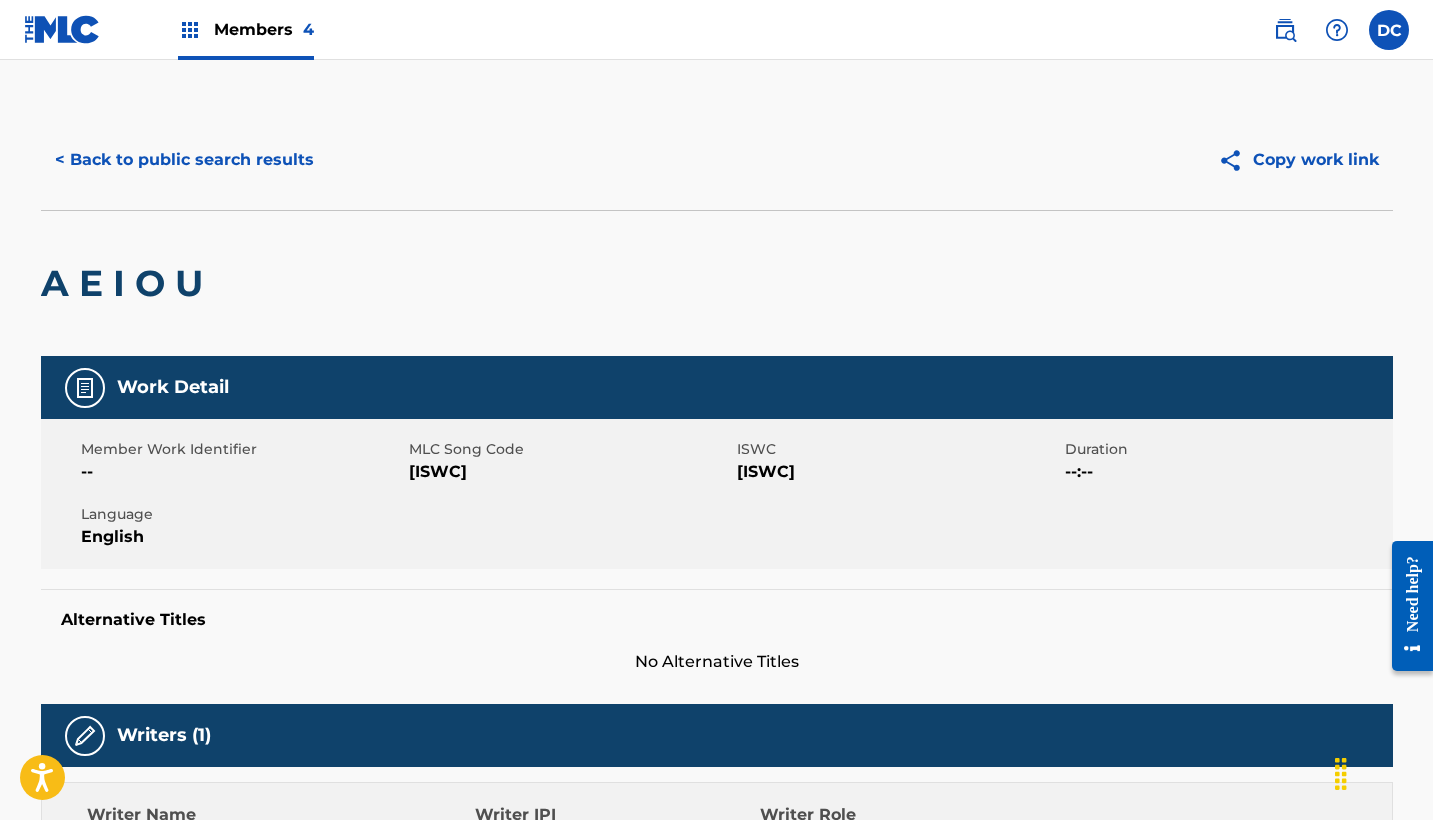 click on "< Back to public search results" at bounding box center (184, 160) 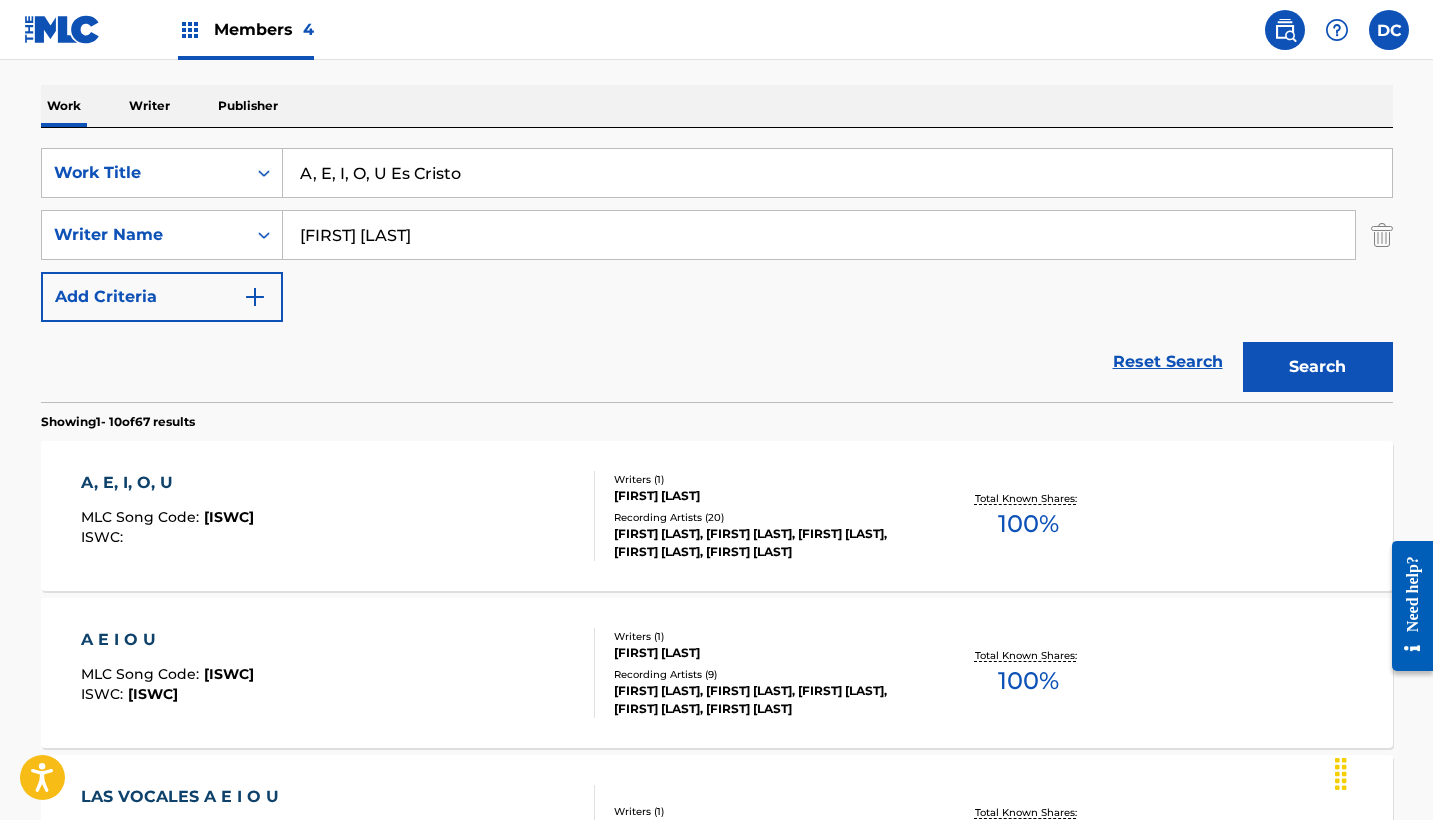 scroll, scrollTop: 296, scrollLeft: 0, axis: vertical 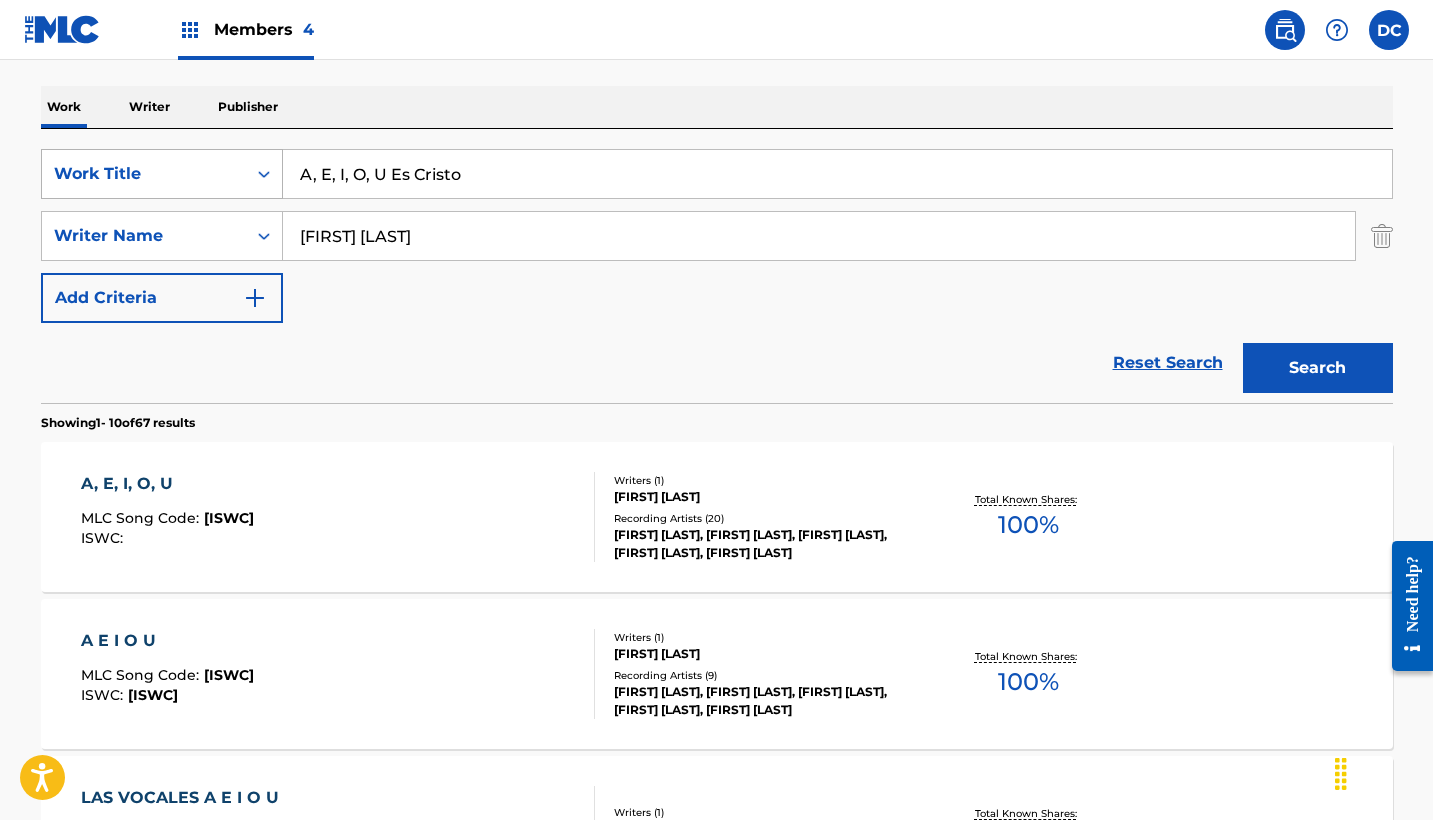 drag, startPoint x: 504, startPoint y: 176, endPoint x: 216, endPoint y: 164, distance: 288.24988 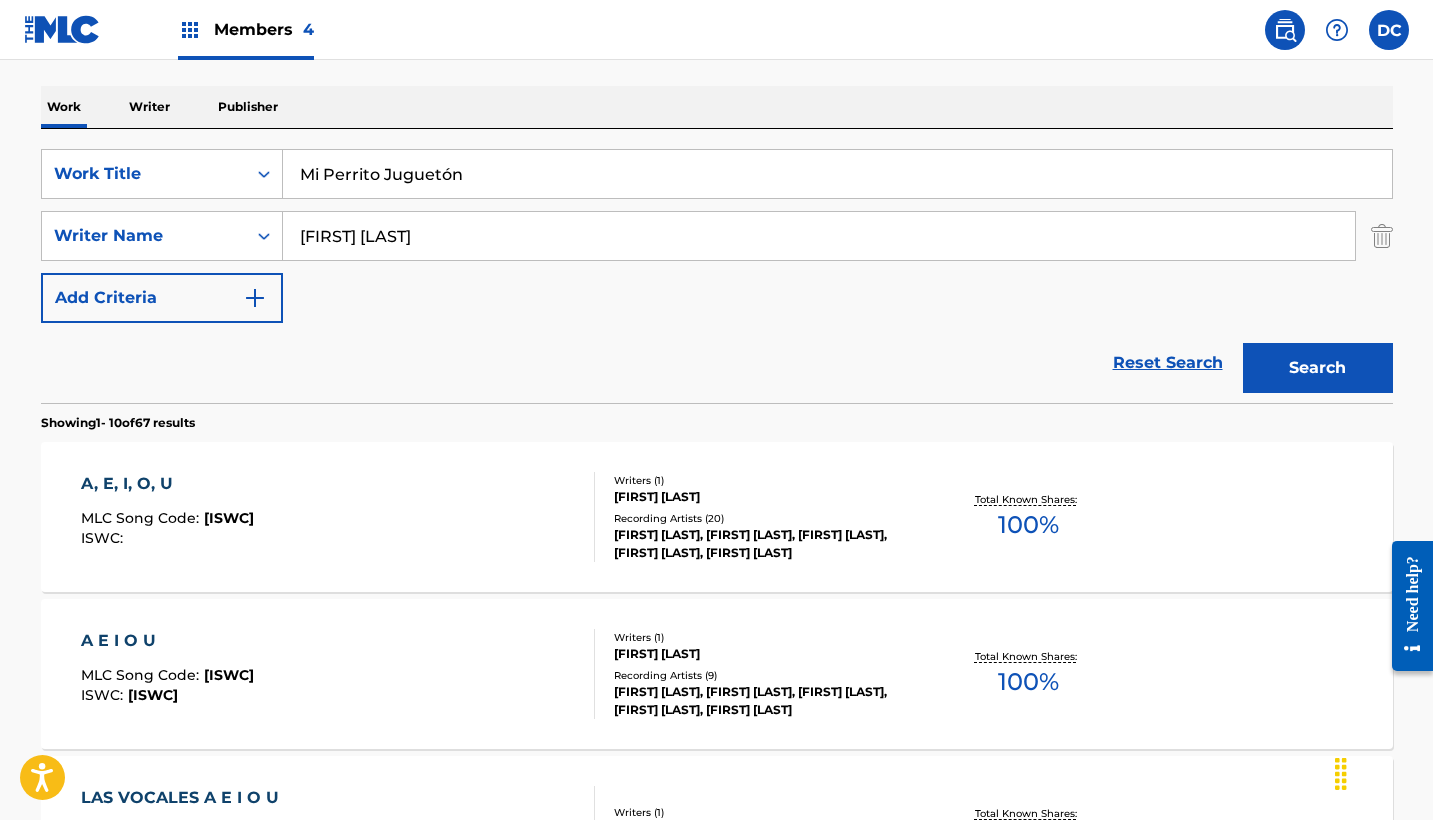 type on "Mi Perrito Juguetón" 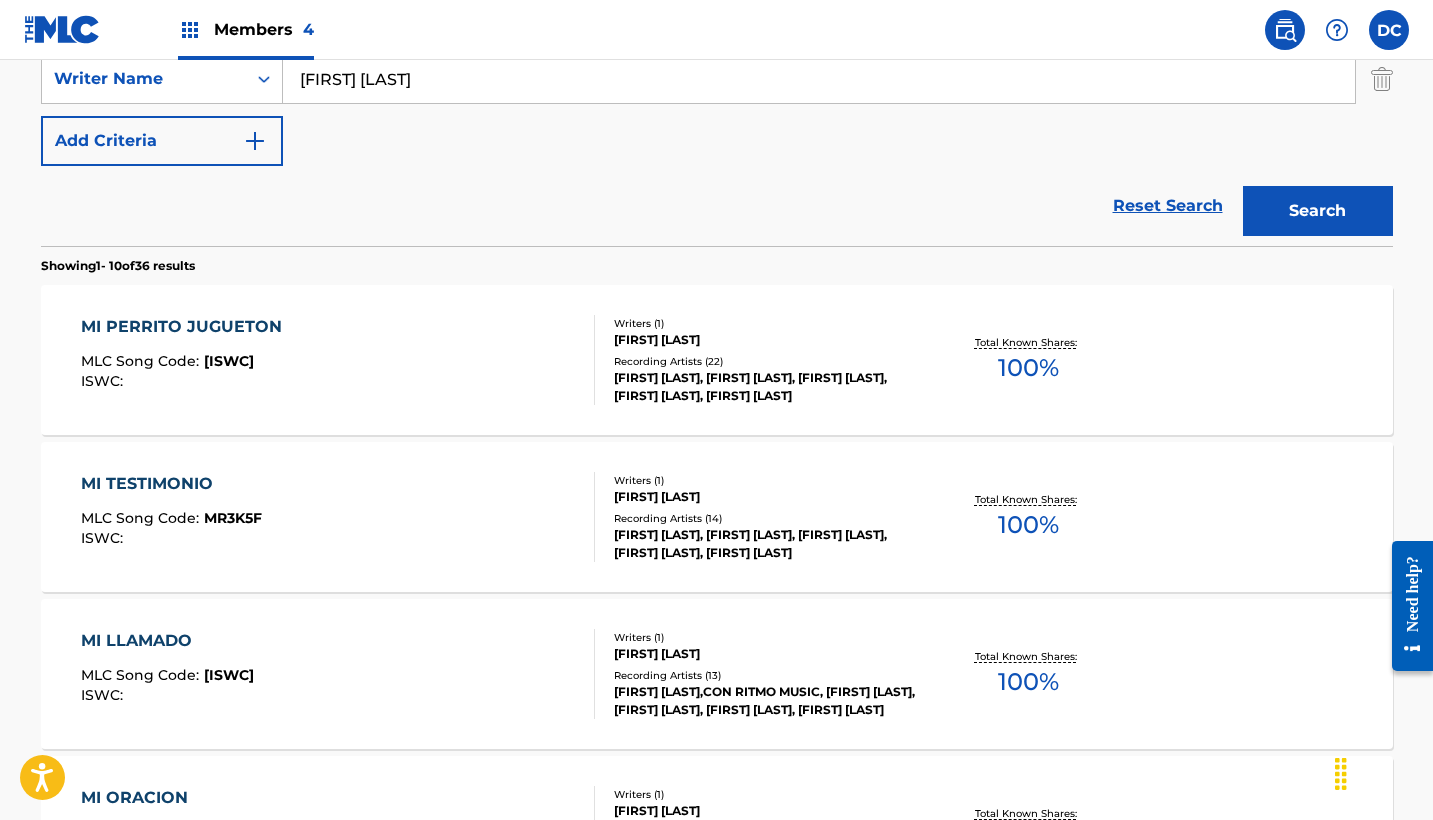 scroll, scrollTop: 454, scrollLeft: 0, axis: vertical 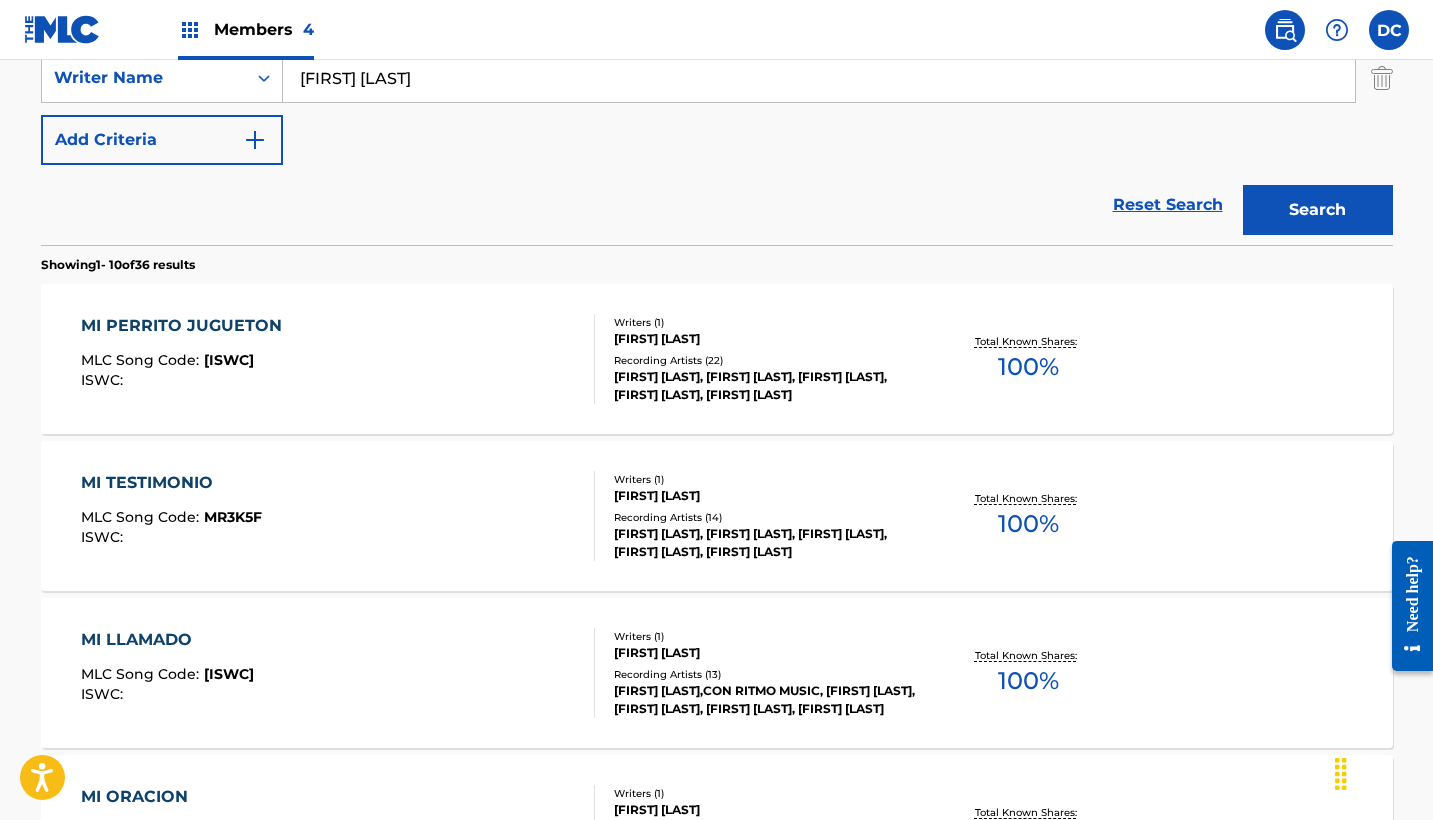 click on "MI PERRITO JUGUETON MLC Song Code : MV949A ISWC :" at bounding box center (338, 359) 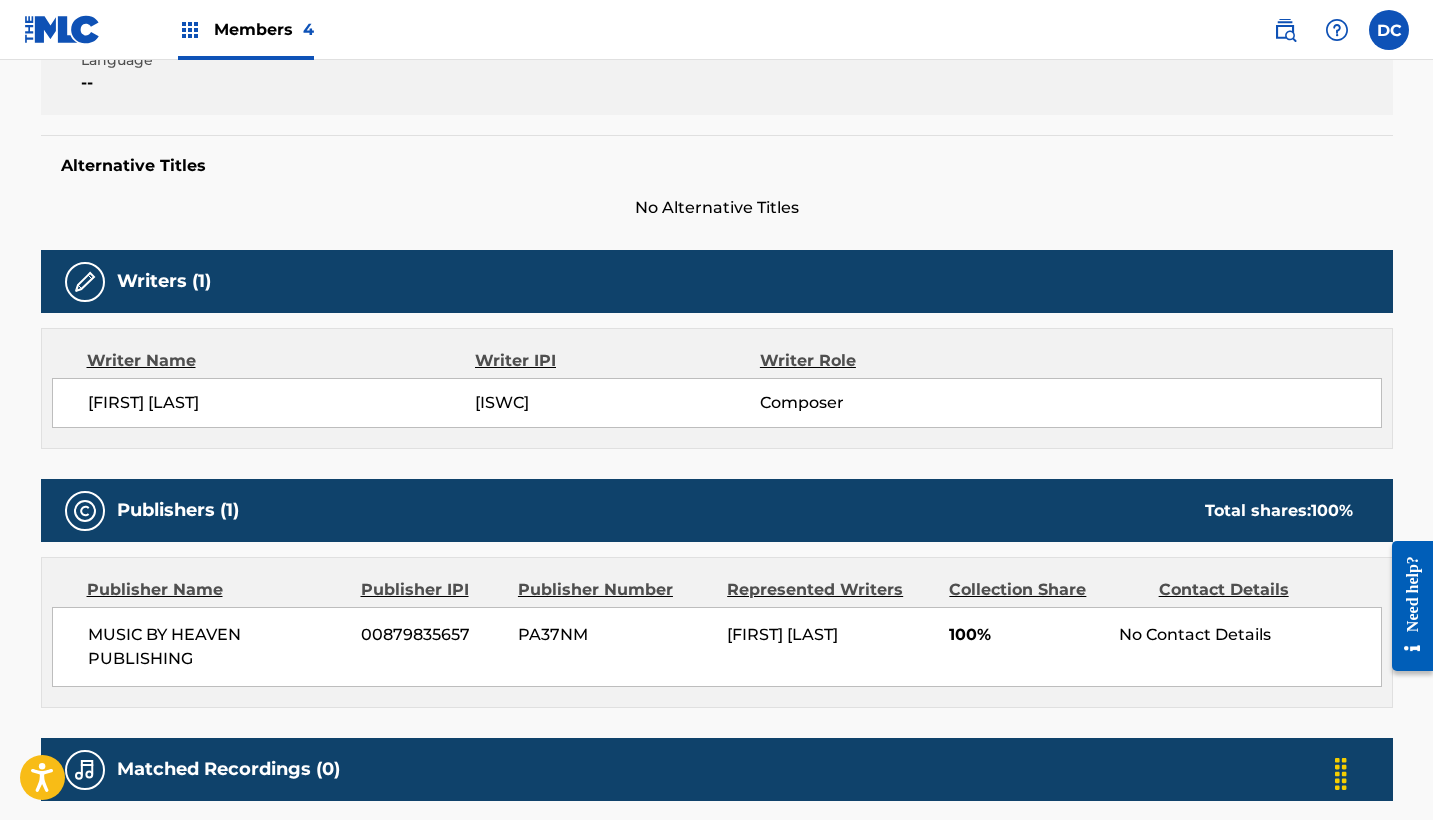 scroll, scrollTop: 0, scrollLeft: 0, axis: both 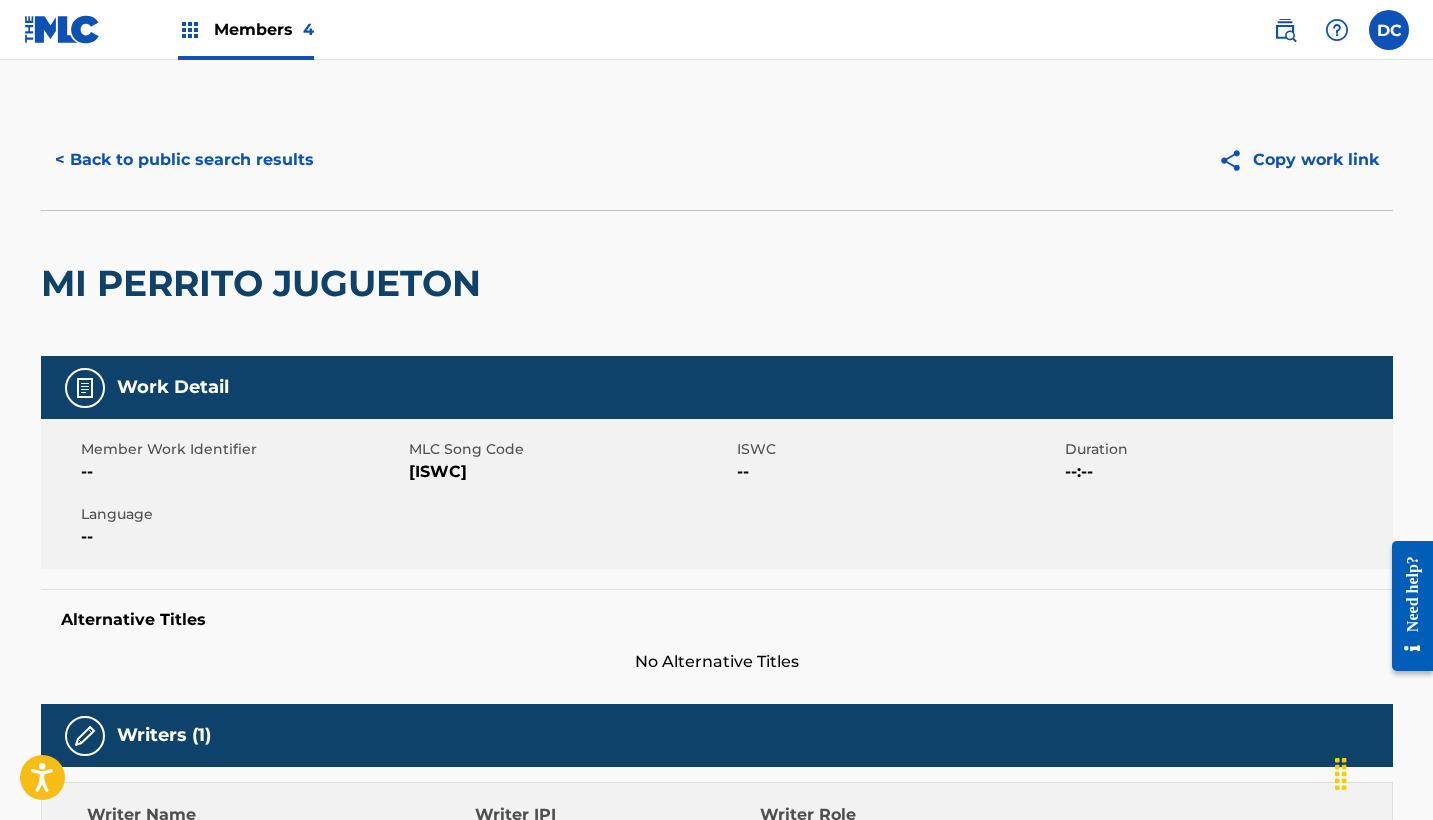 click on "[ISWC]" at bounding box center (570, 472) 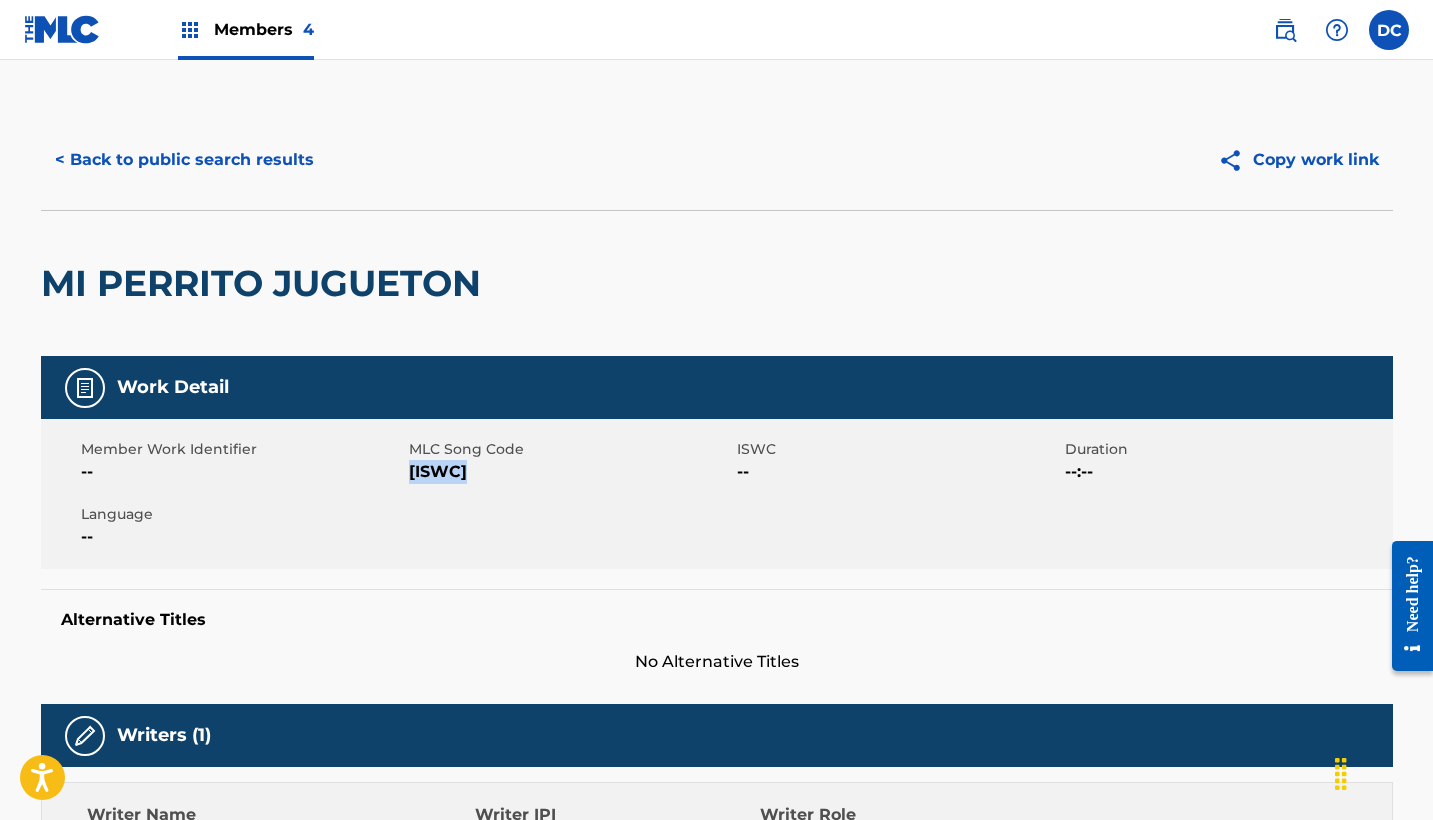 click on "[ISWC]" at bounding box center (570, 472) 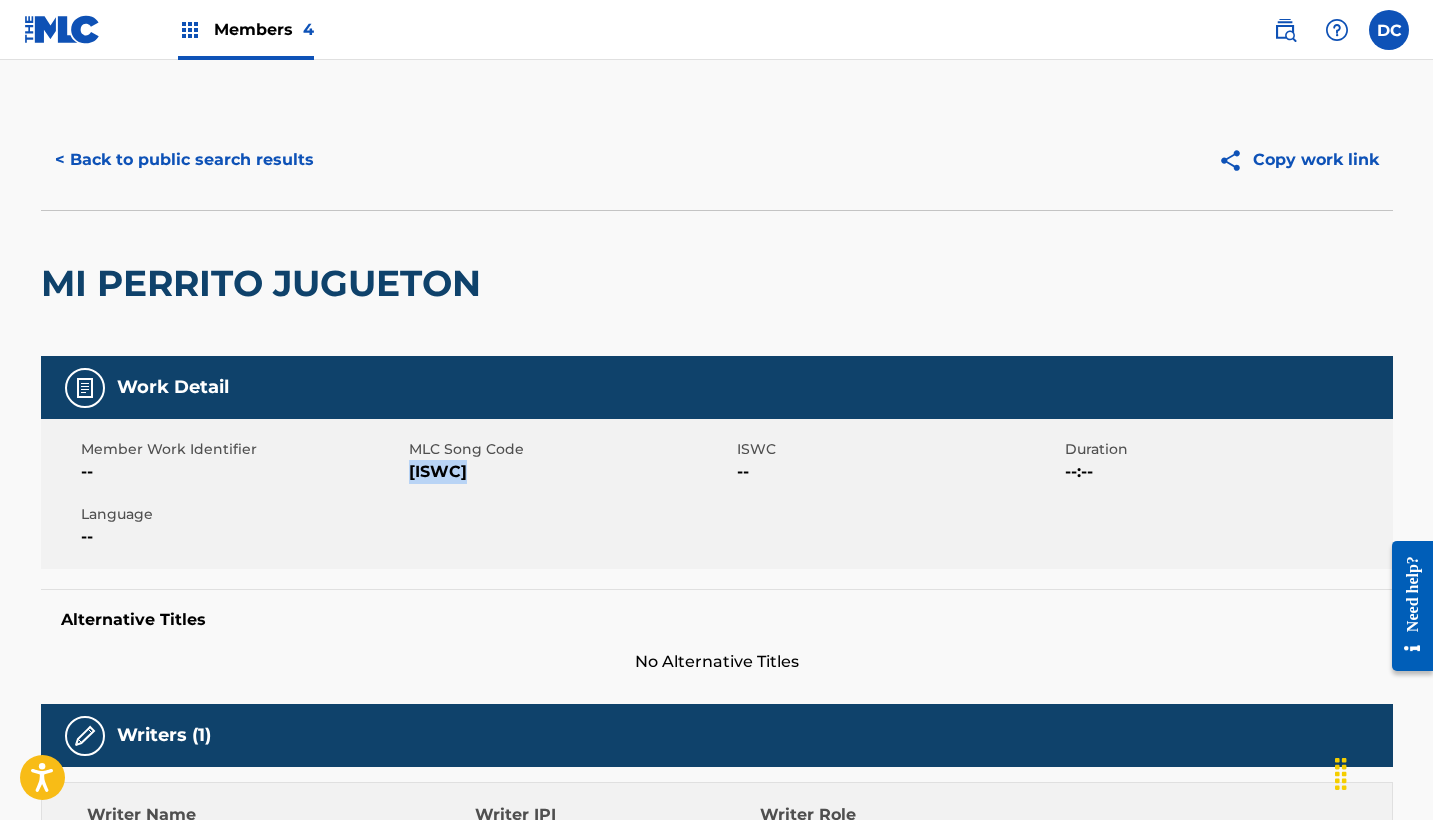 scroll, scrollTop: 0, scrollLeft: 0, axis: both 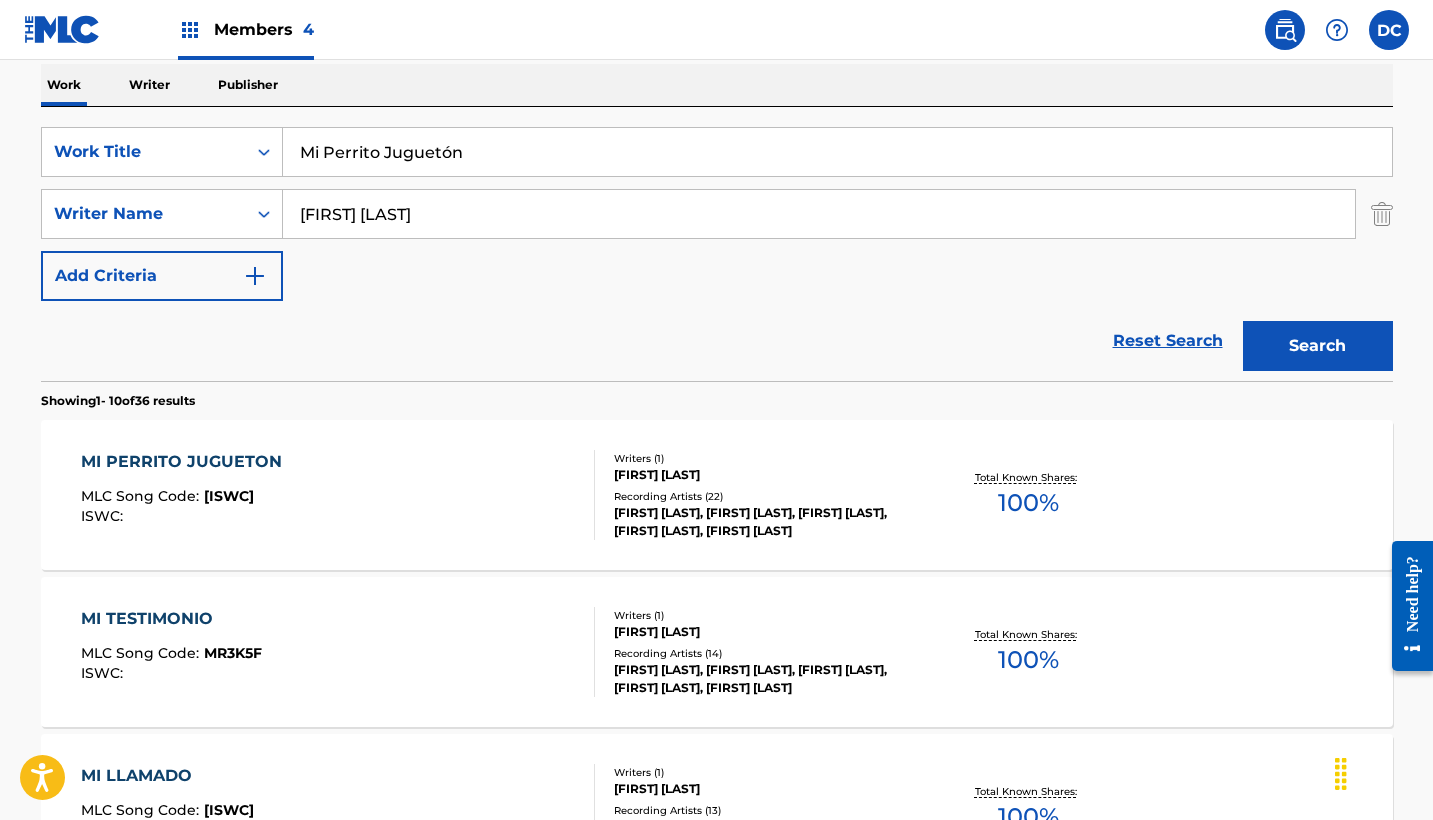 paste on "La Arañita" 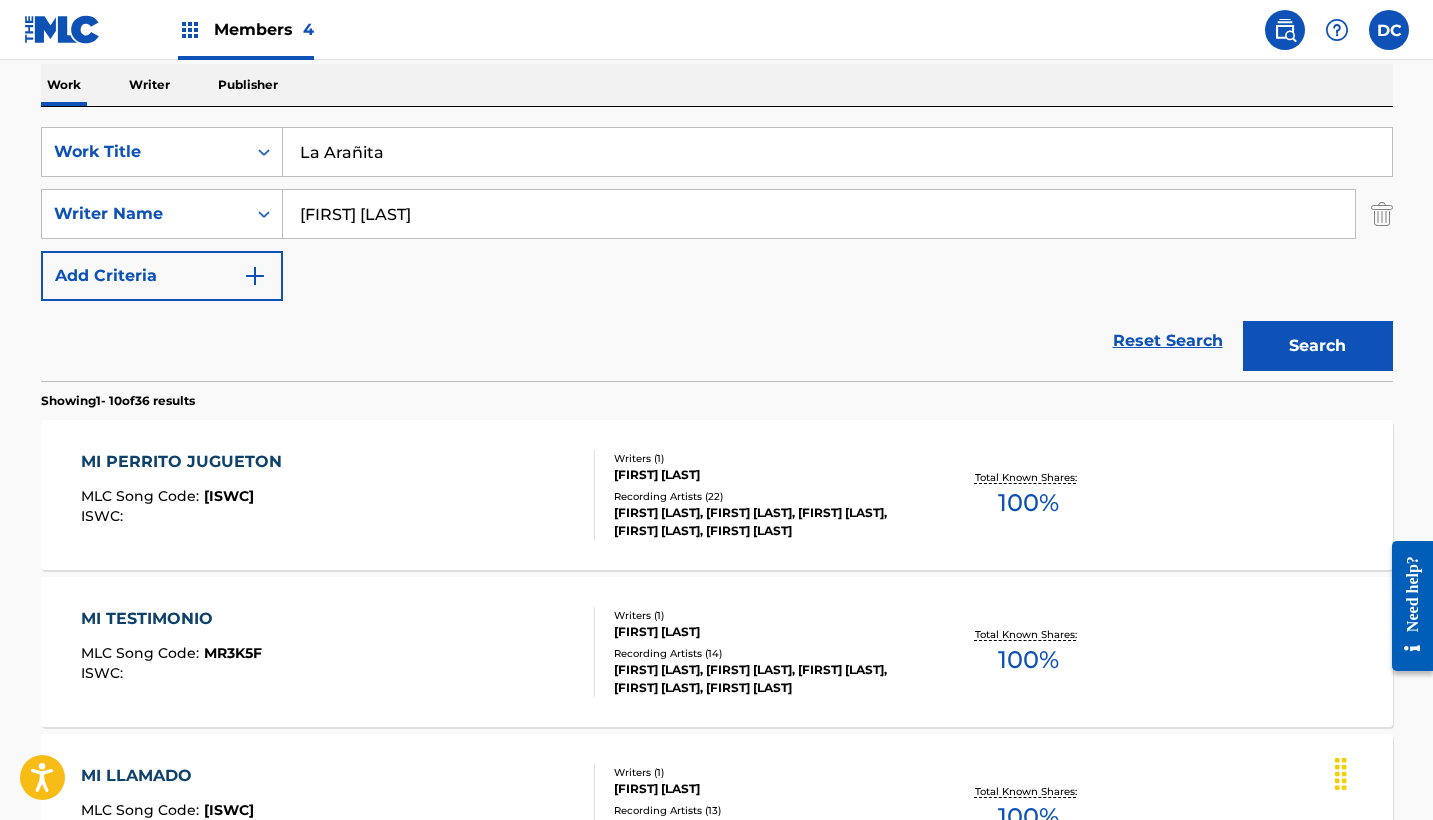 drag, startPoint x: 505, startPoint y: 142, endPoint x: 522, endPoint y: 145, distance: 17.262676 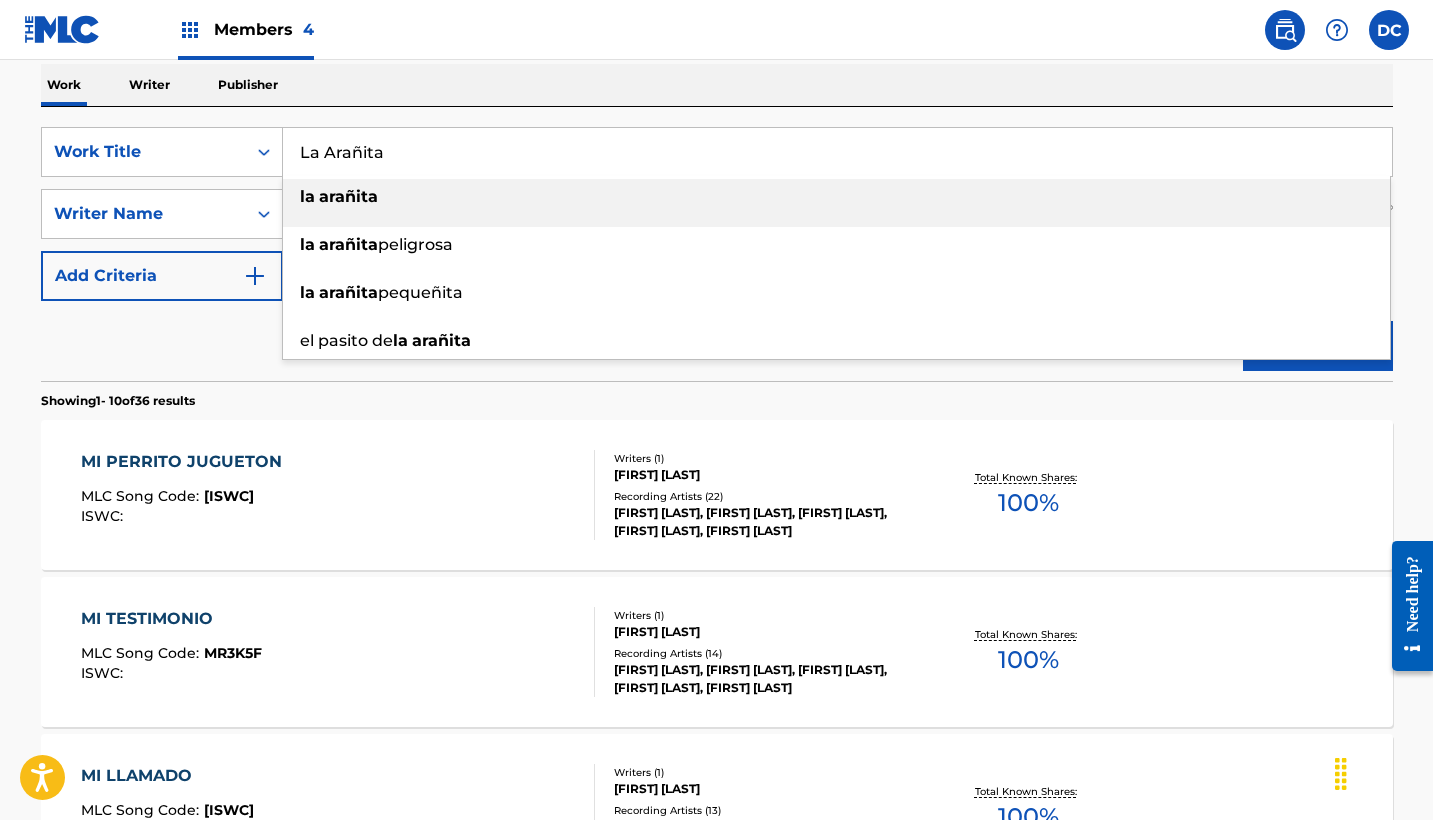 type on "la arañita" 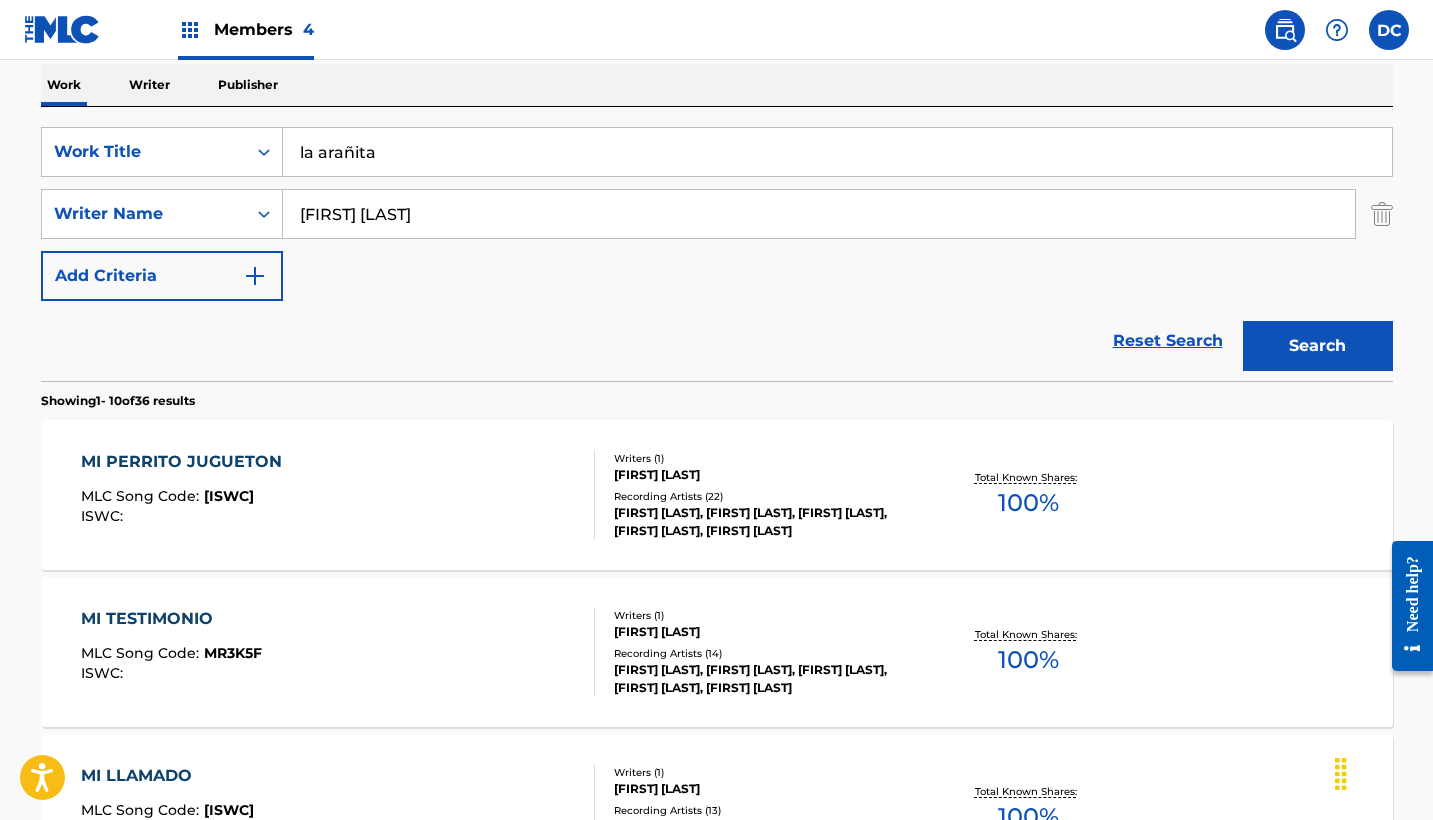 click on "Search" at bounding box center [1318, 346] 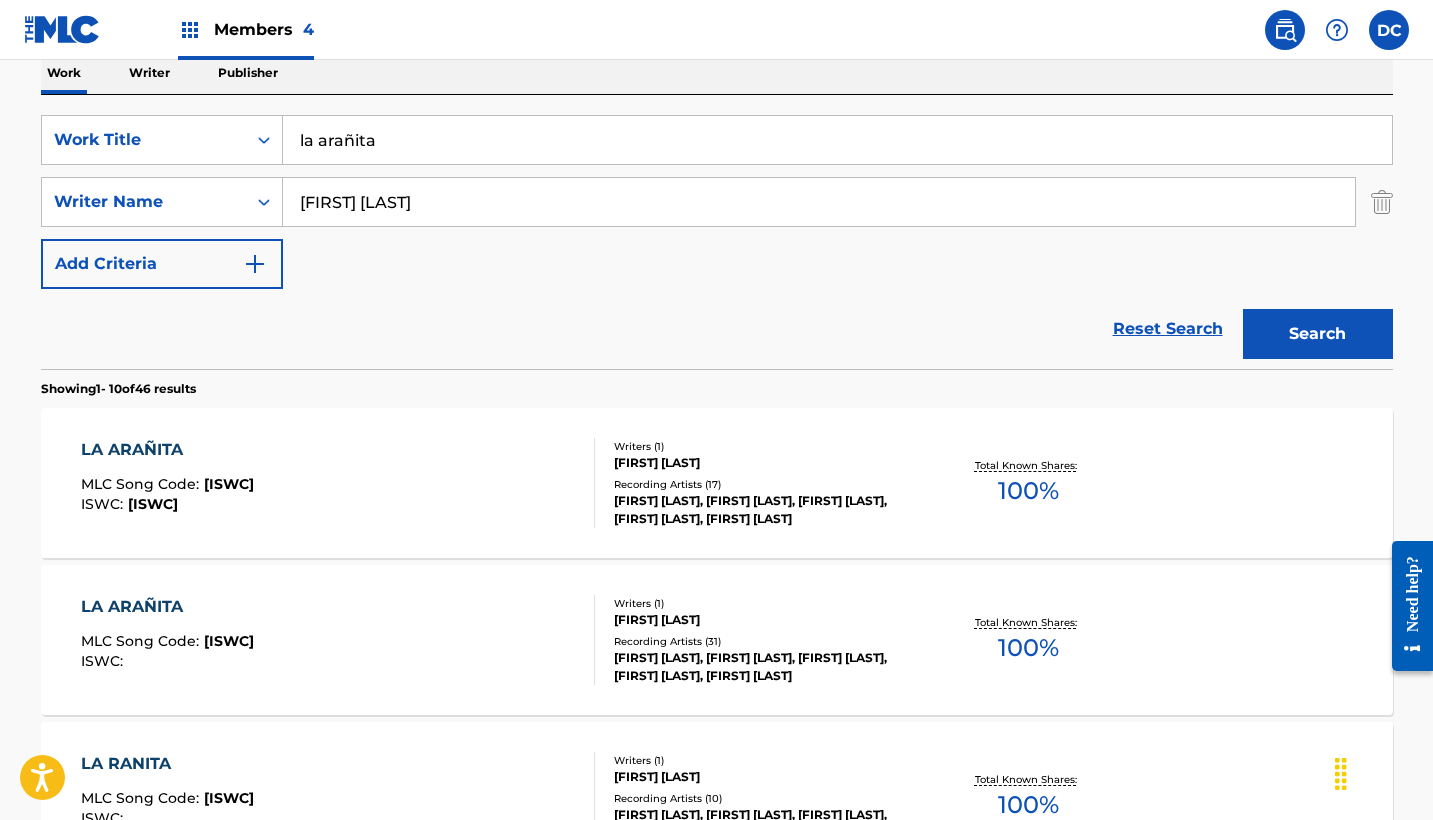 scroll, scrollTop: 333, scrollLeft: 0, axis: vertical 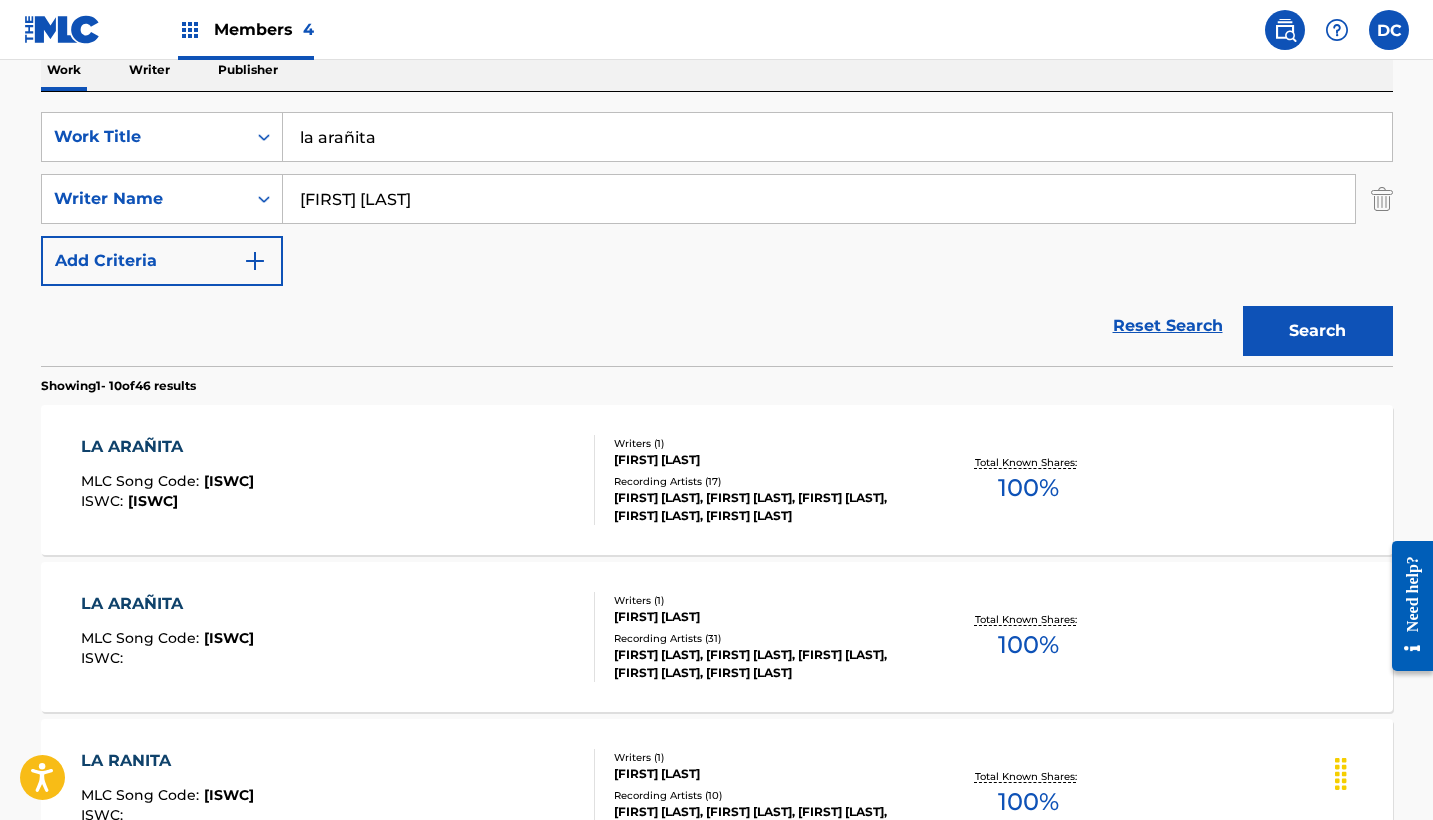 click on "LA ARAÑITA MLC Song Code : CB7WD1 ISWC : [ISWC]" at bounding box center [338, 480] 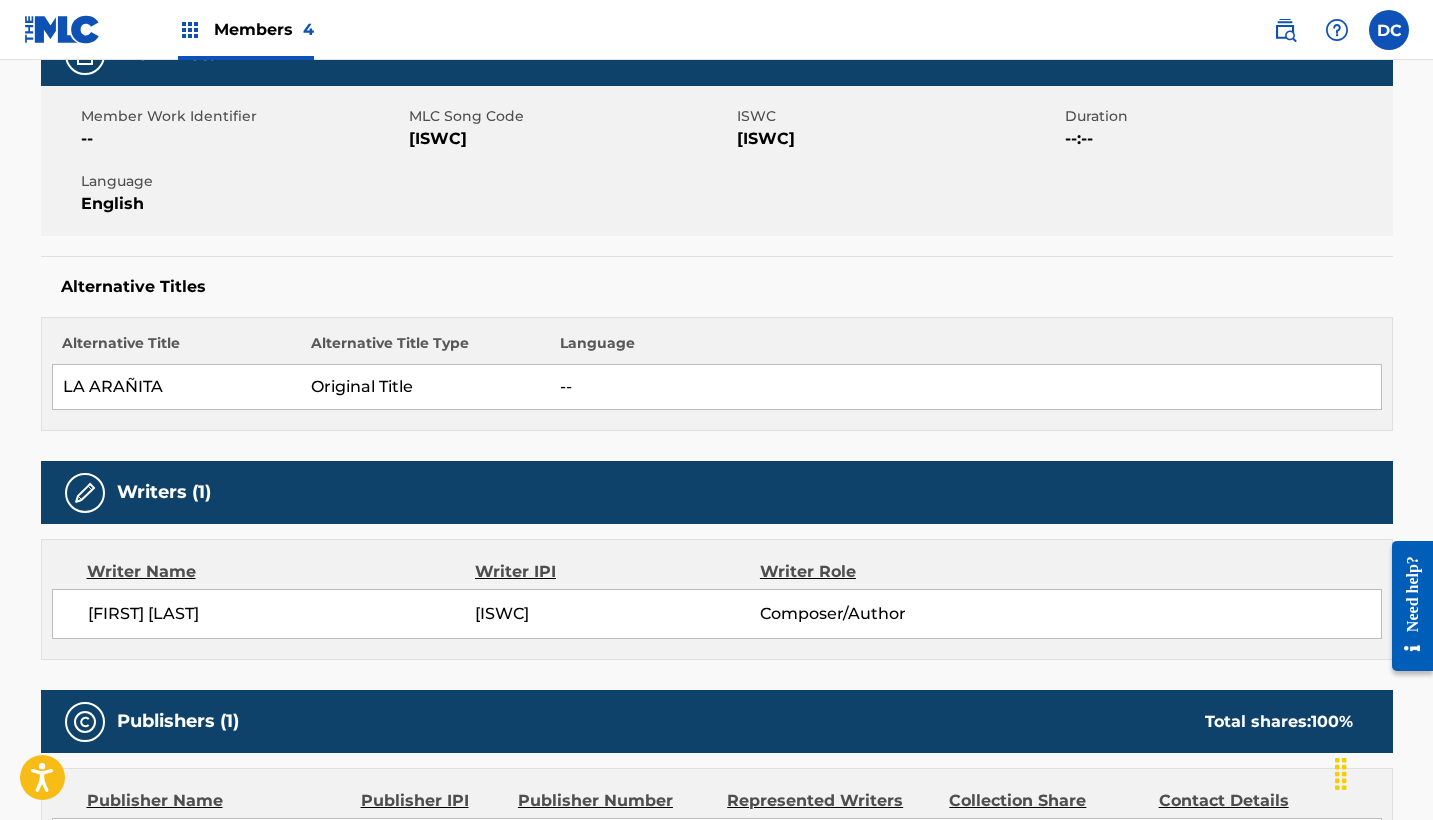 scroll, scrollTop: 0, scrollLeft: 0, axis: both 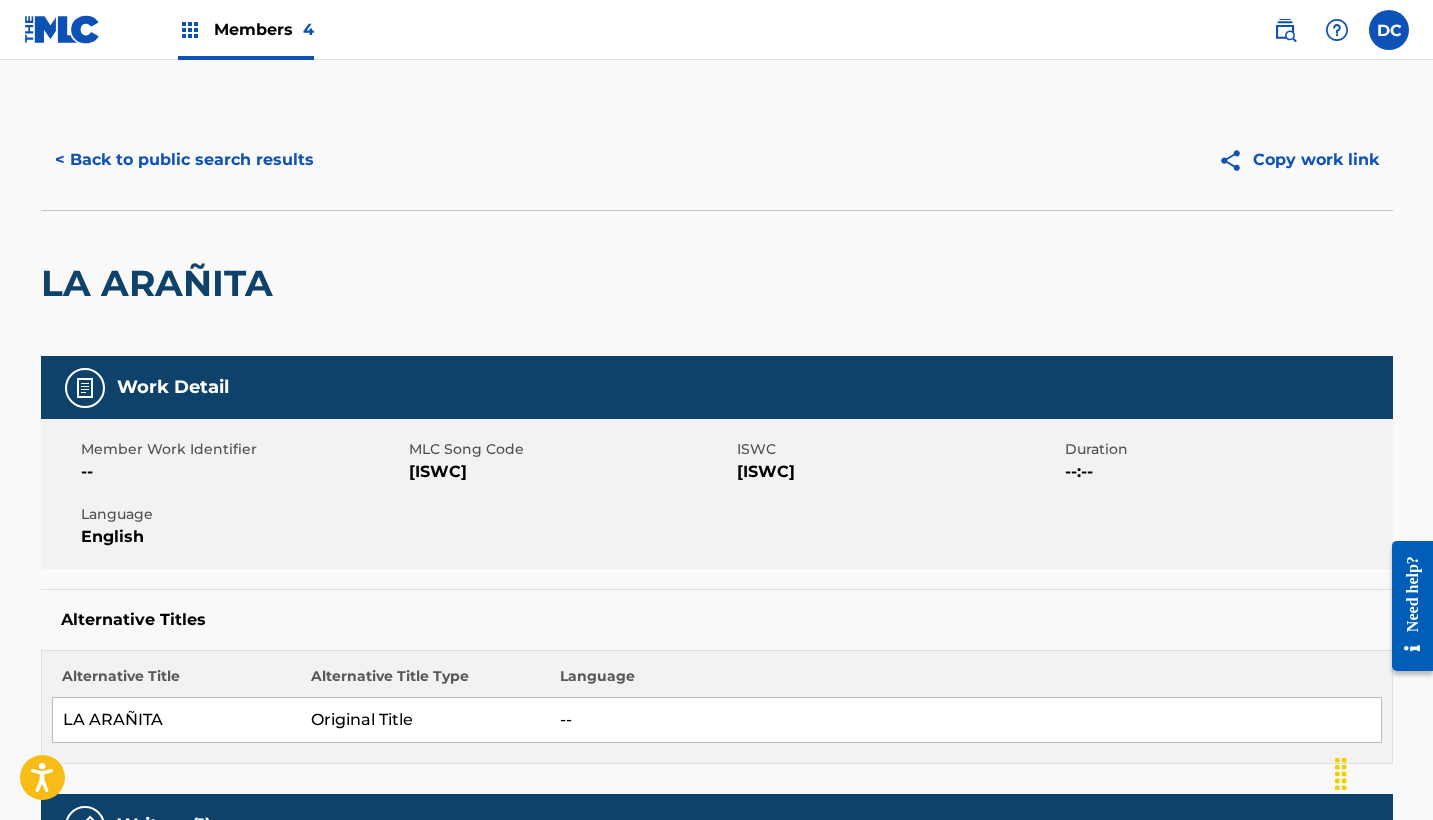 click on "[ISWC]" at bounding box center [570, 472] 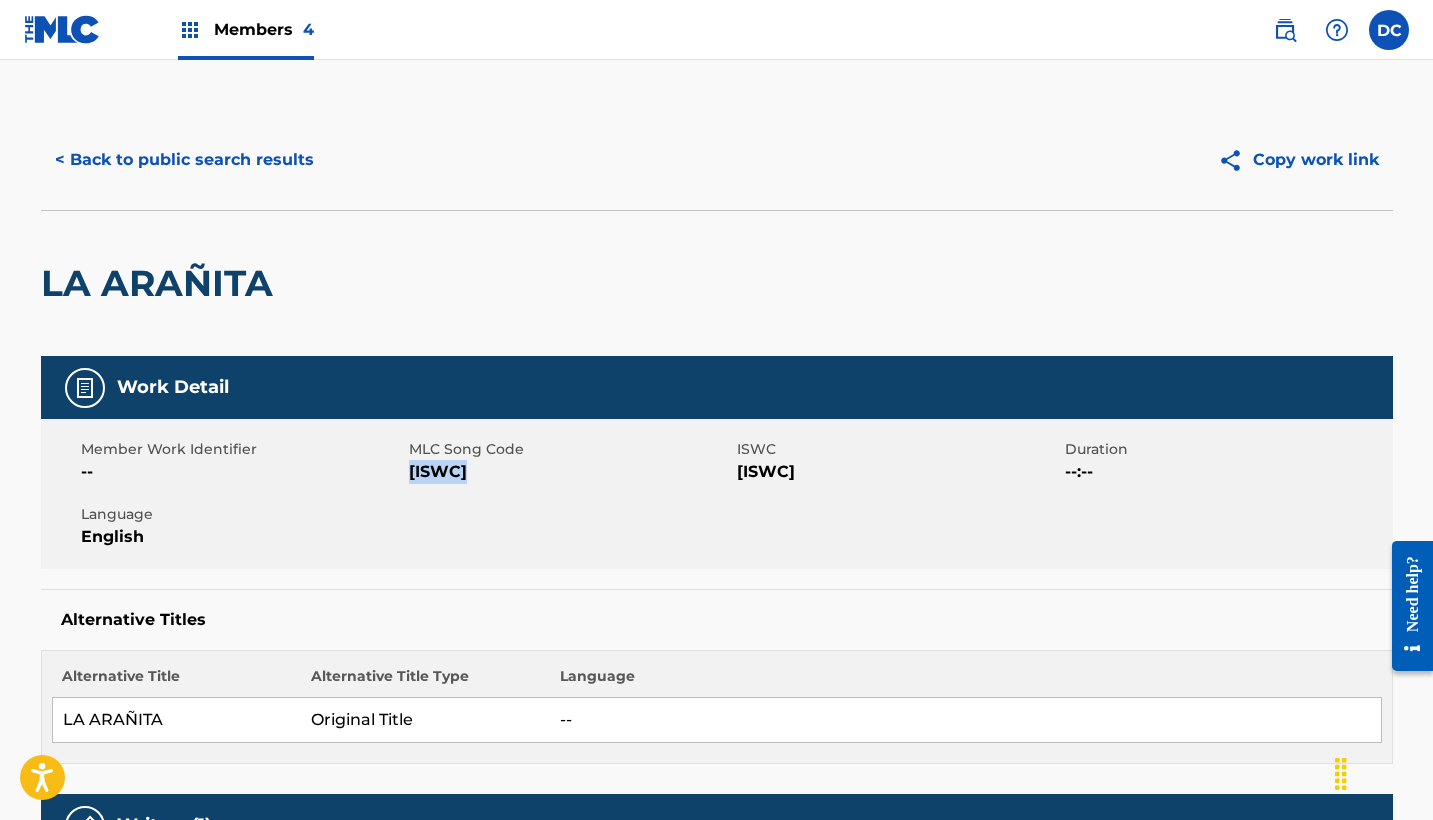 click on "[ISWC]" at bounding box center [570, 472] 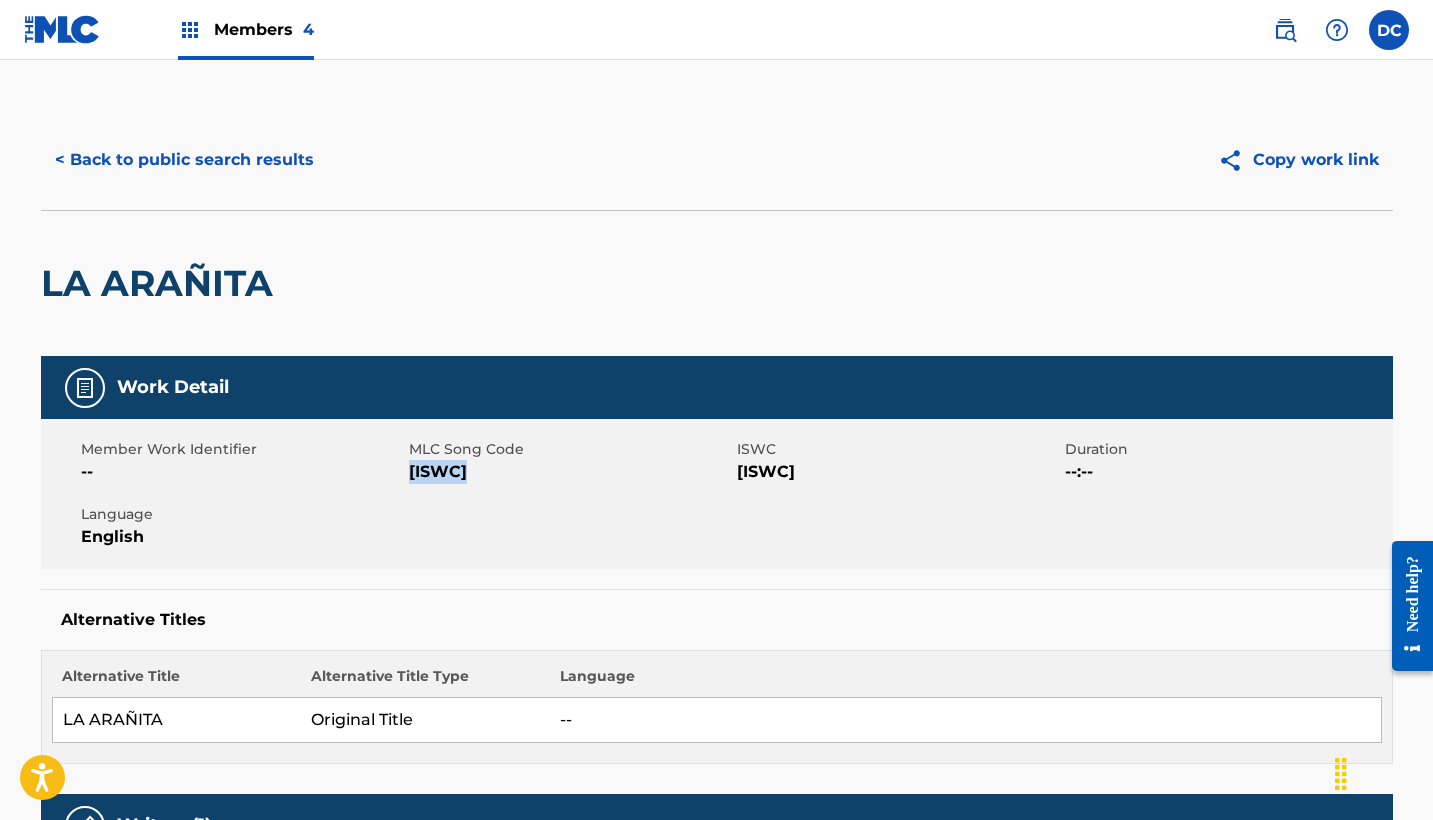 scroll, scrollTop: 0, scrollLeft: 0, axis: both 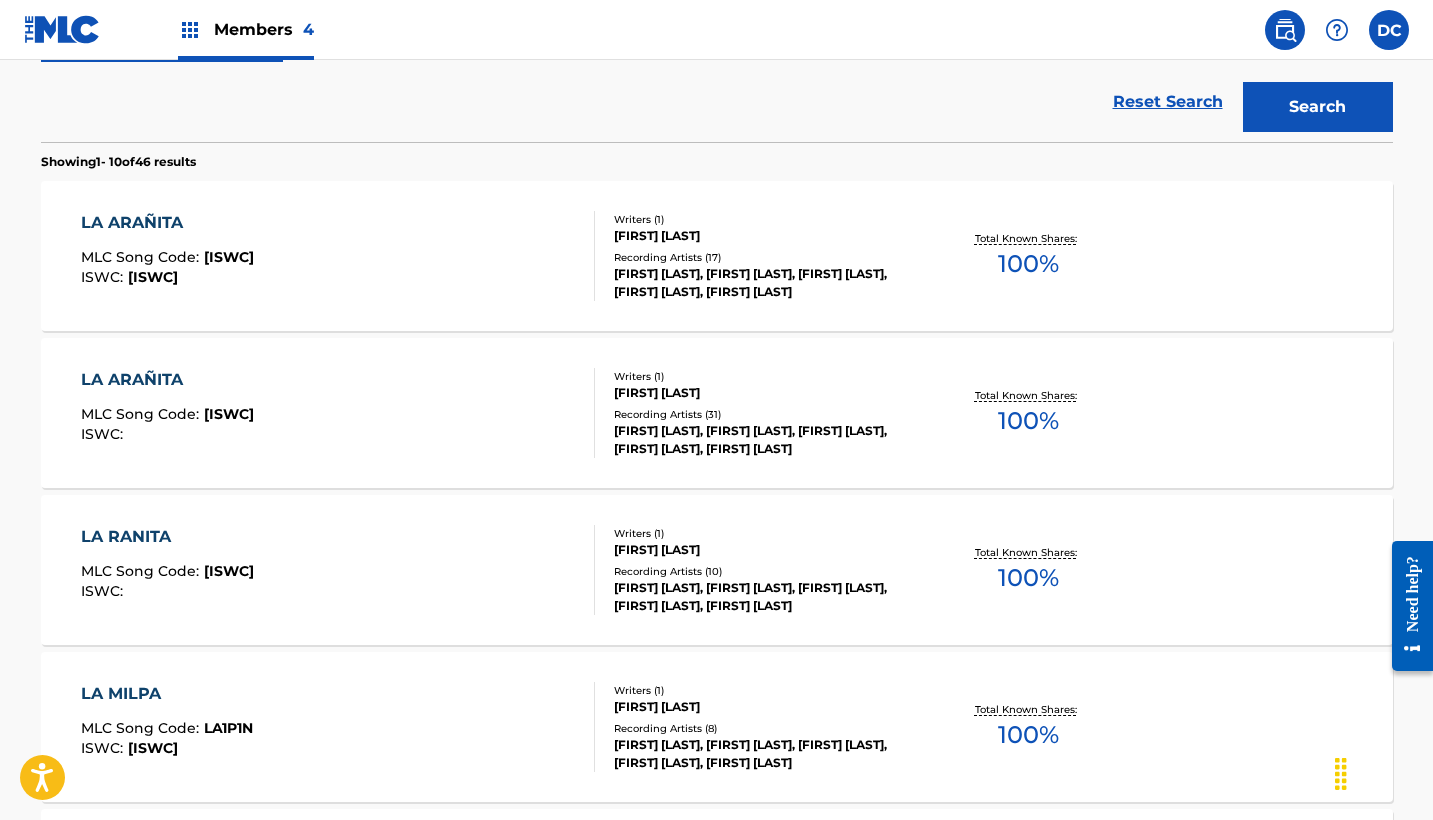 click on "LA ARANITA MLC Song Code : LV8VRK ISWC :" at bounding box center (338, 413) 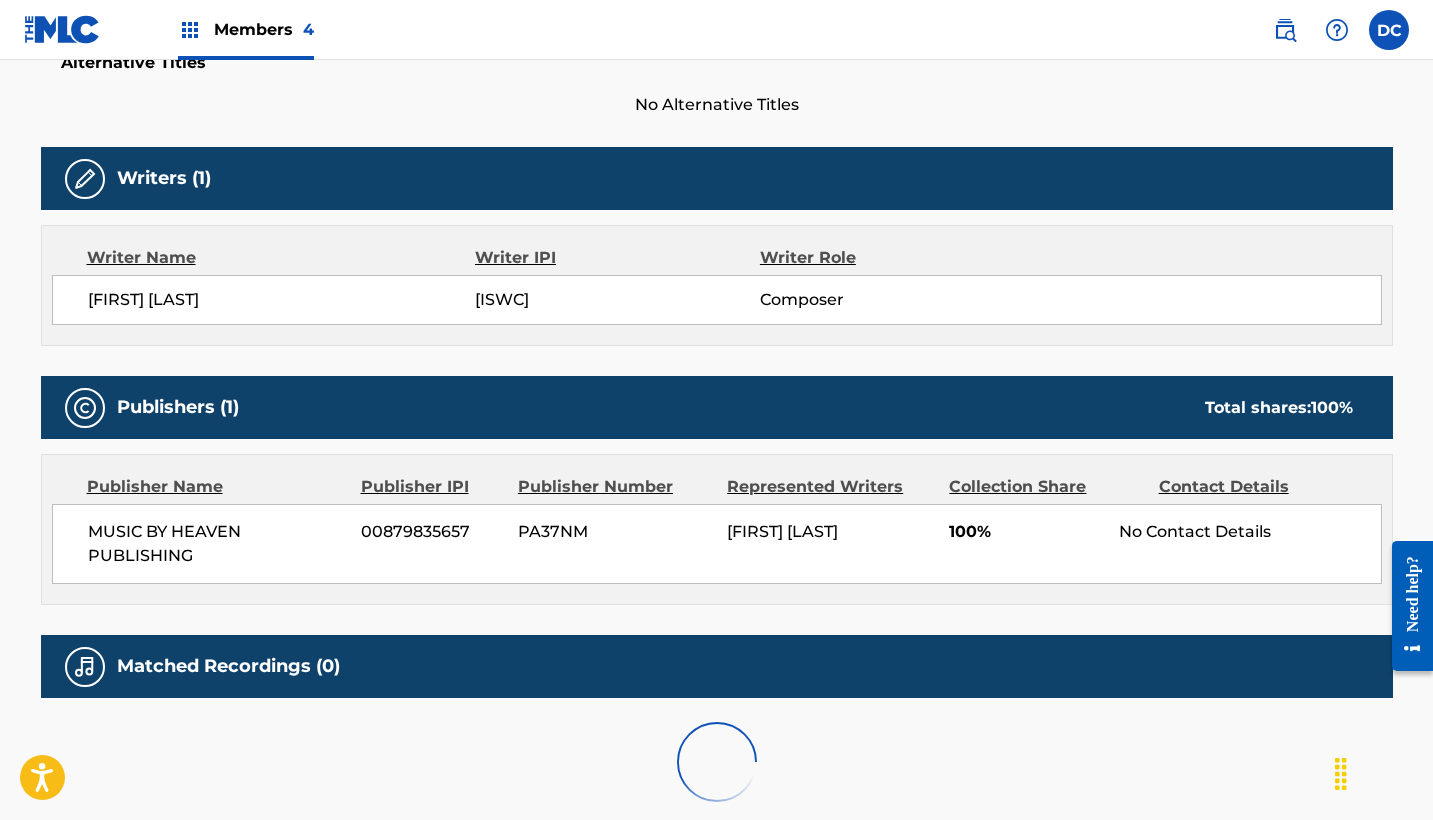 scroll, scrollTop: 0, scrollLeft: 0, axis: both 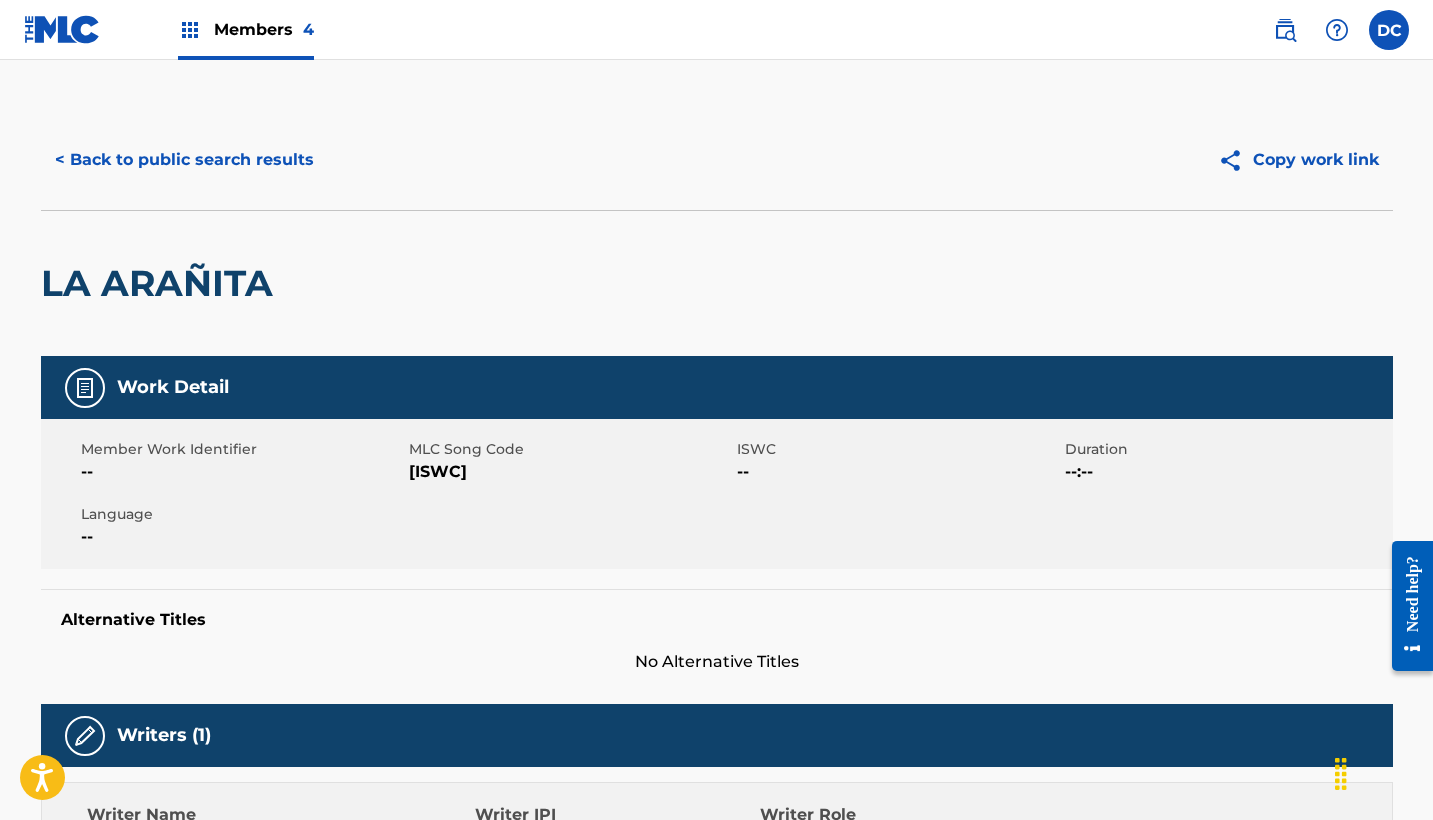 click on "[ISWC]" at bounding box center (570, 472) 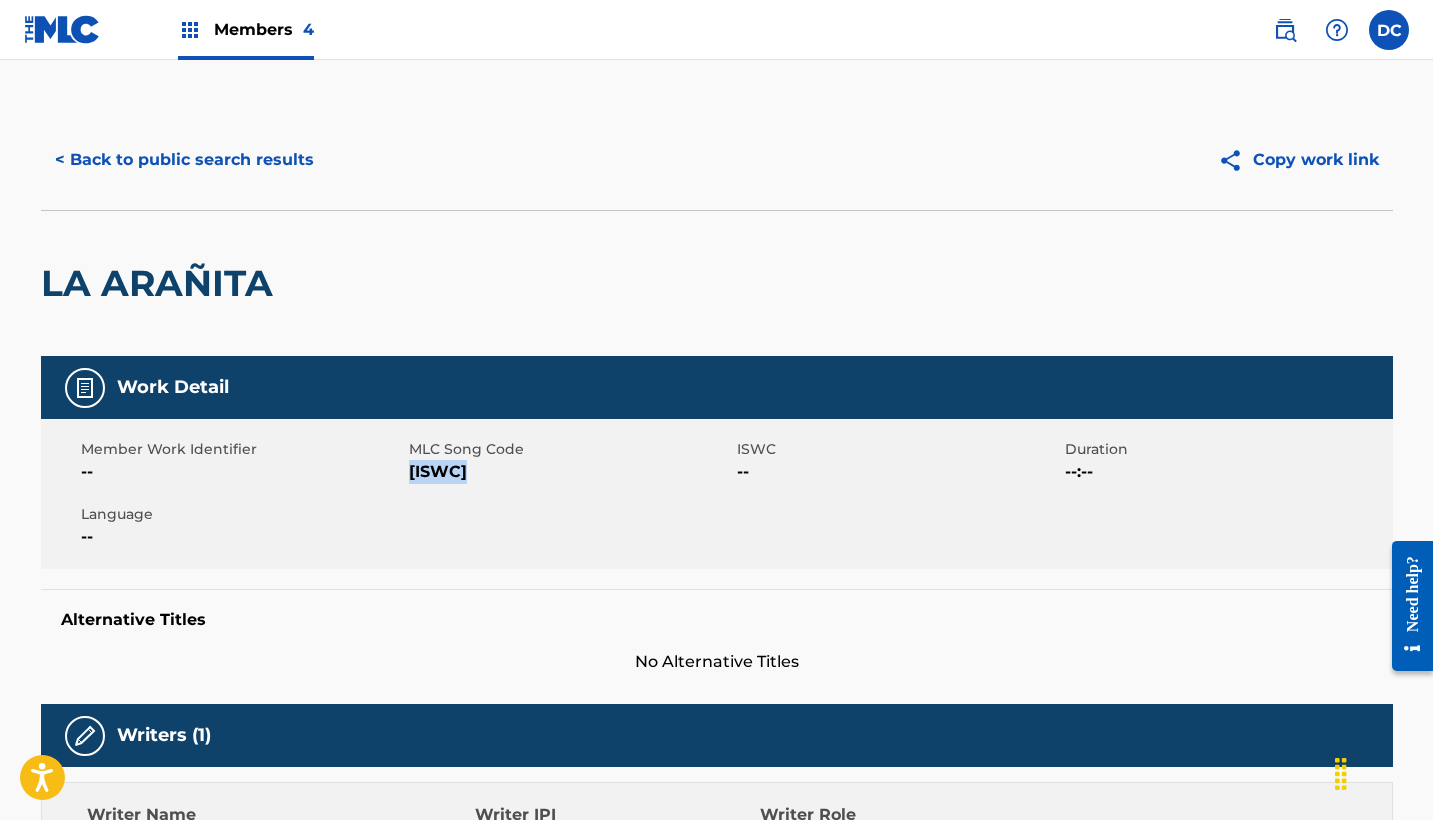 click on "[ISWC]" at bounding box center [570, 472] 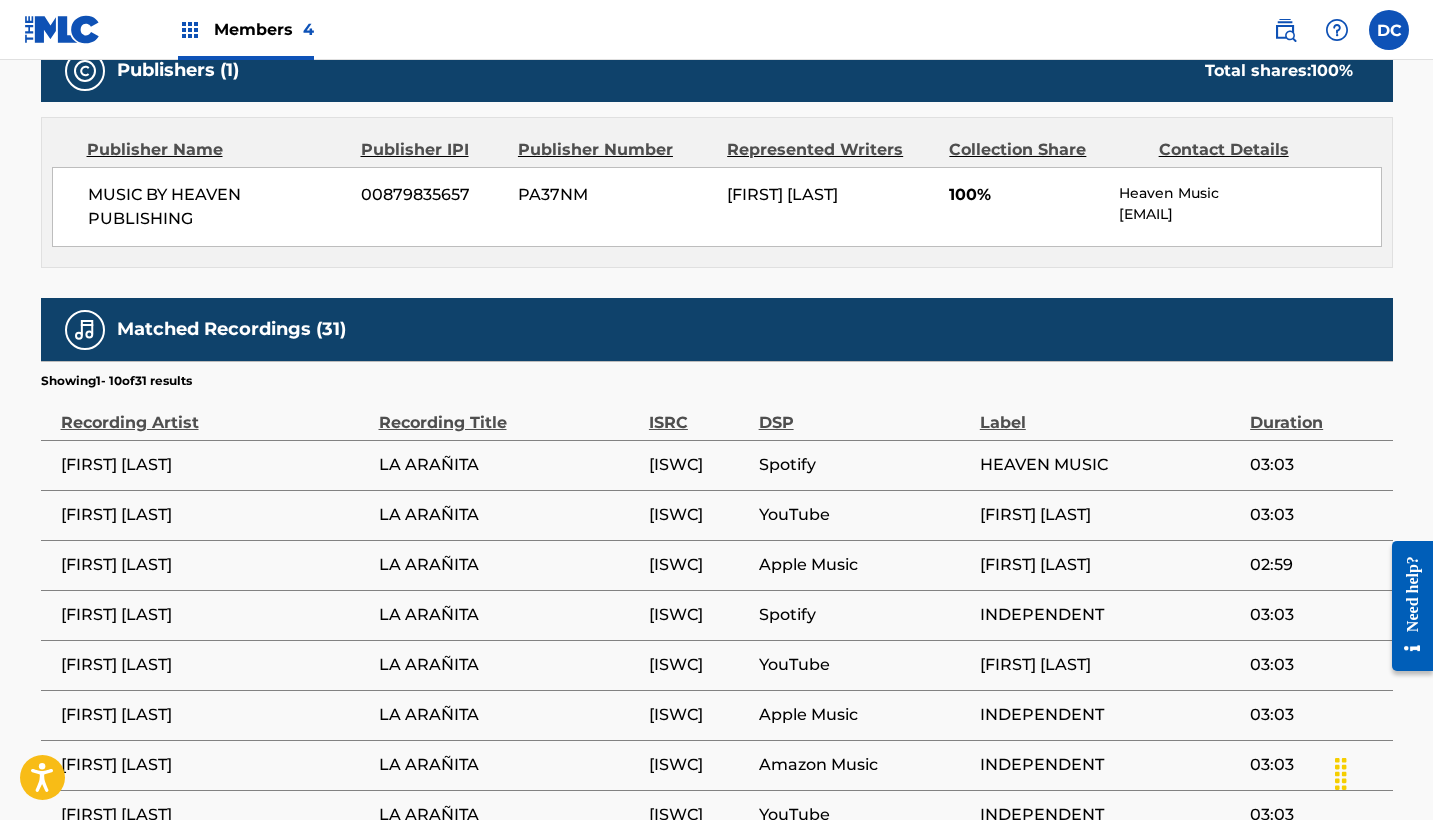 scroll, scrollTop: 404, scrollLeft: 0, axis: vertical 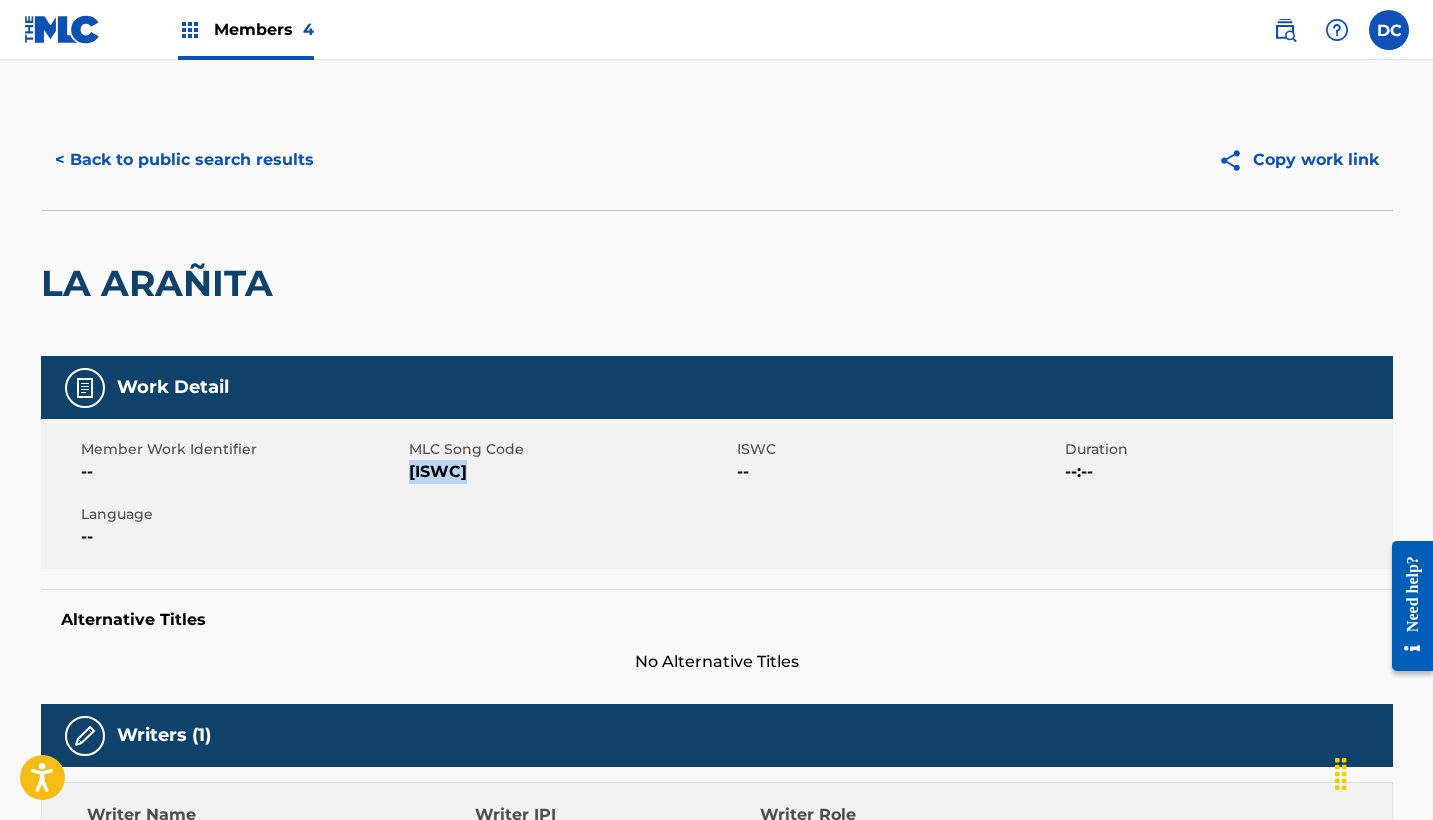 click on "< Back to public search results" at bounding box center (184, 160) 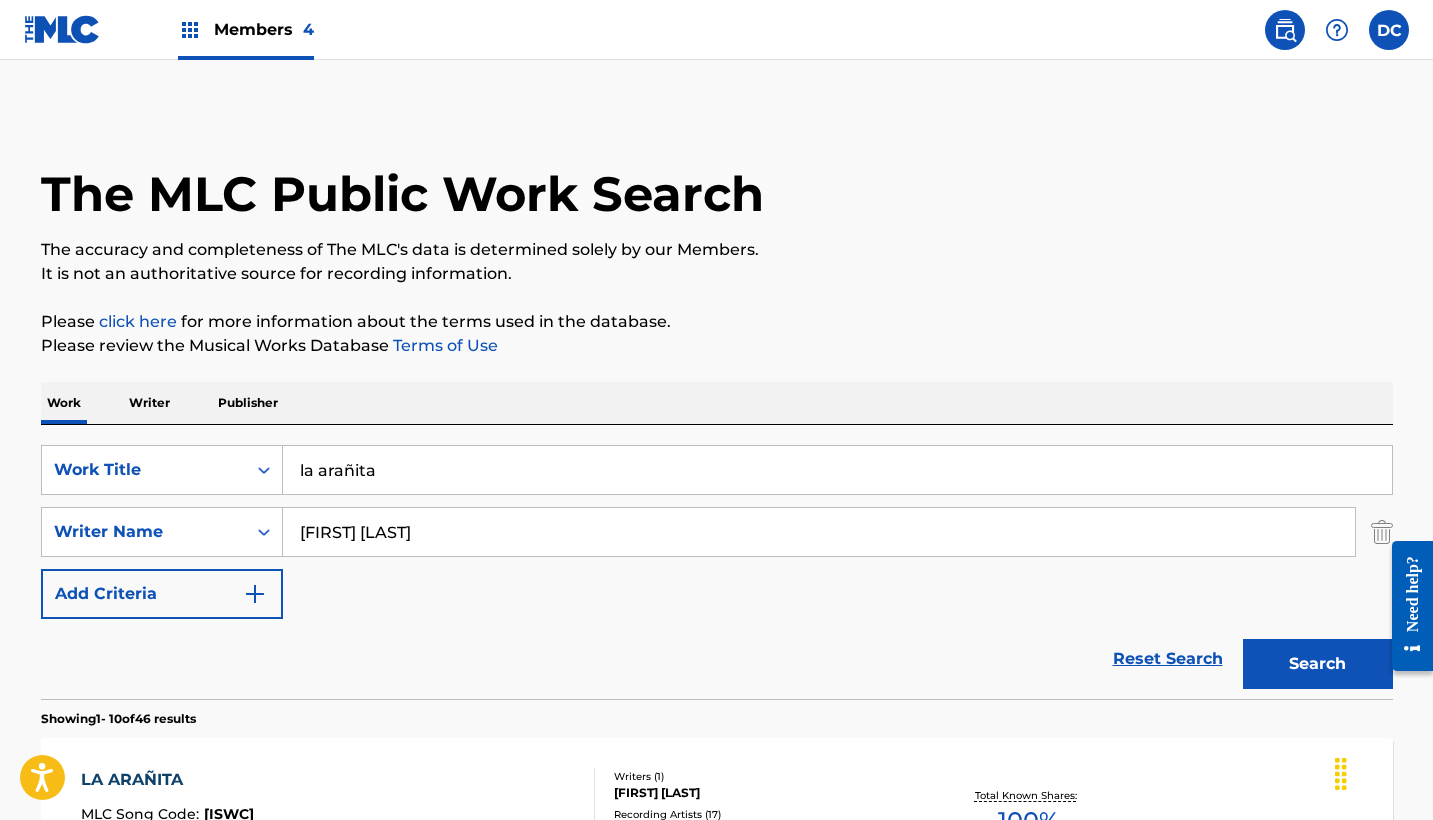 scroll, scrollTop: 0, scrollLeft: 0, axis: both 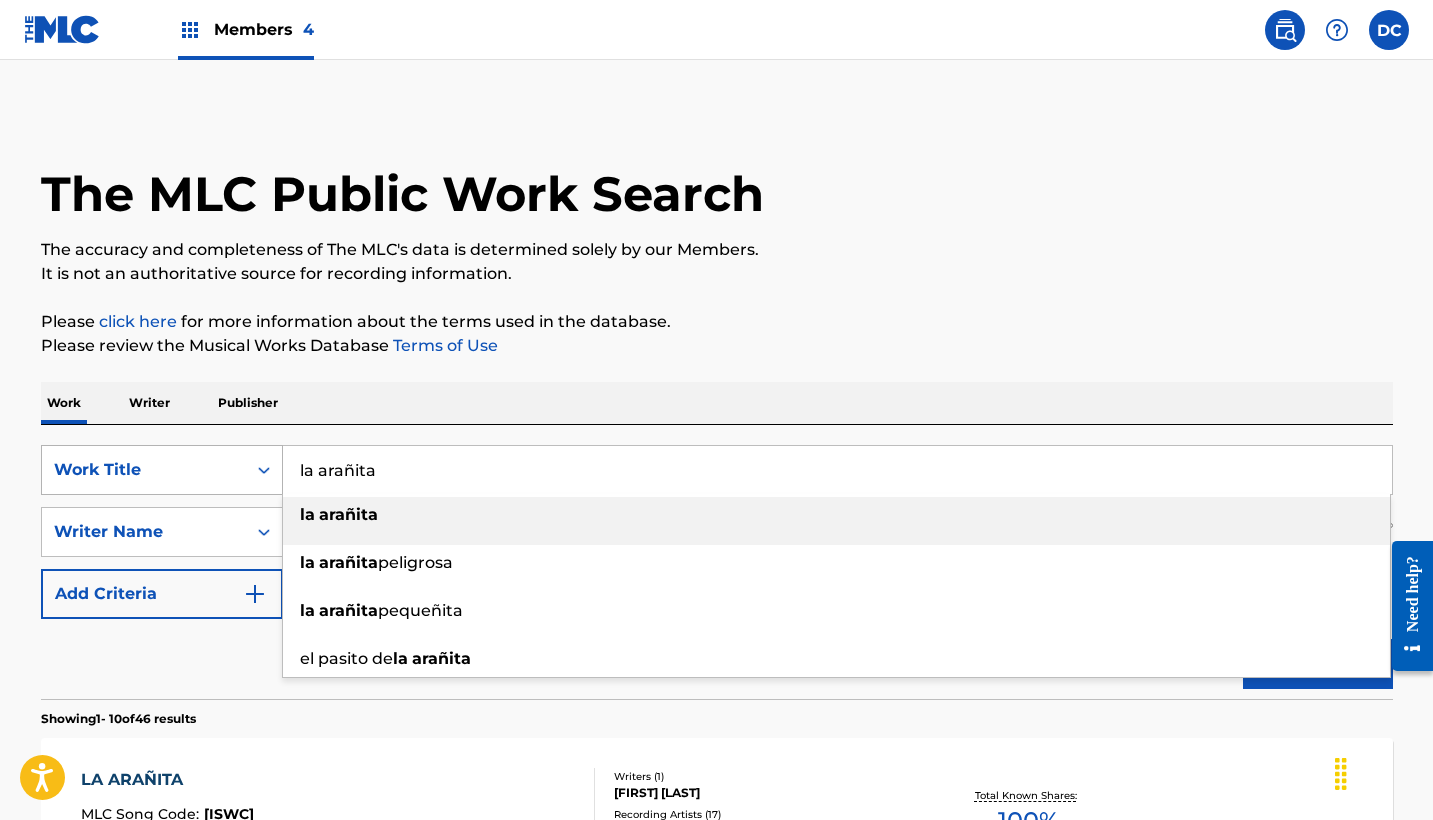 paste on "Osito Mío" 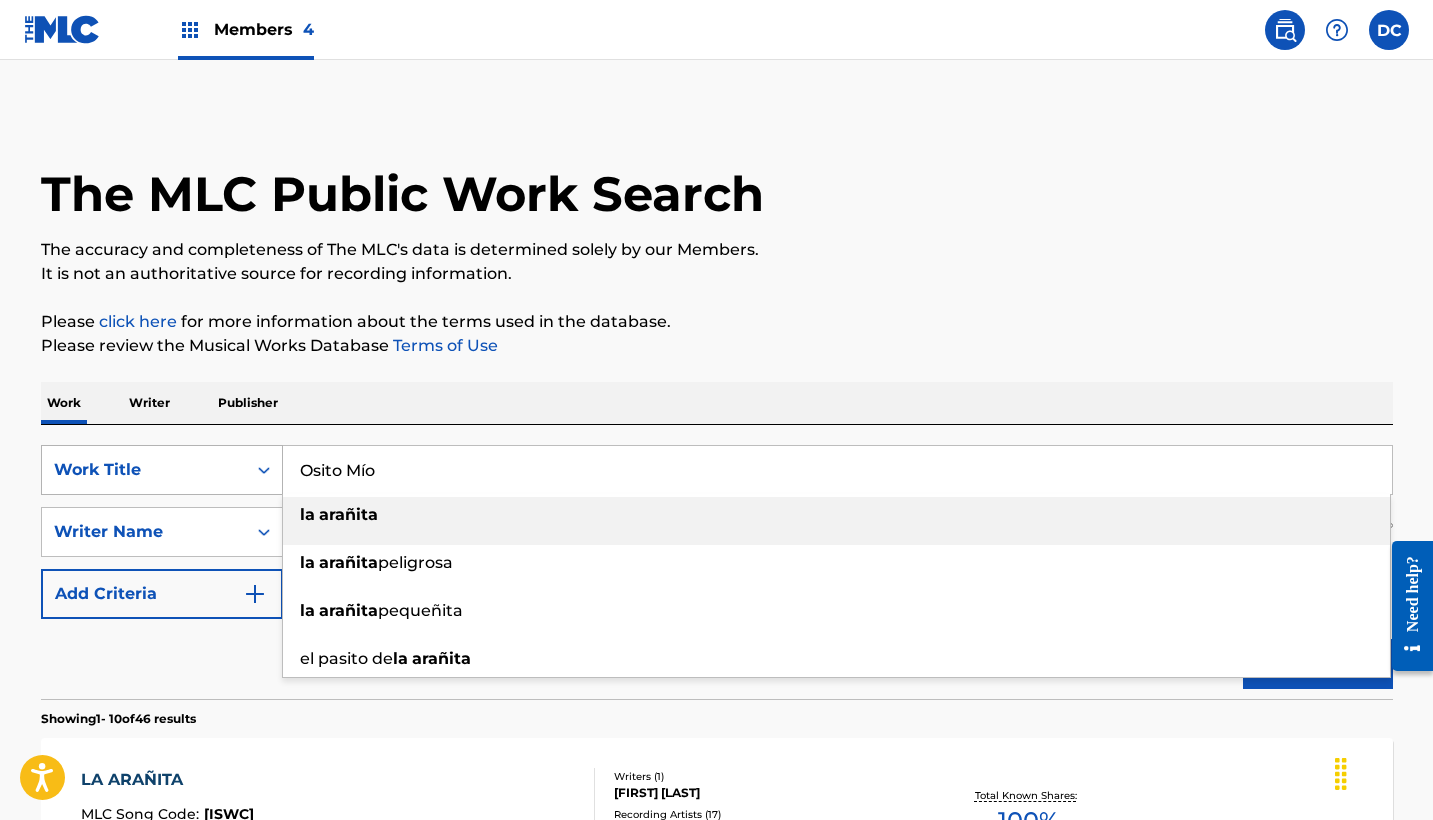 drag, startPoint x: 425, startPoint y: 476, endPoint x: 250, endPoint y: 467, distance: 175.23128 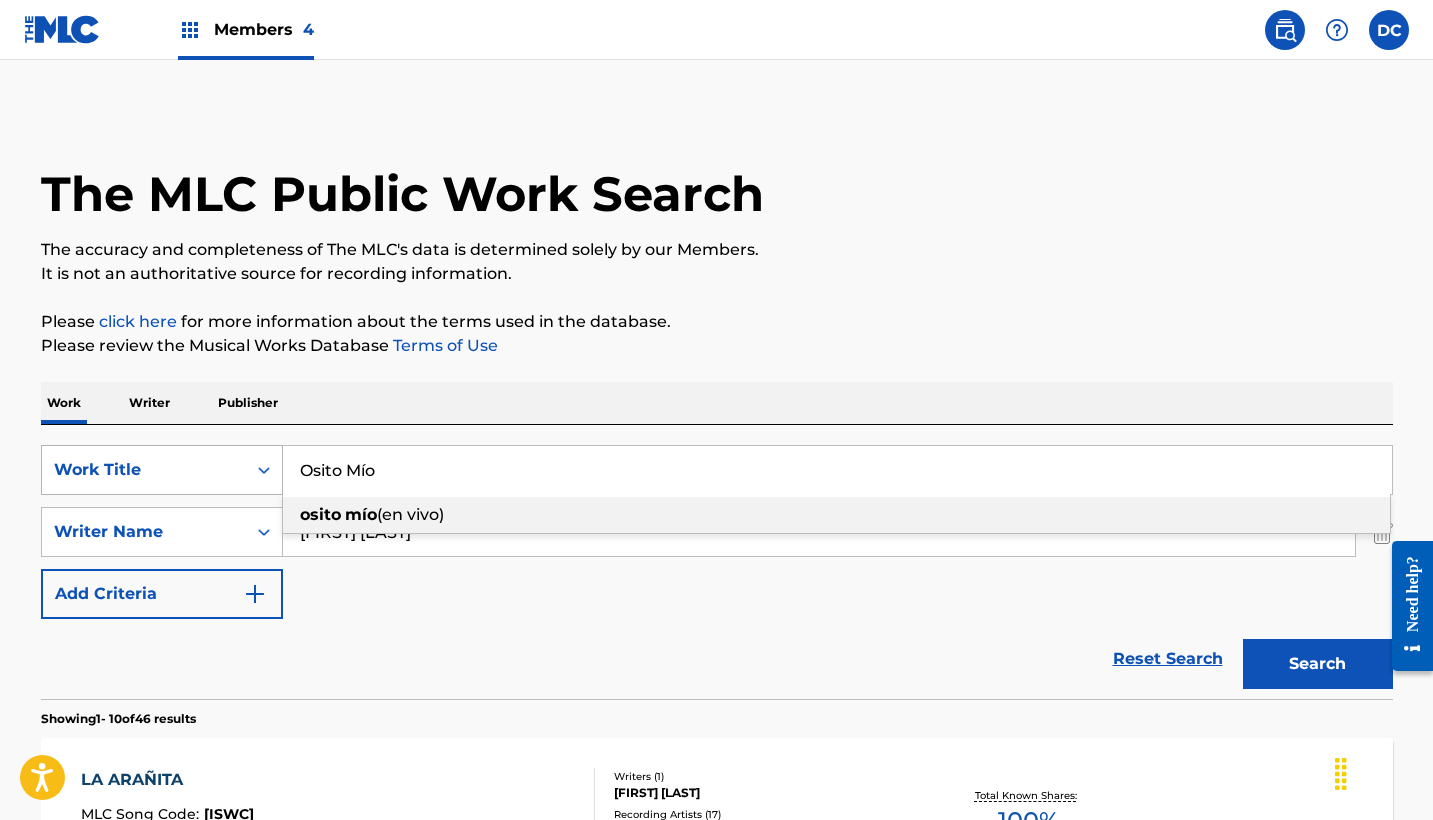 type on "osito mío (en vivo)" 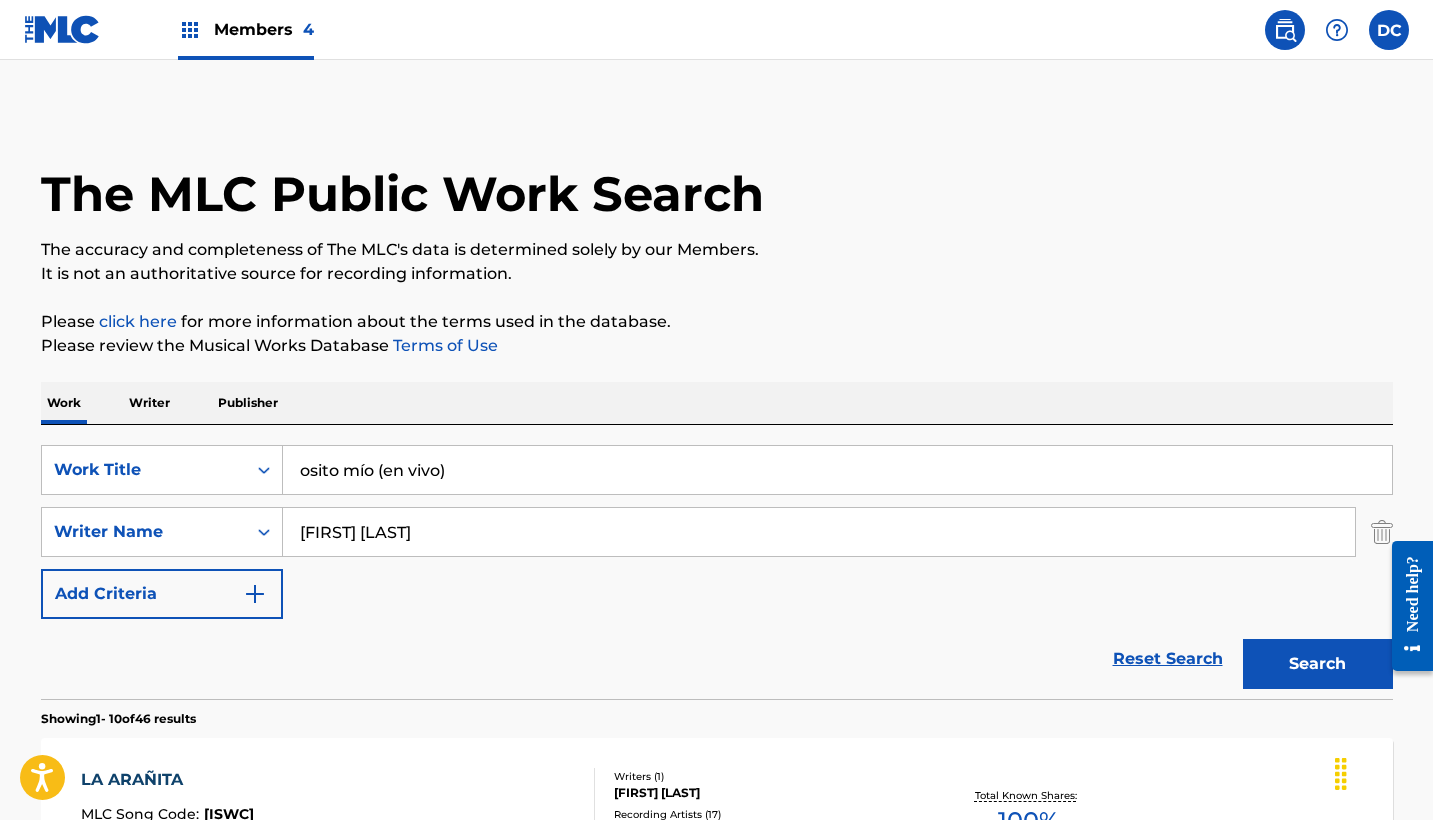 click on "Search" at bounding box center [1318, 664] 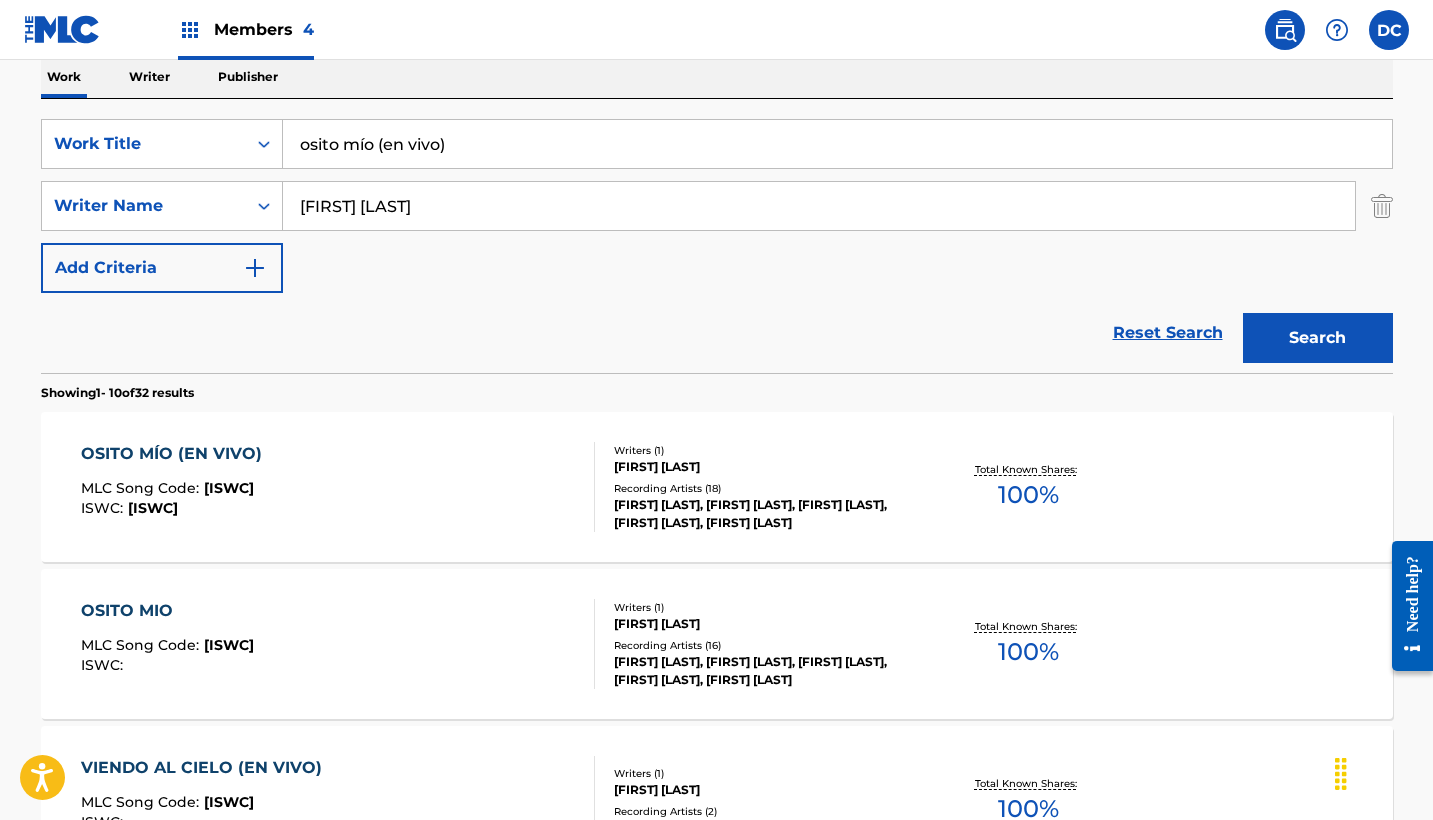 scroll, scrollTop: 329, scrollLeft: 0, axis: vertical 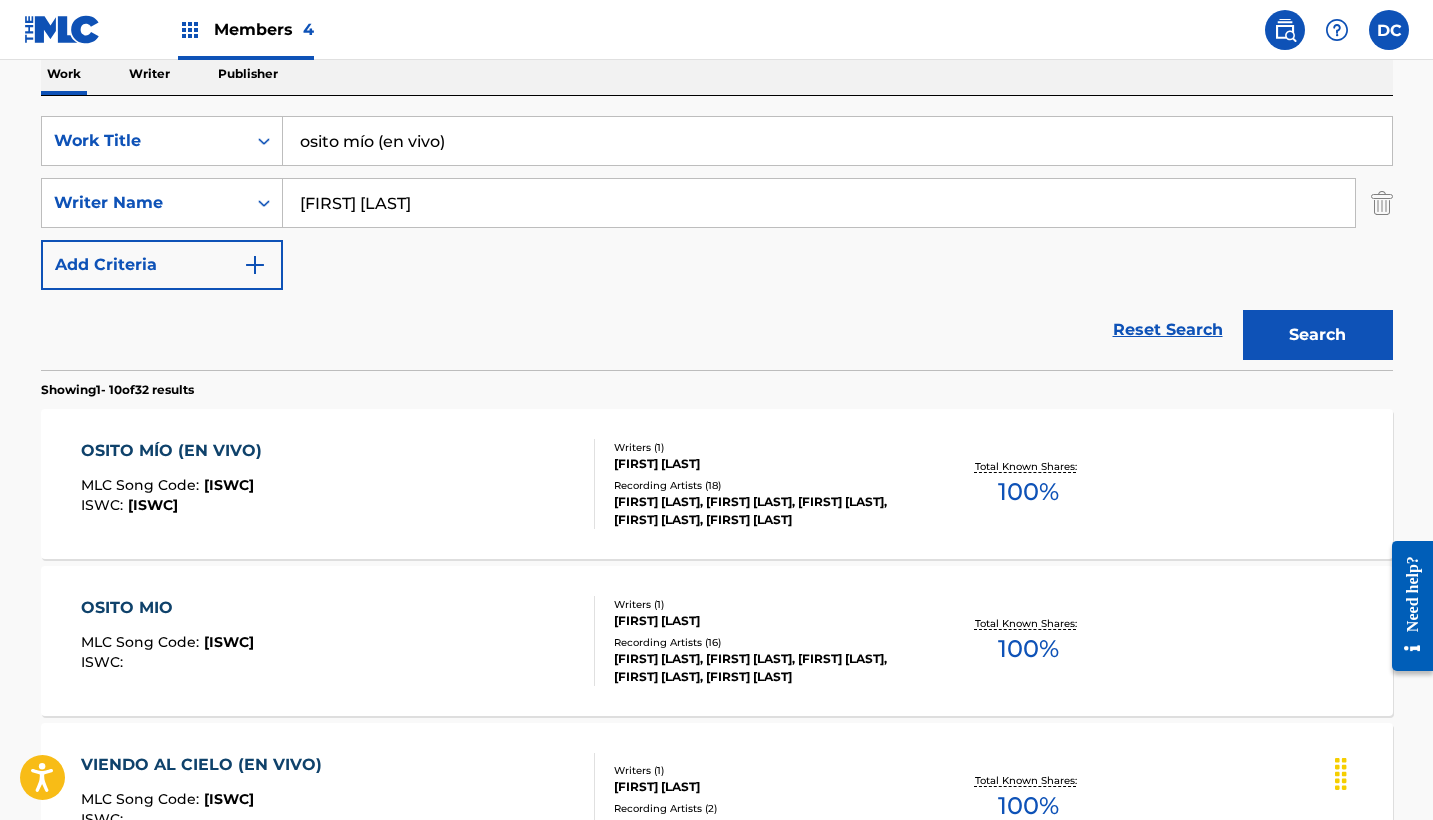 click on "OSITO MÍO MLC Song Code : OV8639 ISWC :" at bounding box center [338, 641] 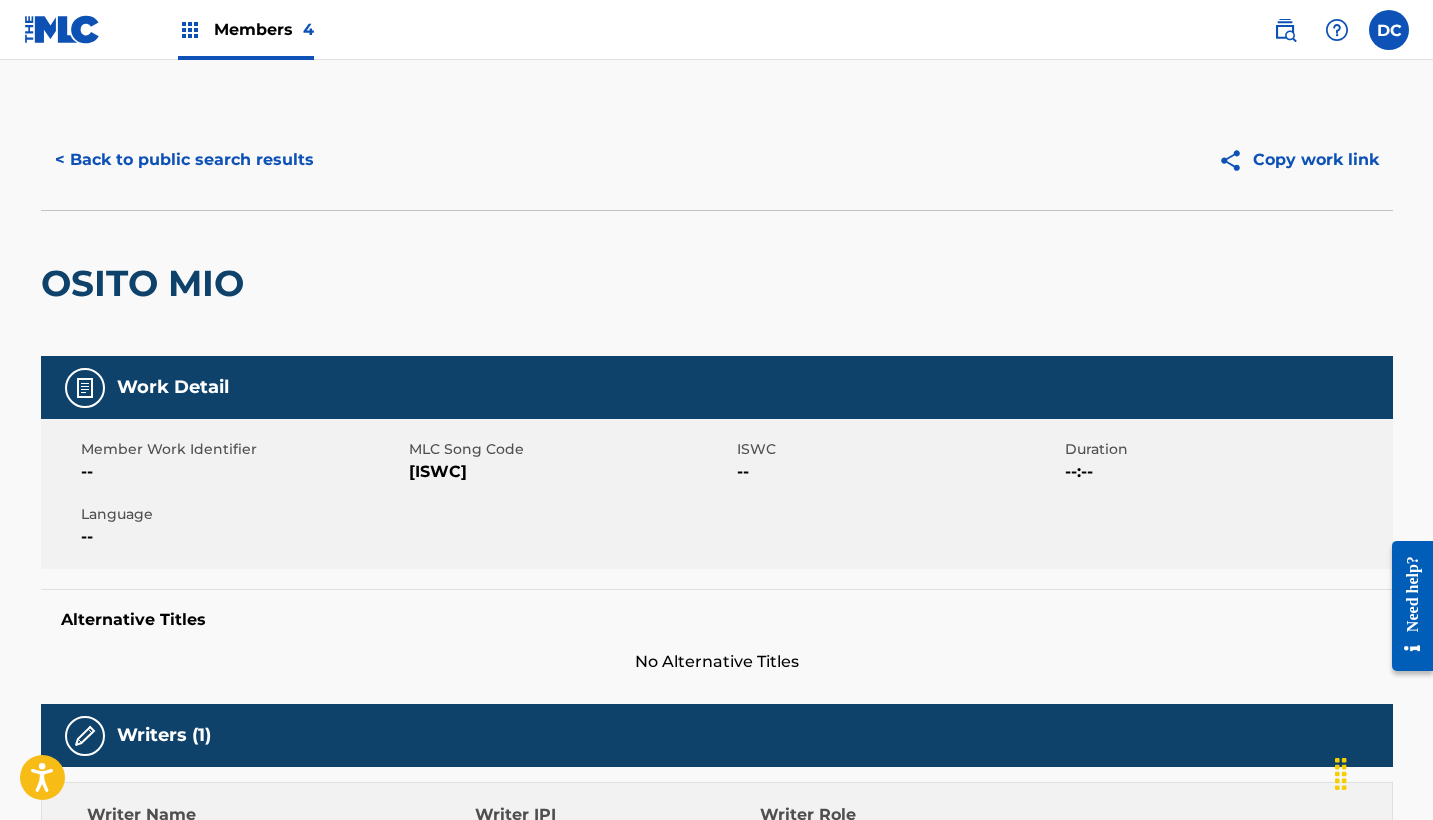 click on "[ISWC]" at bounding box center [570, 472] 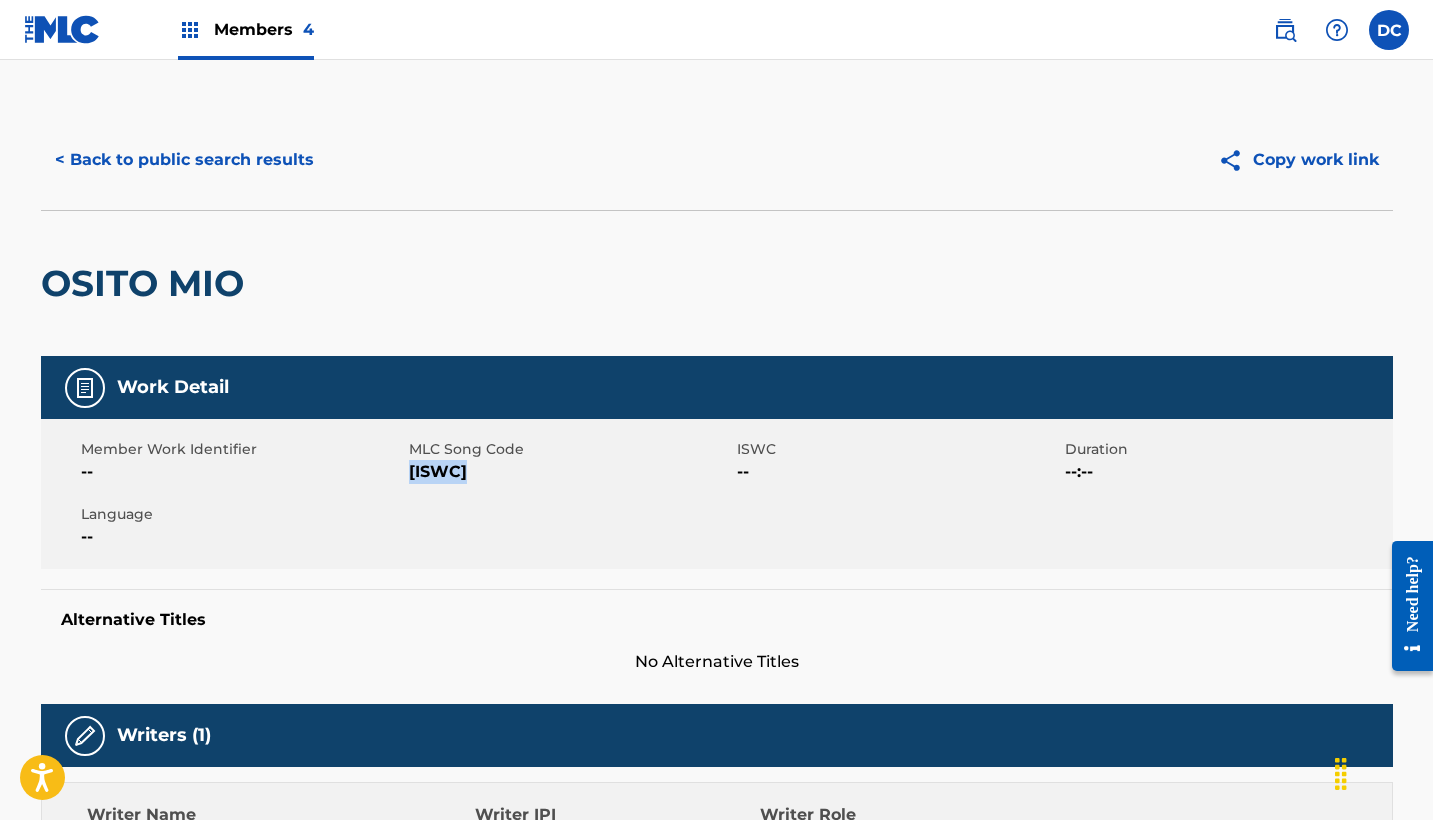 click on "[ISWC]" at bounding box center (570, 472) 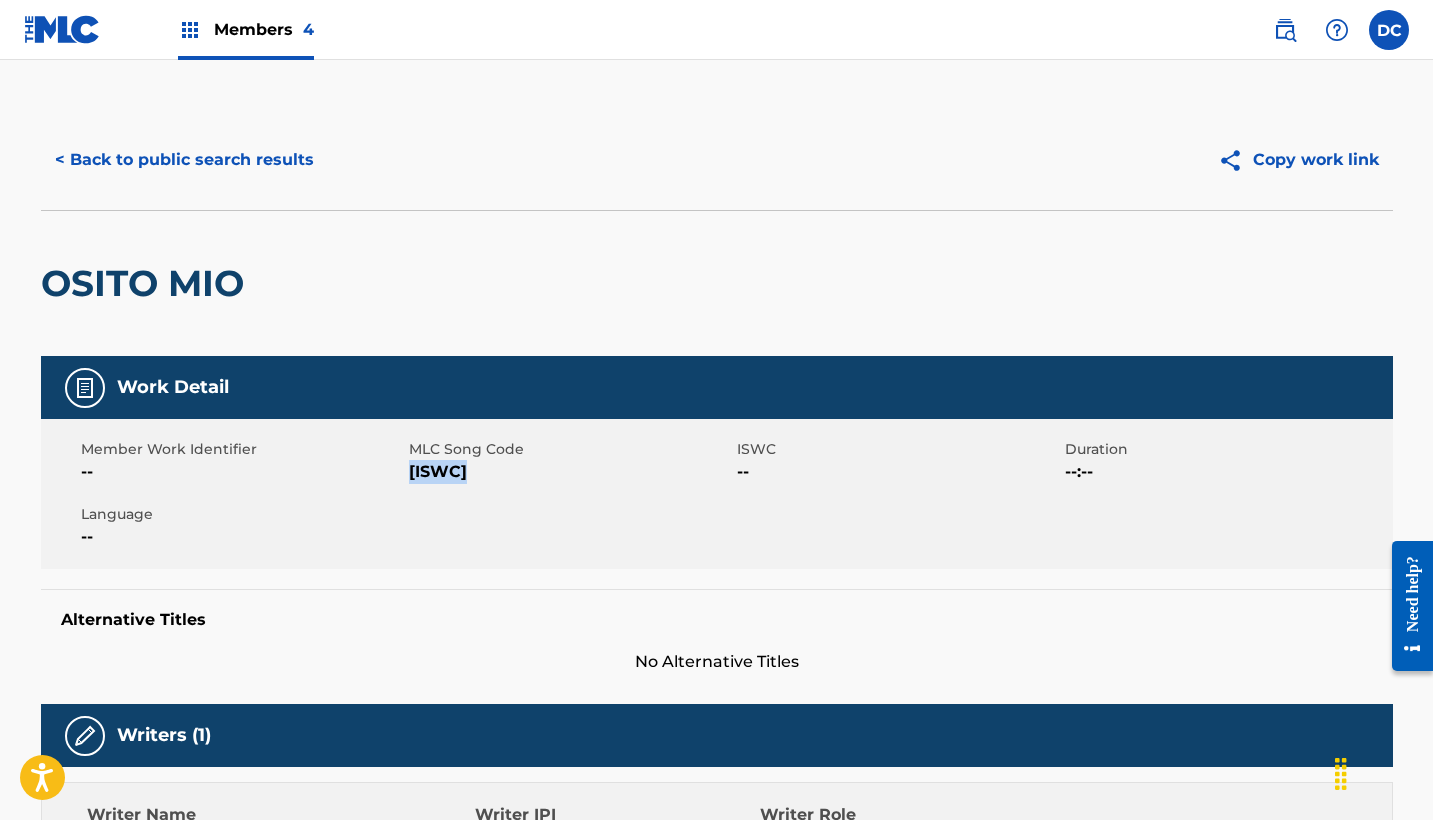click on "< Back to public search results" at bounding box center (184, 160) 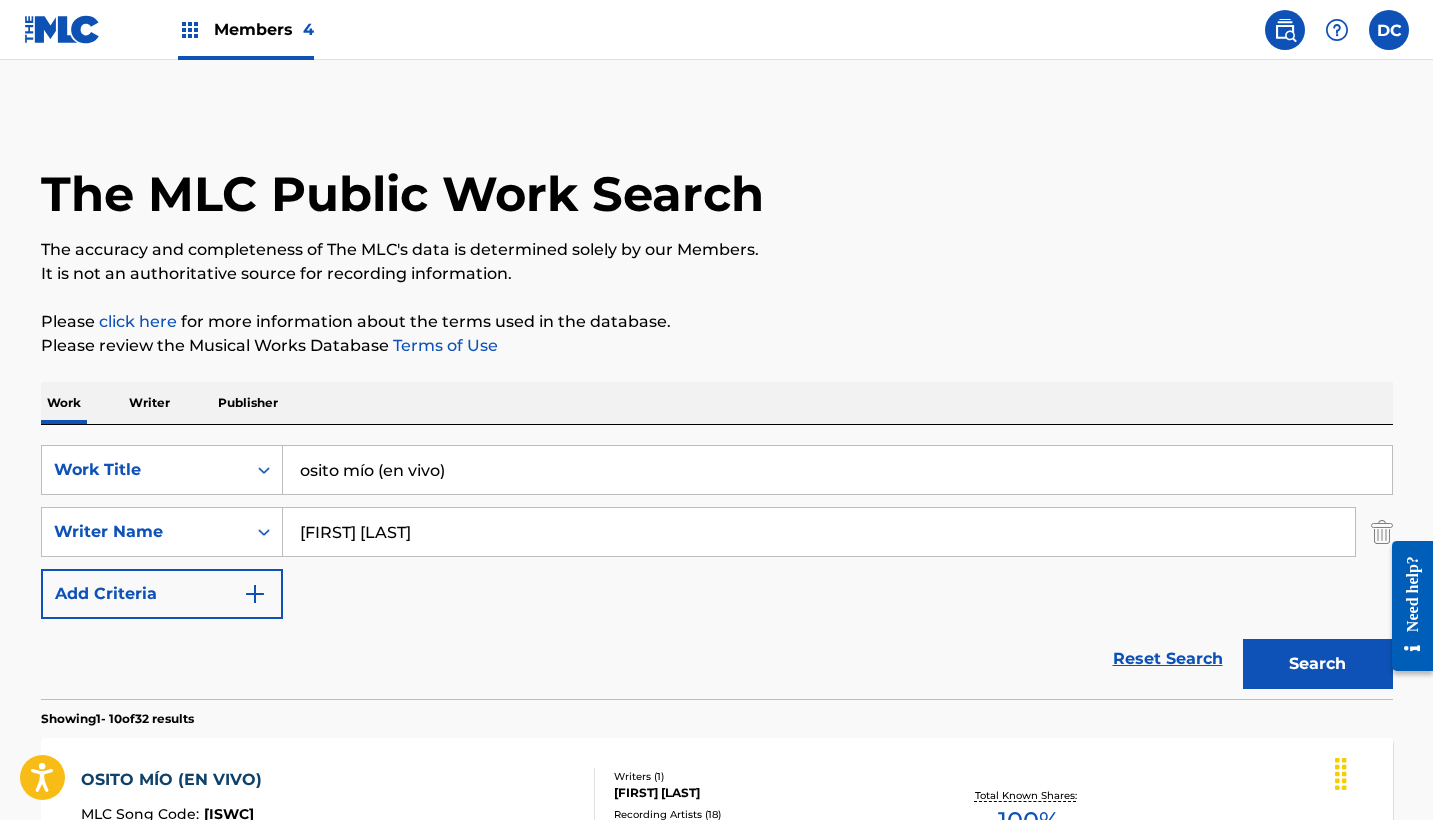 scroll, scrollTop: 329, scrollLeft: 0, axis: vertical 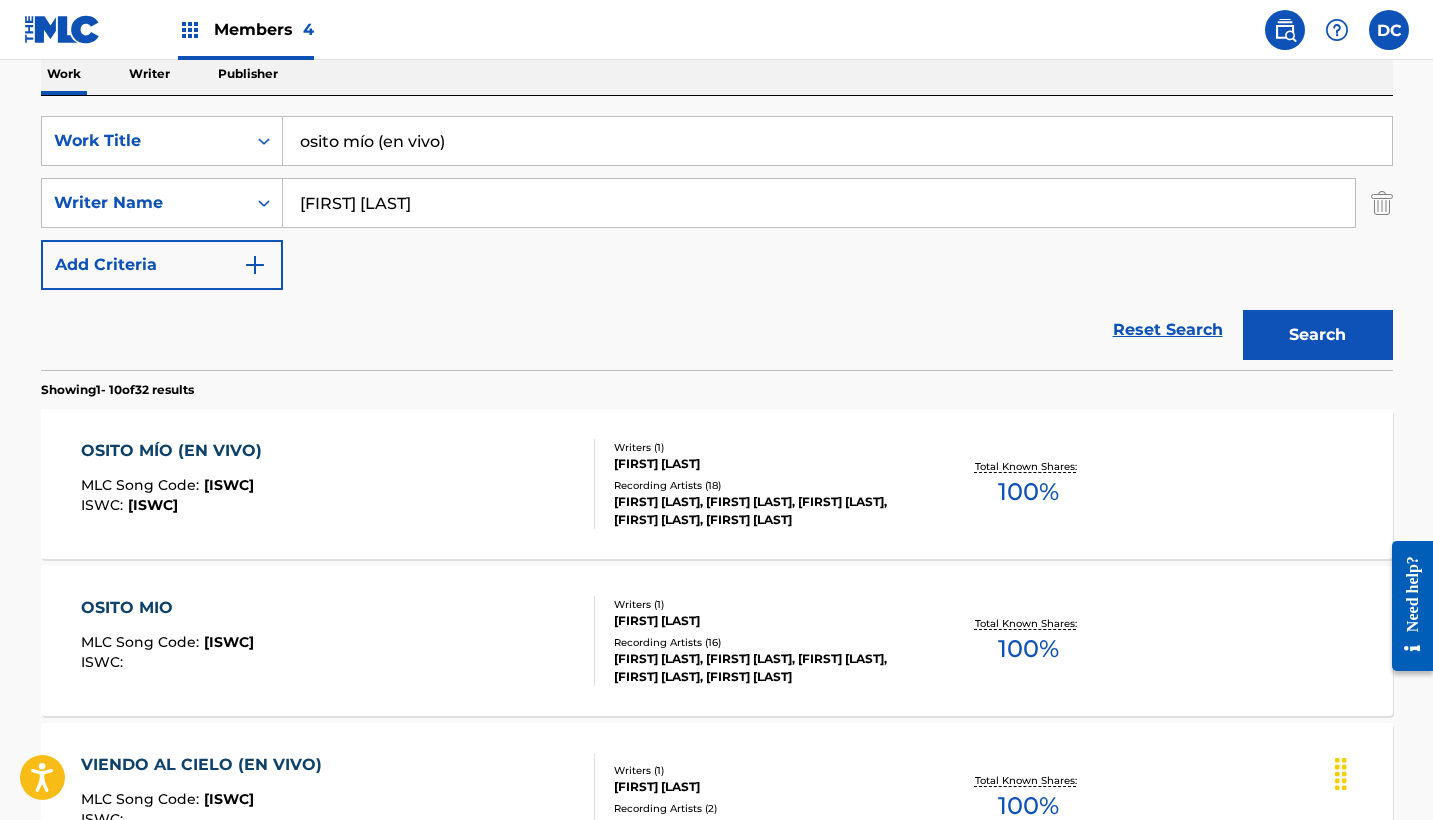click on "OSITO MÍO (EN VIVO) MLC Song Code : OC63VX ISWC : [ISWC]" at bounding box center [338, 484] 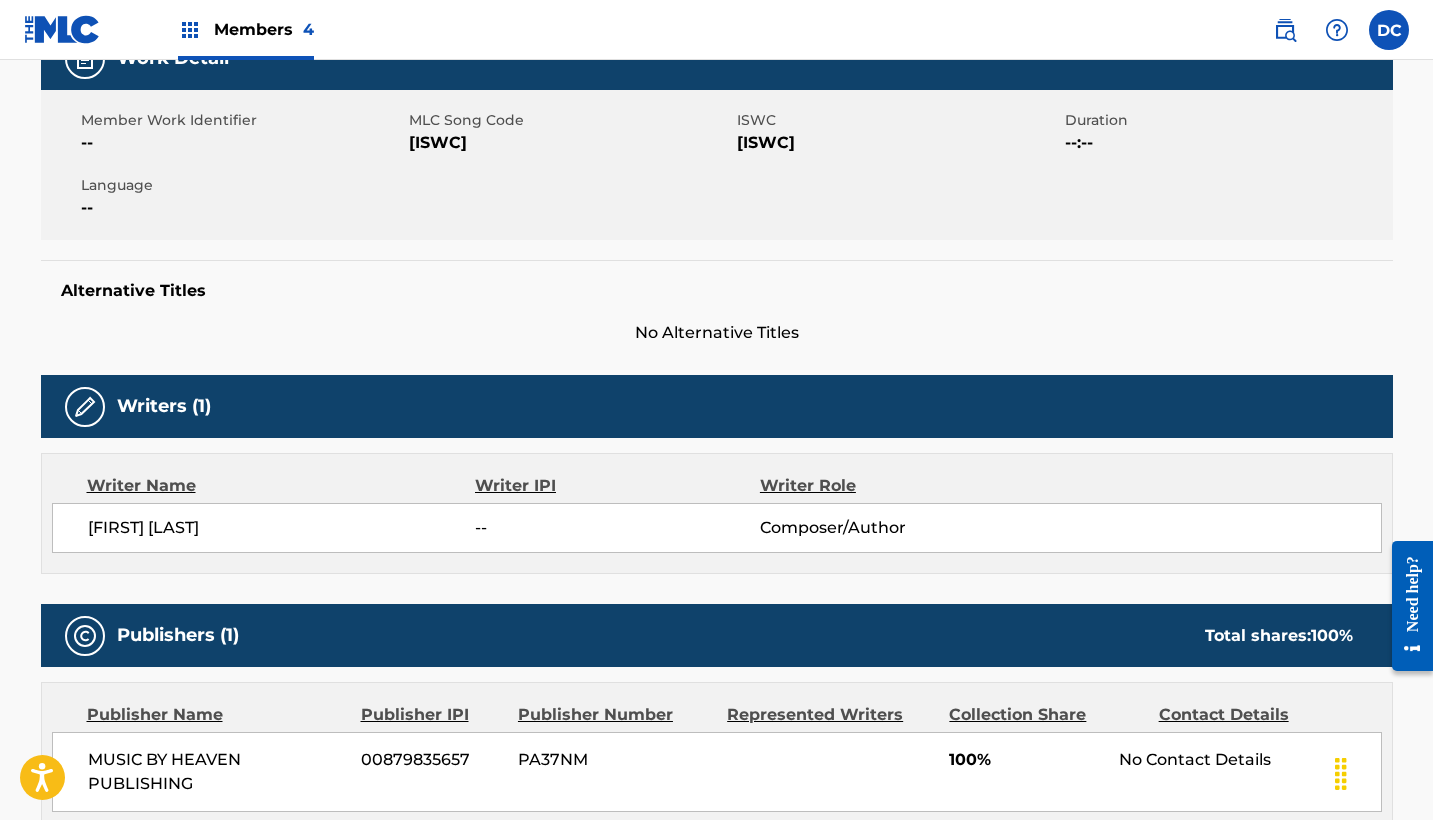 scroll, scrollTop: 0, scrollLeft: 0, axis: both 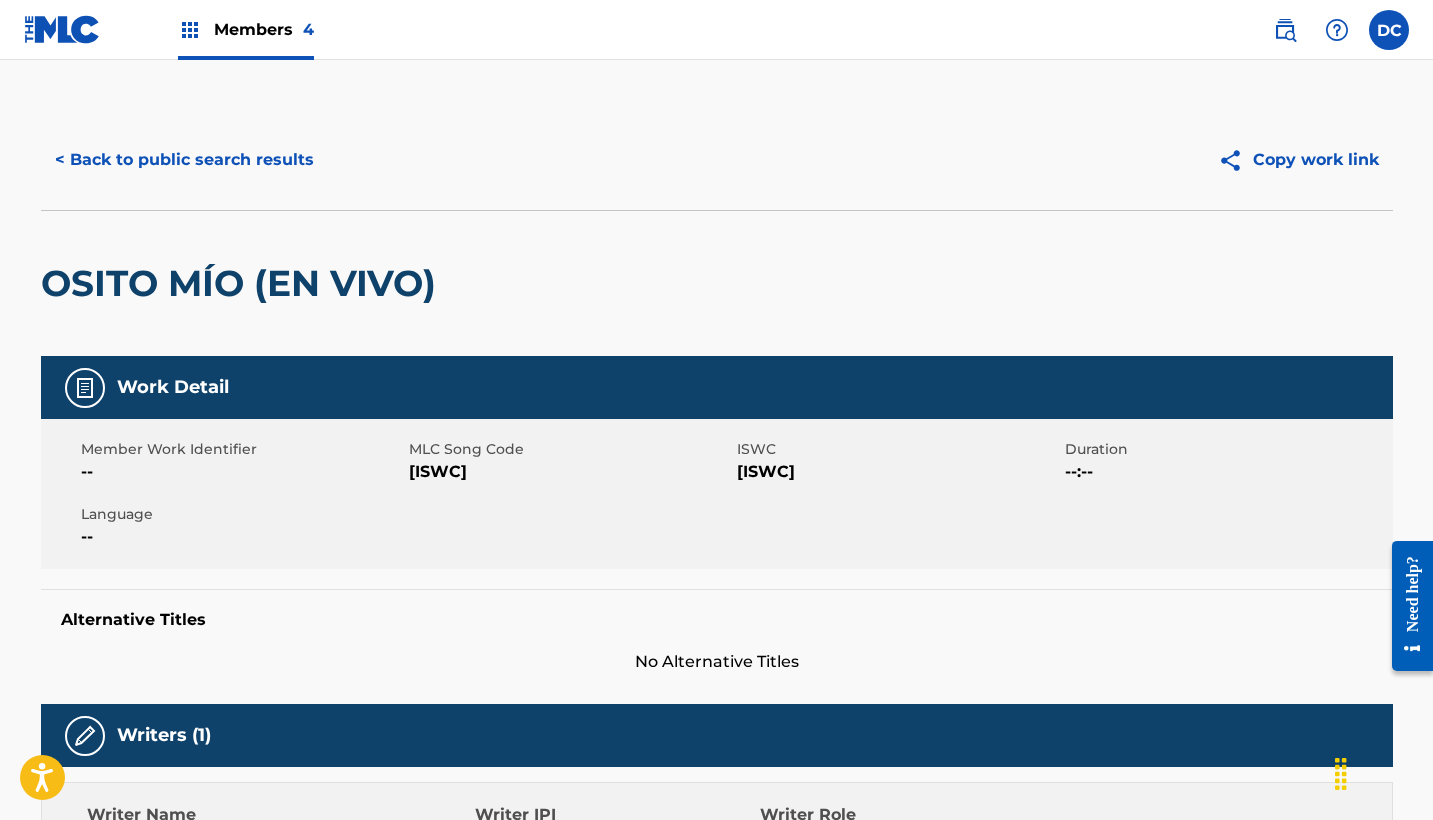 click on "[ISWC]" at bounding box center (570, 472) 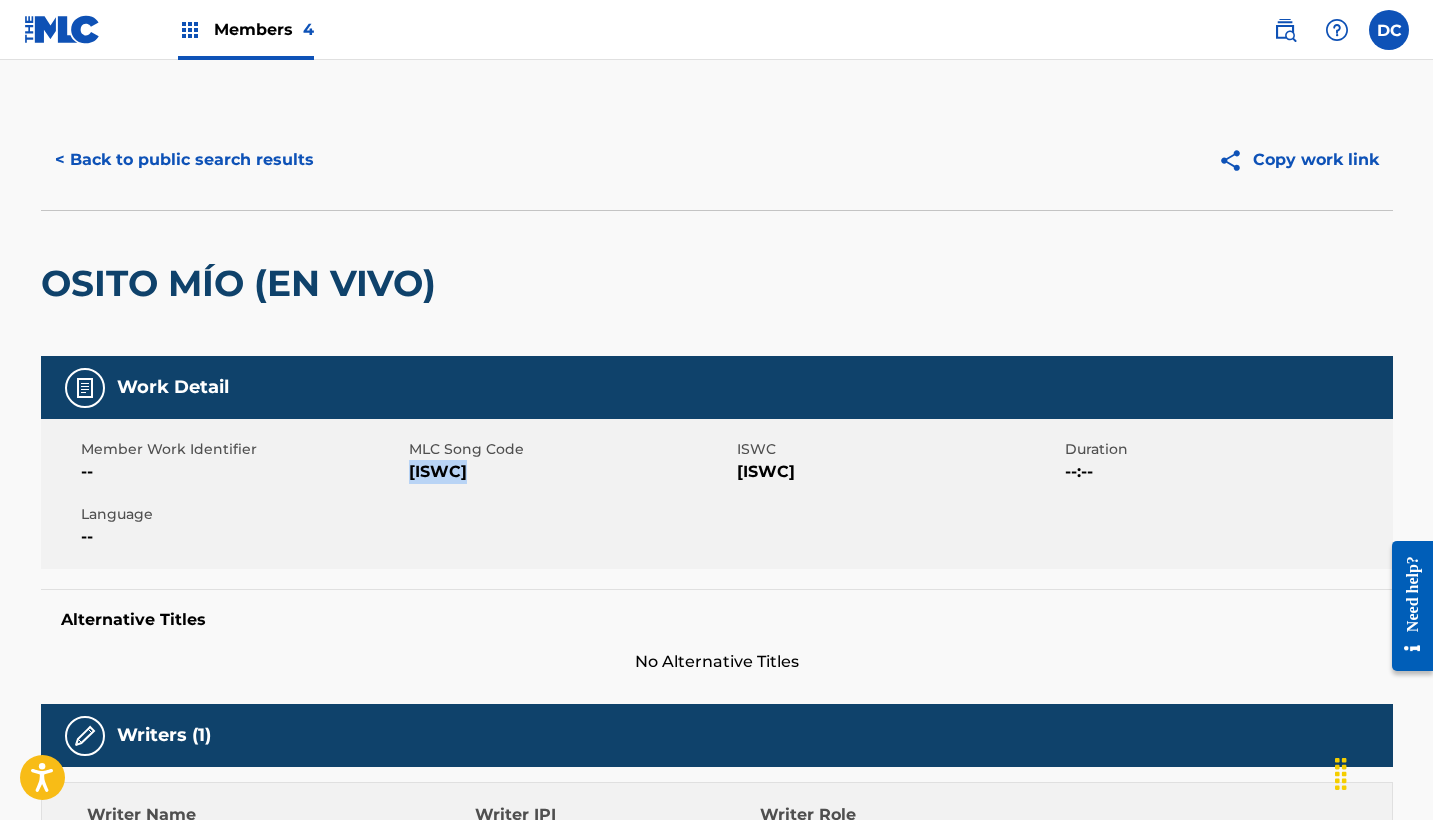 click on "[ISWC]" at bounding box center (570, 472) 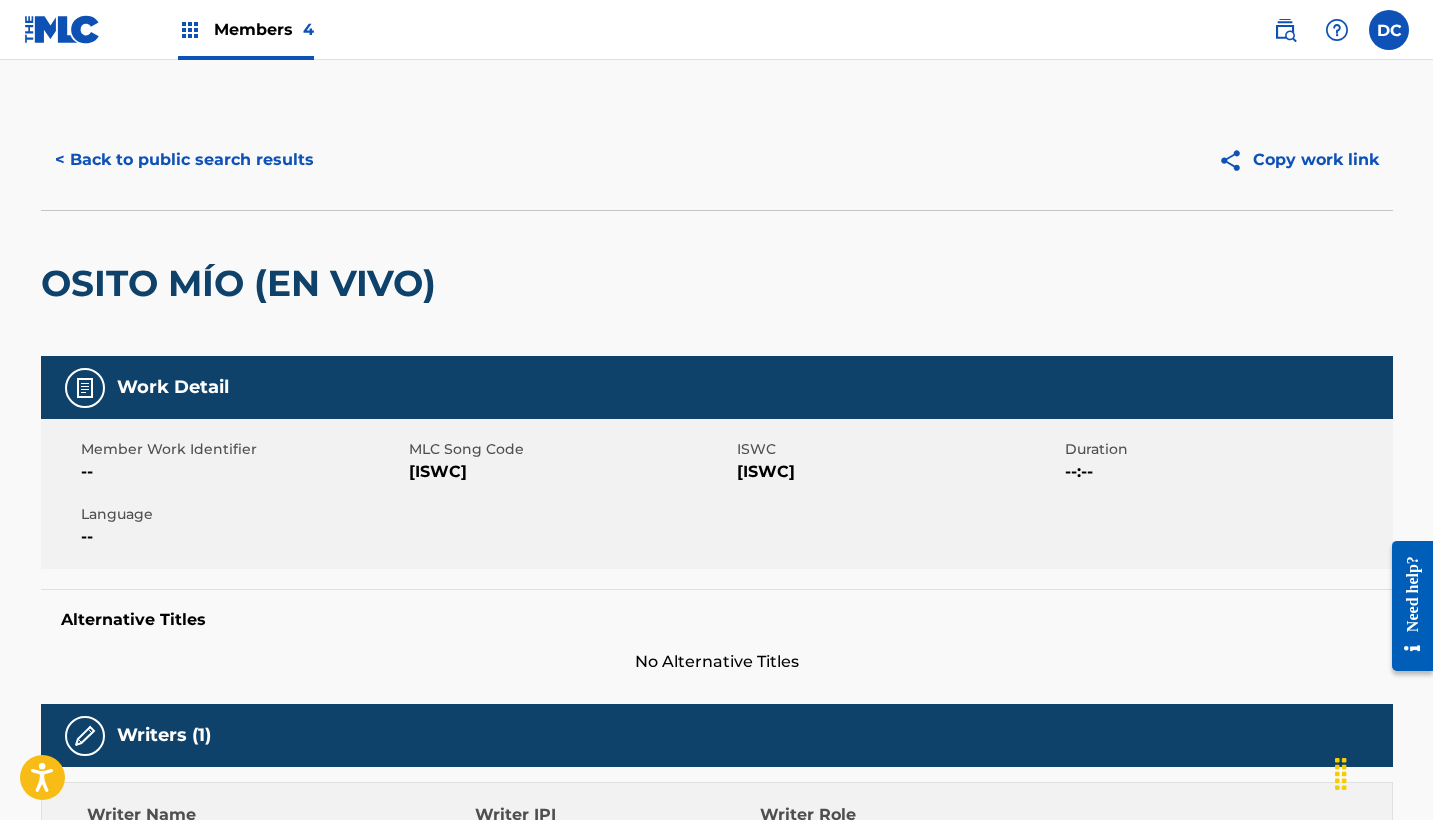click on "< Back to public search results Copy work link" at bounding box center [717, 160] 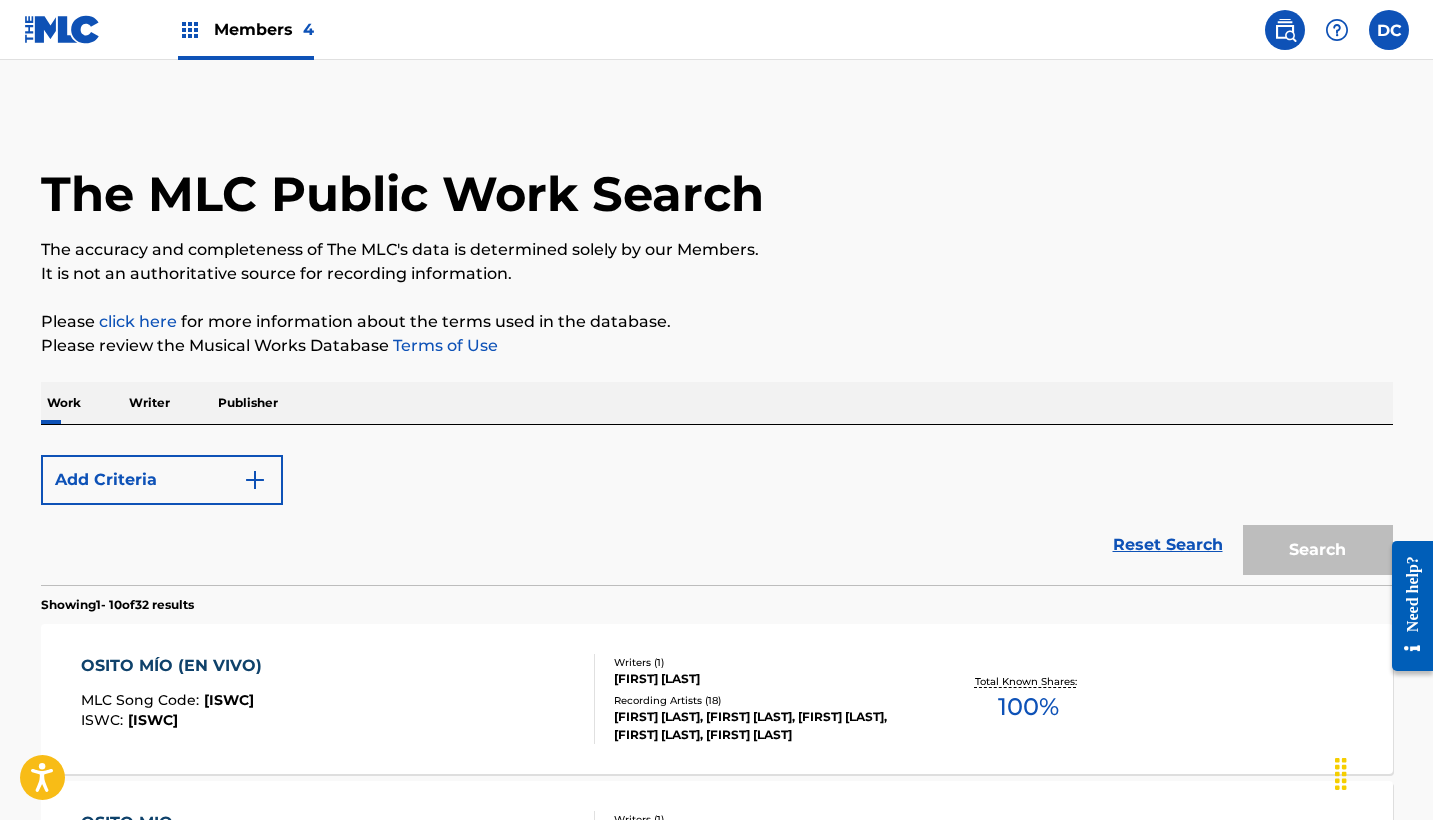 scroll, scrollTop: 329, scrollLeft: 0, axis: vertical 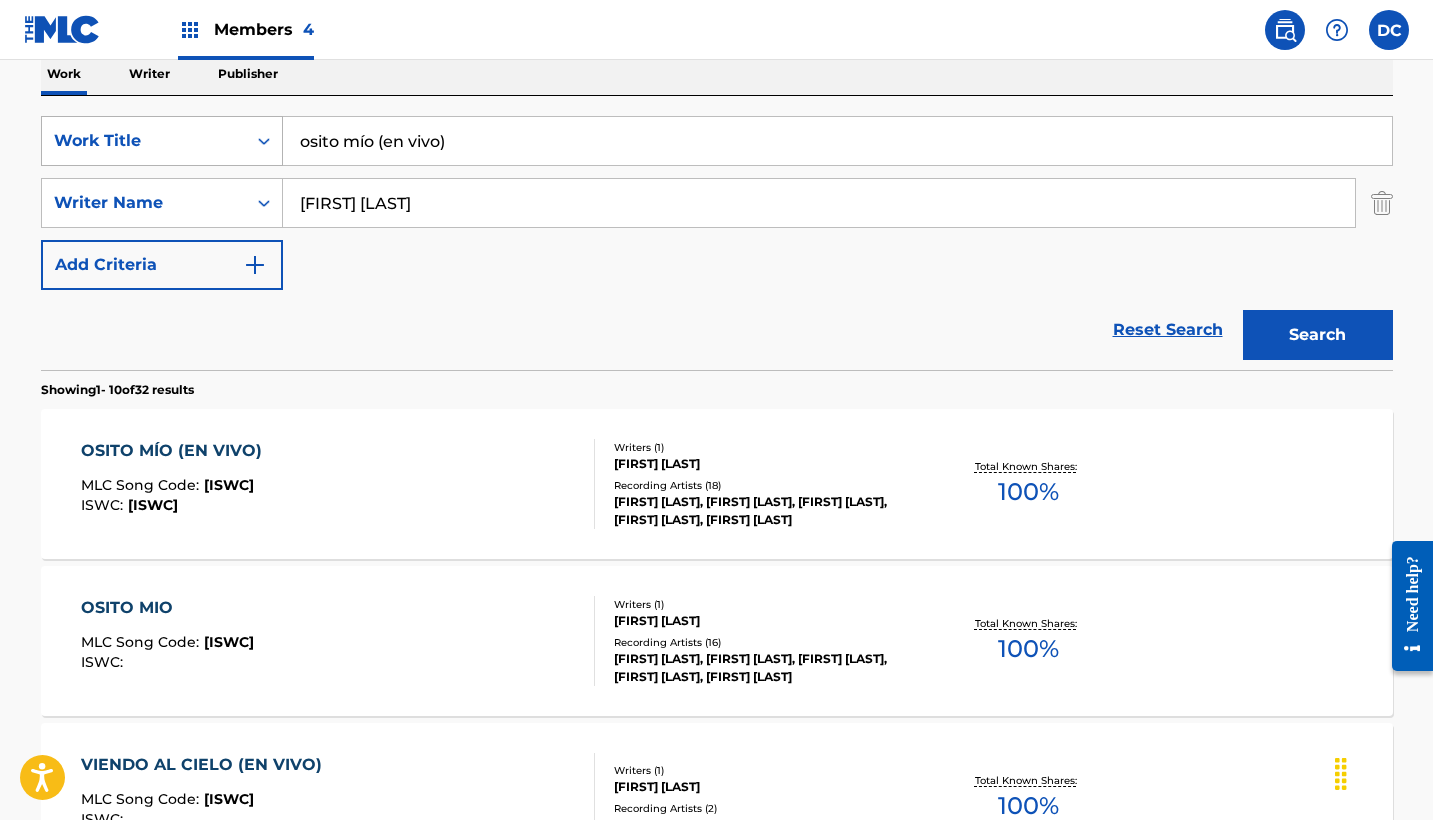 drag, startPoint x: 492, startPoint y: 139, endPoint x: 183, endPoint y: 137, distance: 309.00647 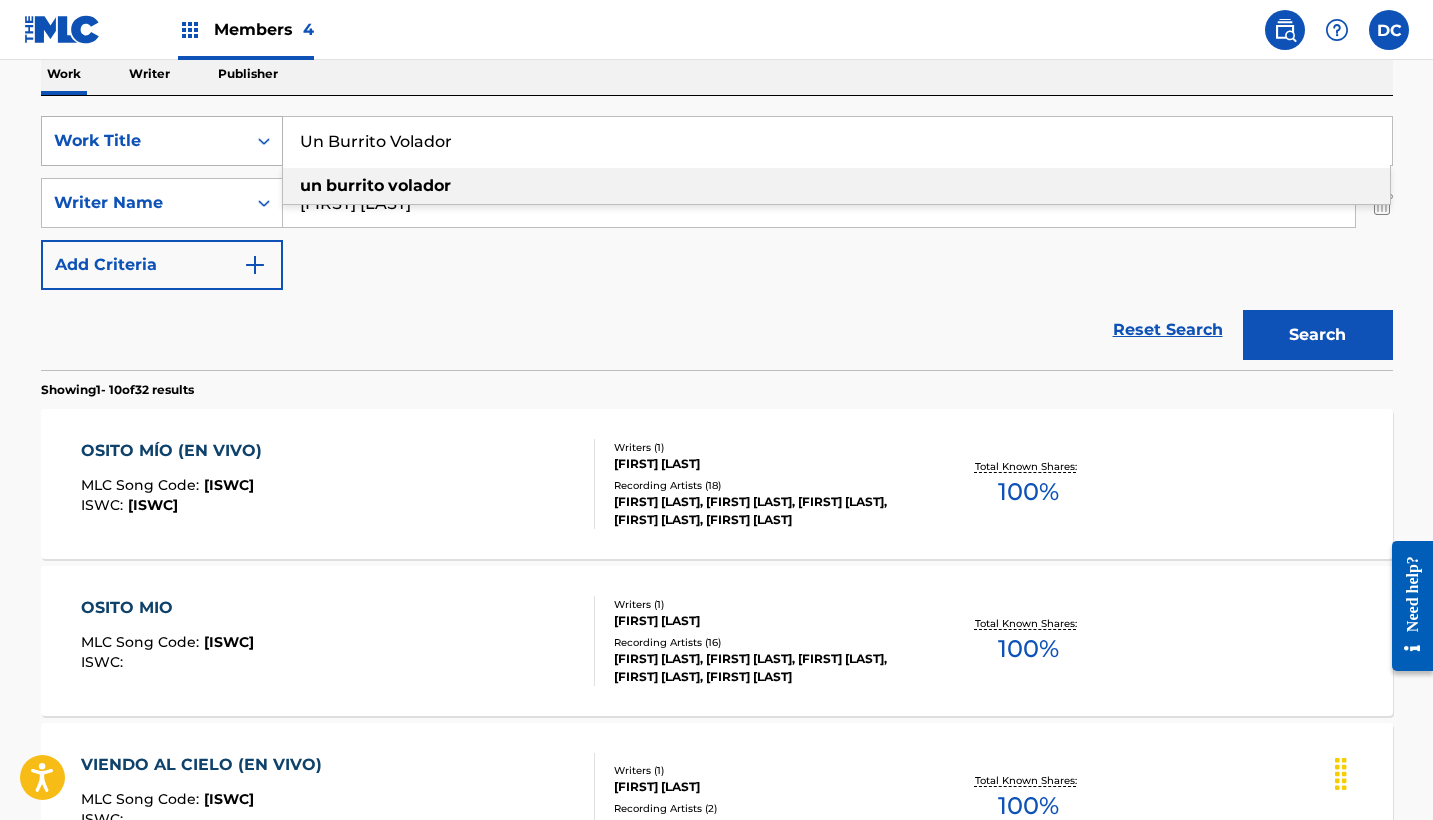 type on "un burrito volador" 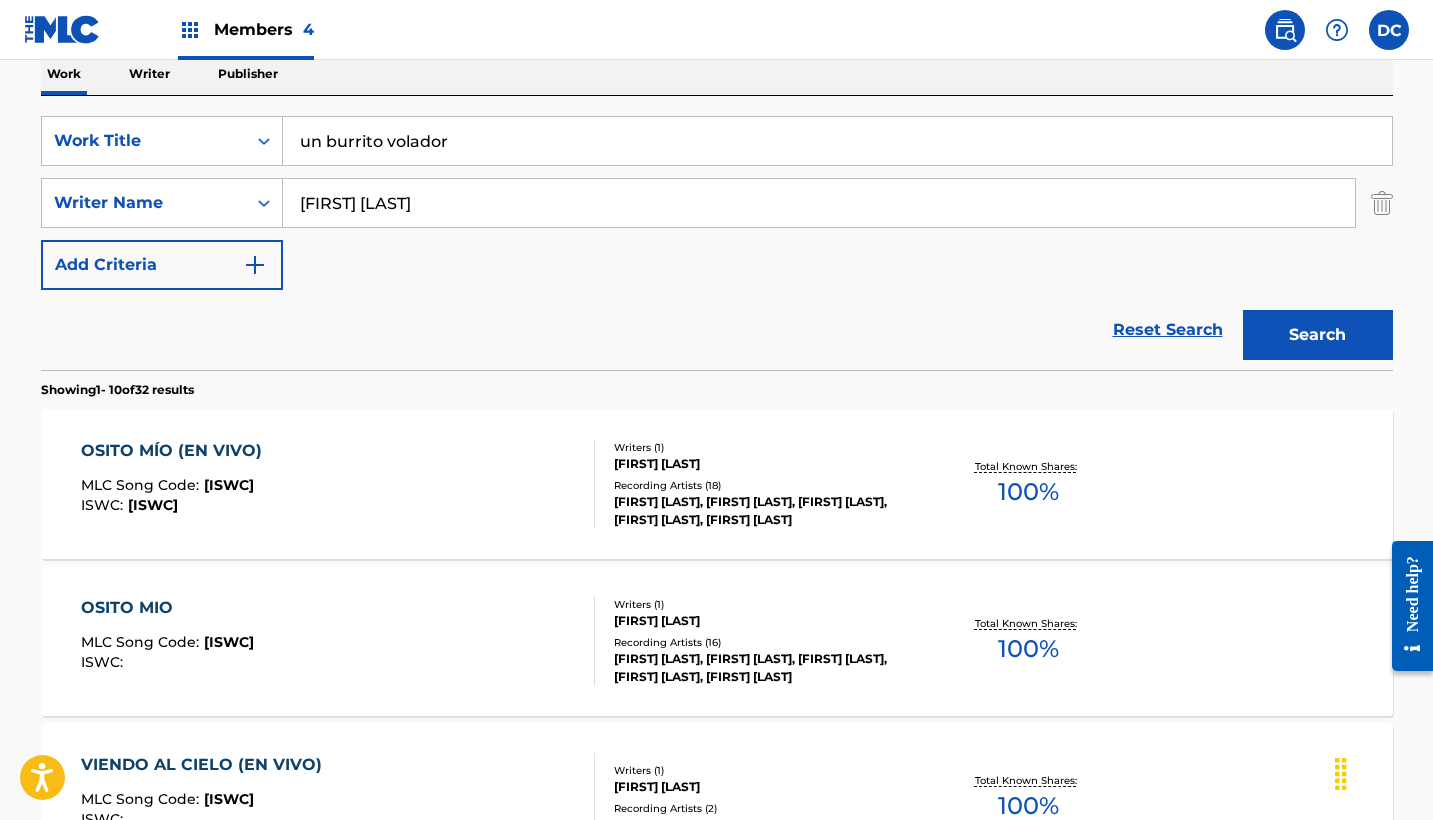 click on "Search" at bounding box center (1318, 335) 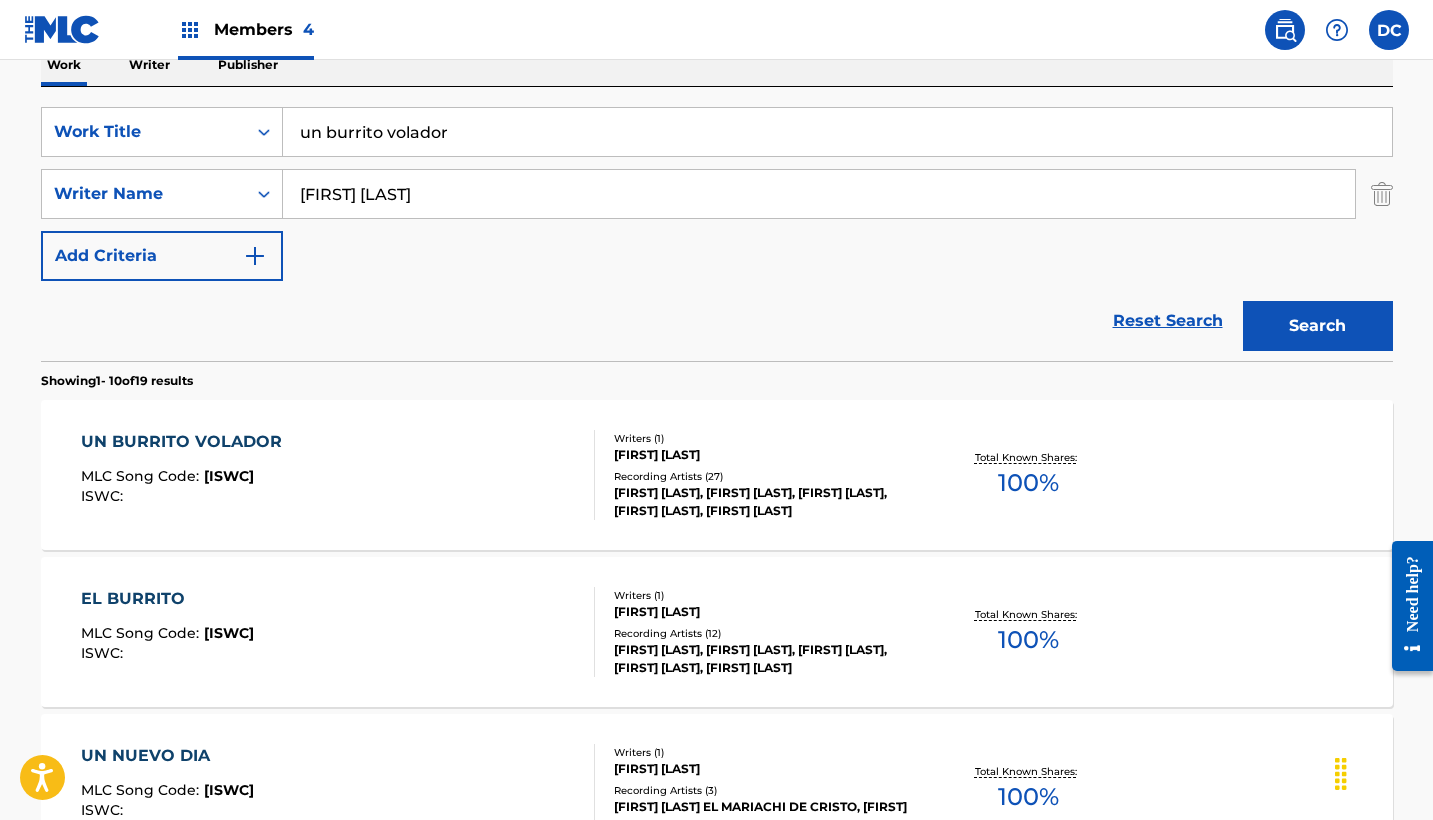 scroll, scrollTop: 341, scrollLeft: 0, axis: vertical 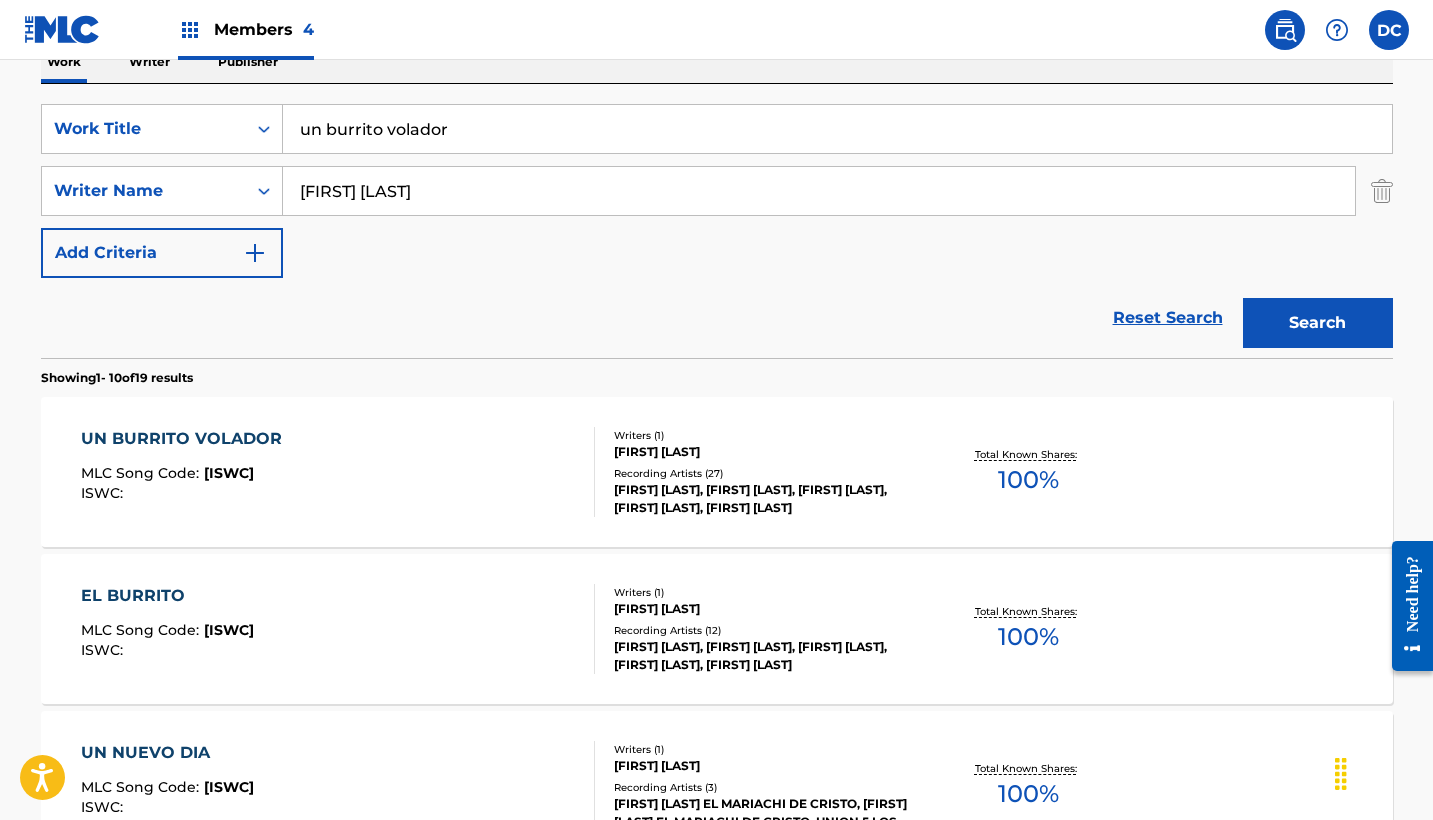 click on "UN BURRITO VOLADOR MLC Song Code : UV7L5M ISWC :" at bounding box center [338, 472] 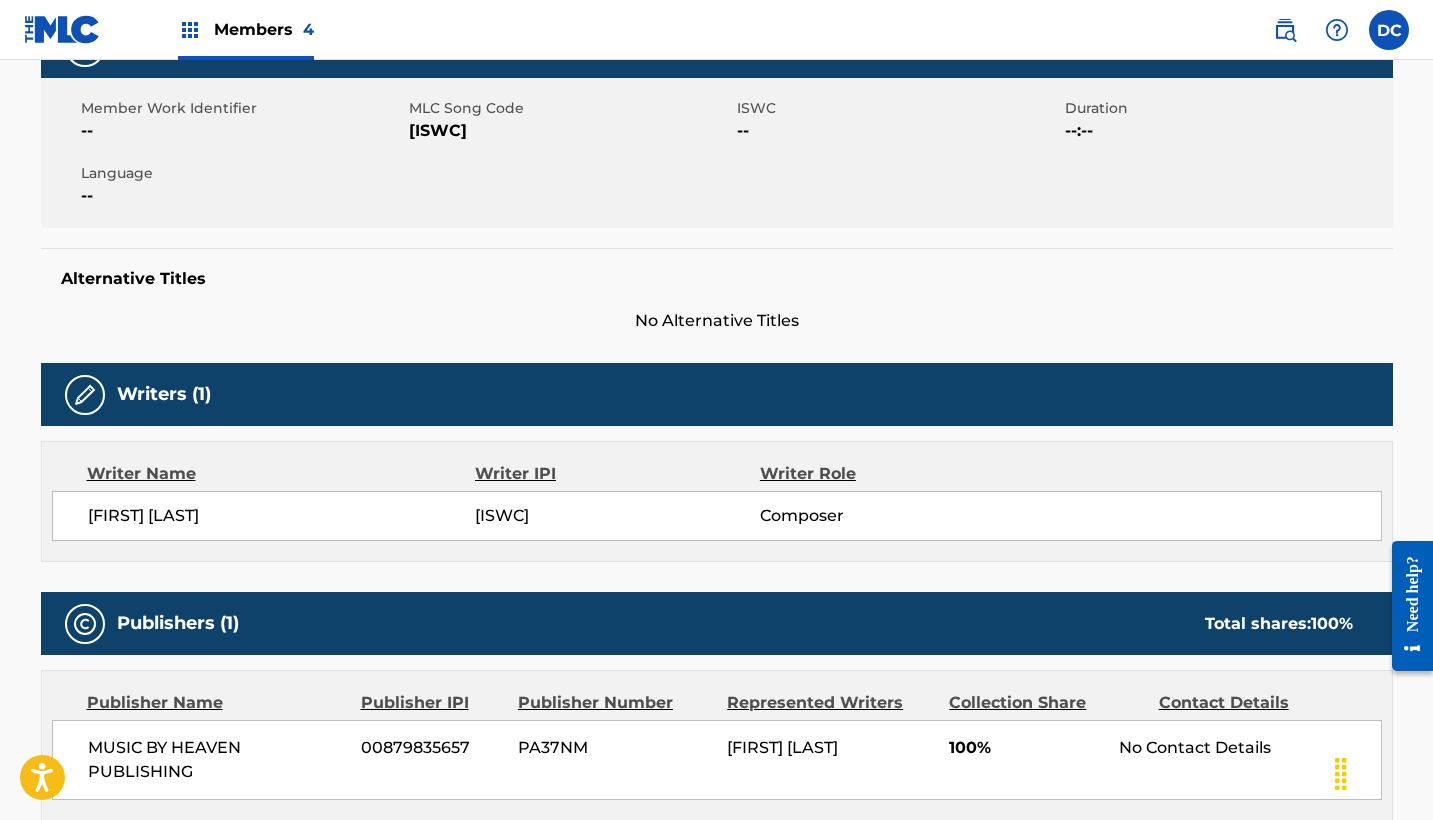 scroll, scrollTop: 0, scrollLeft: 0, axis: both 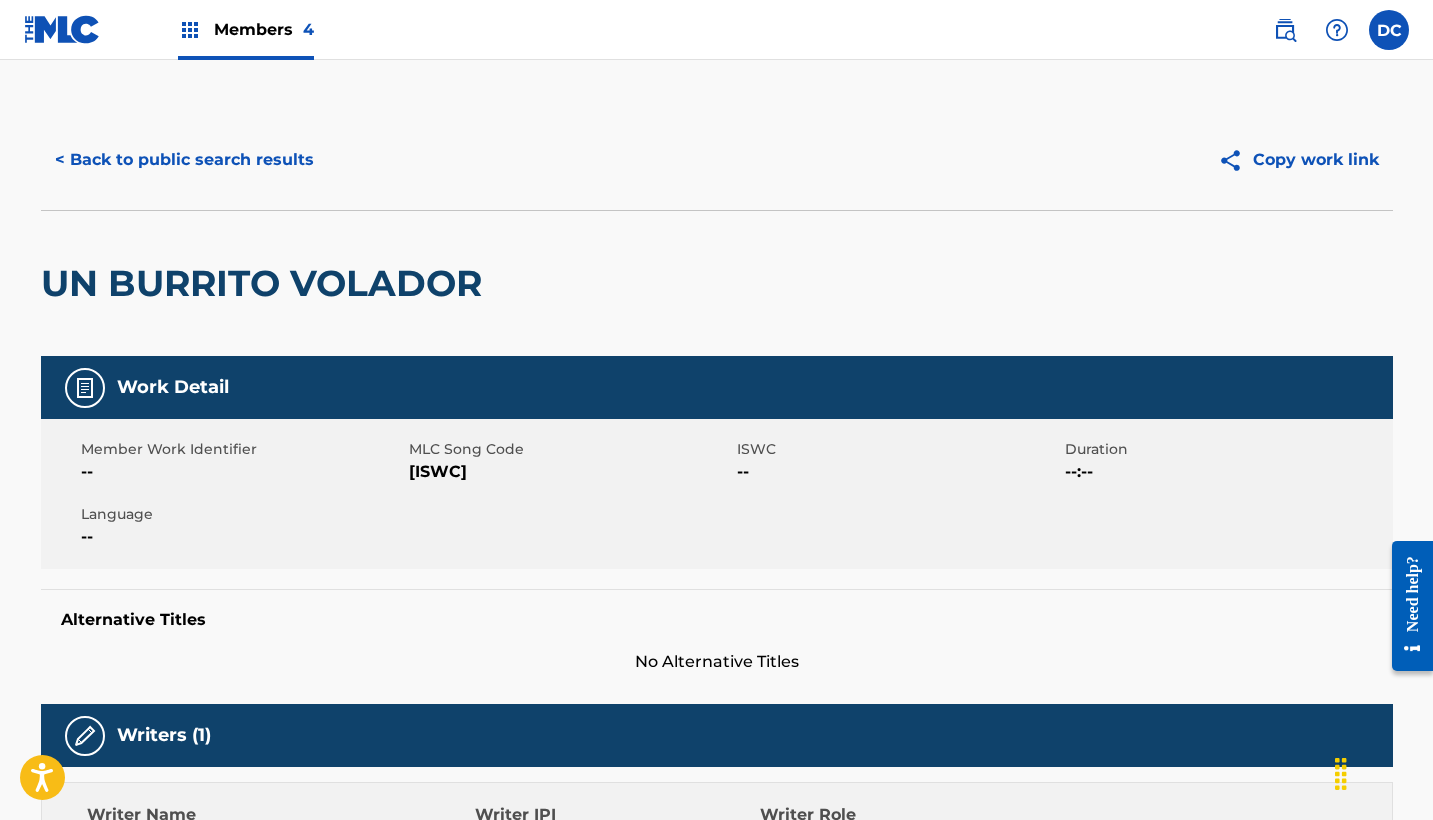 click on "[ISWC]" at bounding box center (570, 472) 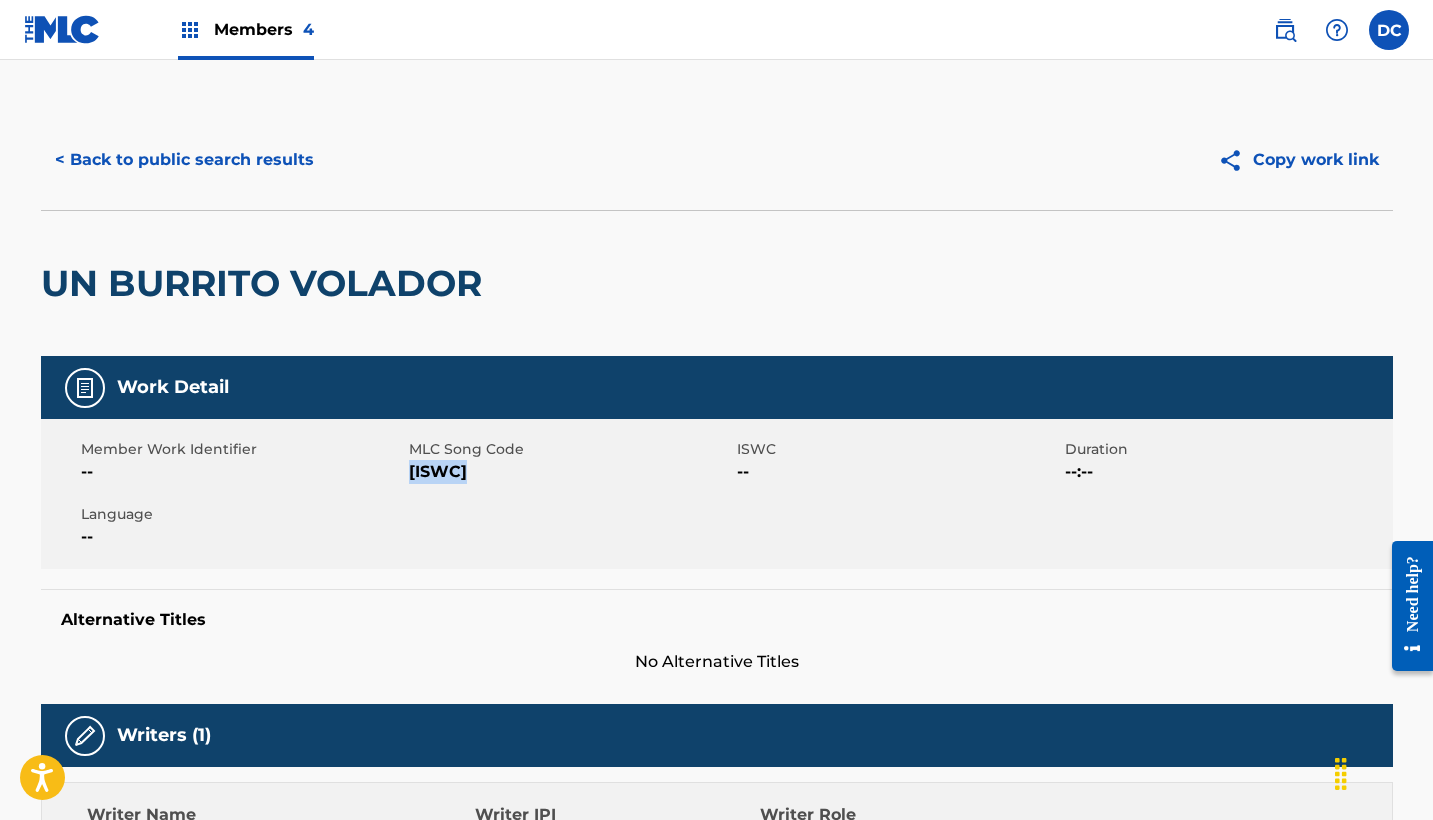 click on "[ISWC]" at bounding box center (570, 472) 